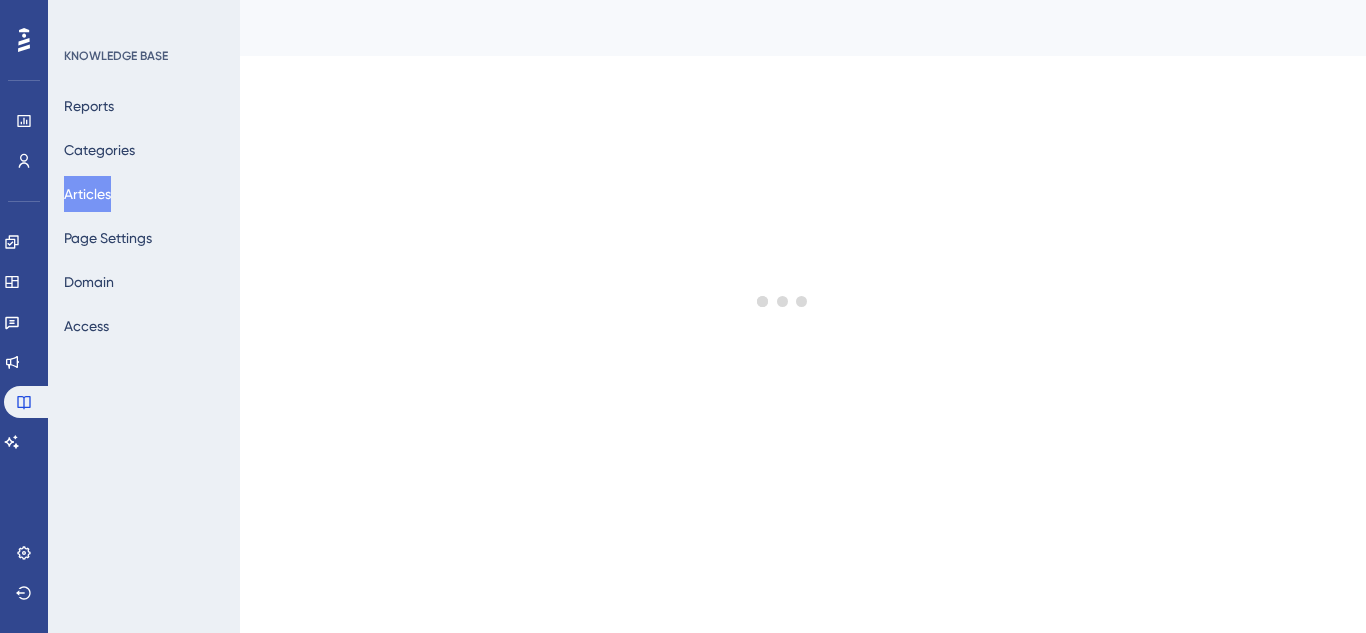 scroll, scrollTop: 0, scrollLeft: 0, axis: both 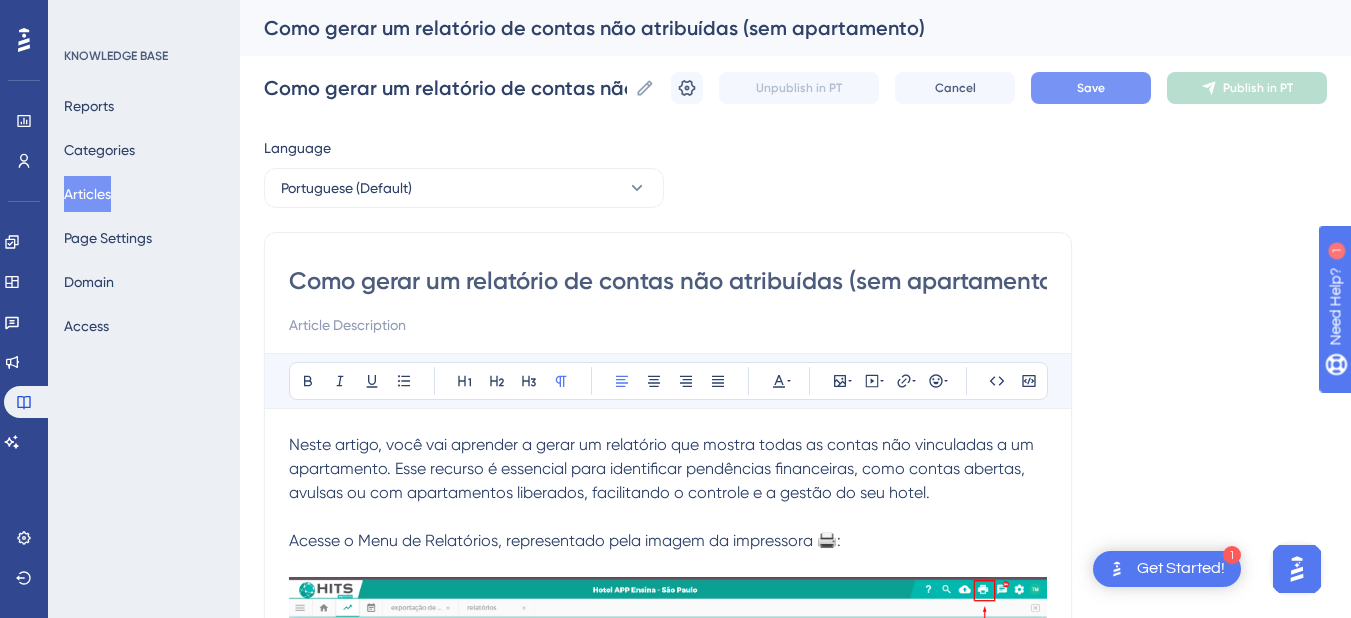 click on "Save" at bounding box center [1091, 88] 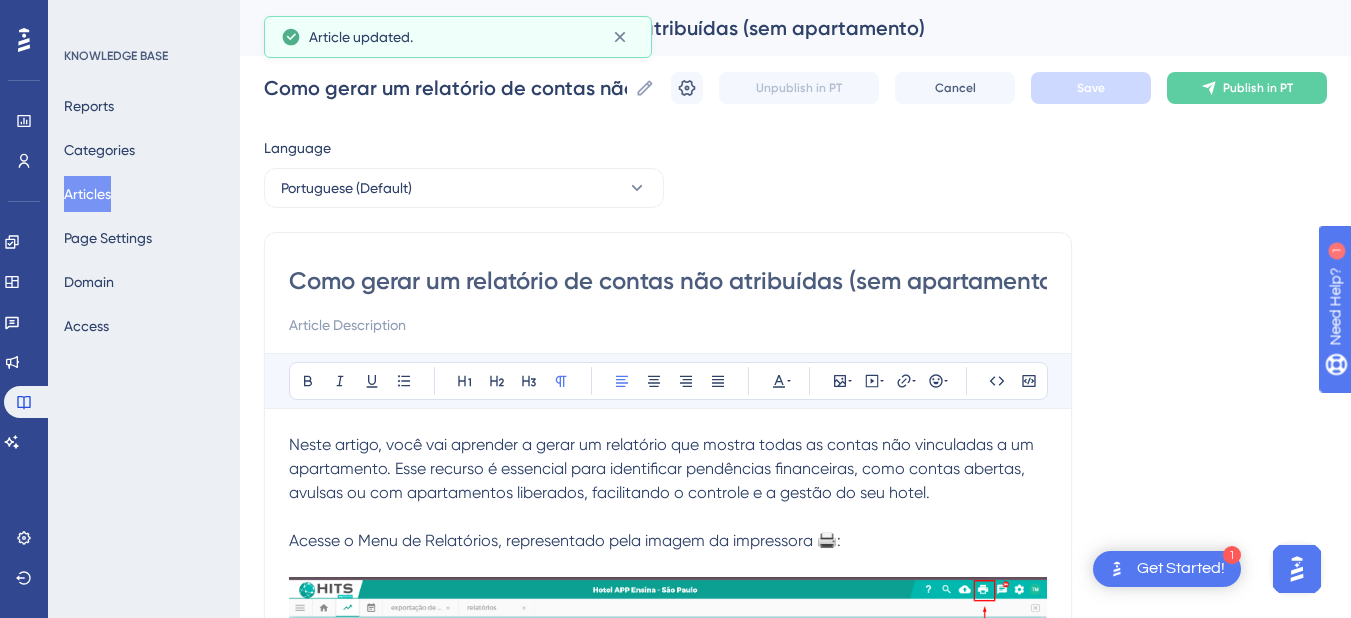 click on "Articles" at bounding box center (87, 194) 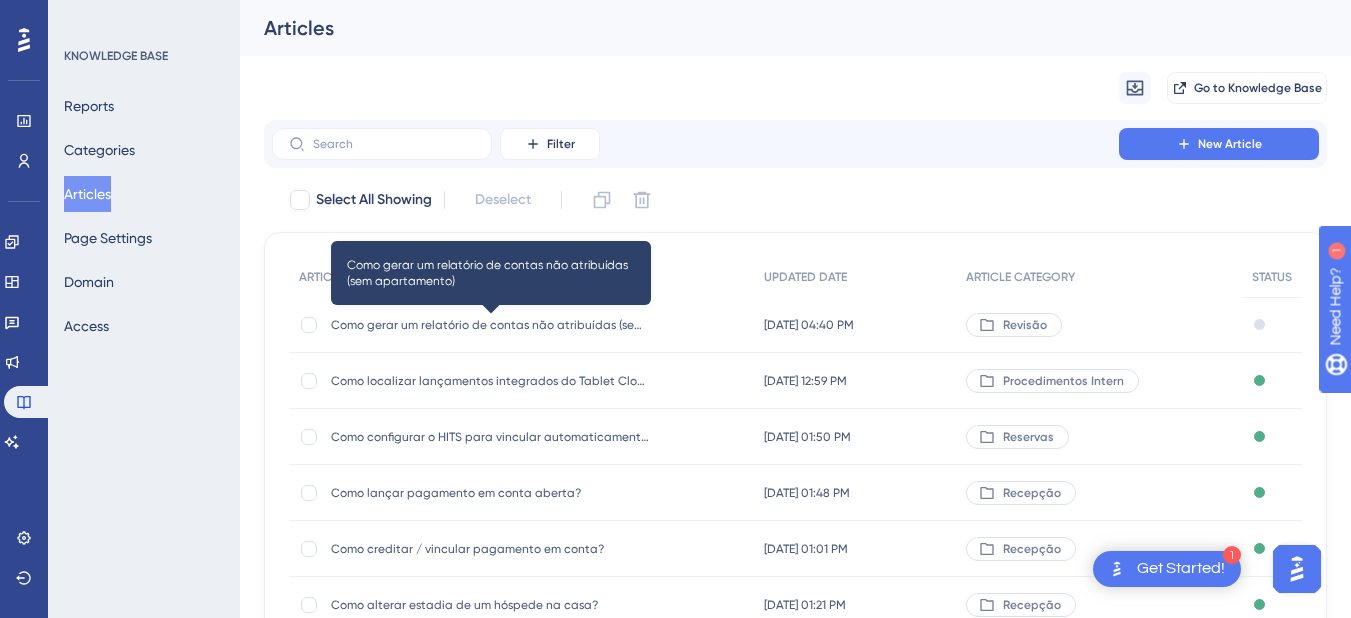 click on "Como gerar um relatório de contas não atribuídas (sem apartamento)" at bounding box center (491, 325) 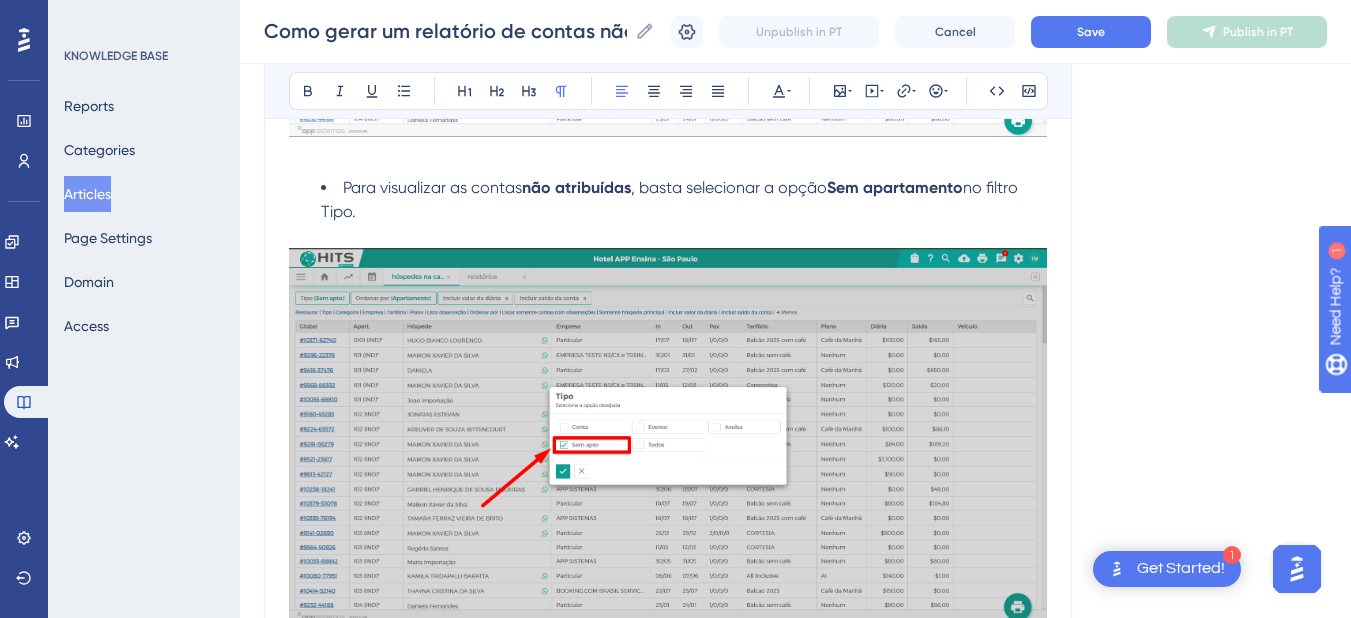 scroll, scrollTop: 2413, scrollLeft: 0, axis: vertical 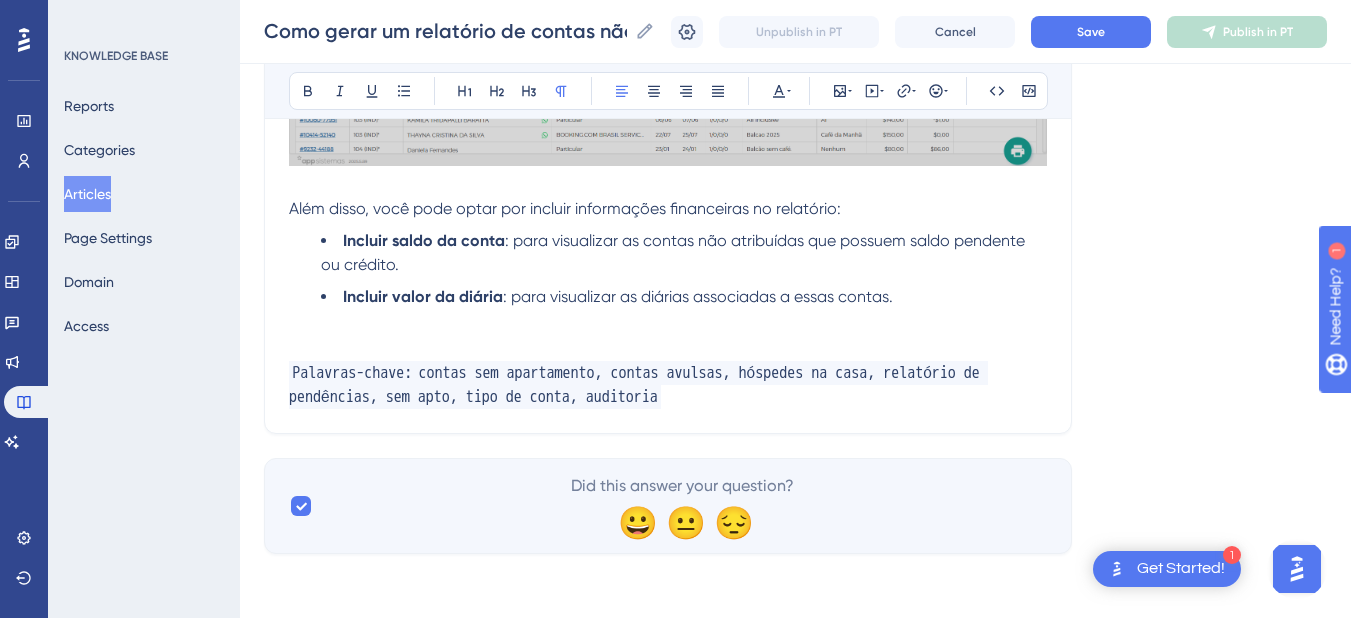 click at bounding box center (668, 335) 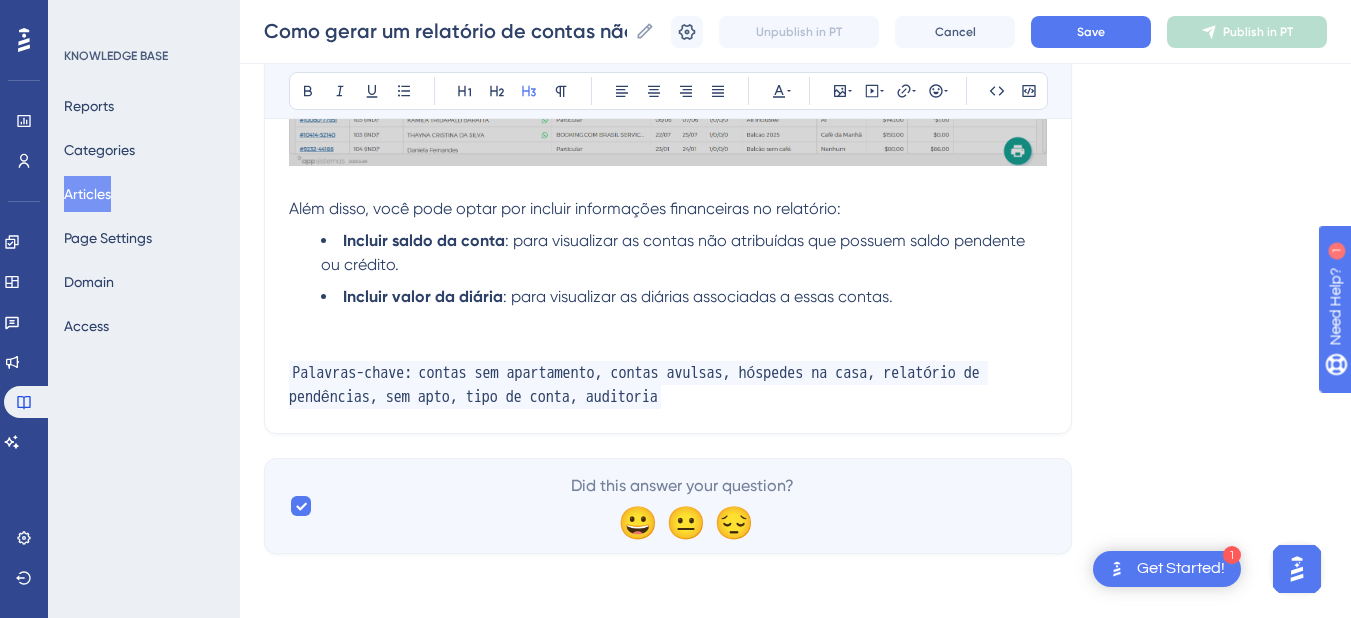 click at bounding box center (668, 335) 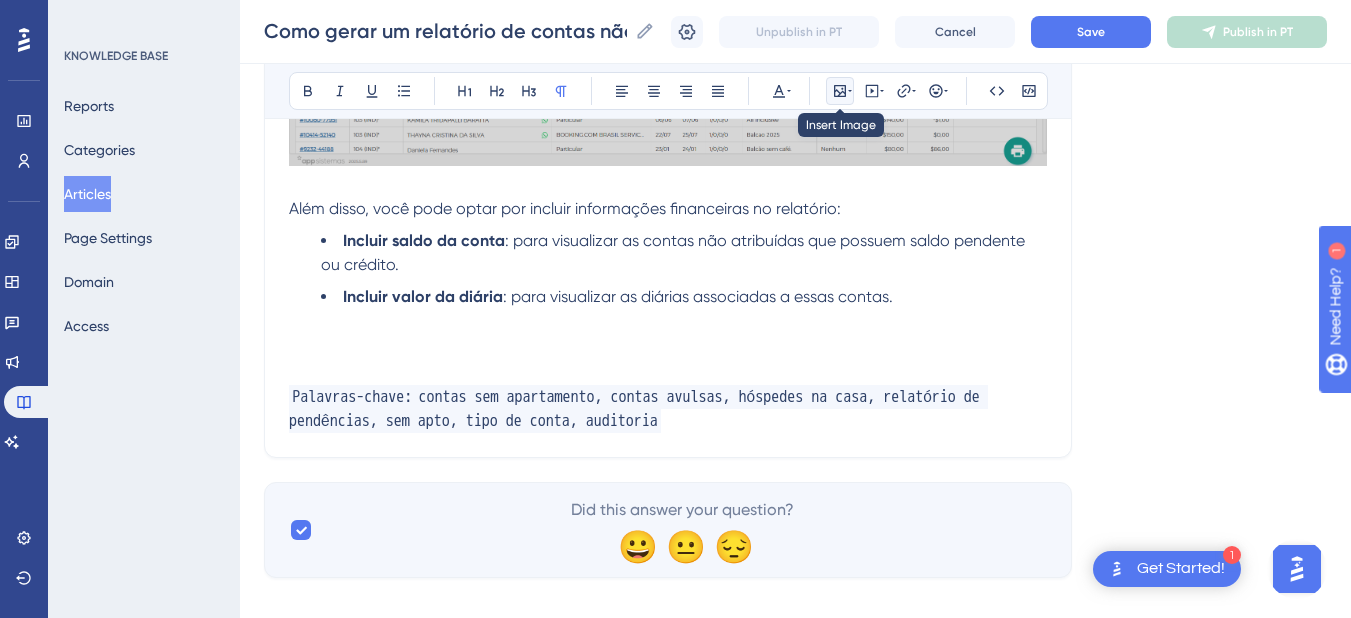 click 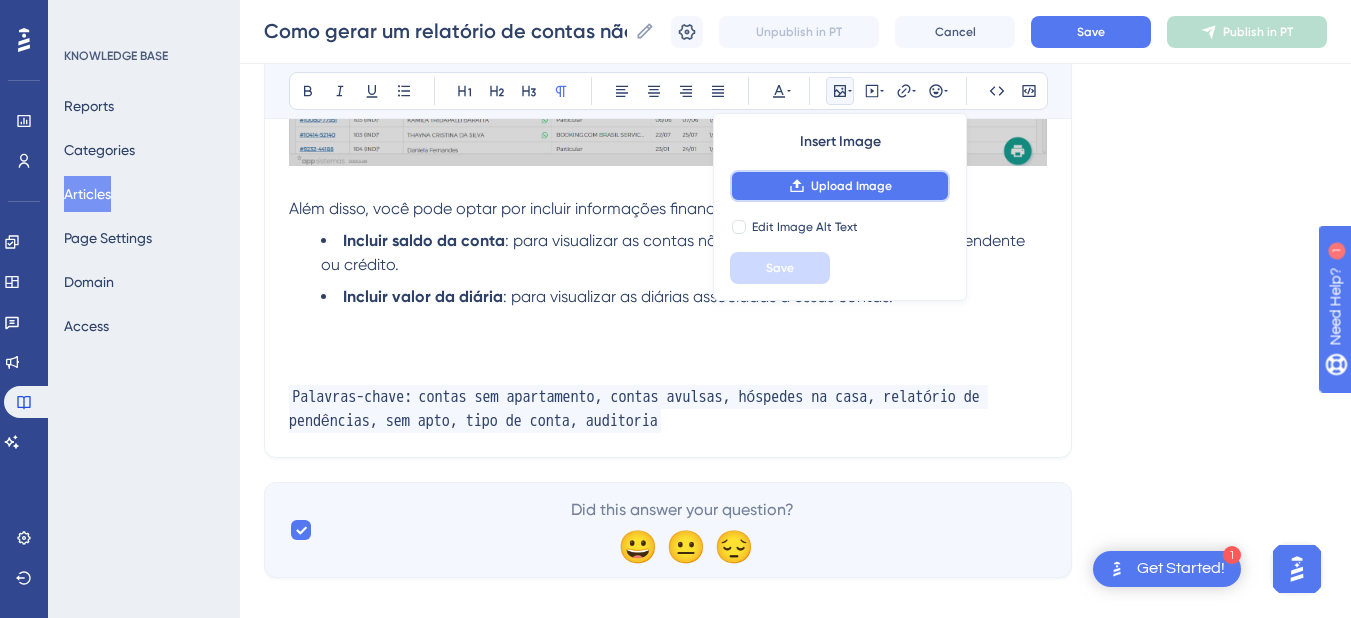 click on "Upload Image" at bounding box center [851, 186] 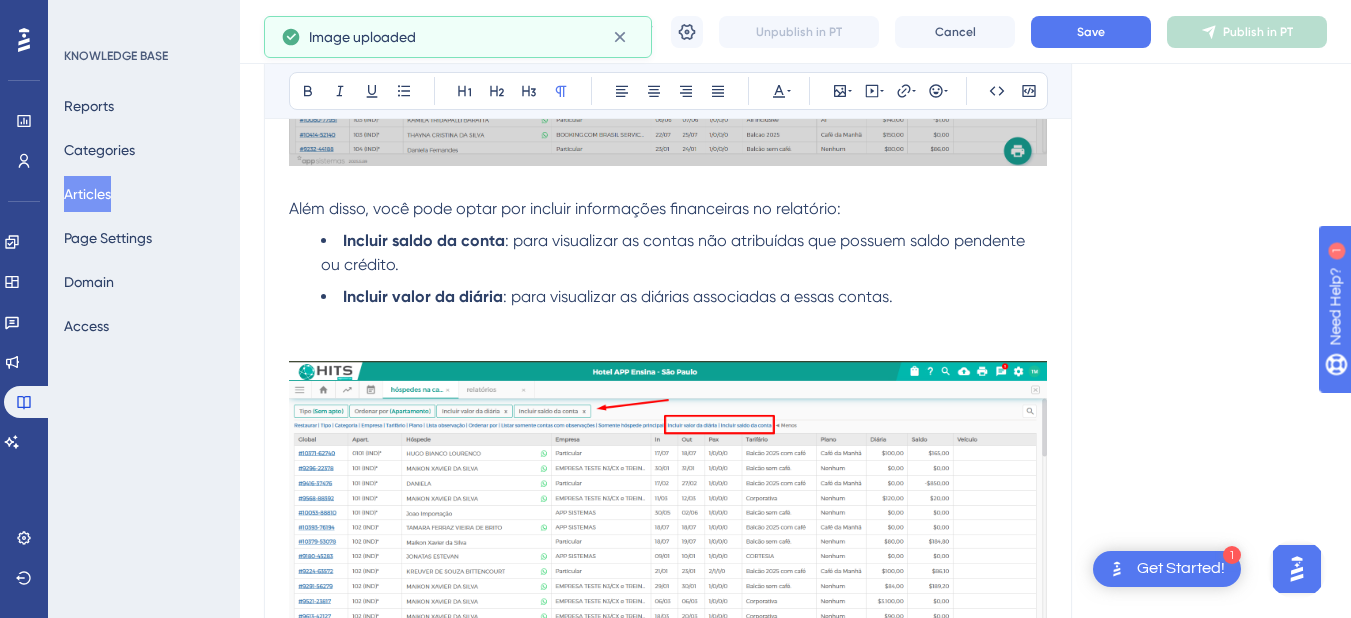 click at bounding box center (668, 335) 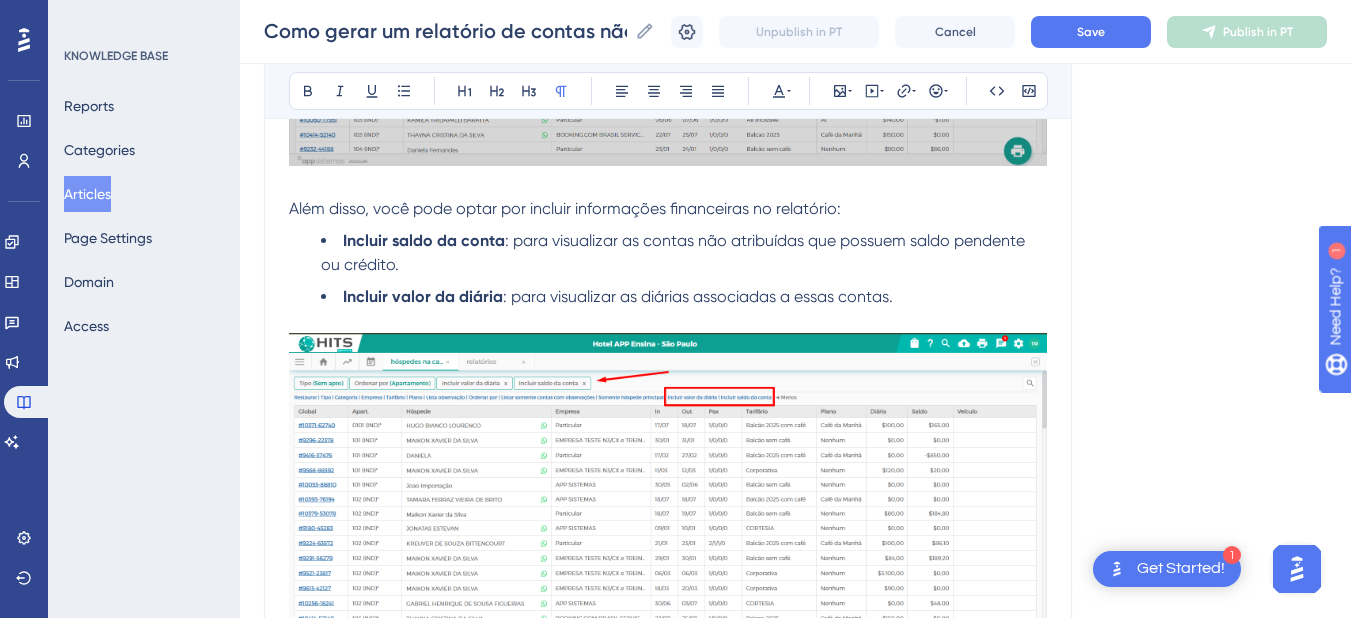 scroll, scrollTop: 2613, scrollLeft: 0, axis: vertical 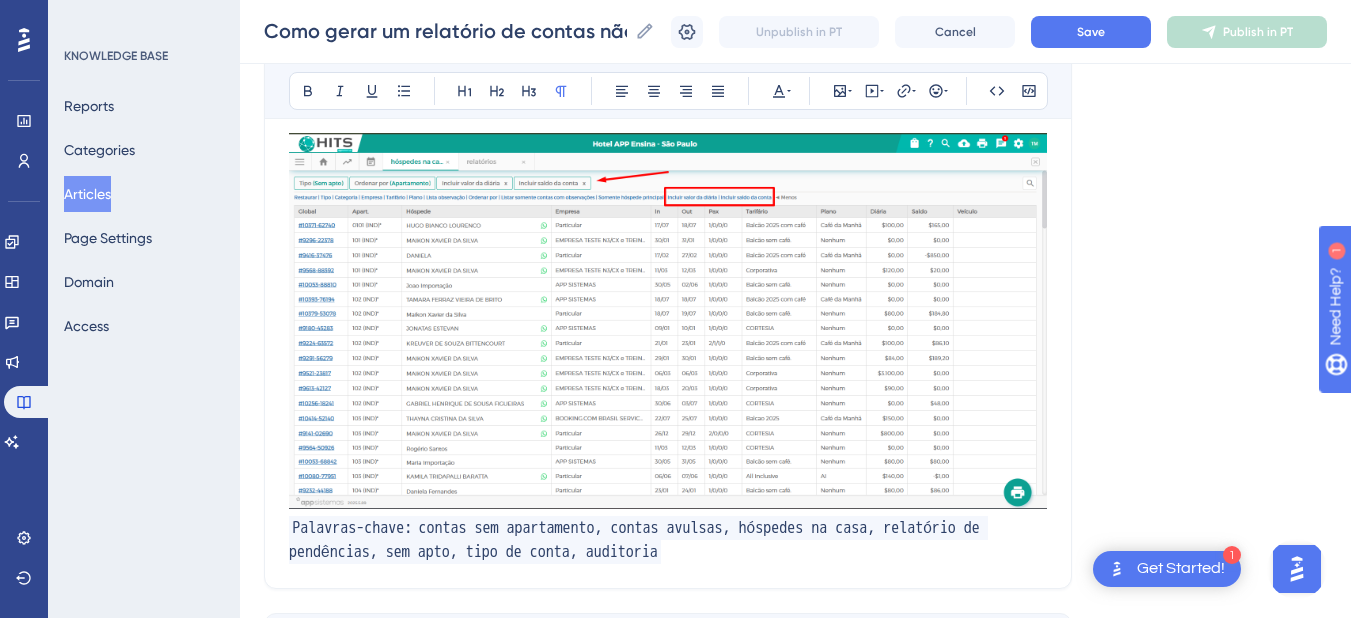 click on "Palavras-chave:" at bounding box center [352, 528] 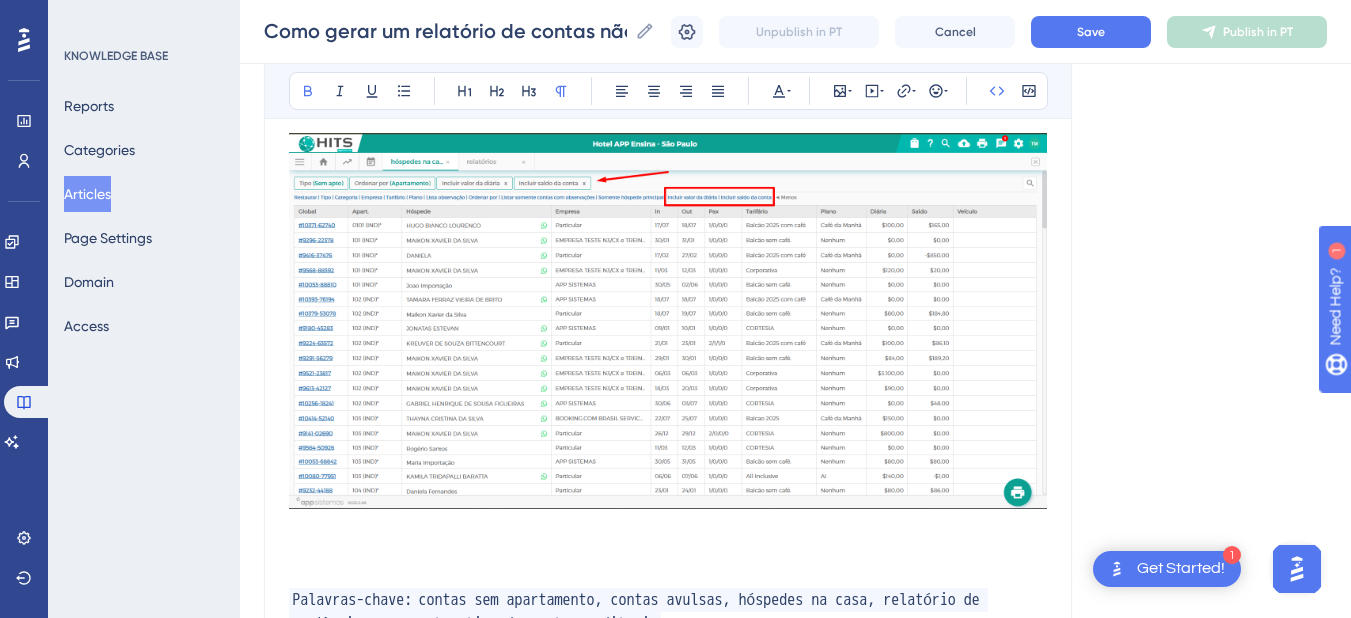 click at bounding box center [668, 552] 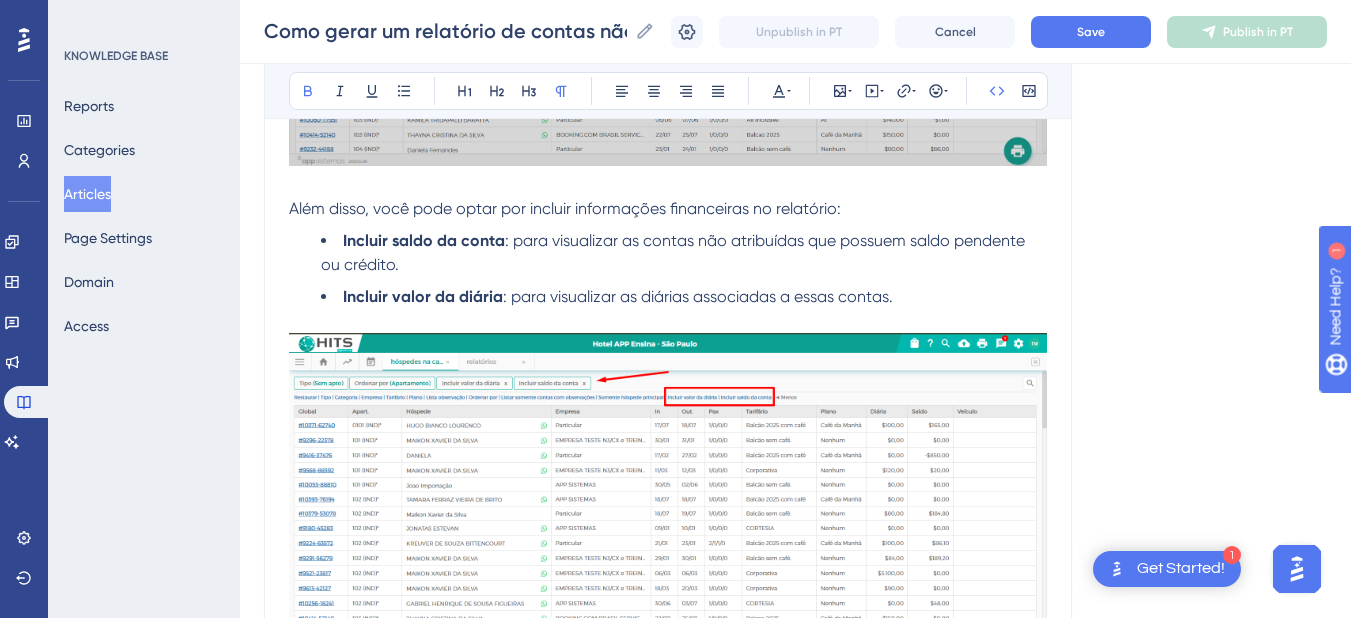 click on "Além disso, você pode optar por incluir informações financeiras no relatório:" at bounding box center (565, 208) 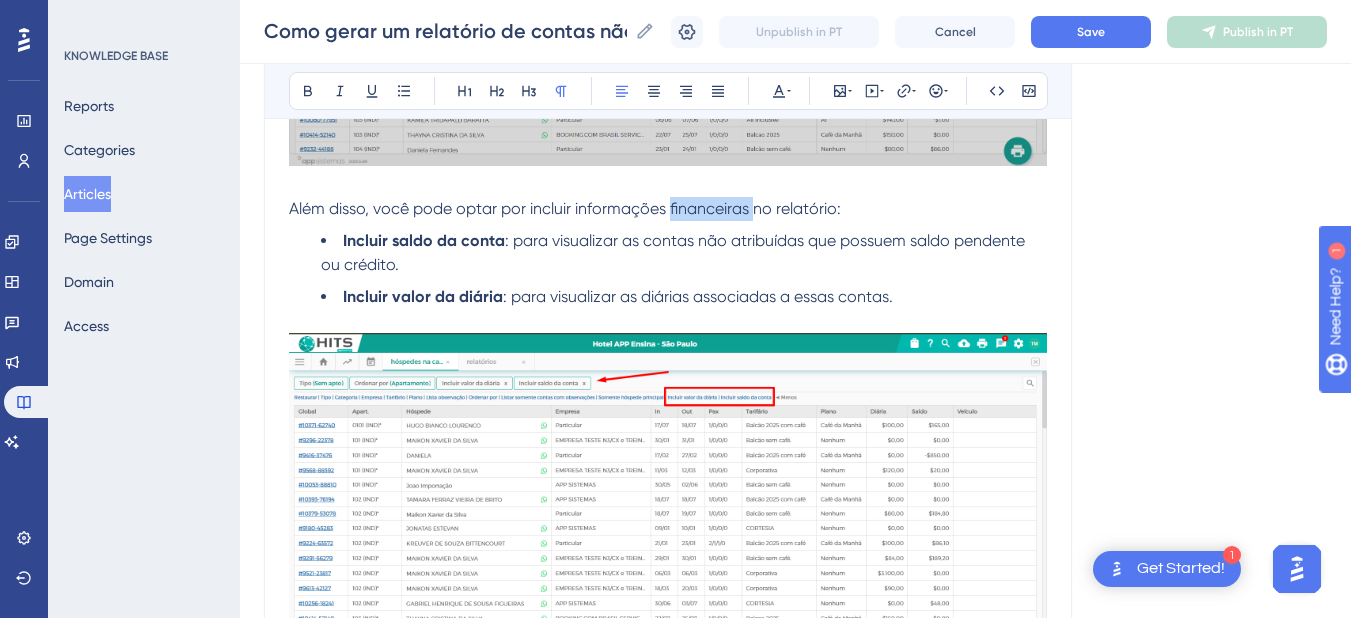 click on "Além disso, você pode optar por incluir informações financeiras no relatório:" at bounding box center (565, 208) 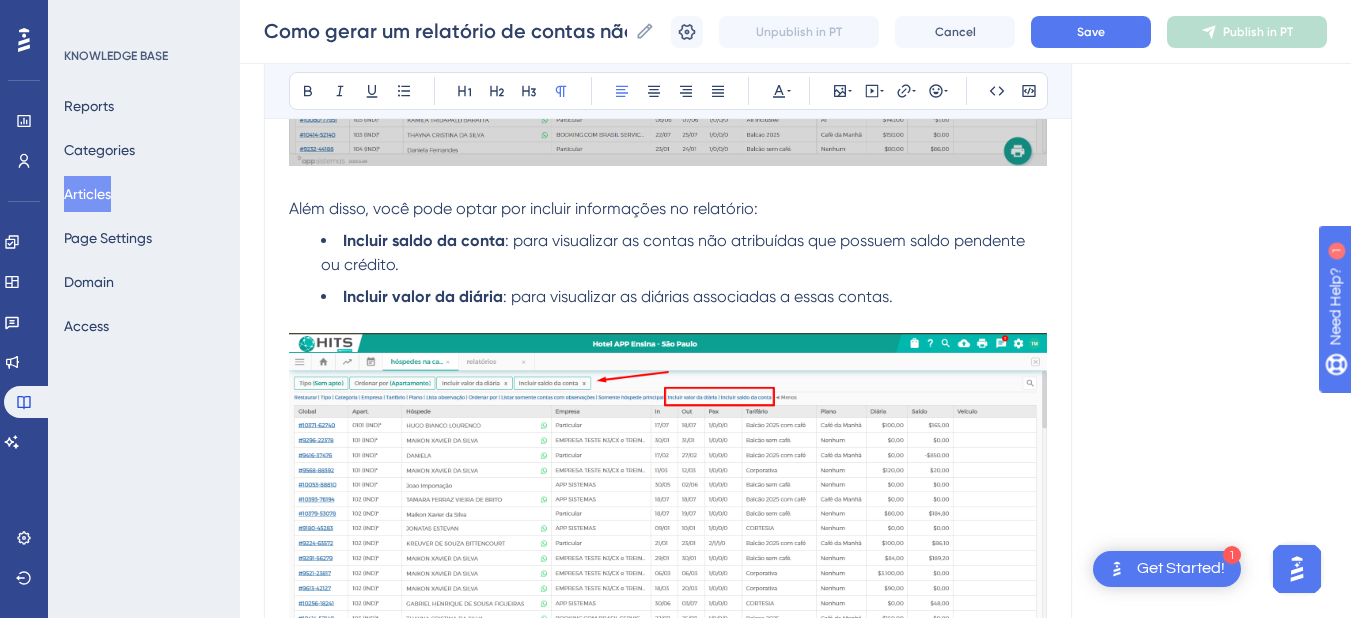 type 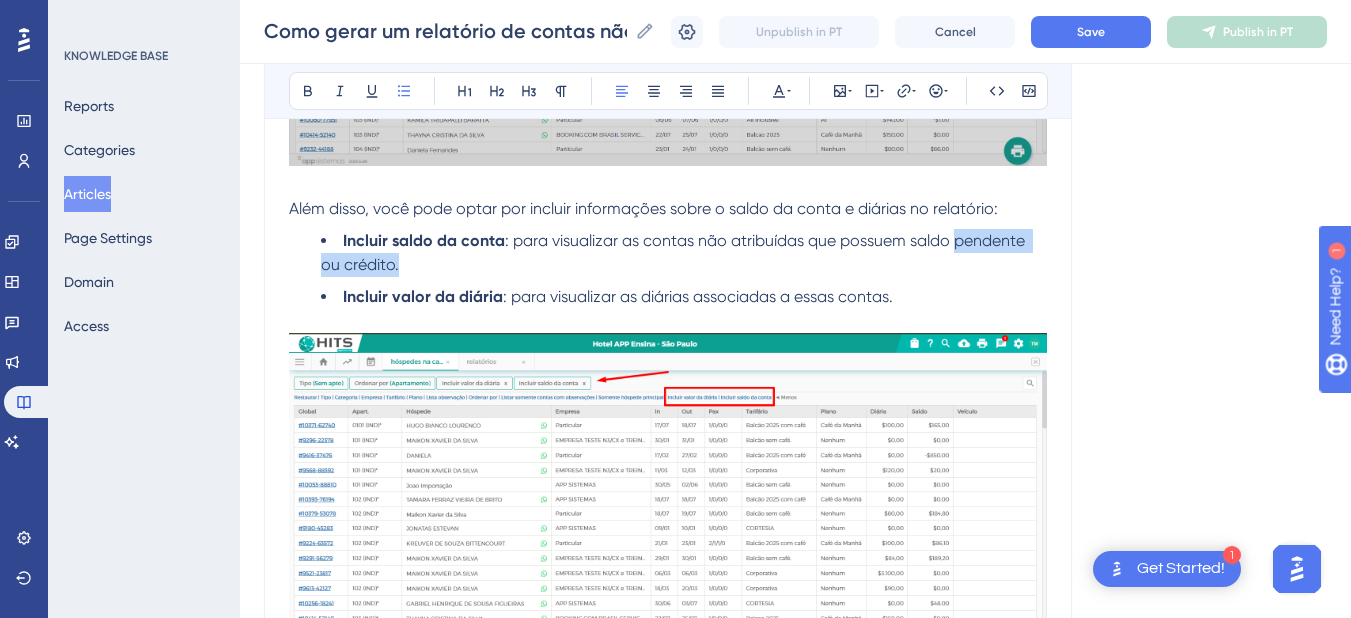 drag, startPoint x: 402, startPoint y: 262, endPoint x: 959, endPoint y: 240, distance: 557.4343 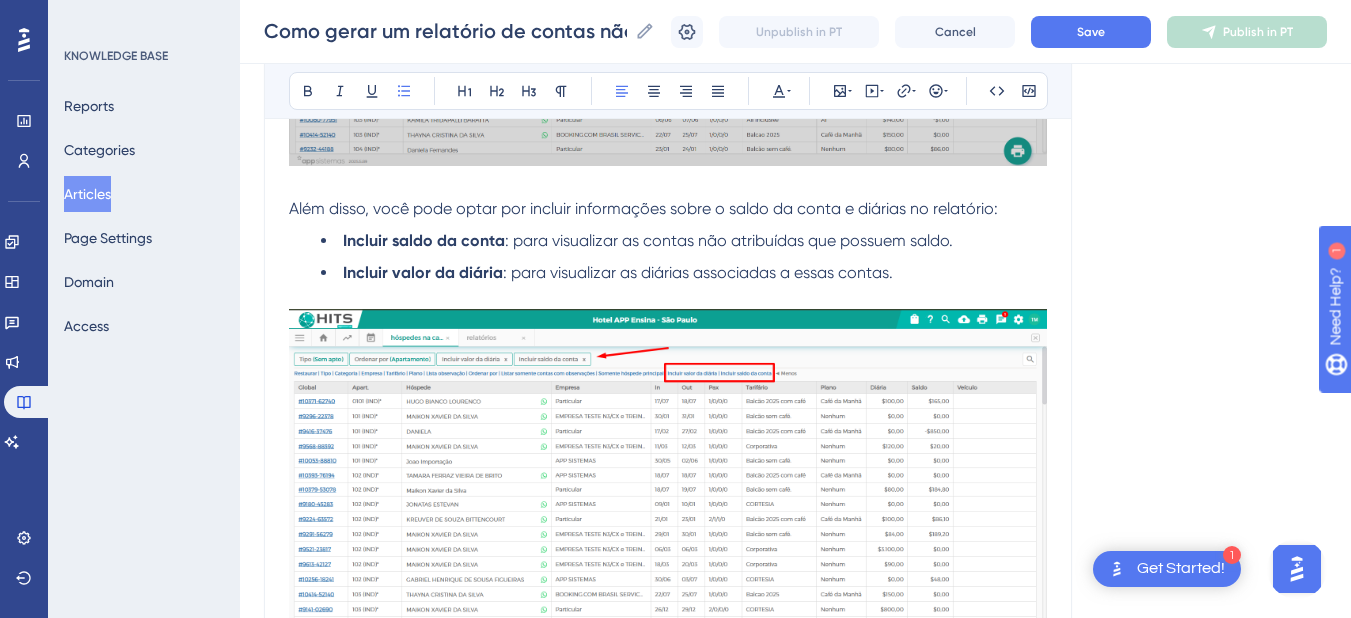 drag, startPoint x: 949, startPoint y: 237, endPoint x: 1090, endPoint y: 271, distance: 145.04137 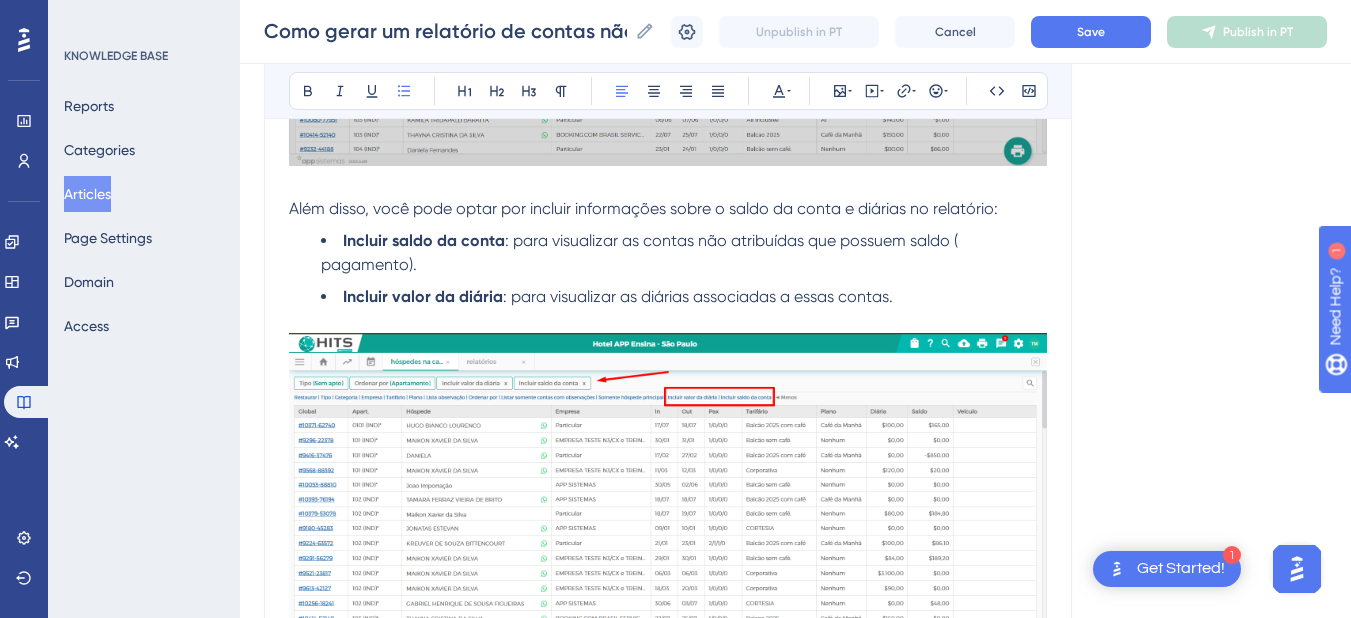 scroll, scrollTop: 2813, scrollLeft: 0, axis: vertical 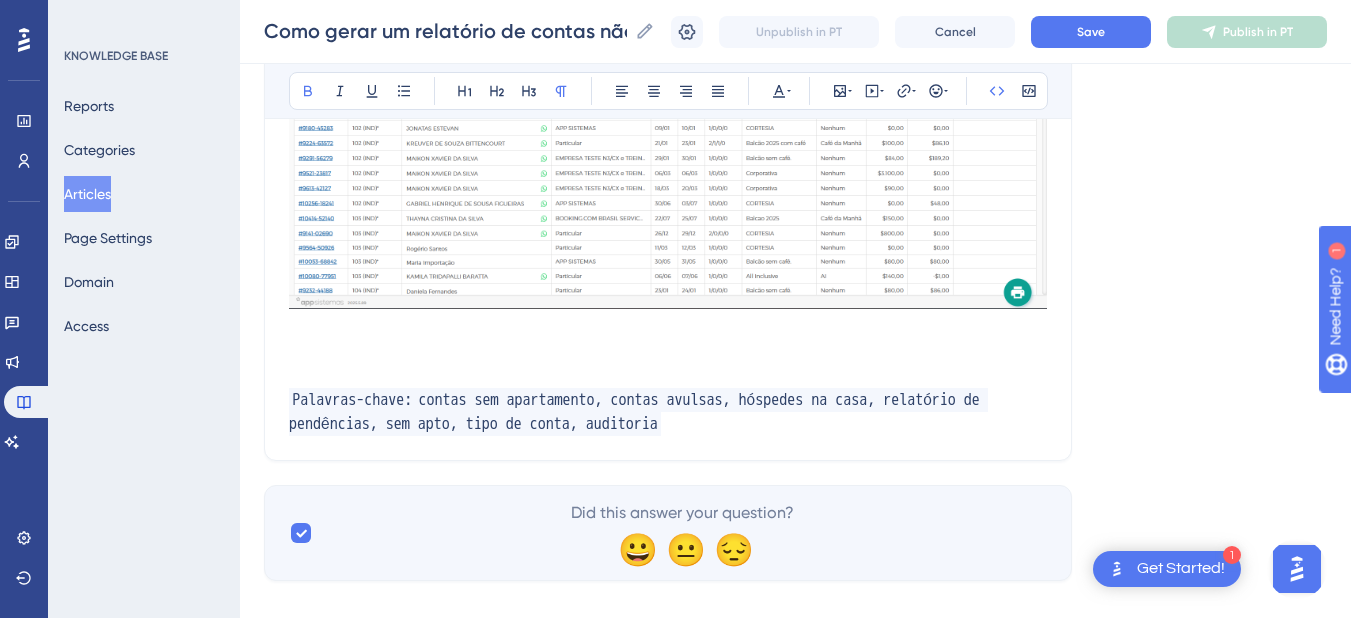 click at bounding box center (668, 352) 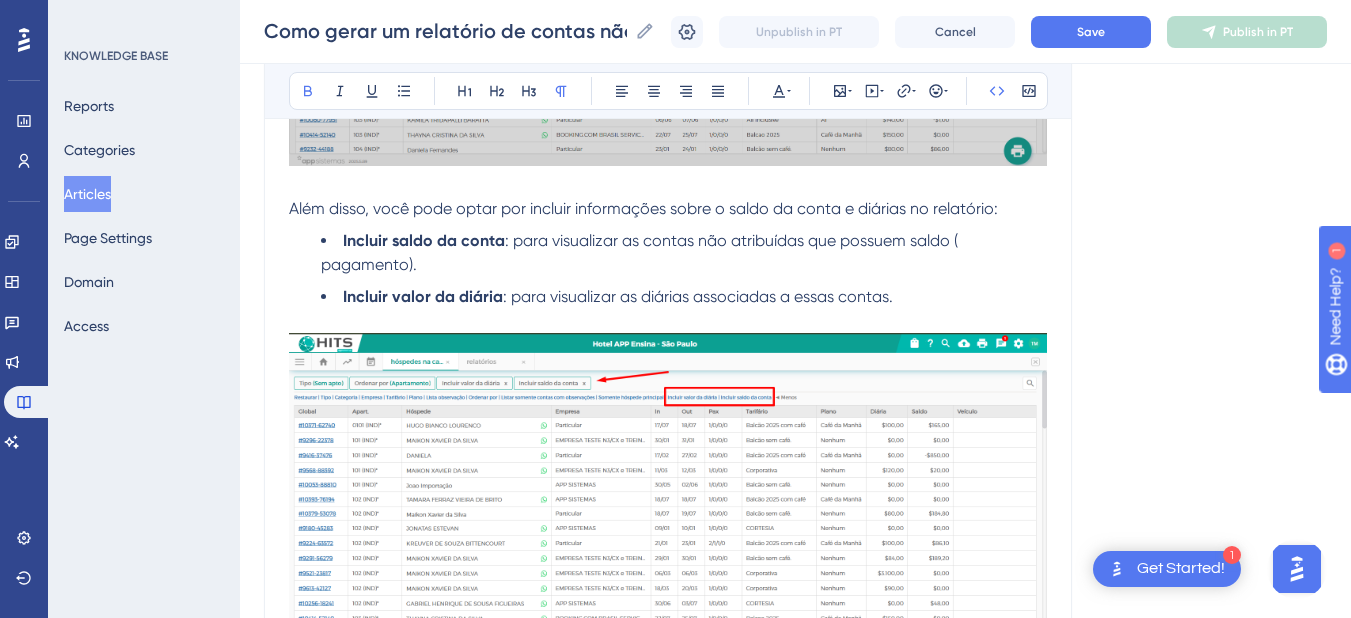 scroll, scrollTop: 2213, scrollLeft: 0, axis: vertical 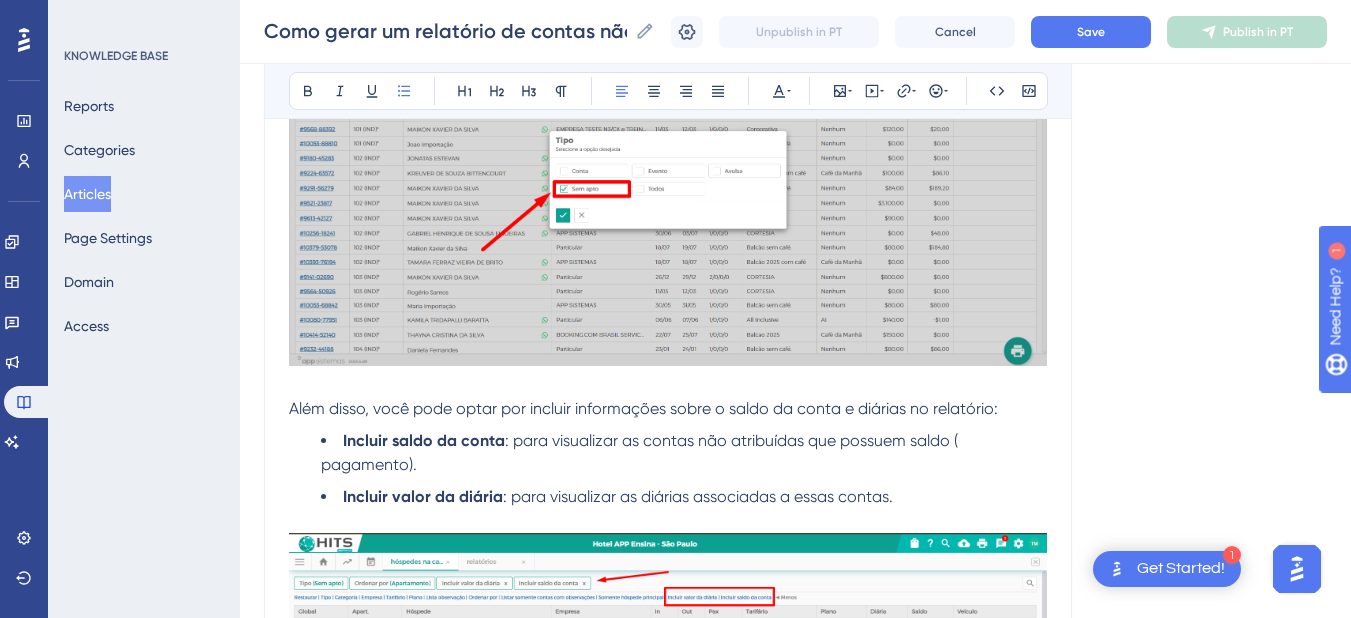 click on "Incluir saldo da conta : para visualizar as contas não atribuídas que possuem saldo ( pagamento)." at bounding box center [684, 453] 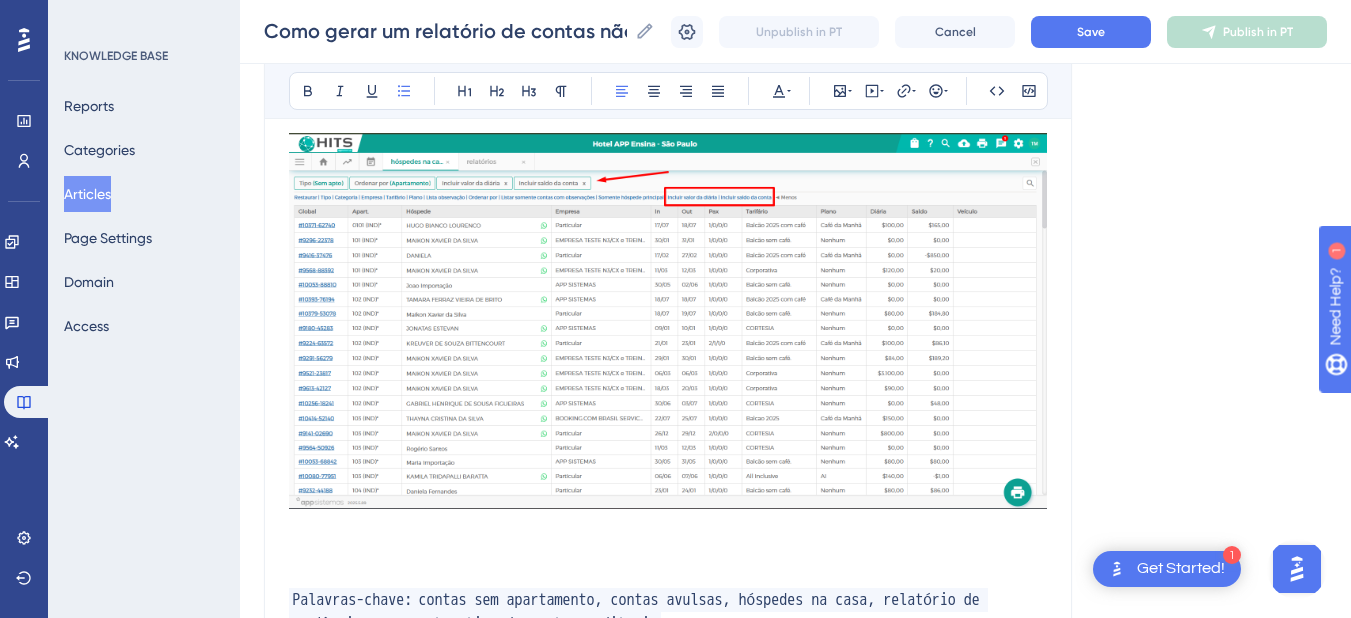 click at bounding box center [668, 552] 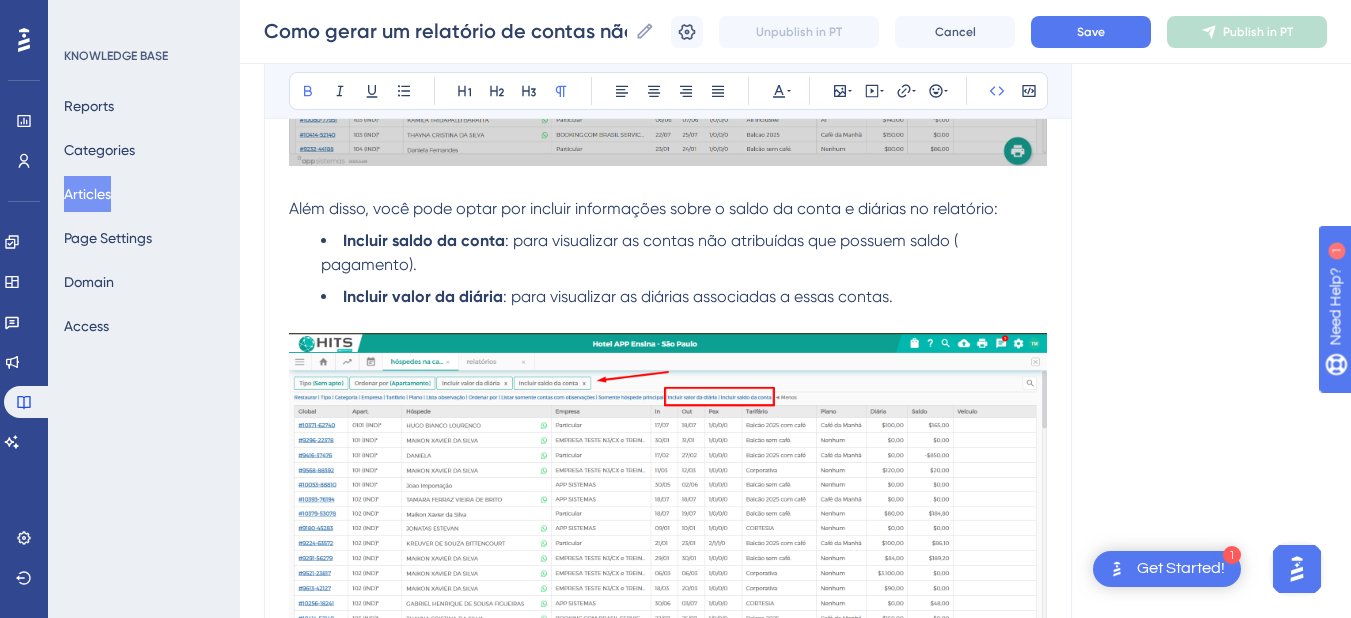 scroll, scrollTop: 2813, scrollLeft: 0, axis: vertical 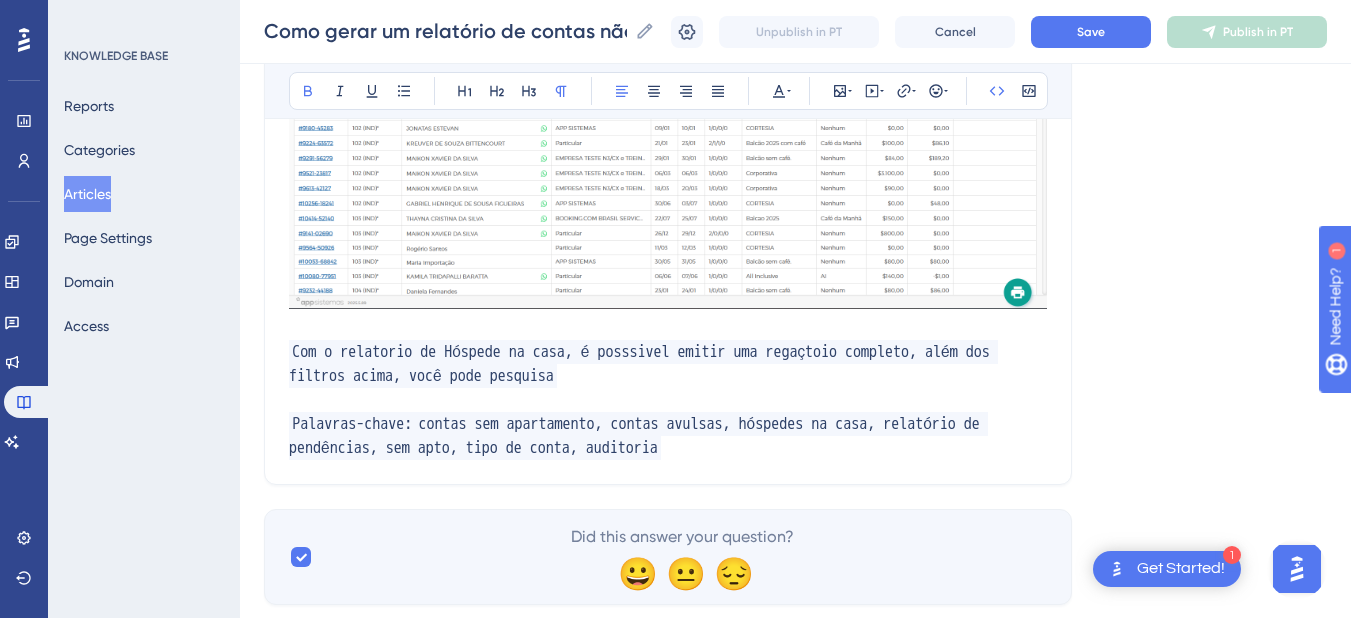 drag, startPoint x: 694, startPoint y: 372, endPoint x: 684, endPoint y: 374, distance: 10.198039 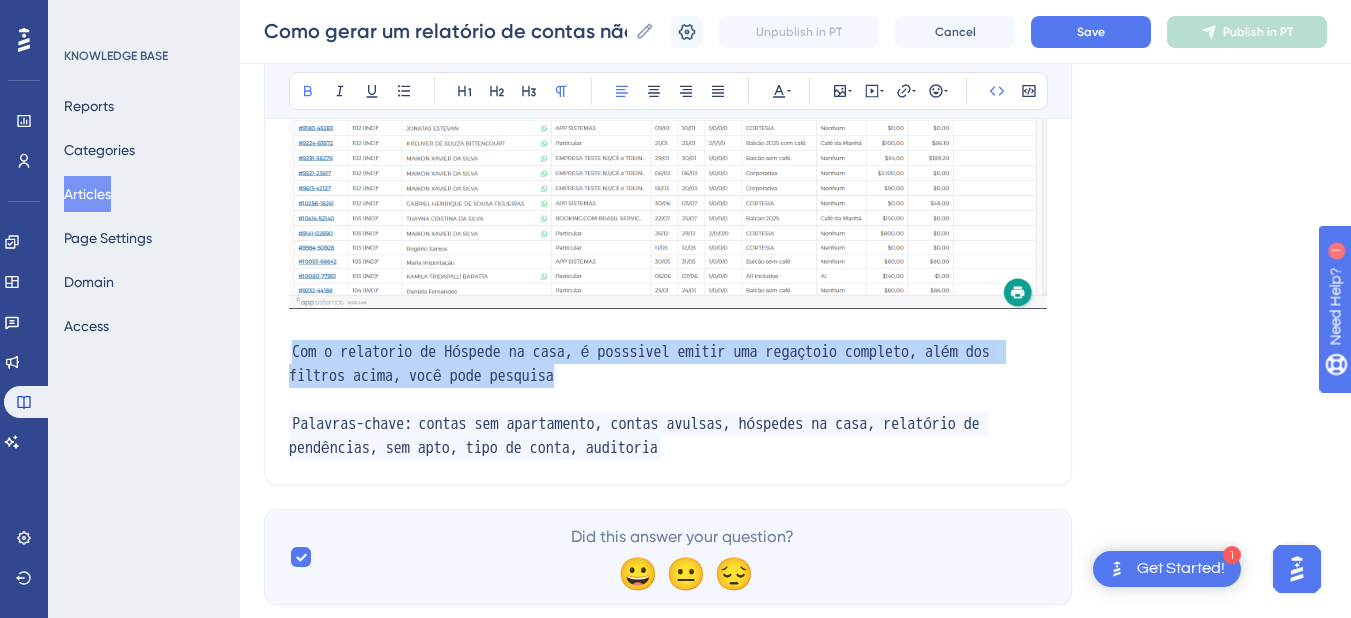 drag, startPoint x: 495, startPoint y: 374, endPoint x: 254, endPoint y: 347, distance: 242.50774 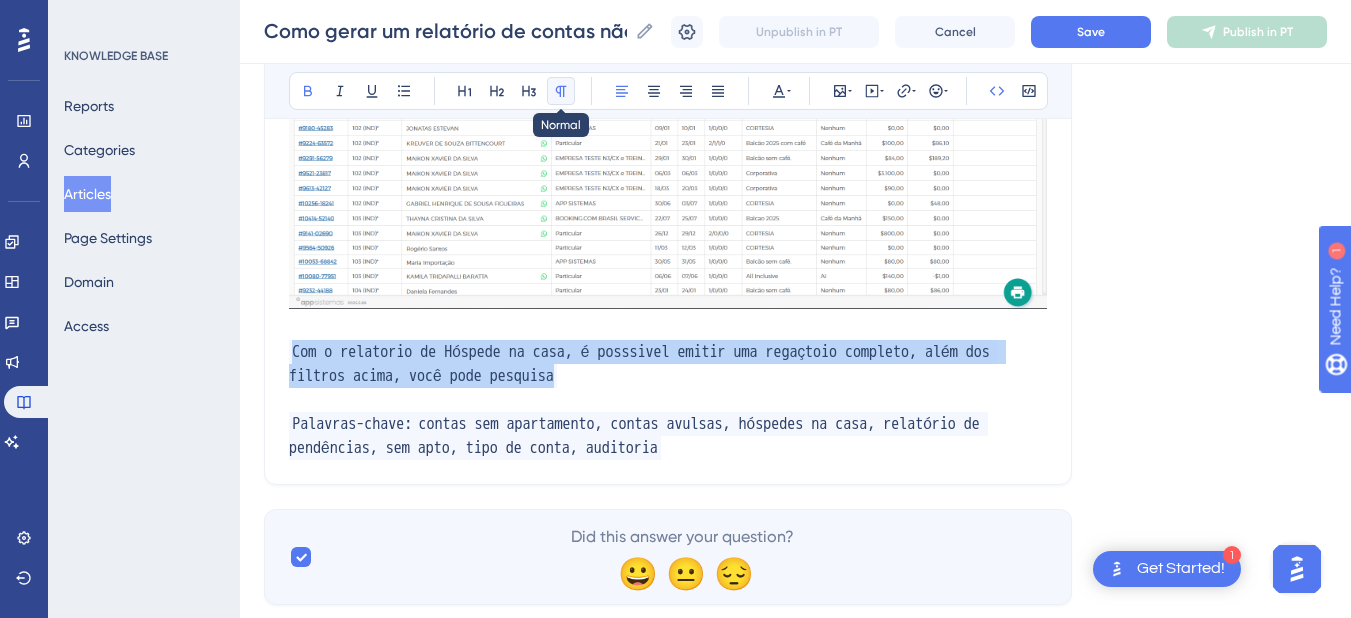 click 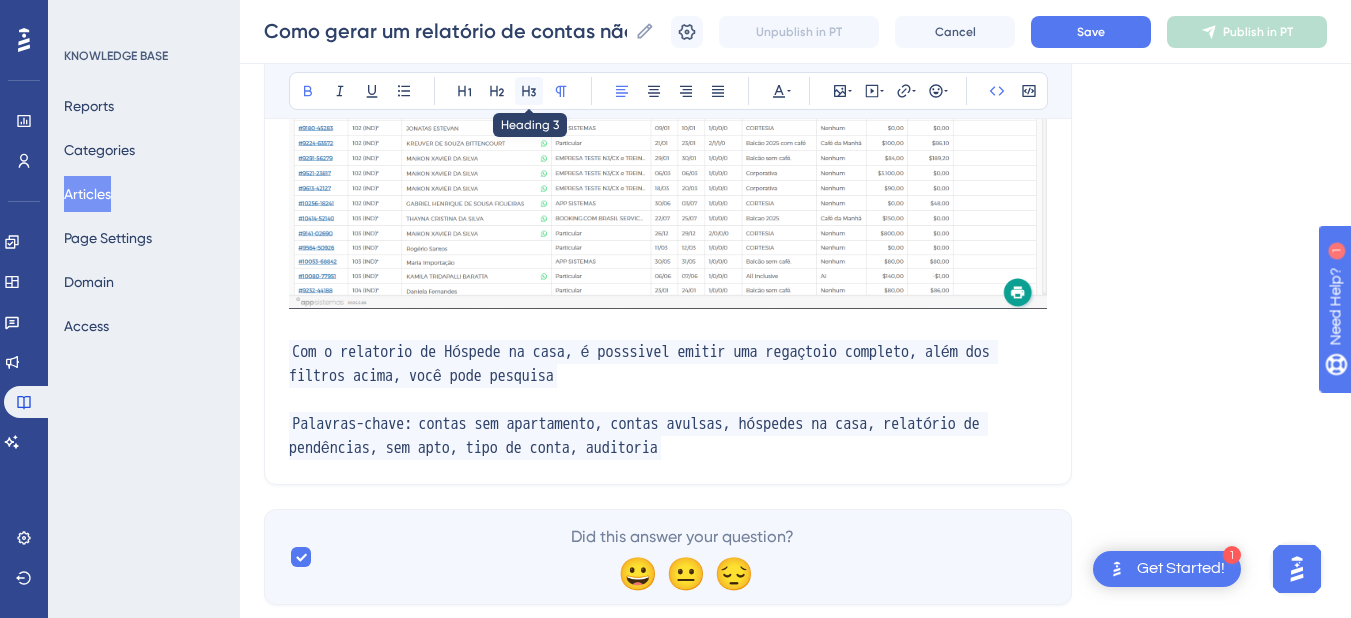 click 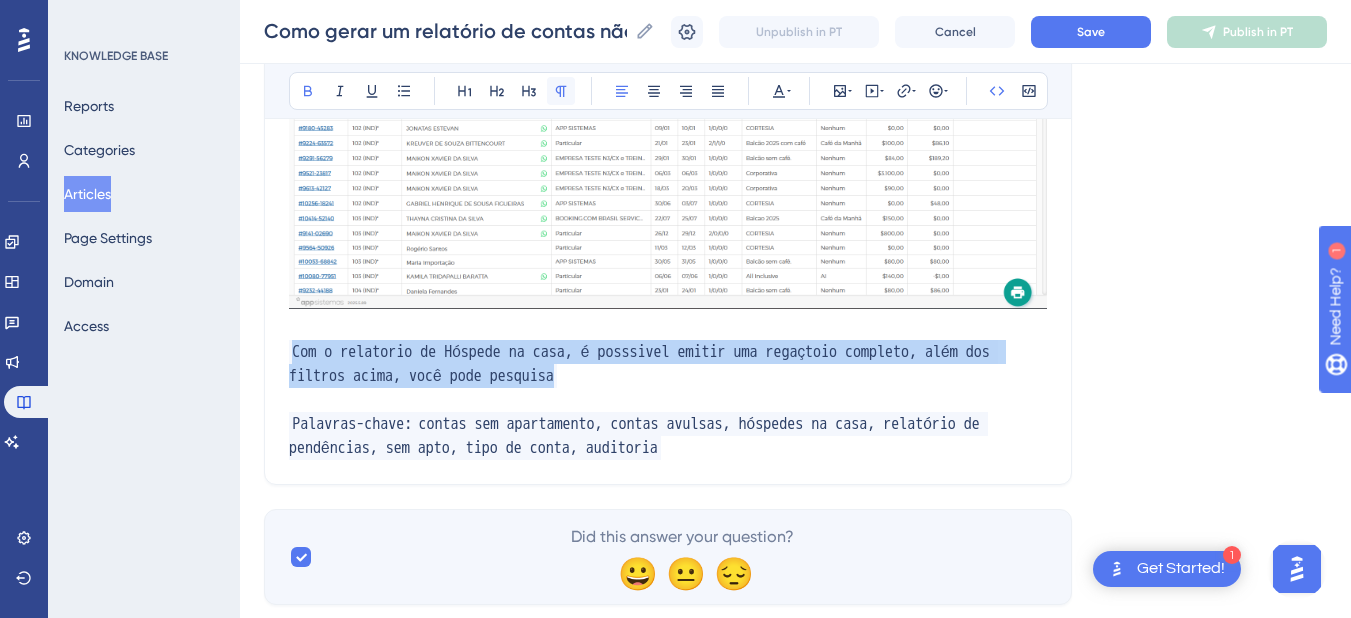 click 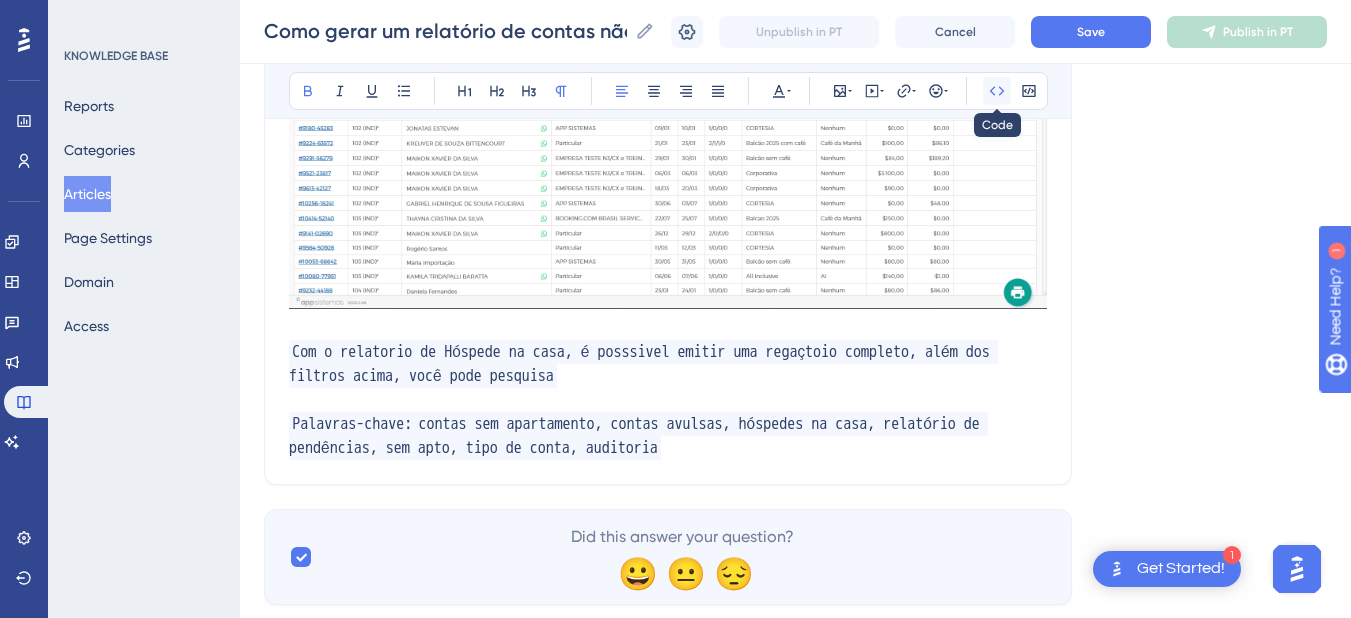 click 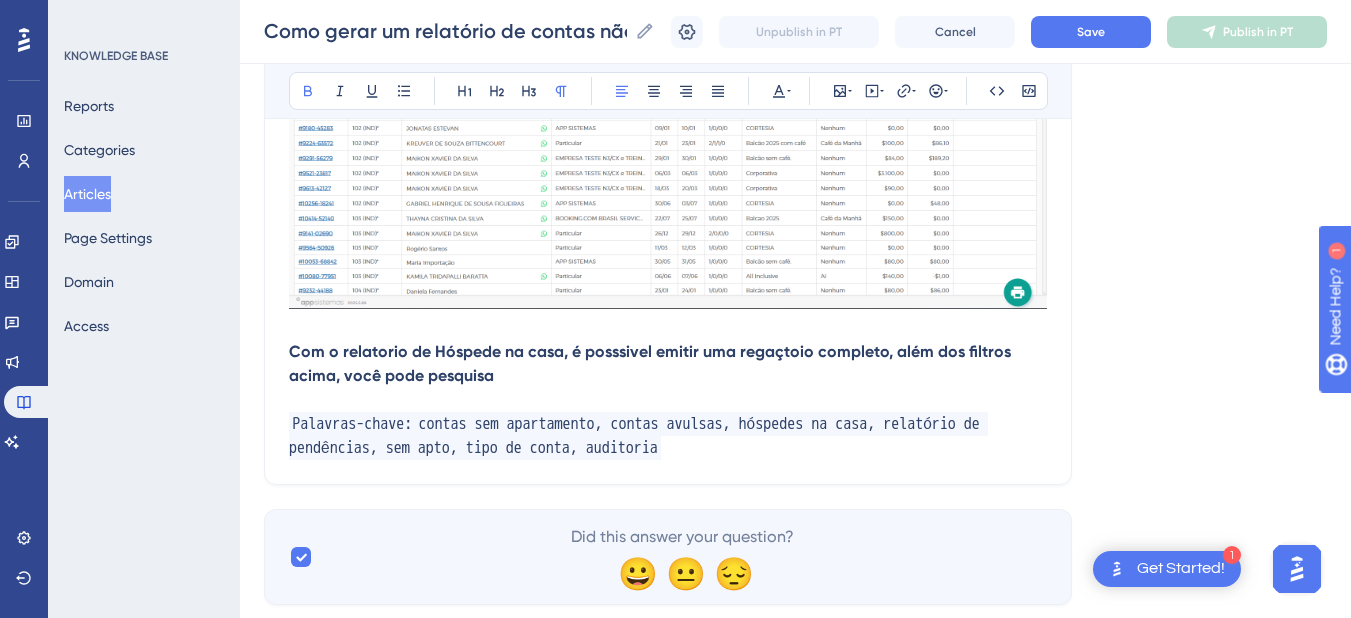click on "Com o relatorio de Hóspede na casa, é posssivel emitir uma regaçtoio completo, além dos filtros acima, você pode pesquisa" at bounding box center (652, 363) 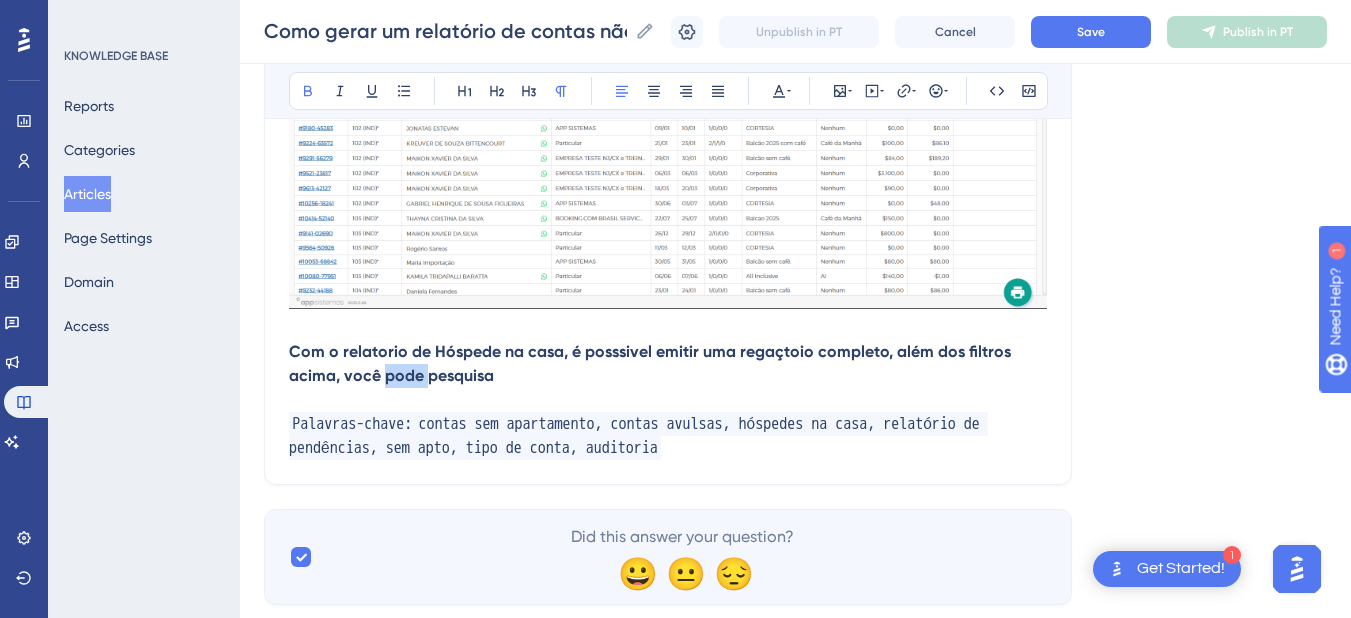 click on "Com o relatorio de Hóspede na casa, é posssivel emitir uma regaçtoio completo, além dos filtros acima, você pode pesquisa" at bounding box center (652, 363) 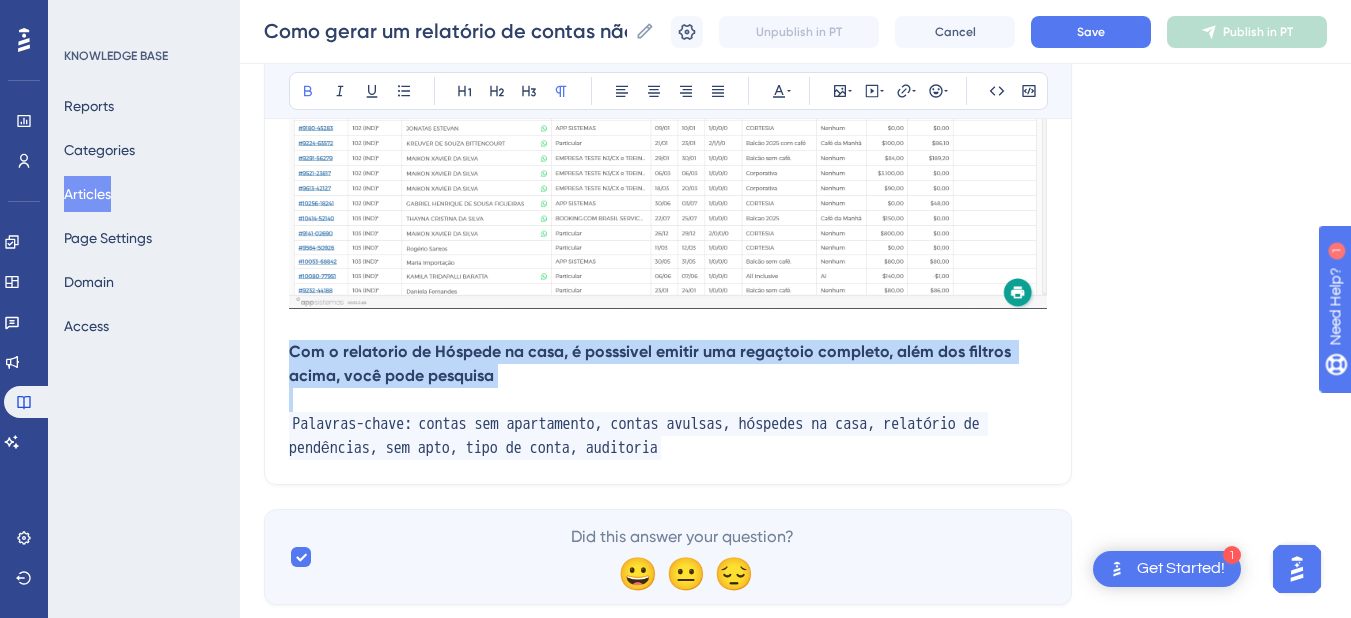 click on "Com o relatorio de Hóspede na casa, é posssivel emitir uma regaçtoio completo, além dos filtros acima, você pode pesquisa" at bounding box center (652, 363) 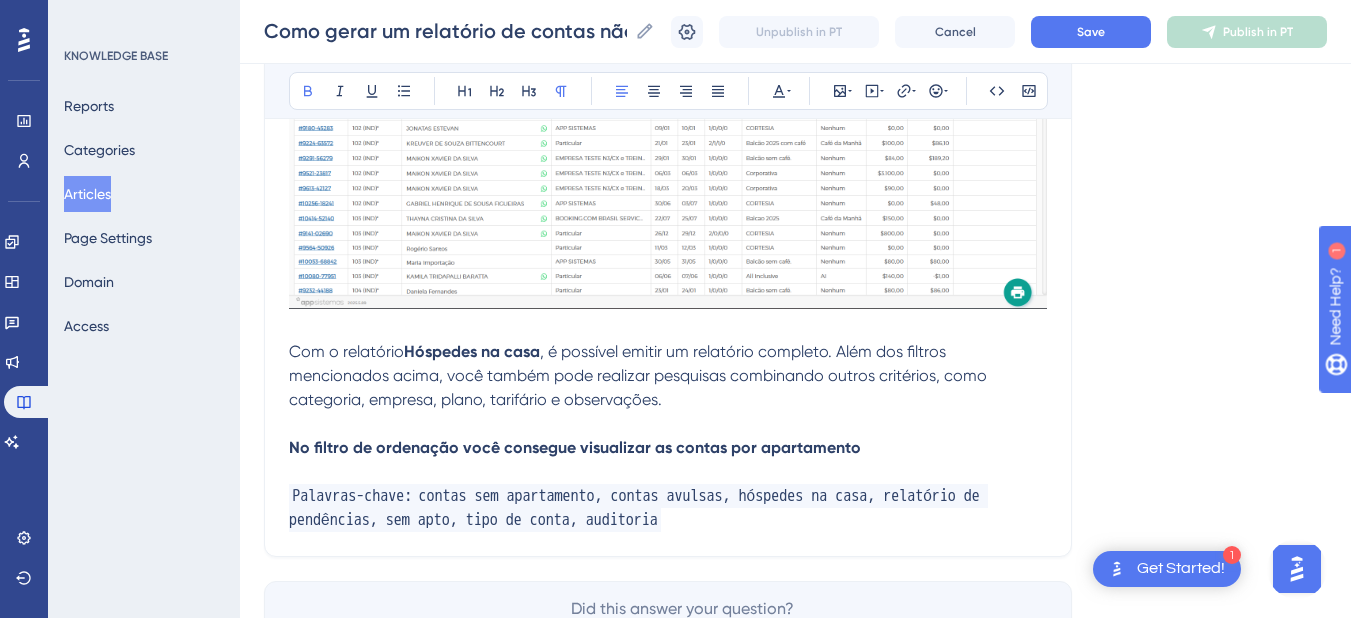 click on "No filtro de ordenação você consegue visualizar as contas por apartamento" at bounding box center (668, 448) 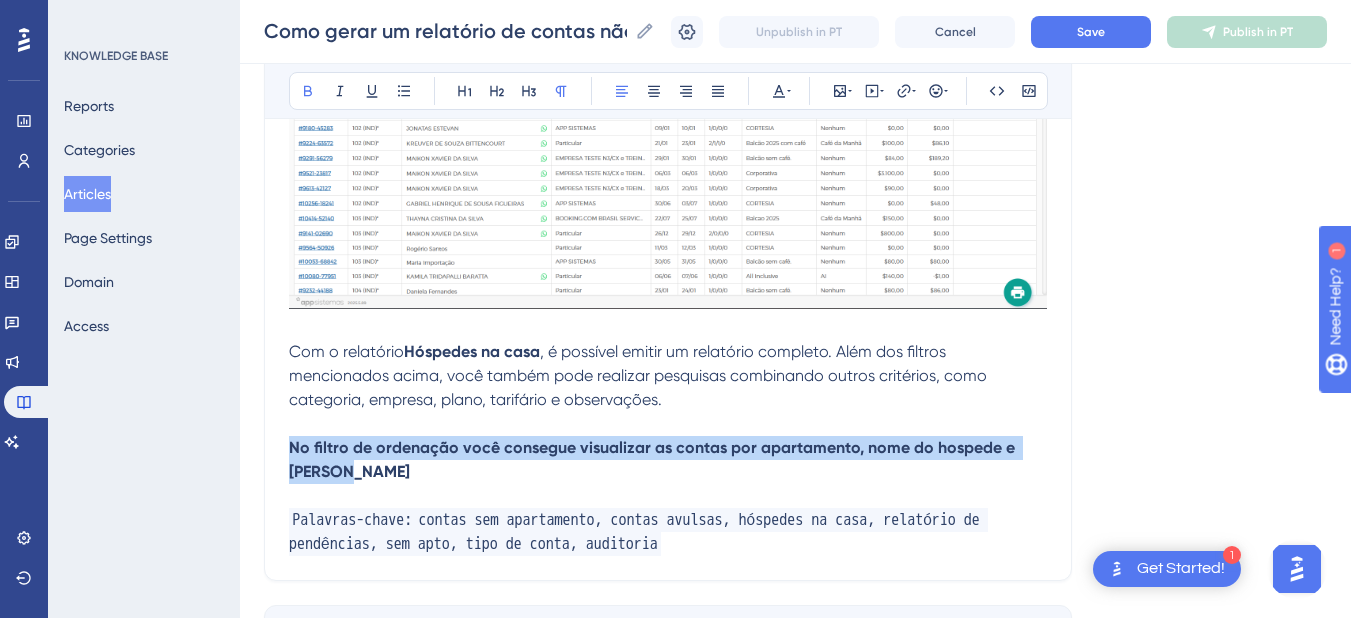 drag, startPoint x: 384, startPoint y: 480, endPoint x: 263, endPoint y: 453, distance: 123.97581 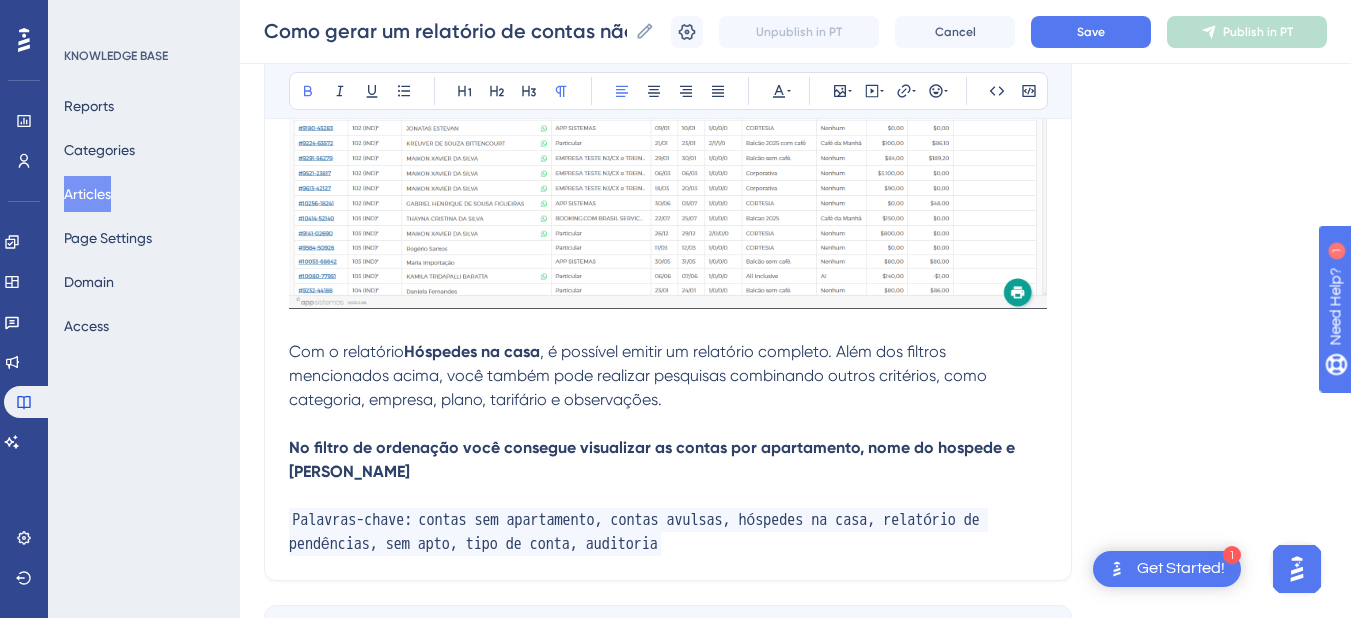 drag, startPoint x: 318, startPoint y: 453, endPoint x: 291, endPoint y: 431, distance: 34.828148 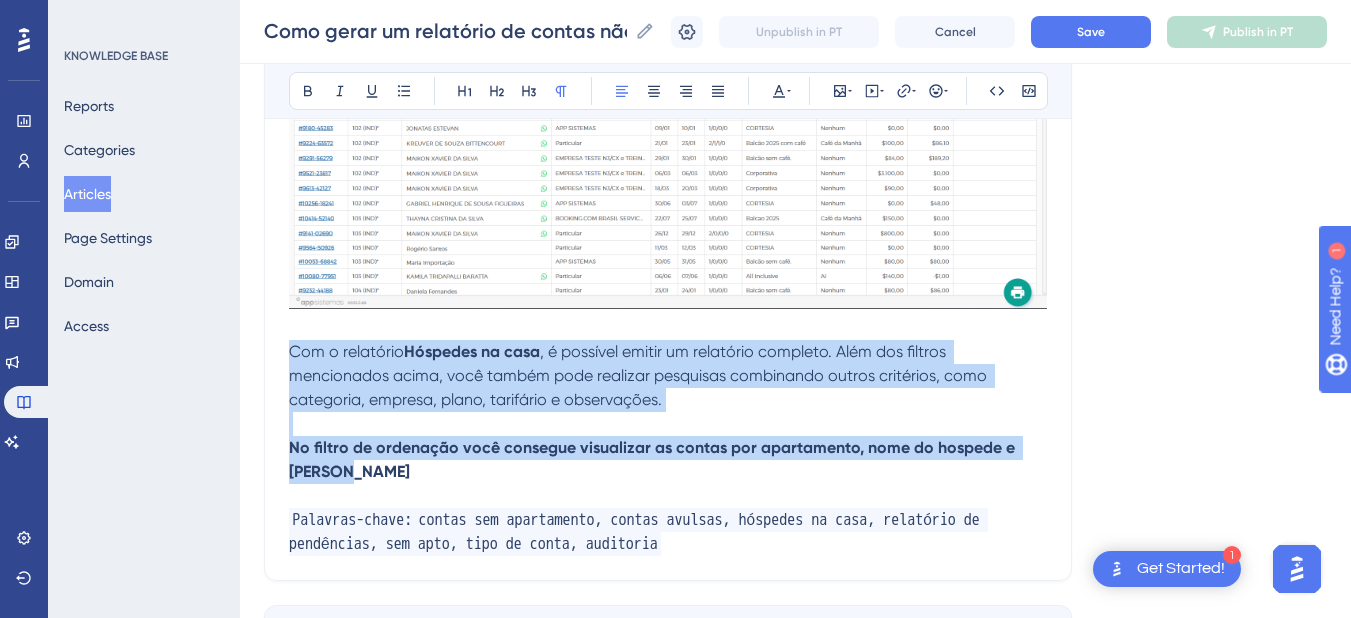 drag, startPoint x: 378, startPoint y: 465, endPoint x: 291, endPoint y: 359, distance: 137.13132 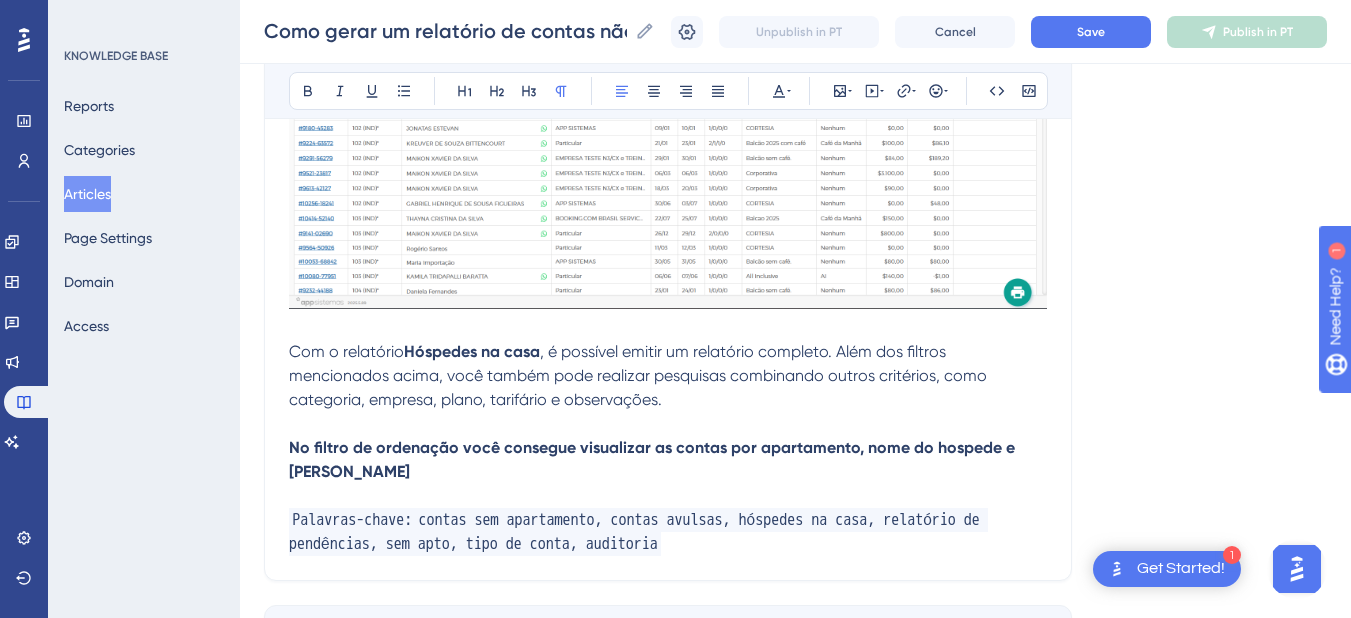 drag, startPoint x: 288, startPoint y: 377, endPoint x: 291, endPoint y: 388, distance: 11.401754 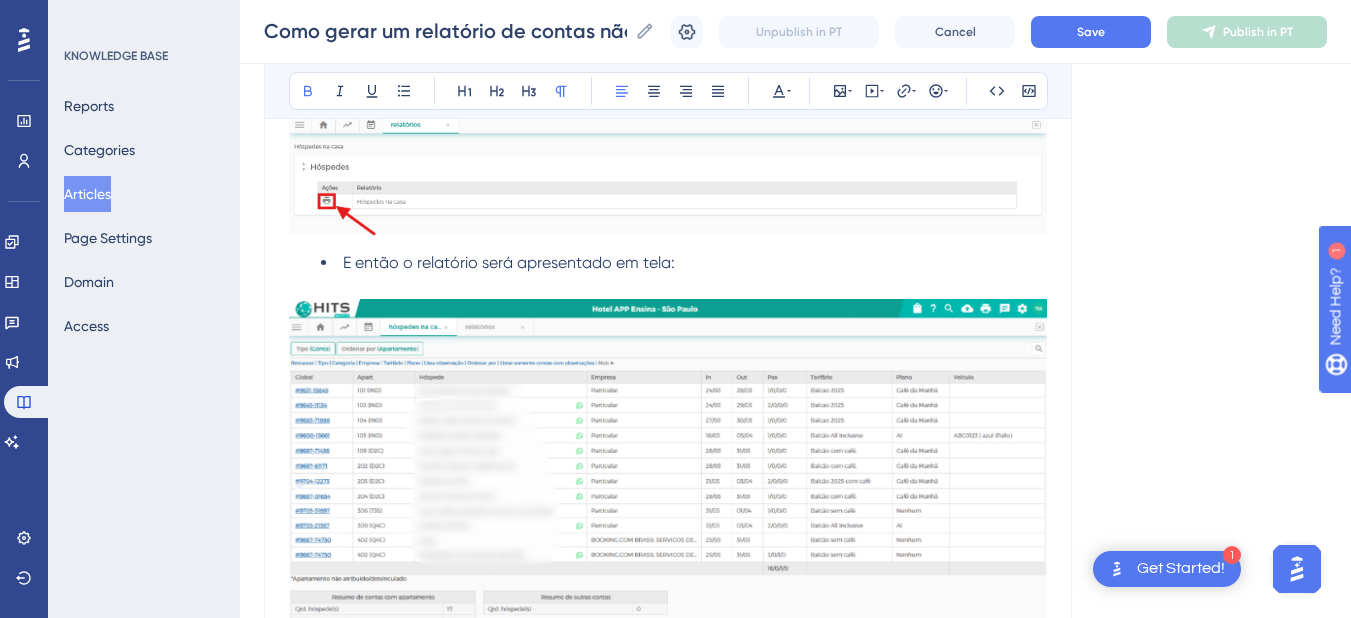 scroll, scrollTop: 0, scrollLeft: 0, axis: both 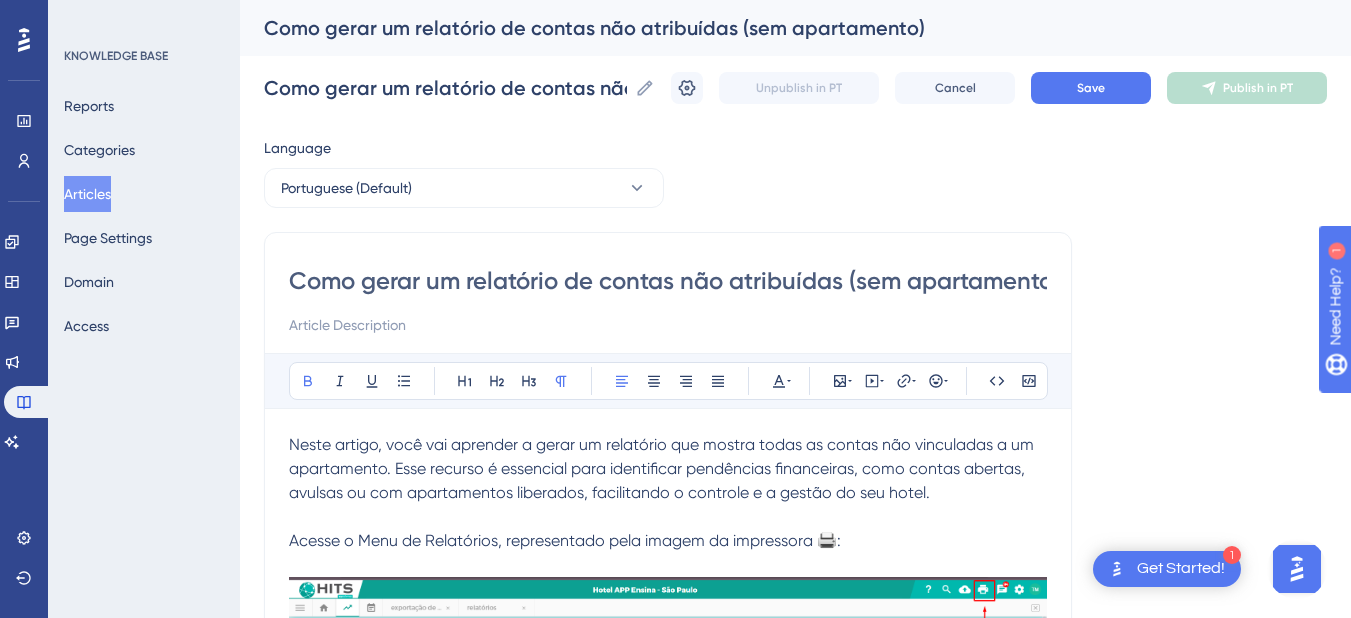 click on "Neste artigo, você vai aprender a gerar um relatório que mostra todas as contas não vinculadas a um apartamento. Esse recurso é essencial para identificar pendências financeiras, como contas abertas, avulsas ou com apartamentos liberados, facilitando o controle e a gestão do seu hotel." at bounding box center (668, 469) 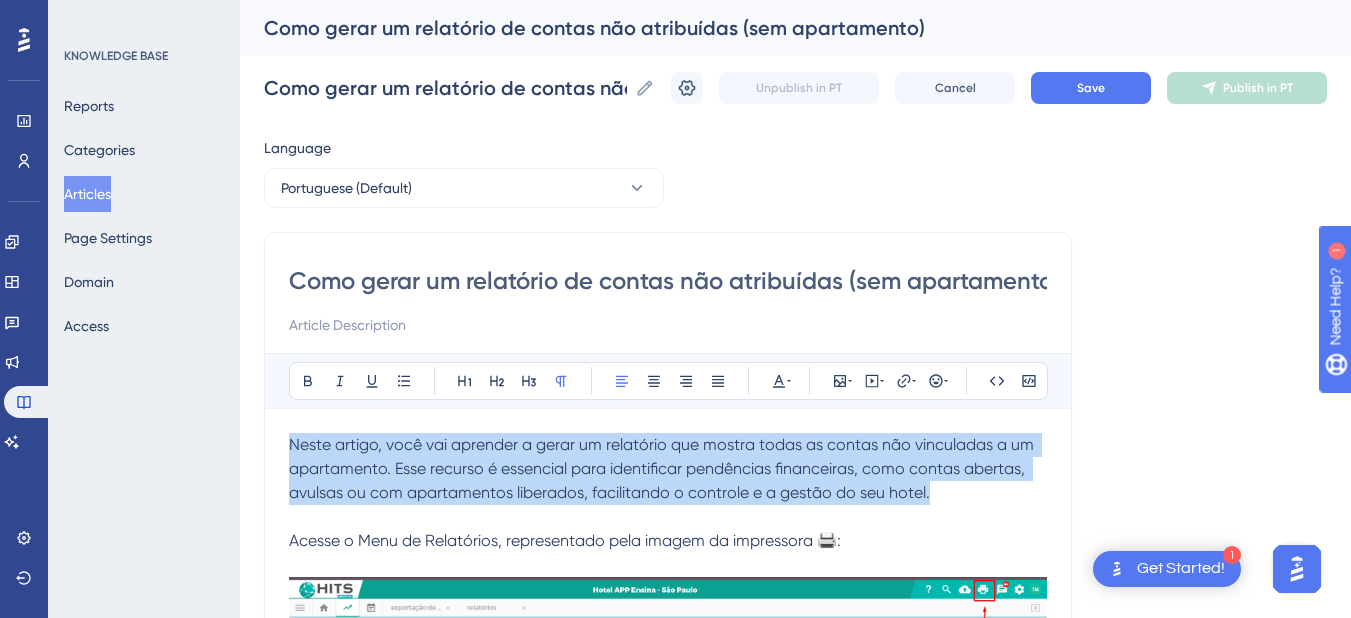 drag, startPoint x: 889, startPoint y: 487, endPoint x: 272, endPoint y: 449, distance: 618.16907 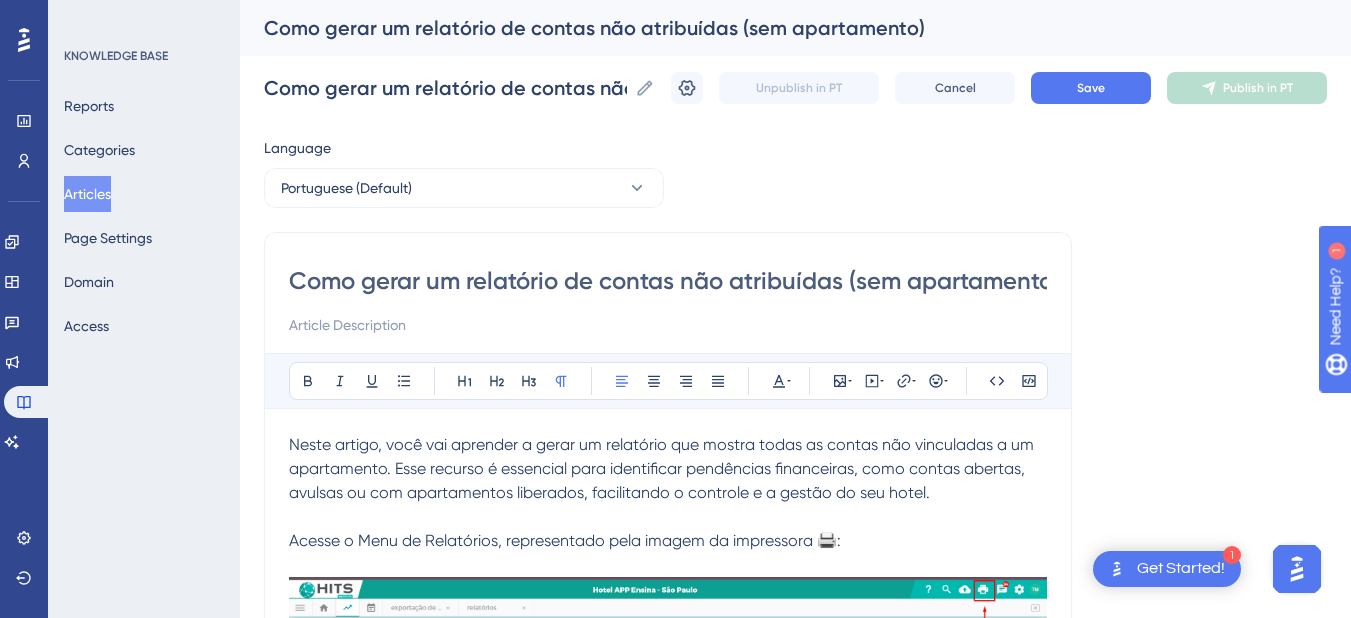 click at bounding box center (668, 517) 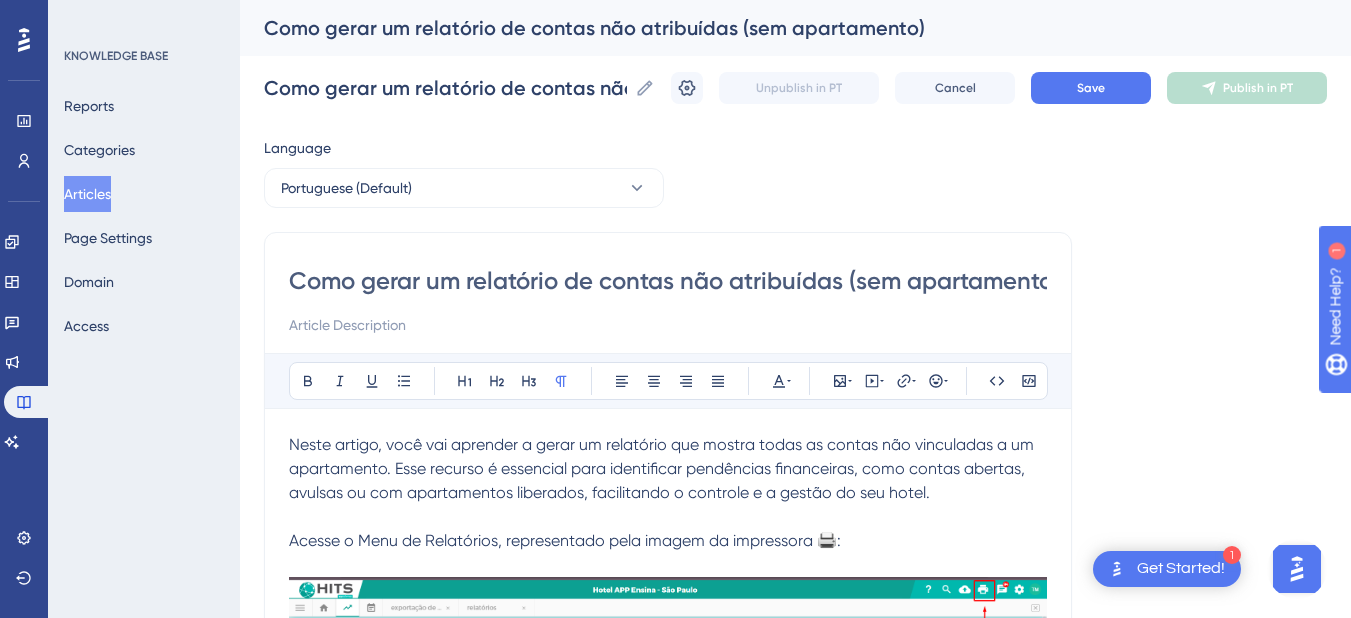 click on "Neste artigo, você vai aprender a gerar um relatório que mostra todas as contas não vinculadas a um apartamento. Esse recurso é essencial para identificar pendências financeiras, como contas abertas, avulsas ou com apartamentos liberados, facilitando o controle e a gestão do seu hotel." at bounding box center [668, 469] 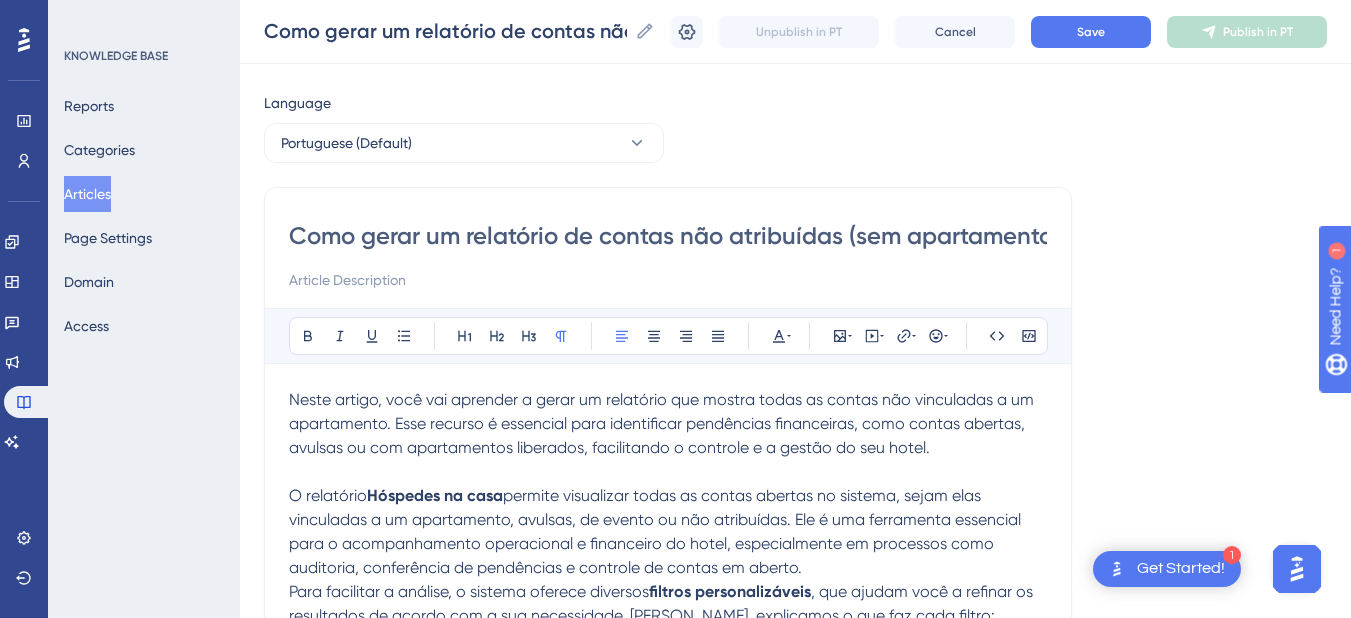 scroll, scrollTop: 237, scrollLeft: 0, axis: vertical 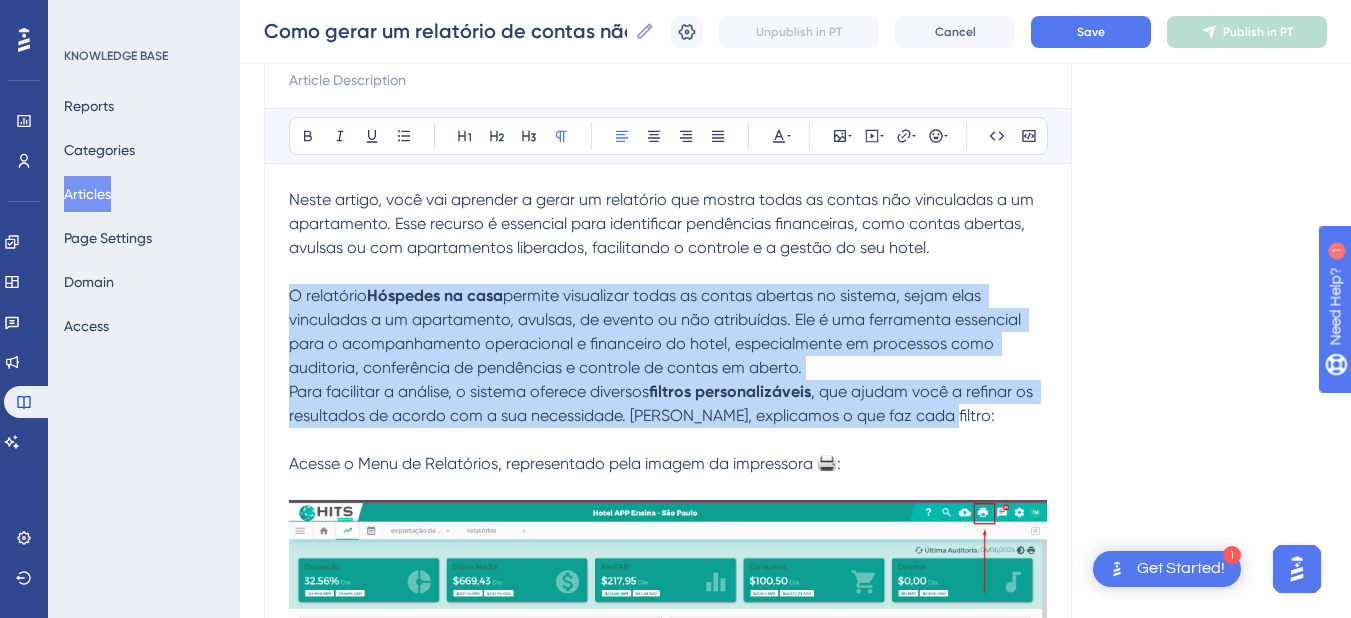 drag, startPoint x: 741, startPoint y: 413, endPoint x: 246, endPoint y: 302, distance: 507.29282 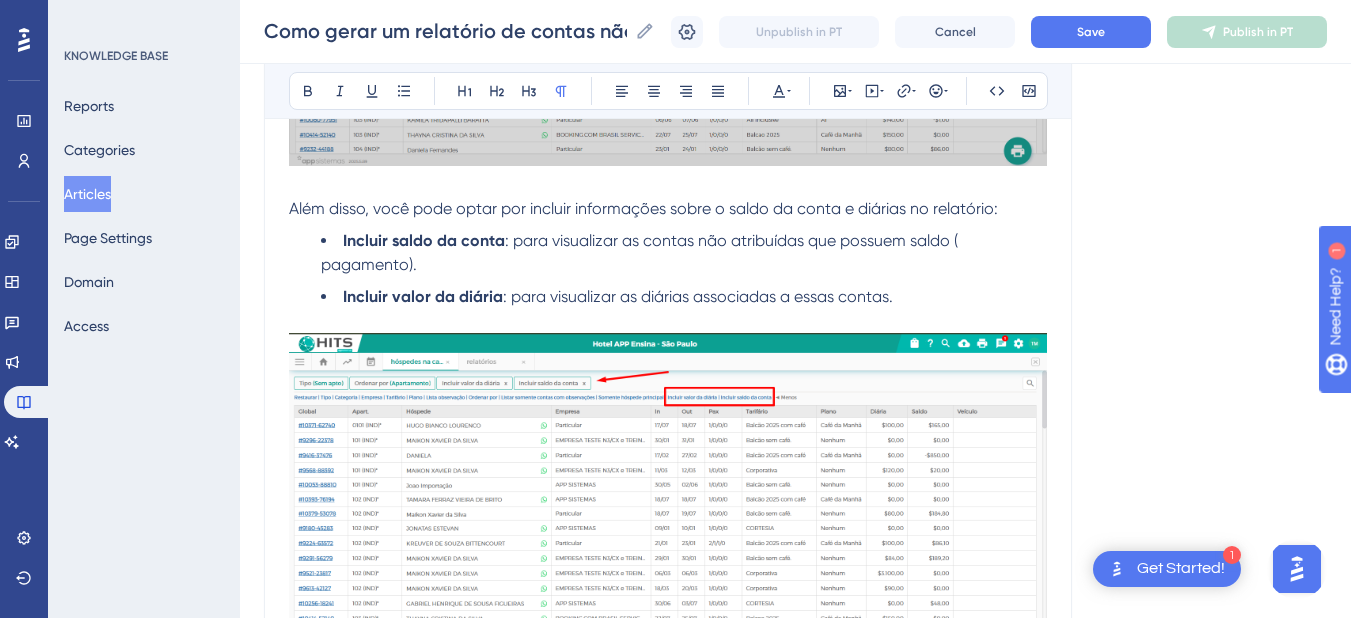scroll, scrollTop: 2984, scrollLeft: 0, axis: vertical 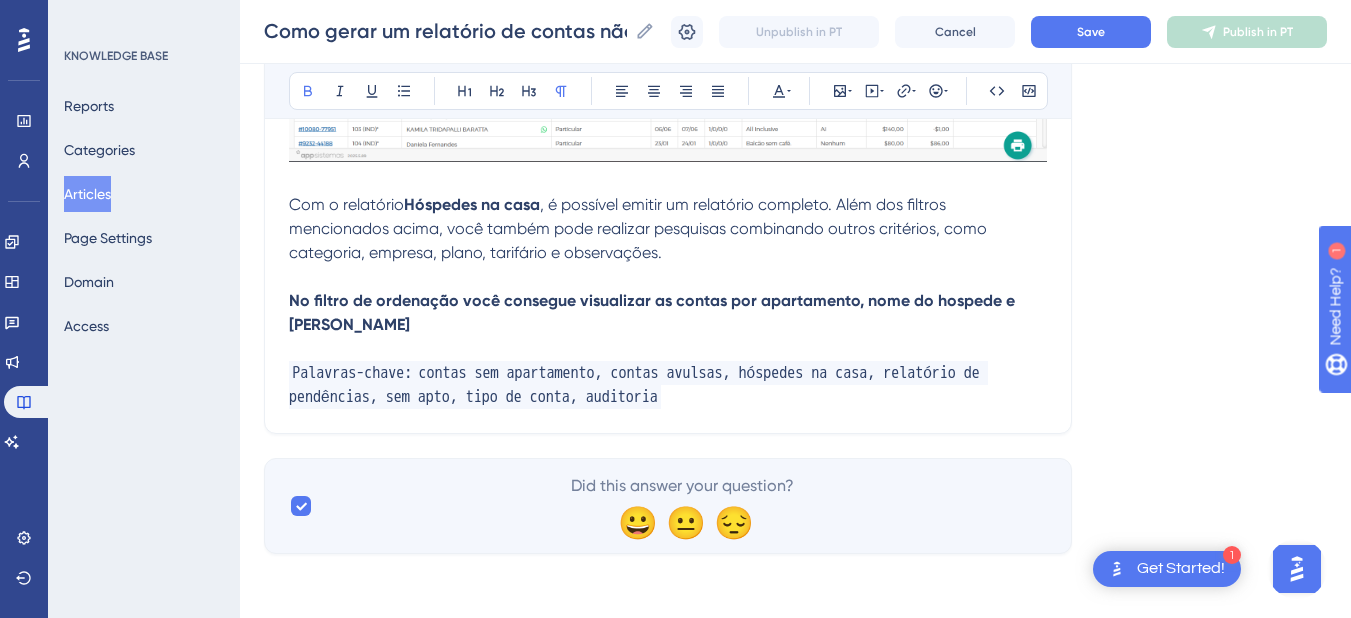 click at bounding box center (668, 277) 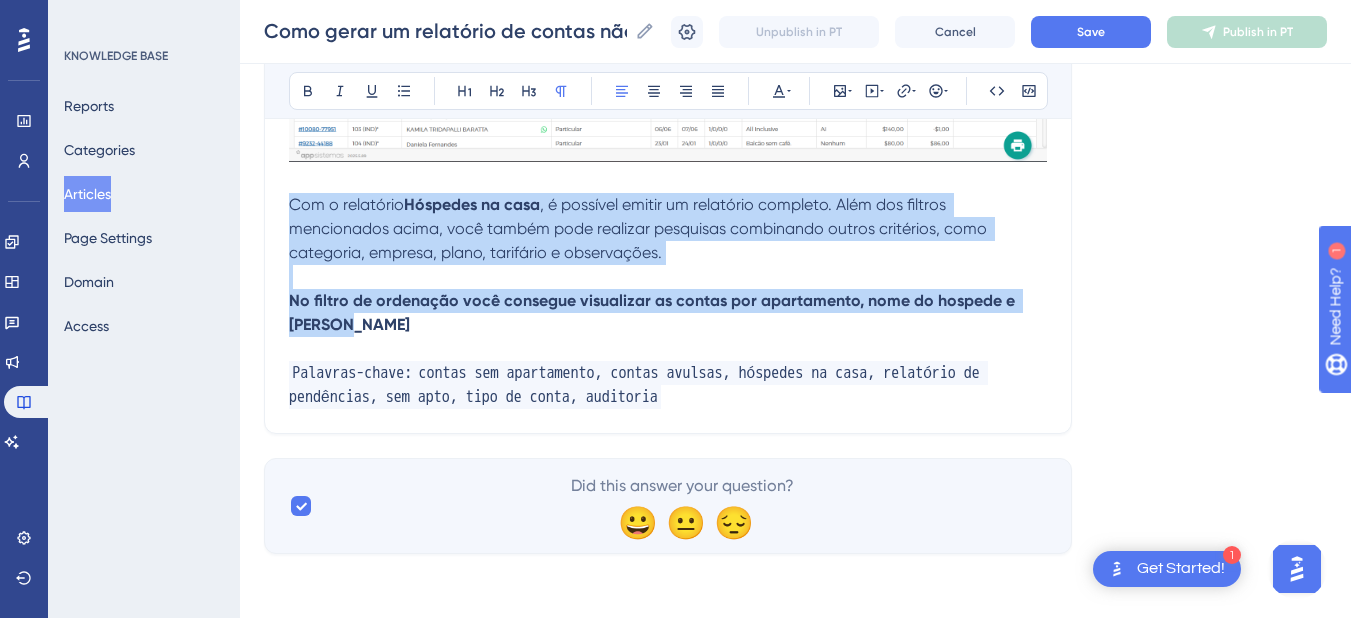 drag, startPoint x: 336, startPoint y: 283, endPoint x: 277, endPoint y: 199, distance: 102.64989 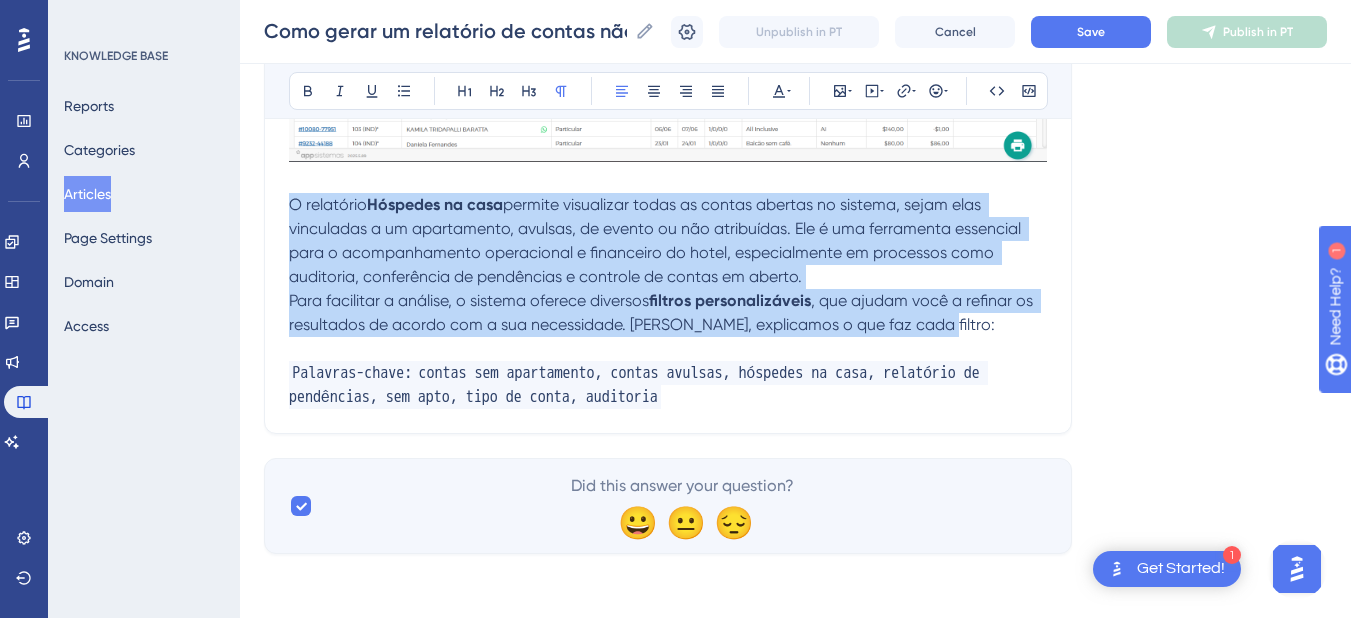 drag, startPoint x: 958, startPoint y: 314, endPoint x: 228, endPoint y: 214, distance: 736.8175 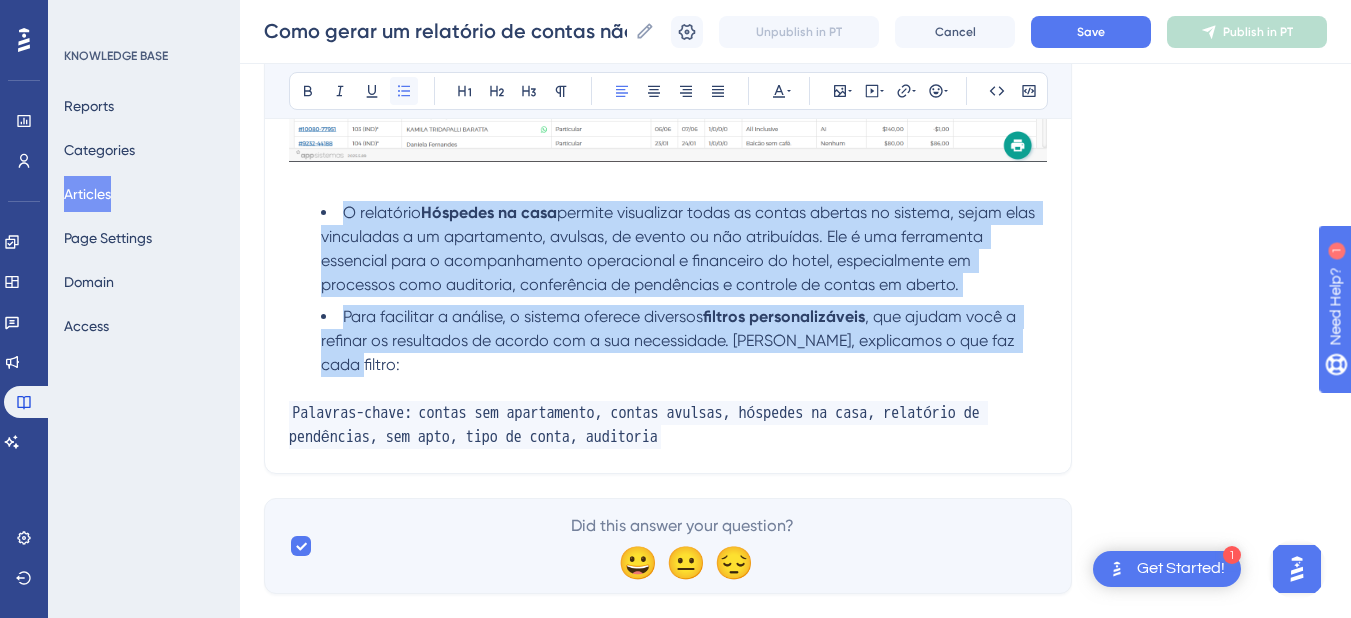click at bounding box center [404, 91] 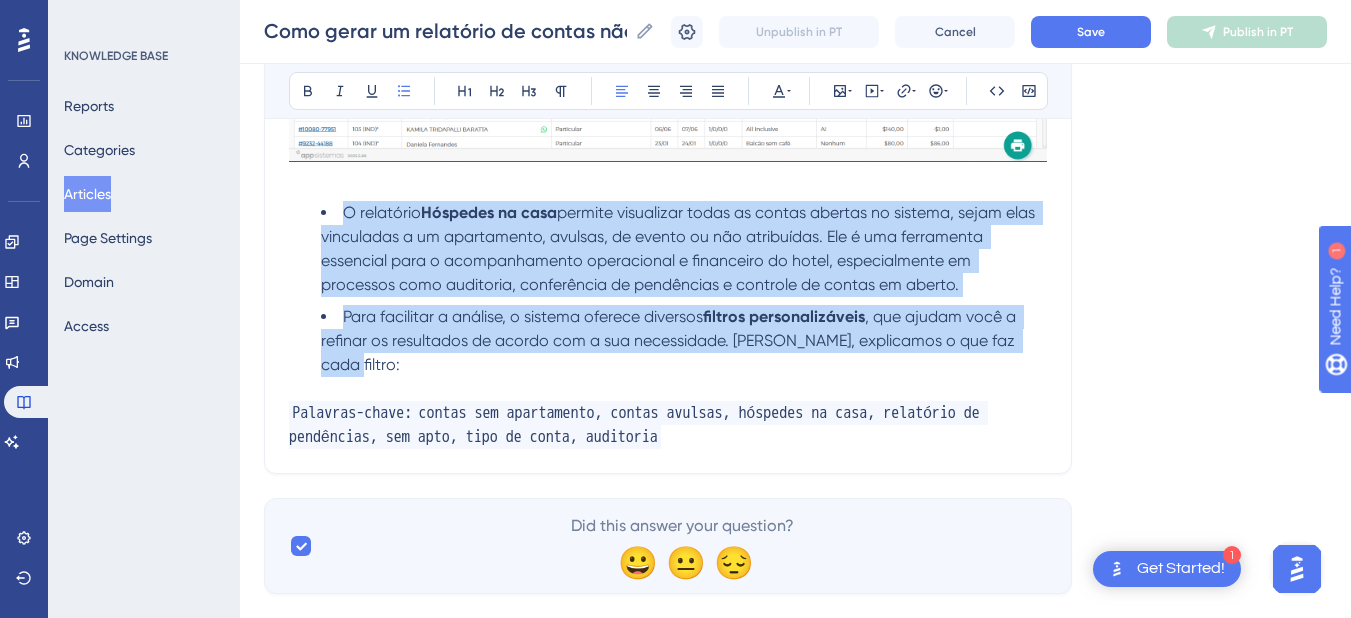 click on "permite visualizar todas as contas abertas no sistema, sejam elas vinculadas a um apartamento, avulsas, de evento ou não atribuídas. Ele é uma ferramenta essencial para o acompanhamento operacional e financeiro do hotel, especialmente em processos como auditoria, conferência de pendências e controle de contas em aberto." at bounding box center (680, 248) 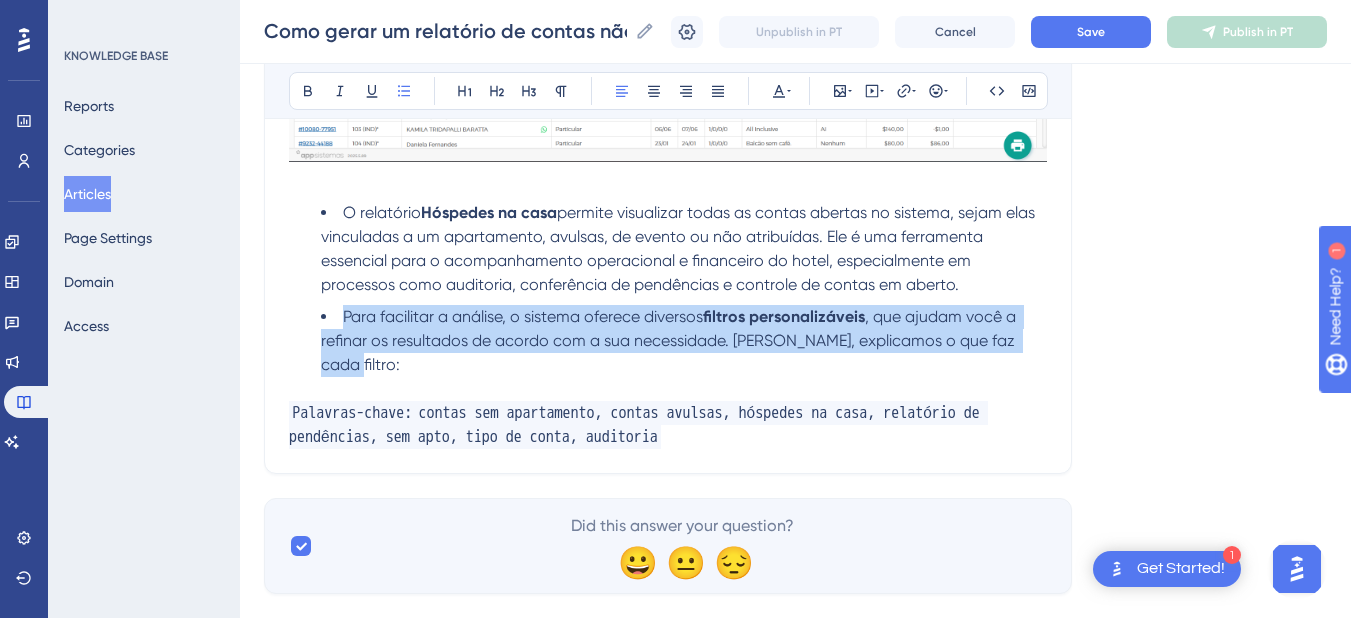drag, startPoint x: 1037, startPoint y: 341, endPoint x: 345, endPoint y: 318, distance: 692.38214 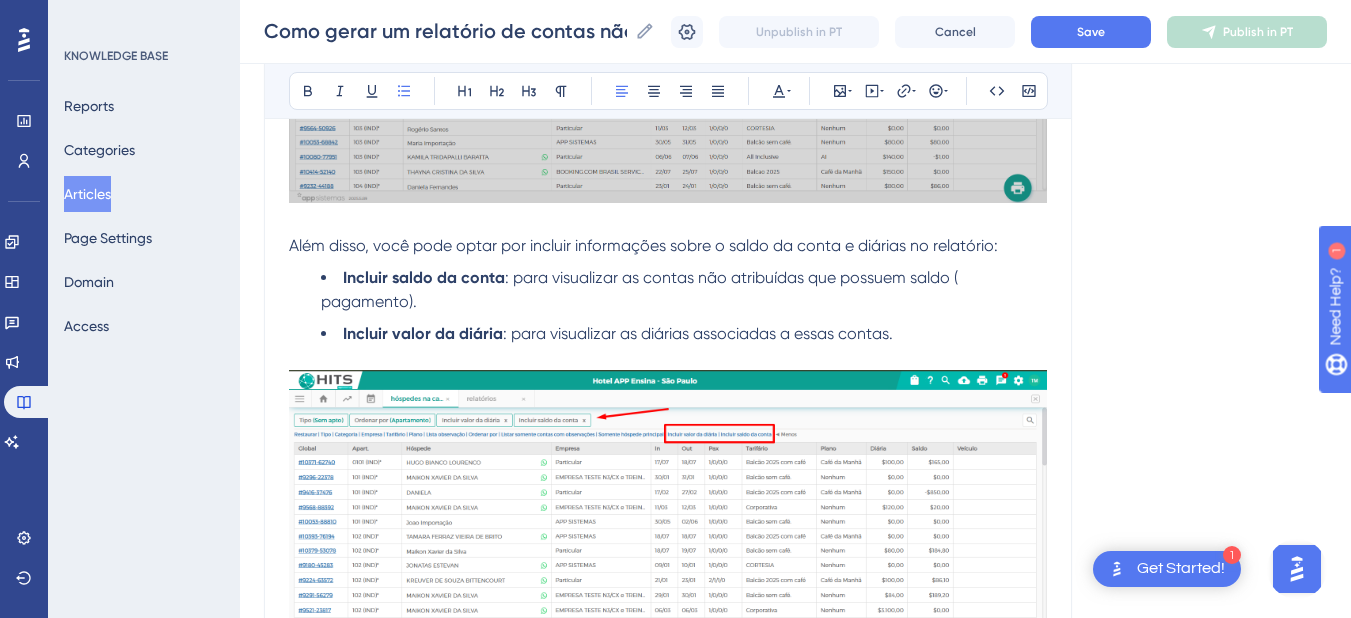 scroll, scrollTop: 3000, scrollLeft: 0, axis: vertical 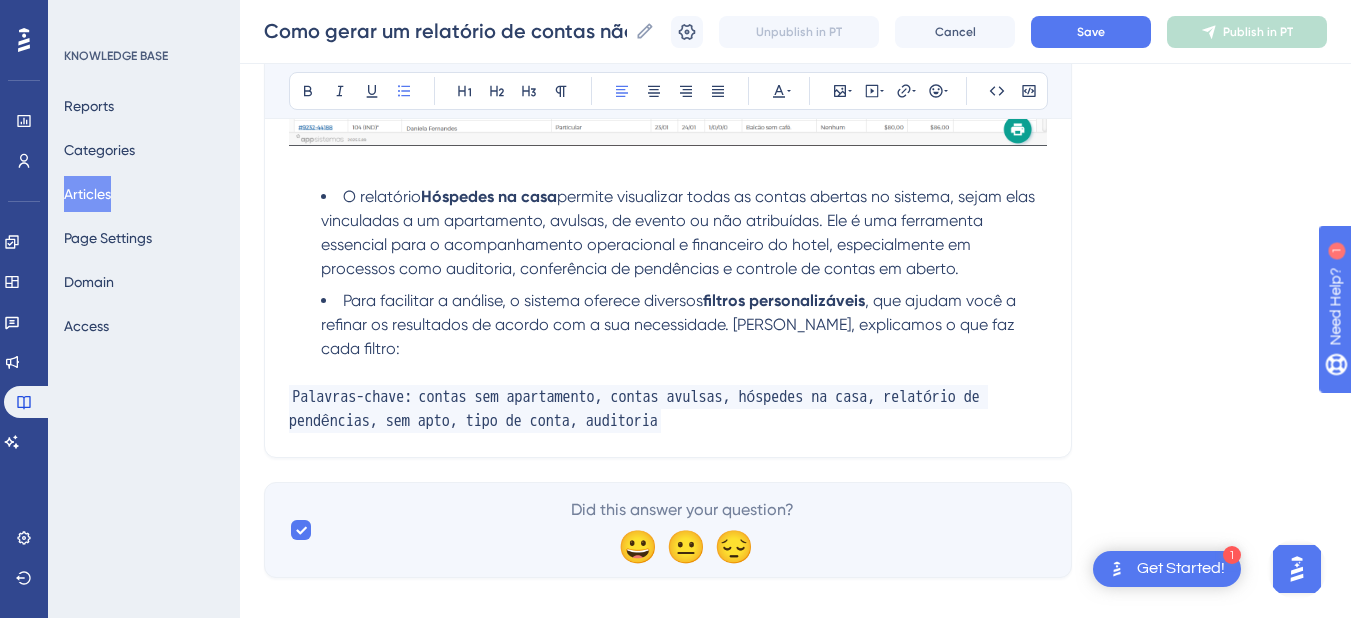 click on "O relatório" at bounding box center (382, 196) 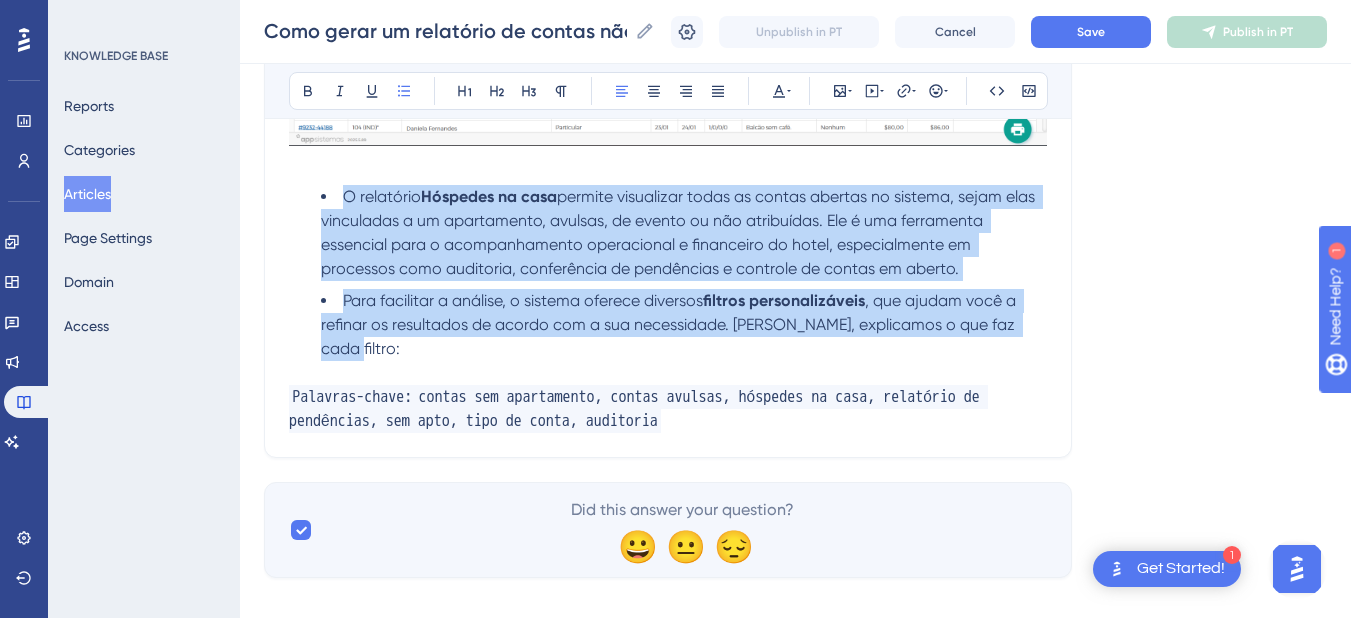 drag, startPoint x: 1036, startPoint y: 325, endPoint x: 312, endPoint y: 190, distance: 736.47876 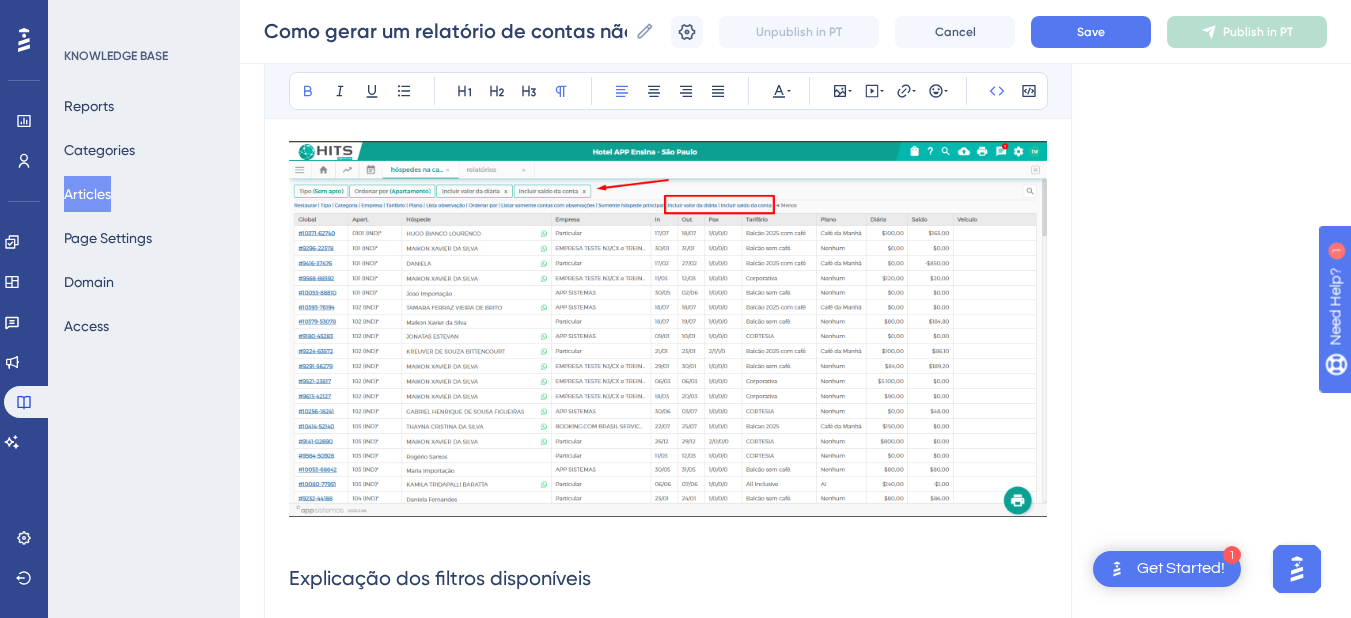 scroll, scrollTop: 3029, scrollLeft: 0, axis: vertical 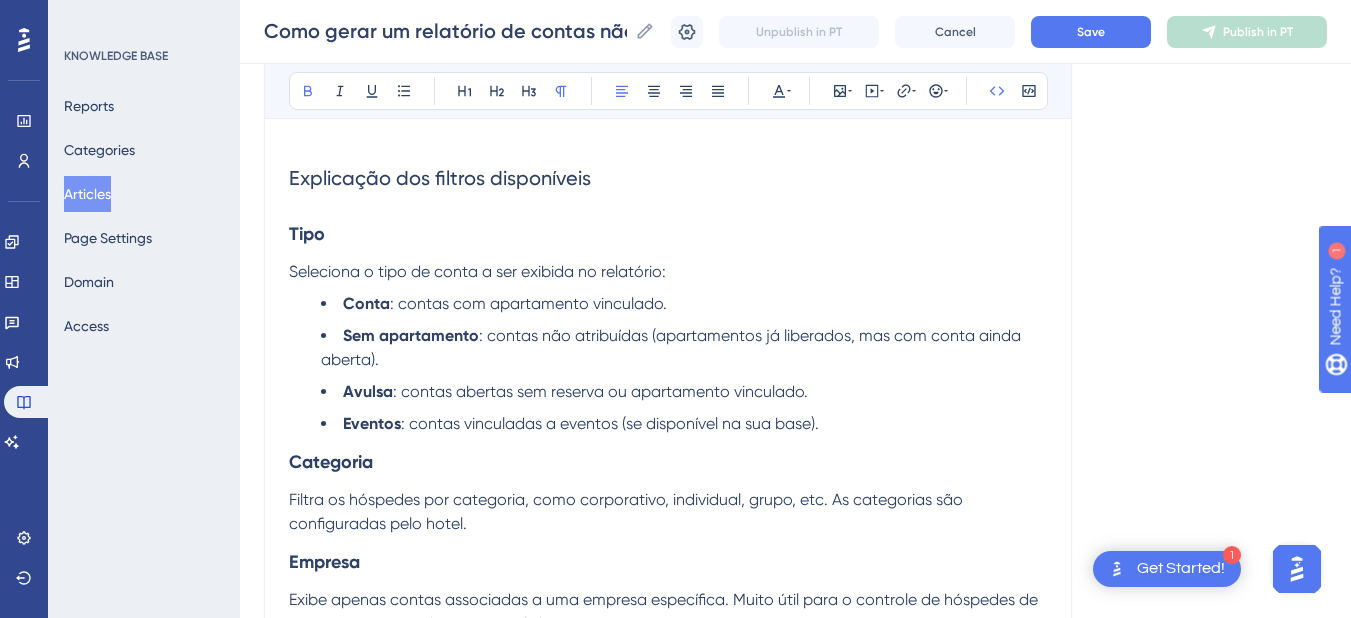 click on "Explicação dos filtros disponíveis" at bounding box center [440, 178] 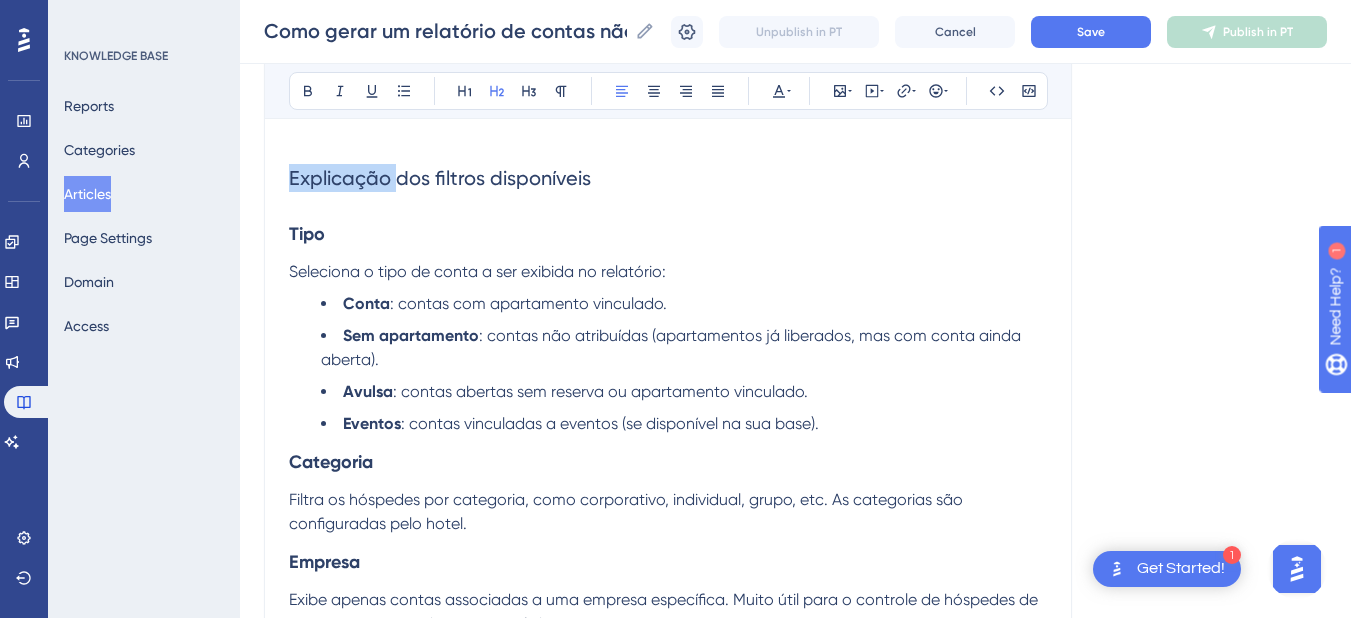 click on "Explicação dos filtros disponíveis" at bounding box center [440, 178] 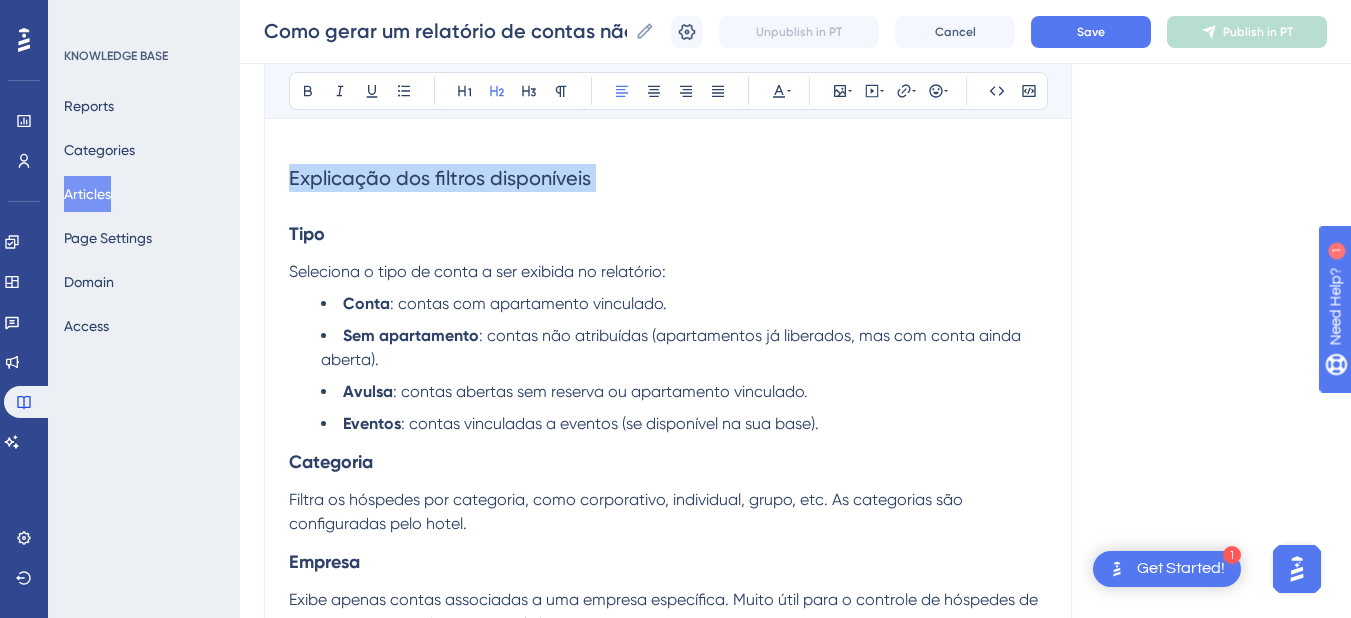click on "Explicação dos filtros disponíveis" at bounding box center [440, 178] 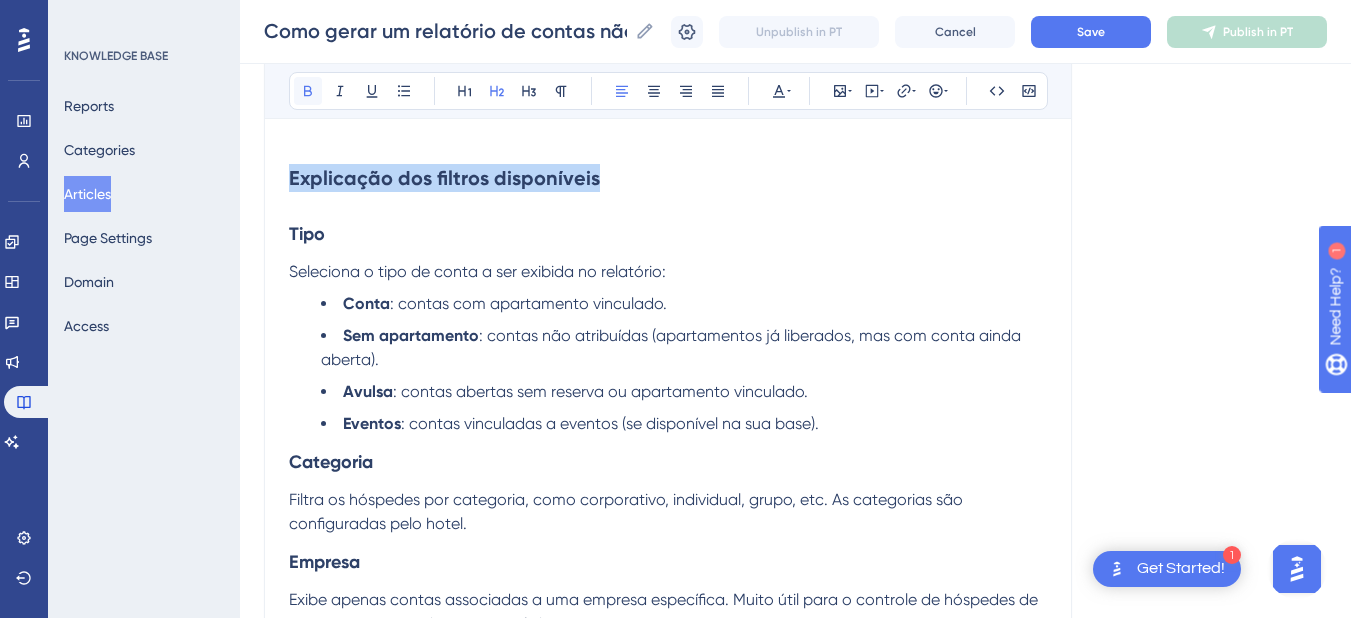 click at bounding box center (308, 91) 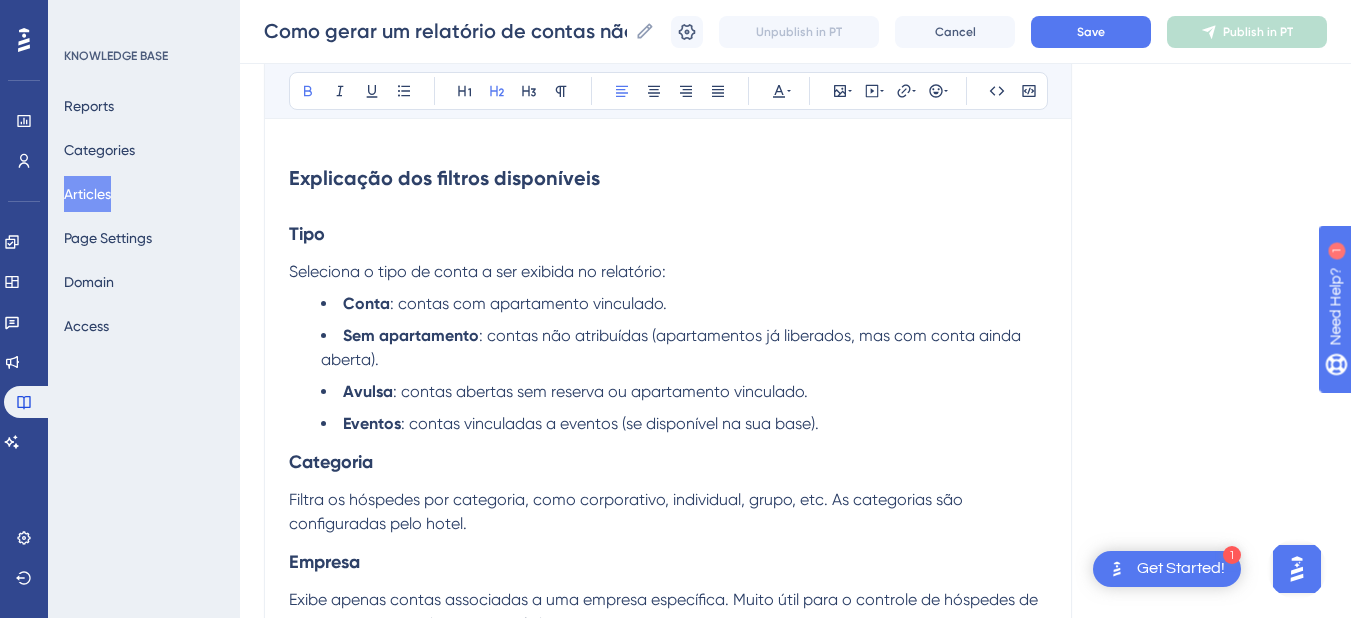 click on "Seleciona o tipo de conta a ser exibida no relatório:" at bounding box center [477, 271] 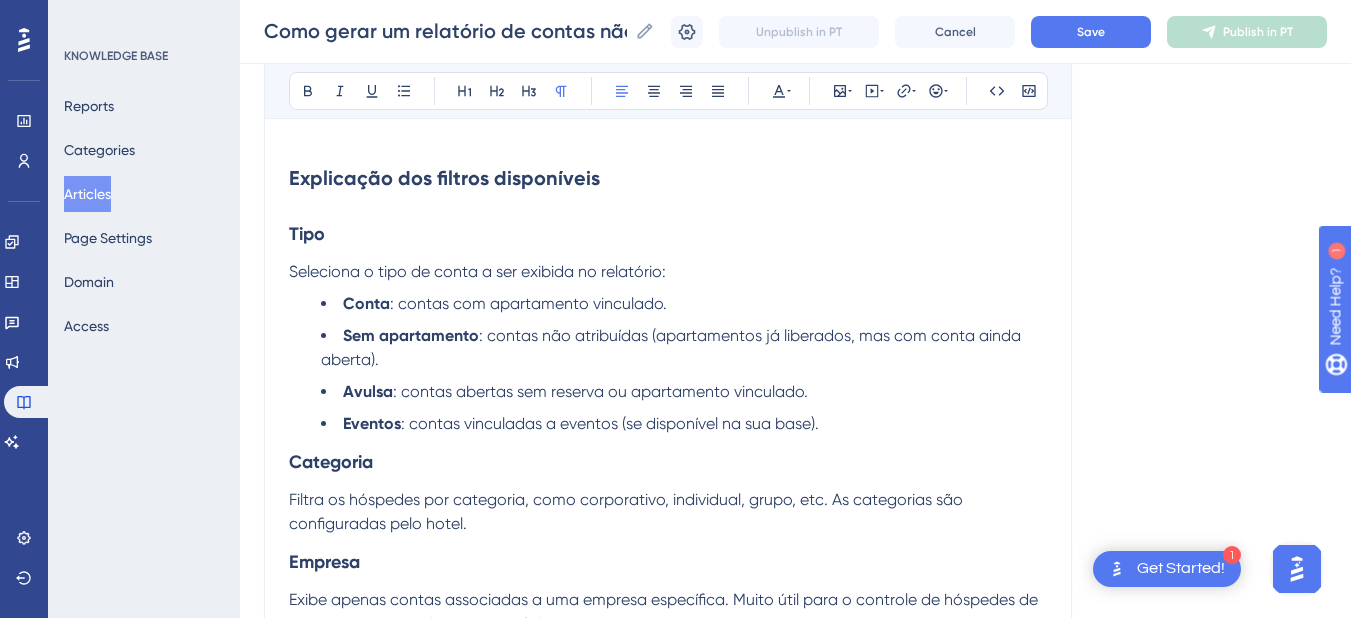 click on "Como gerar um relatório de contas não atribuídas (sem apartamento) Bold Italic Underline Bullet Point Heading 1 Heading 2 Heading 3 Normal Align Left Align Center Align Right Align Justify Text Color Insert Image Embed Video Hyperlink Emojis Code Code Block Neste artigo, você vai aprender a gerar um relatório que mostra todas as contas não vinculadas a um apartamento. Esse recurso é essencial para identificar pendências financeiras, como contas abertas, avulsas ou com apartamentos liberados, facilitando o controle e a gestão do seu hotel. Acesse o Menu de Relatórios, representado pela imagem da impressora 🖨️: Selecione a opção:  Hóspedes na casa E então o relatório será apresentado em tela: Visualizando as contas não atribuídas No filtro  Tipo , você pode escolher quais tipos de contas deseja analisar. As opções incluem: Sem apartamento : contas não atribuídas, ou seja, contas cujo apartamento já foi liberado; [PERSON_NAME] : contas vinculadas a apartamentos; Eventos Avulsa Tipo Conta" at bounding box center (668, -636) 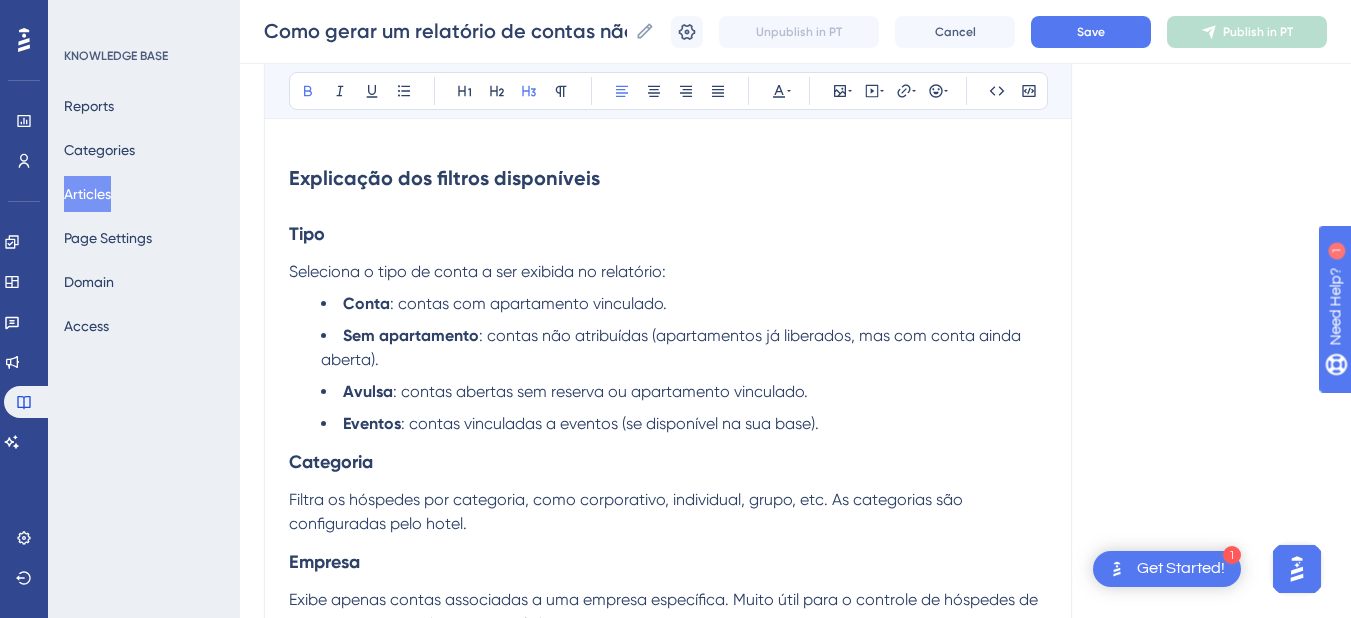 click on "Tipo" at bounding box center [668, 234] 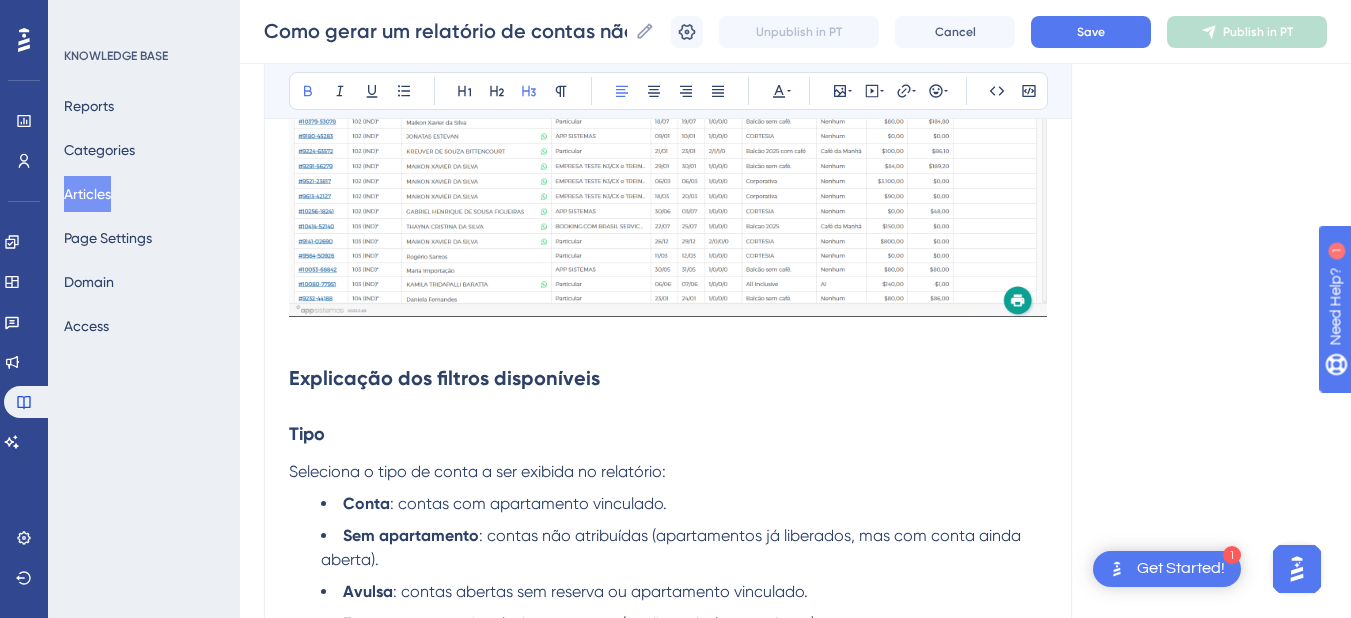 scroll, scrollTop: 3029, scrollLeft: 0, axis: vertical 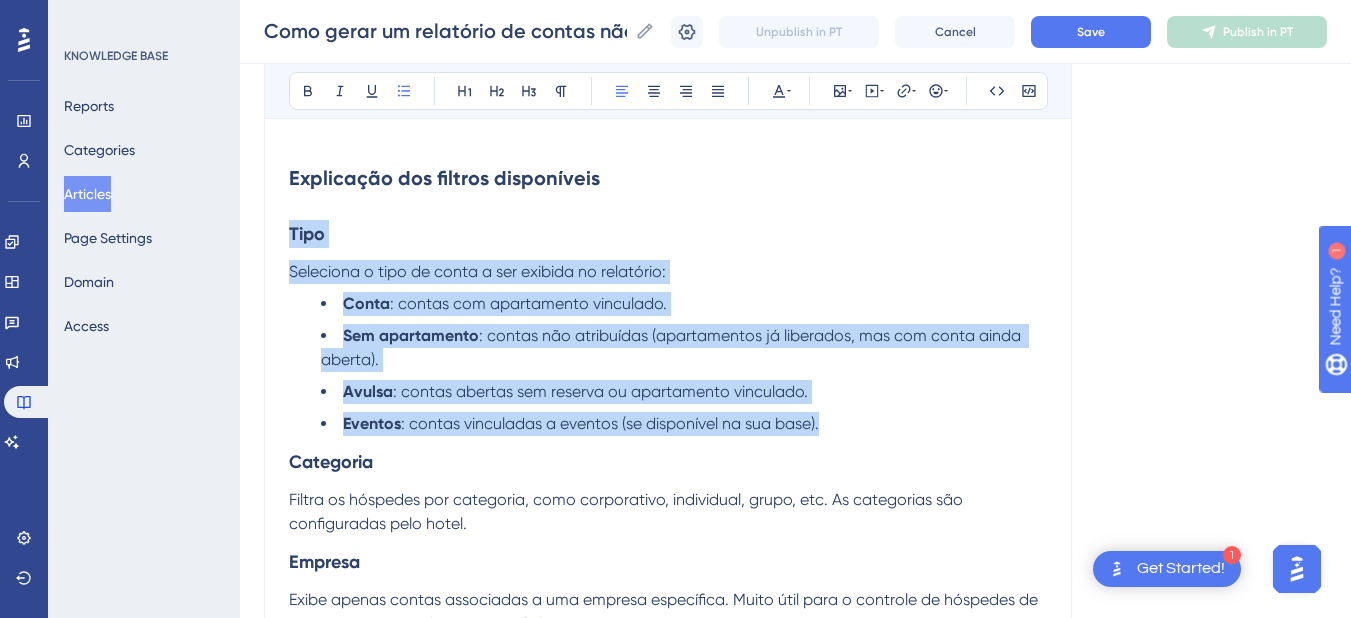 drag, startPoint x: 815, startPoint y: 428, endPoint x: 275, endPoint y: 236, distance: 573.1178 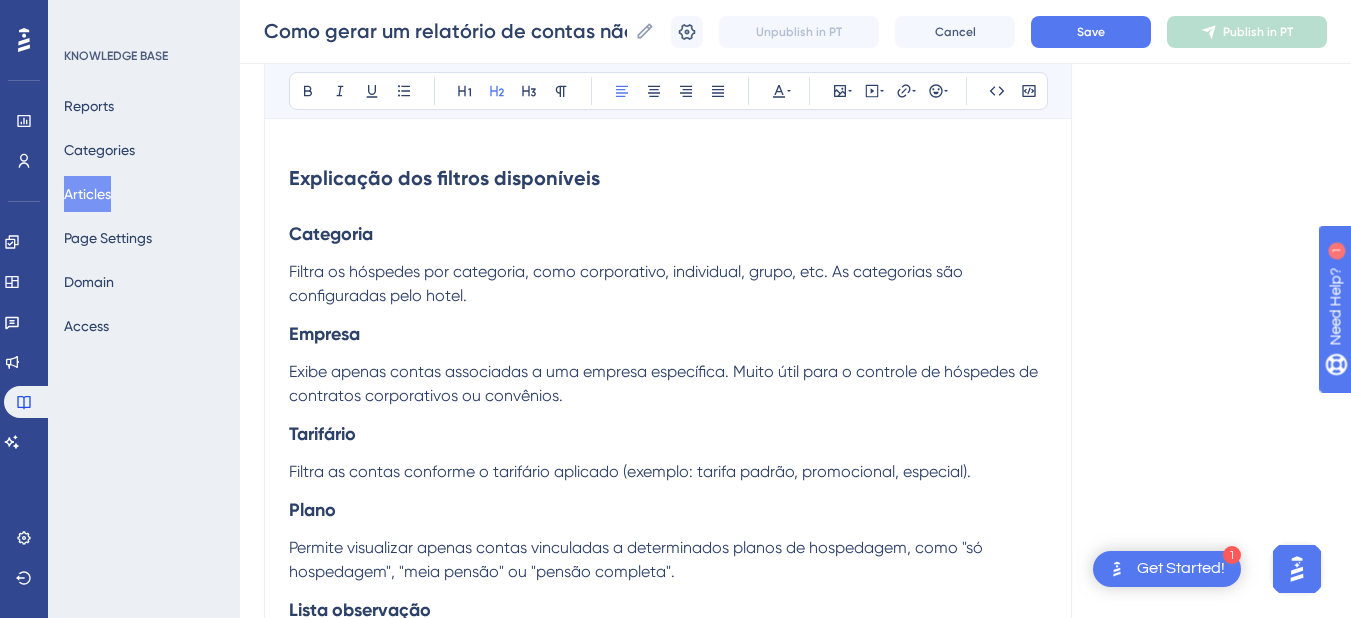 click on "Filtra os hóspedes por categoria, como corporativo, individual, grupo, etc. As categorias são configuradas pelo hotel." at bounding box center [628, 283] 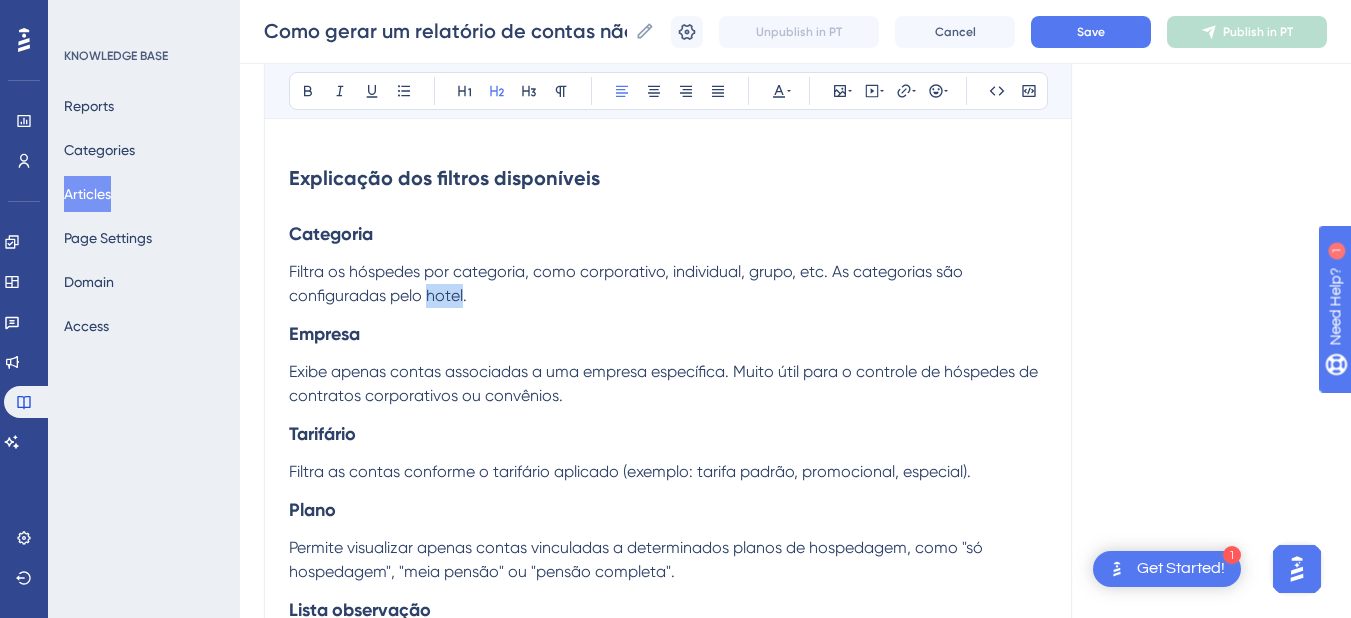 click on "Filtra os hóspedes por categoria, como corporativo, individual, grupo, etc. As categorias são configuradas pelo hotel." at bounding box center [628, 283] 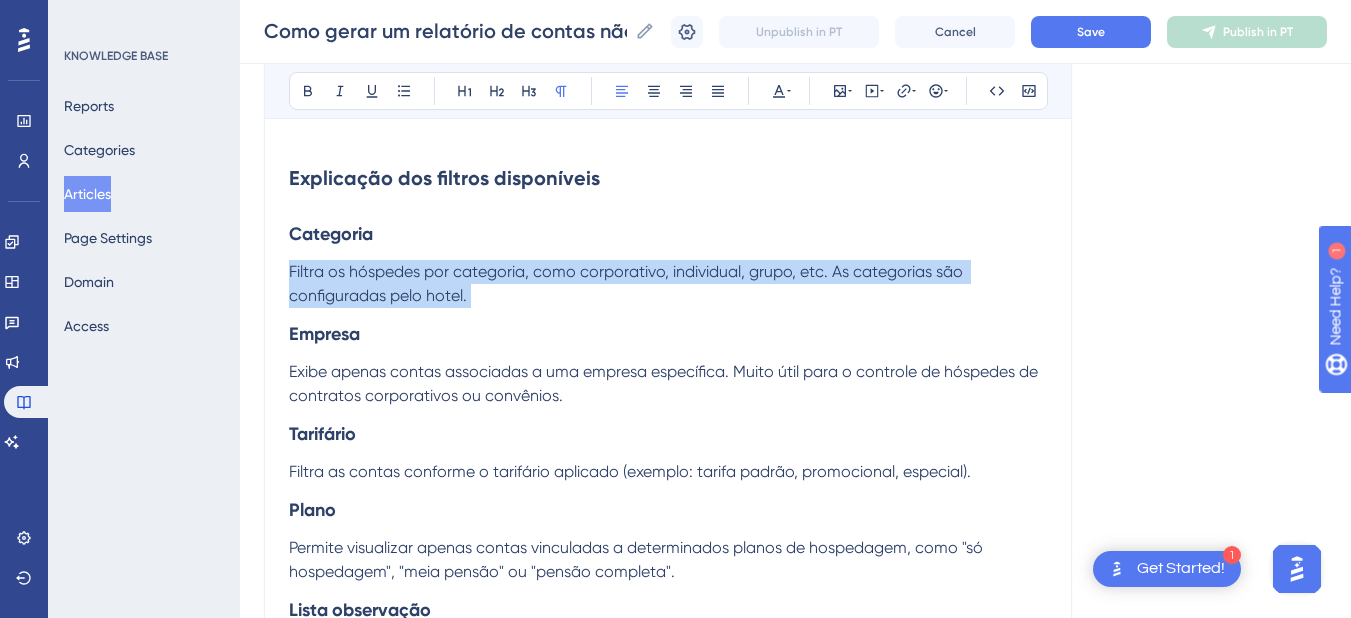 click on "Filtra os hóspedes por categoria, como corporativo, individual, grupo, etc. As categorias são configuradas pelo hotel." at bounding box center [628, 283] 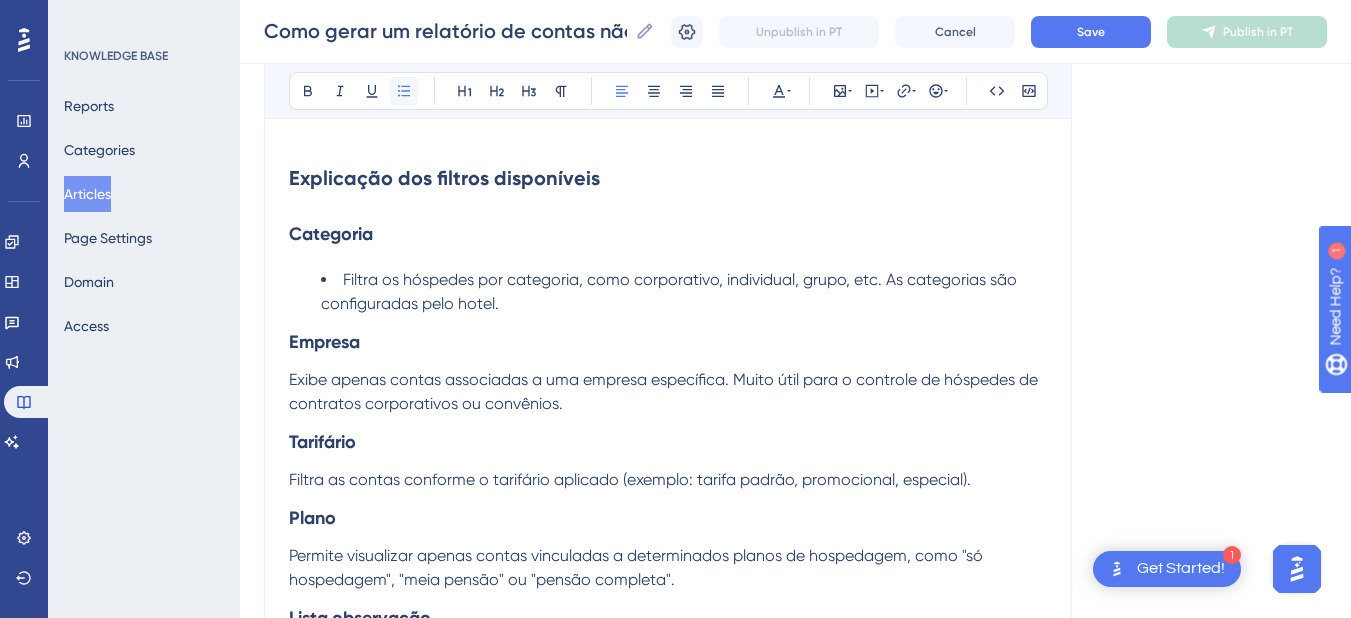click 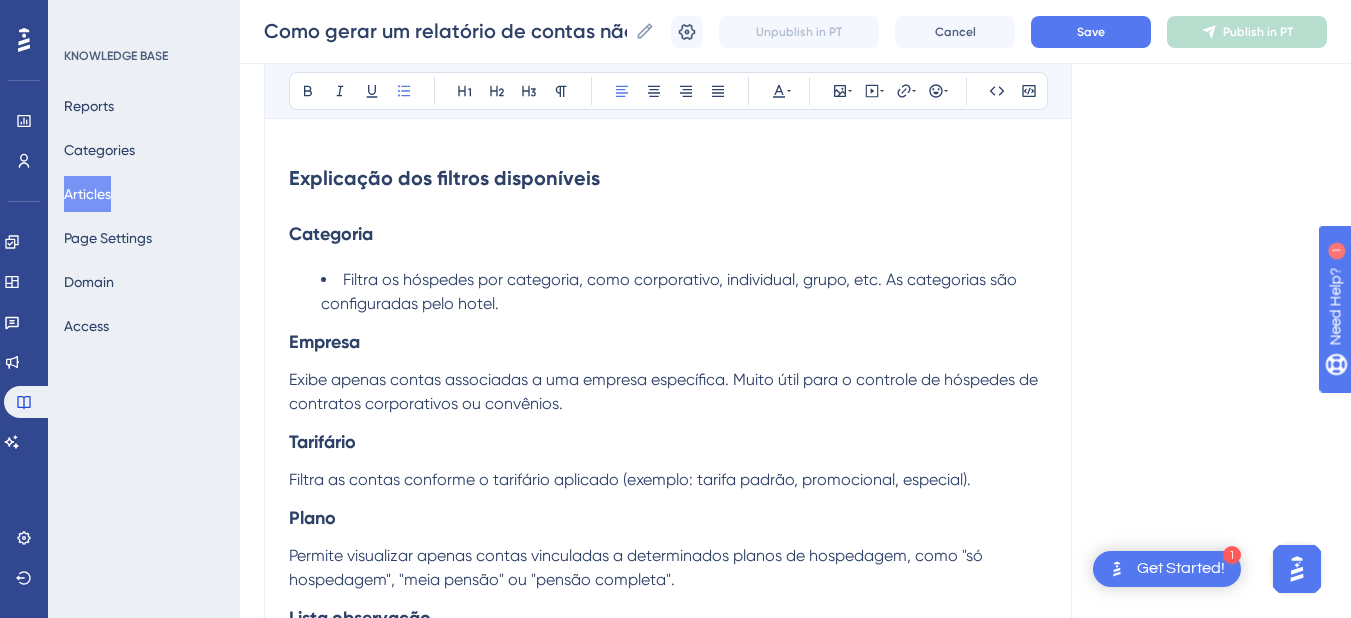 click on "Filtra os hóspedes por categoria, como corporativo, individual, grupo, etc. As categorias são configuradas pelo hotel." at bounding box center [671, 291] 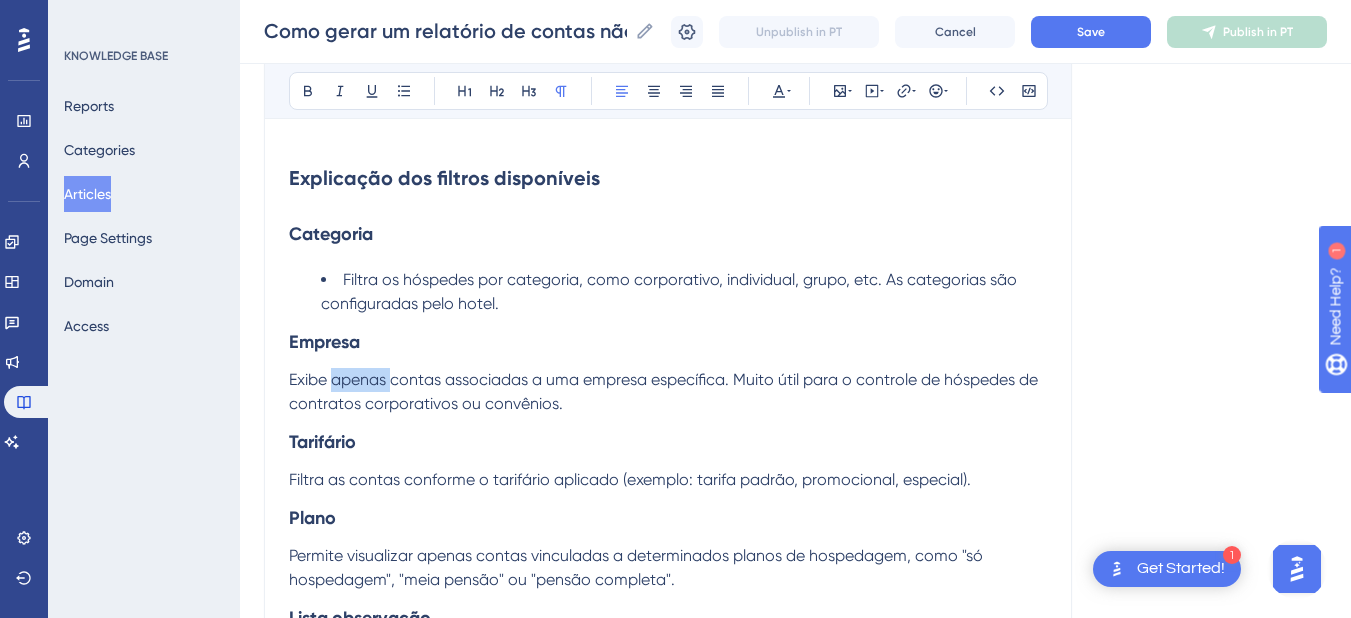 click on "Exibe apenas contas associadas a uma empresa específica. Muito útil para o controle de hóspedes de contratos corporativos ou convênios." at bounding box center (665, 391) 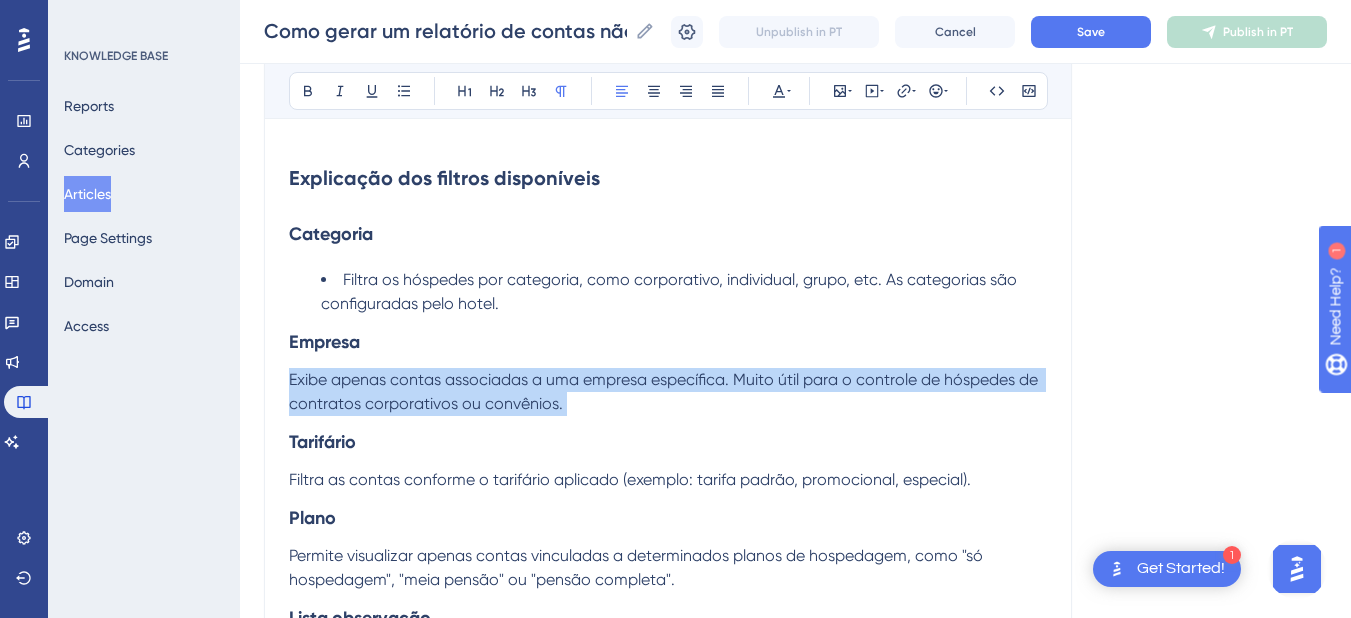 click on "Exibe apenas contas associadas a uma empresa específica. Muito útil para o controle de hóspedes de contratos corporativos ou convênios." at bounding box center [665, 391] 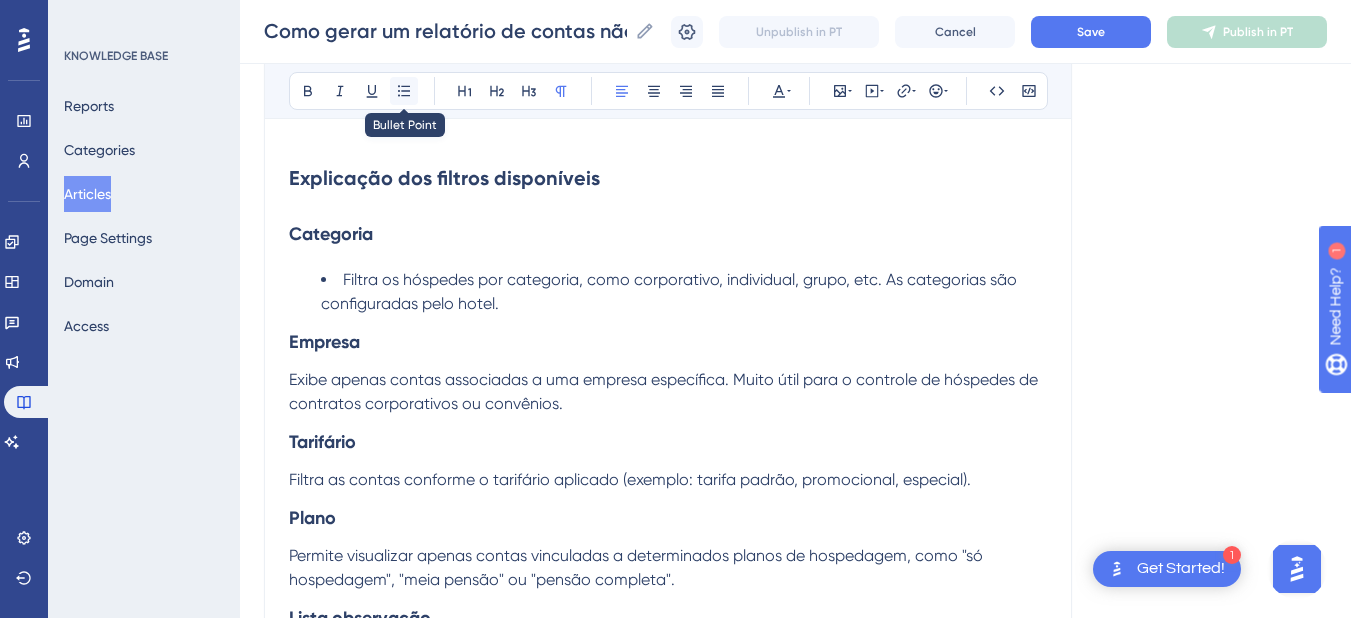 click 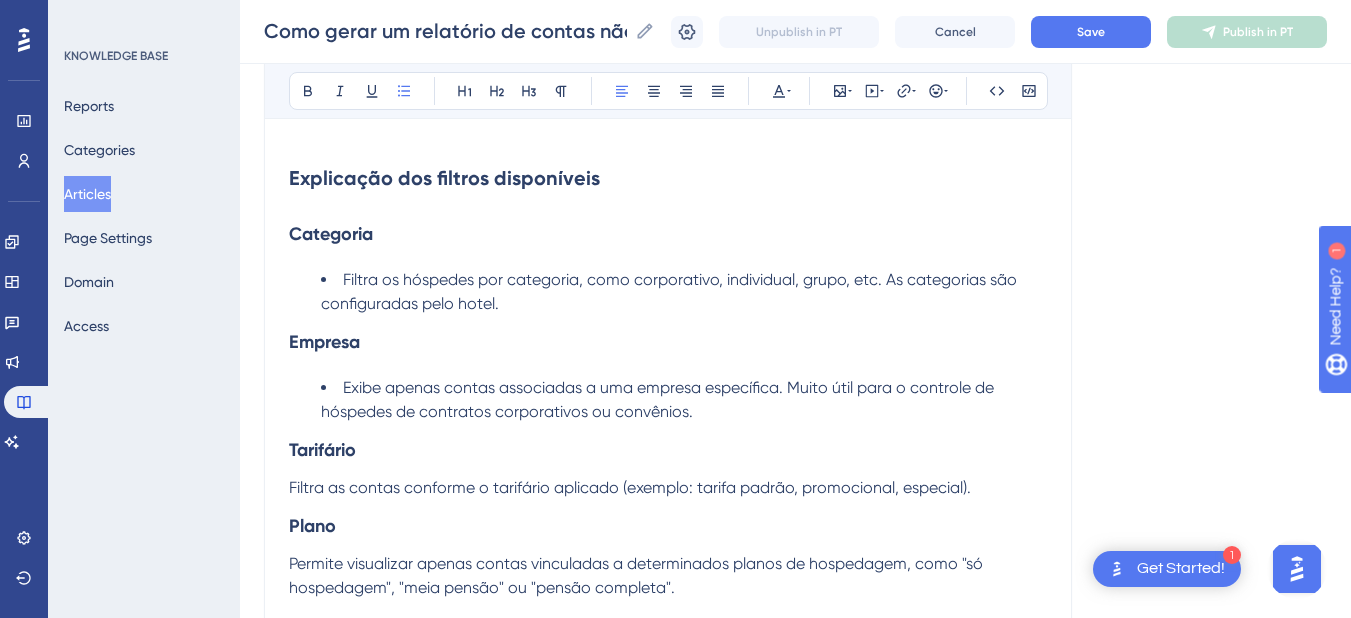 click on "Empresa" at bounding box center [668, 342] 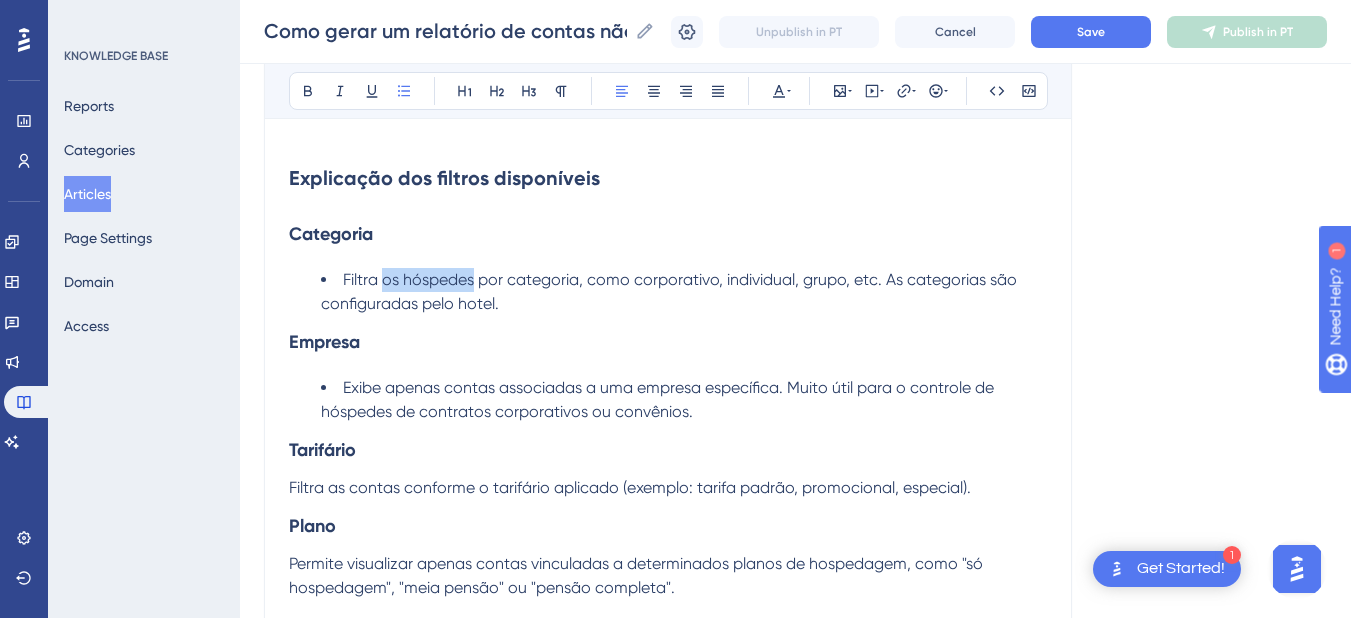 drag, startPoint x: 383, startPoint y: 276, endPoint x: 473, endPoint y: 281, distance: 90.13878 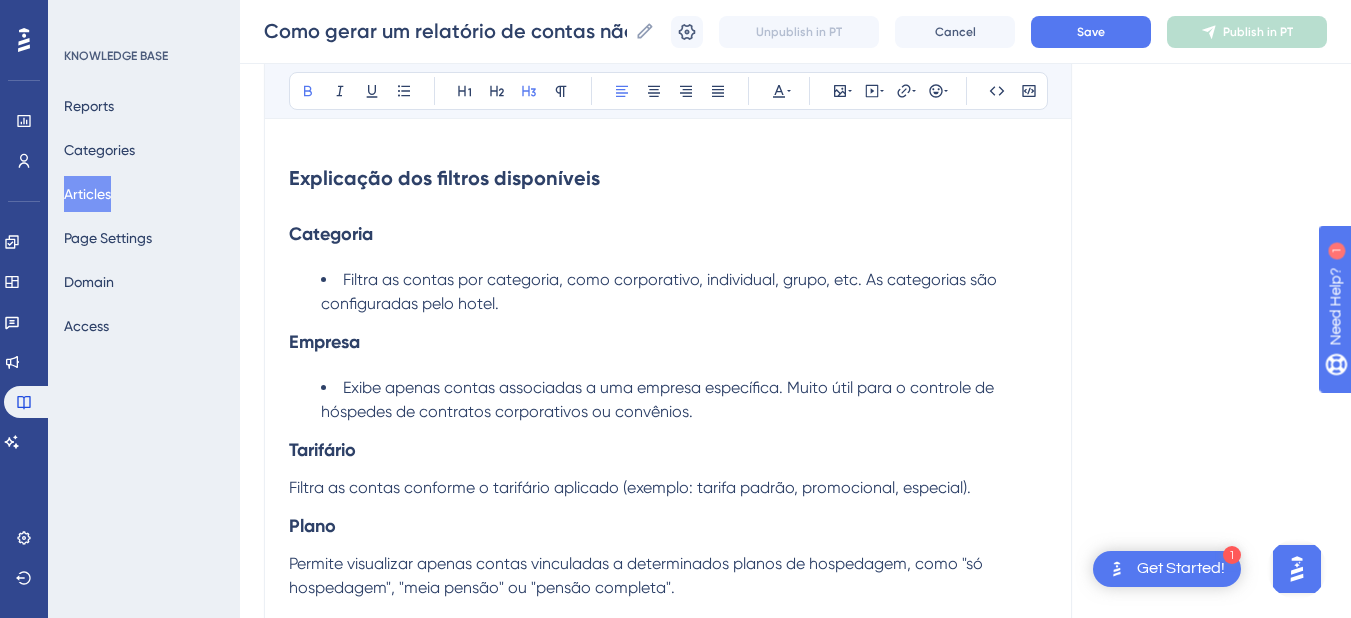 click on "Empresa" at bounding box center (668, 342) 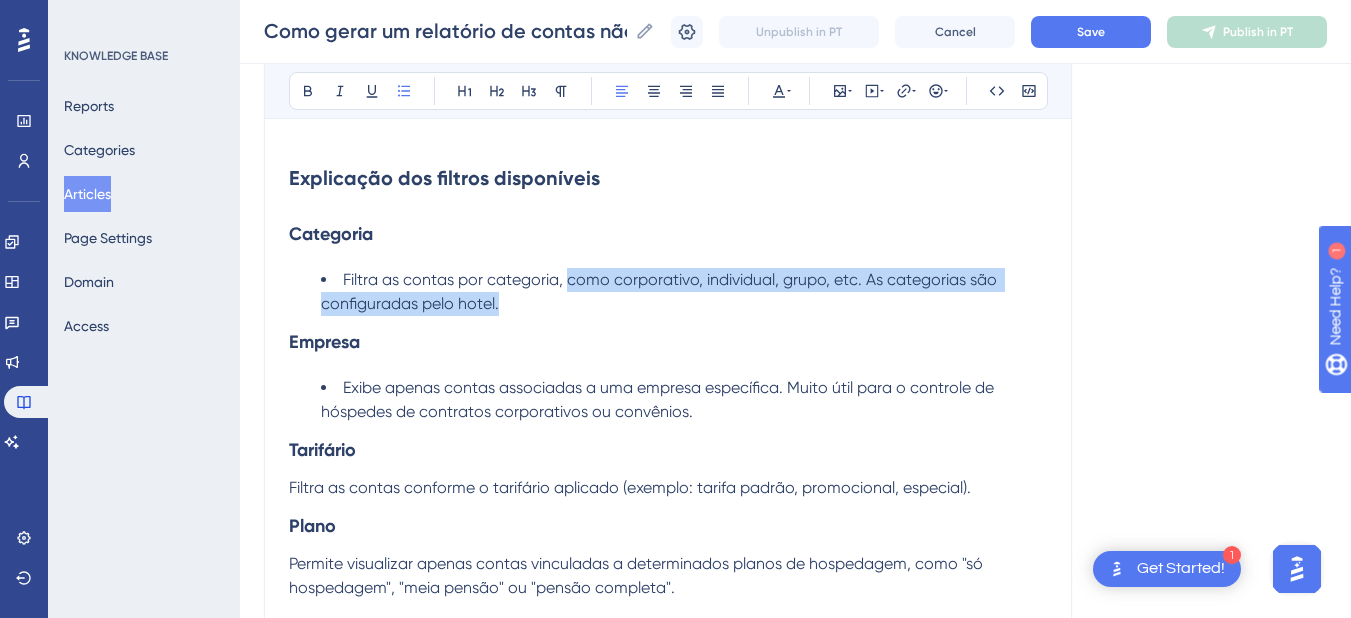 drag, startPoint x: 558, startPoint y: 295, endPoint x: 570, endPoint y: 279, distance: 20 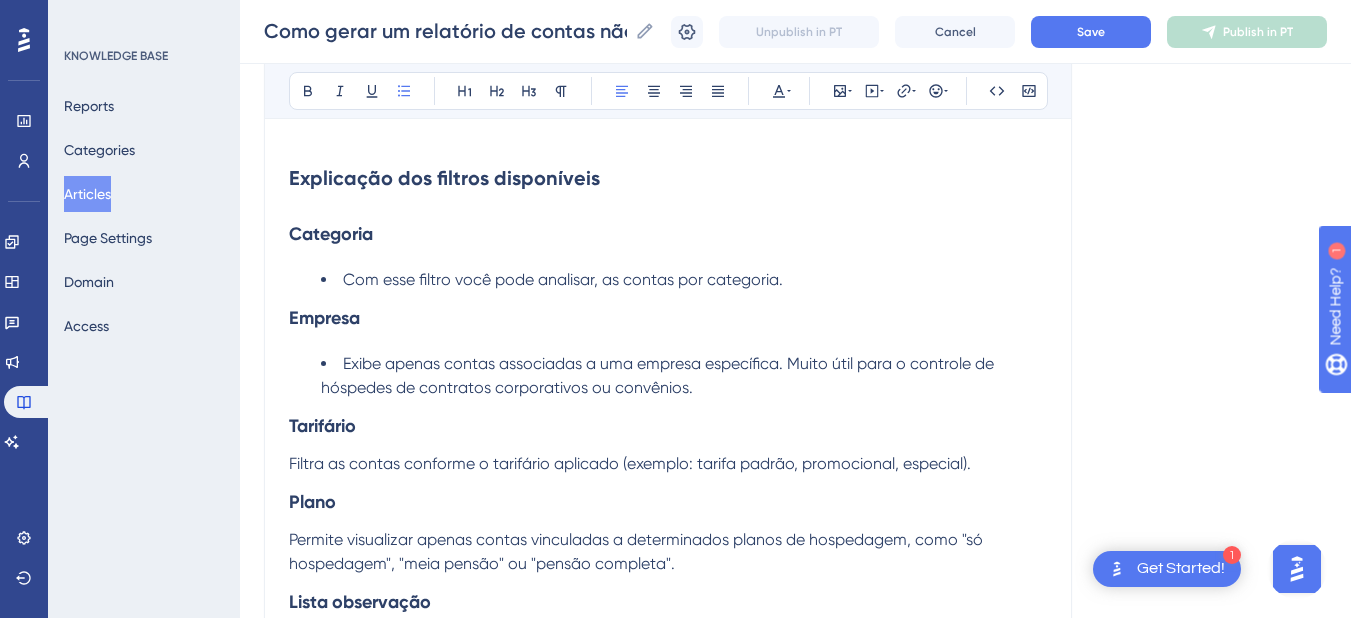 click on "Com esse filtro você pode analisar, as contas por categoria." at bounding box center [563, 279] 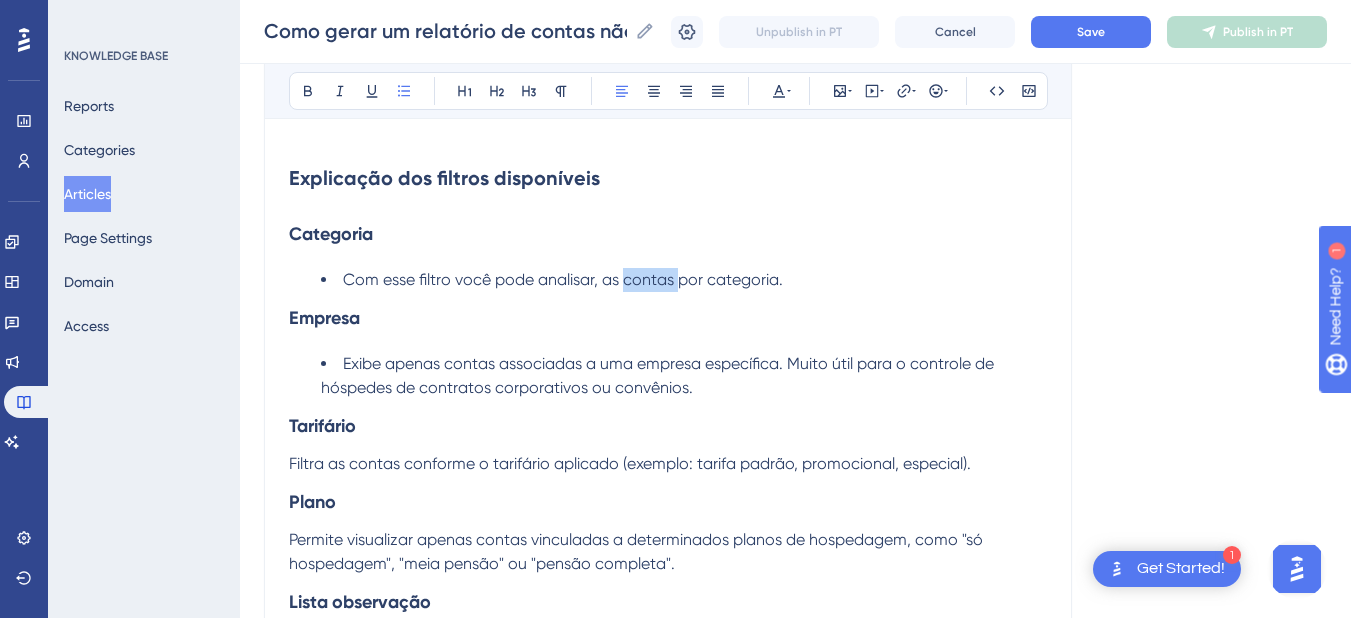 click on "Com esse filtro você pode analisar, as contas por categoria." at bounding box center [563, 279] 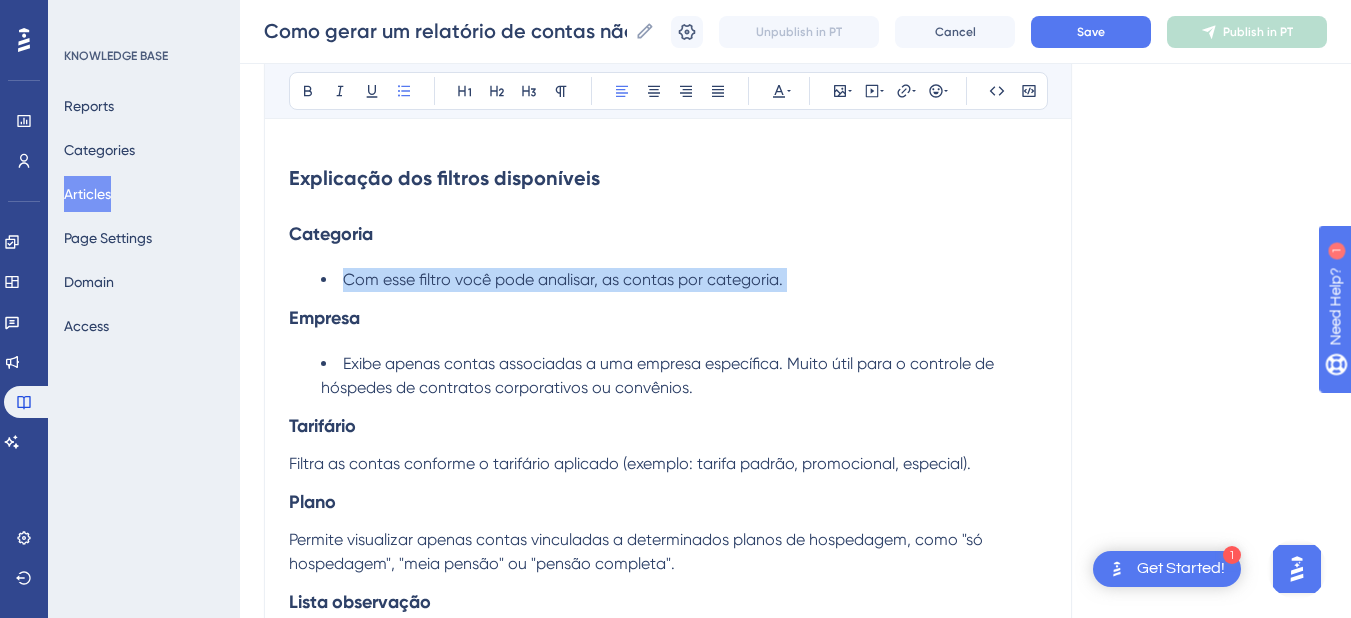 click on "Com esse filtro você pode analisar, as contas por categoria." at bounding box center (563, 279) 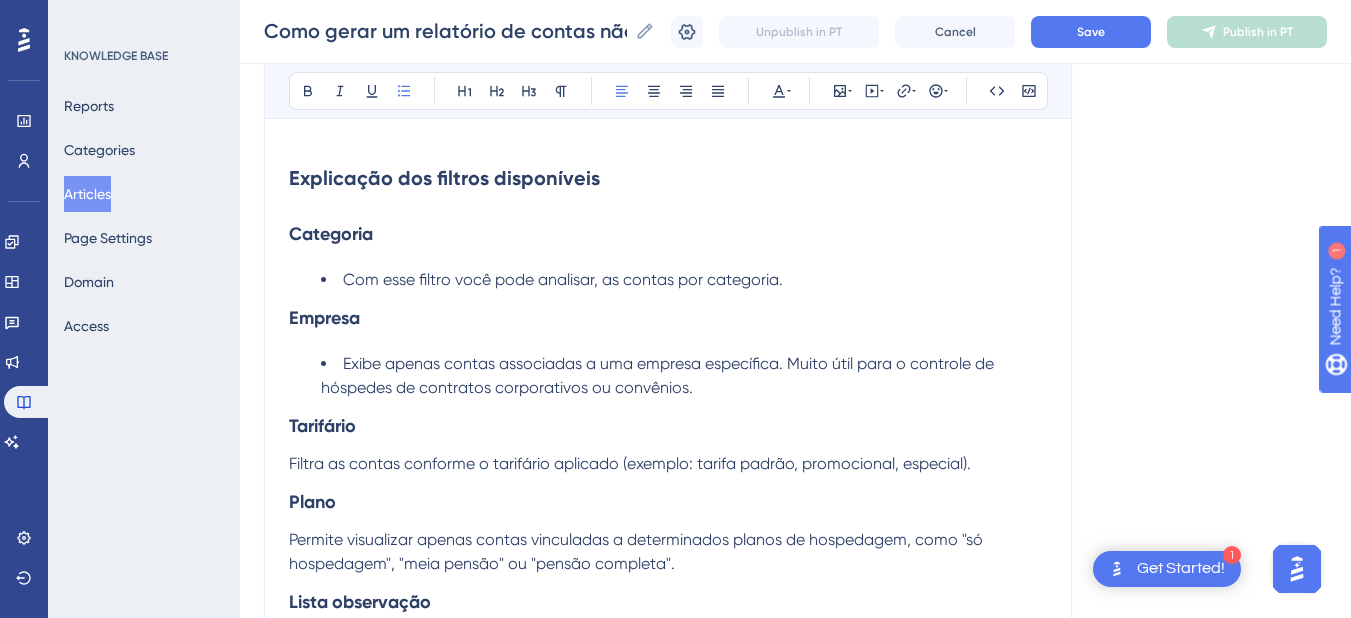click on "Exibe apenas contas associadas a uma empresa específica. Muito útil para o controle de hóspedes de contratos corporativos ou convênios." at bounding box center [684, 376] 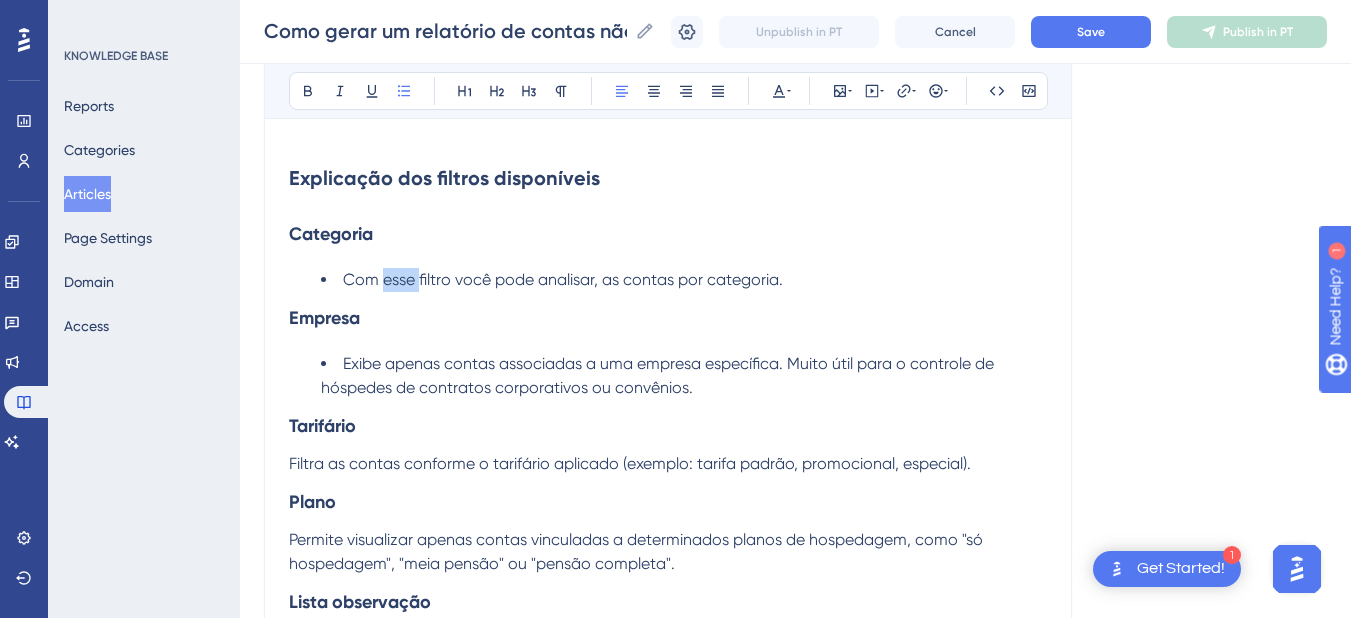 click on "Com esse filtro você pode analisar, as contas por categoria." at bounding box center (684, 280) 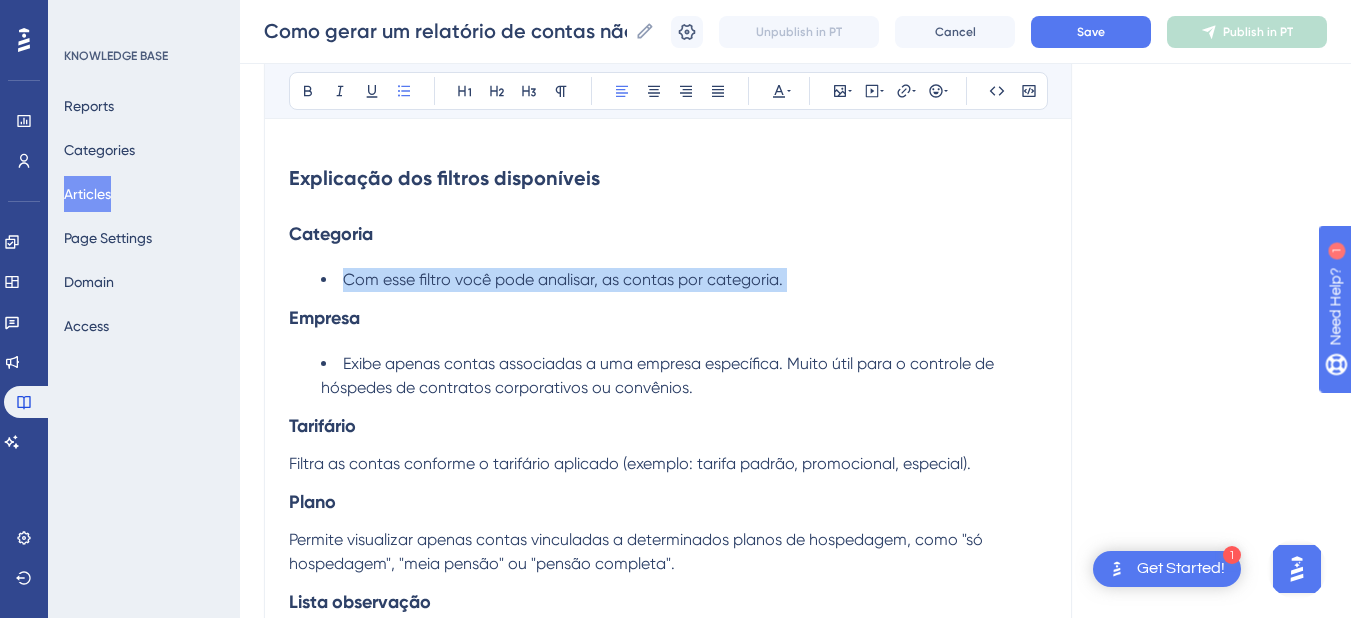 click on "Com esse filtro você pode analisar, as contas por categoria." at bounding box center [684, 280] 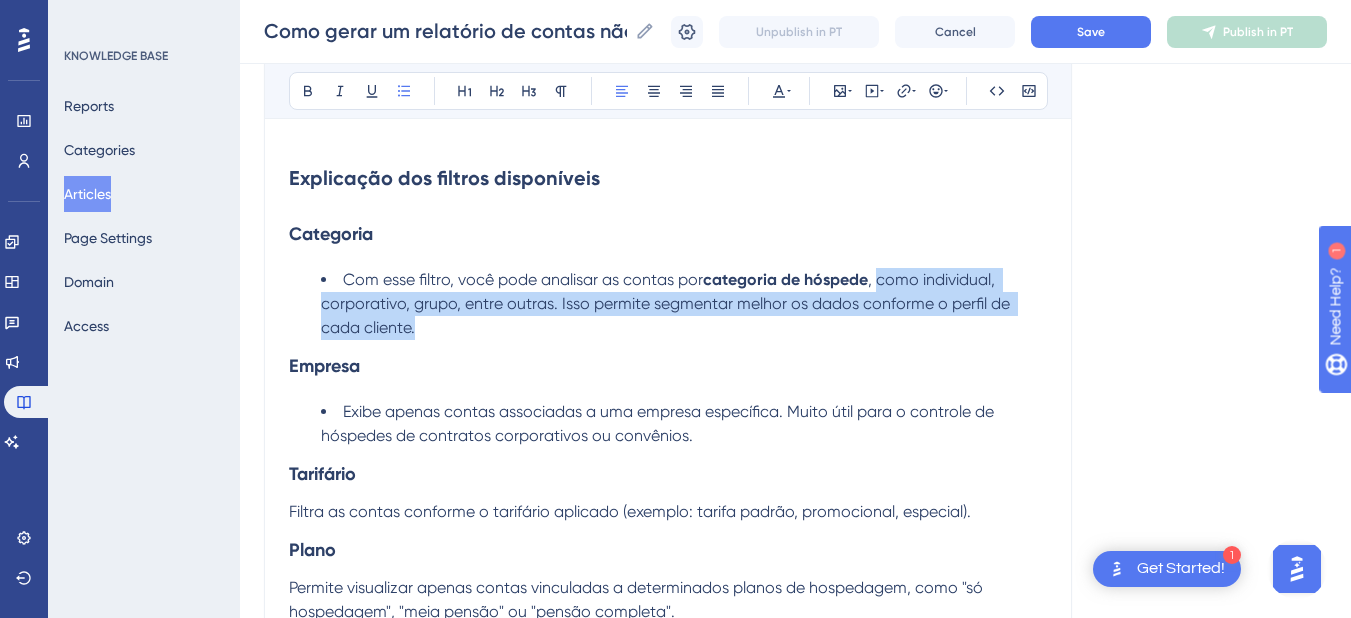 drag, startPoint x: 419, startPoint y: 318, endPoint x: 881, endPoint y: 276, distance: 463.90515 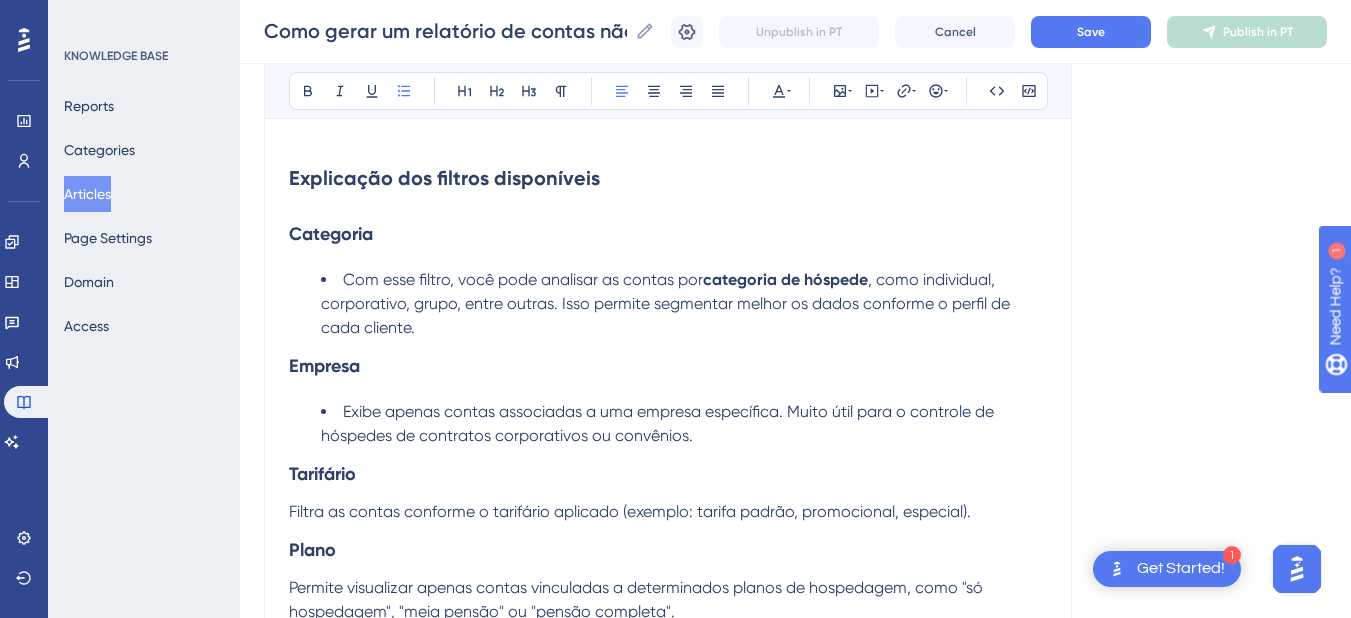 click on "categoria de hóspede" at bounding box center (785, 279) 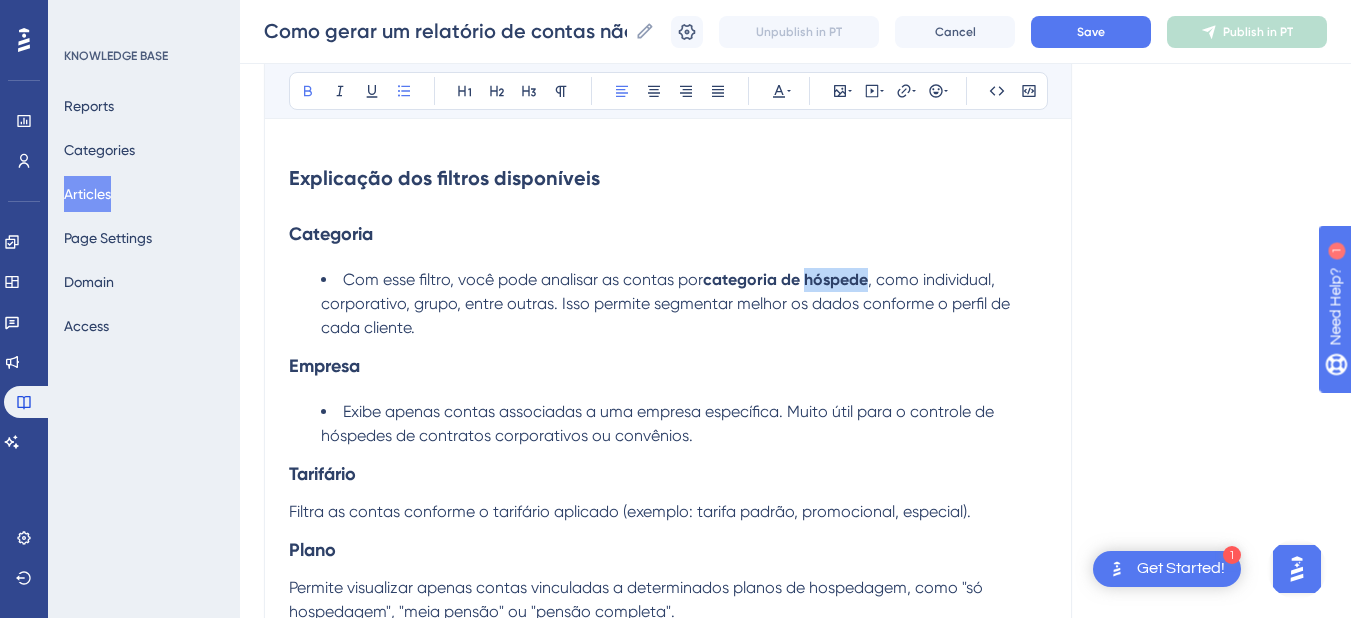 click on "categoria de hóspede" at bounding box center [785, 279] 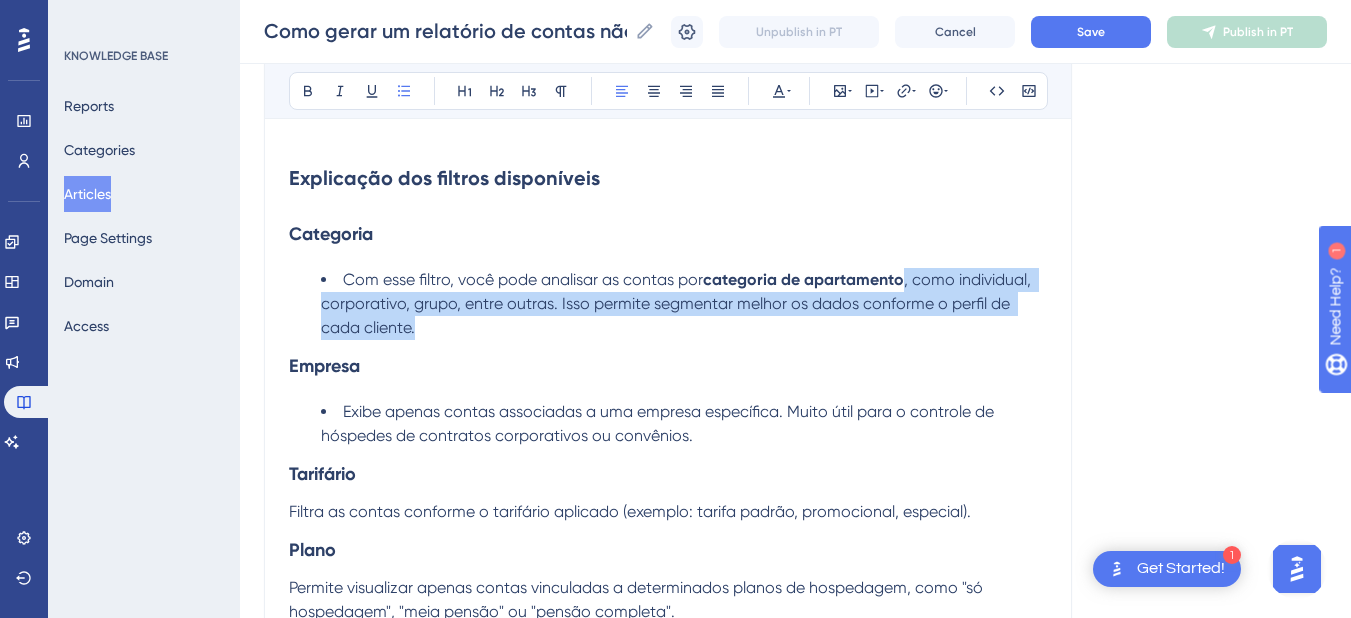drag, startPoint x: 907, startPoint y: 277, endPoint x: 928, endPoint y: 330, distance: 57.00877 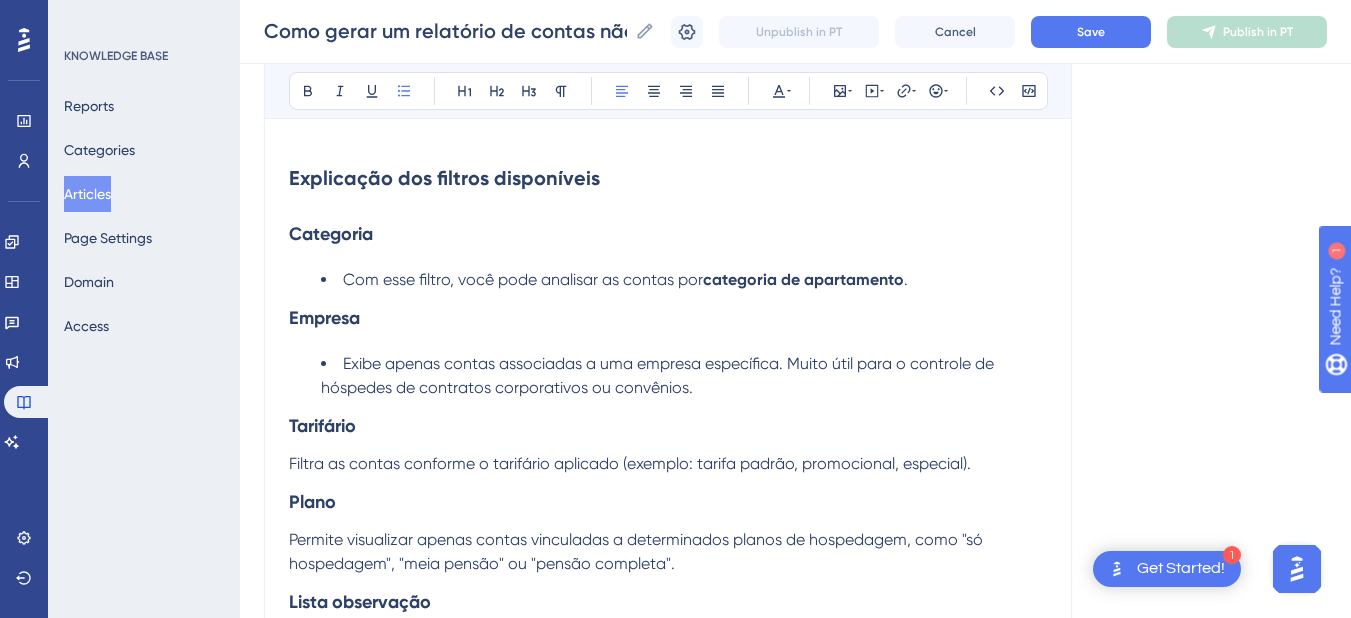 scroll, scrollTop: 3229, scrollLeft: 0, axis: vertical 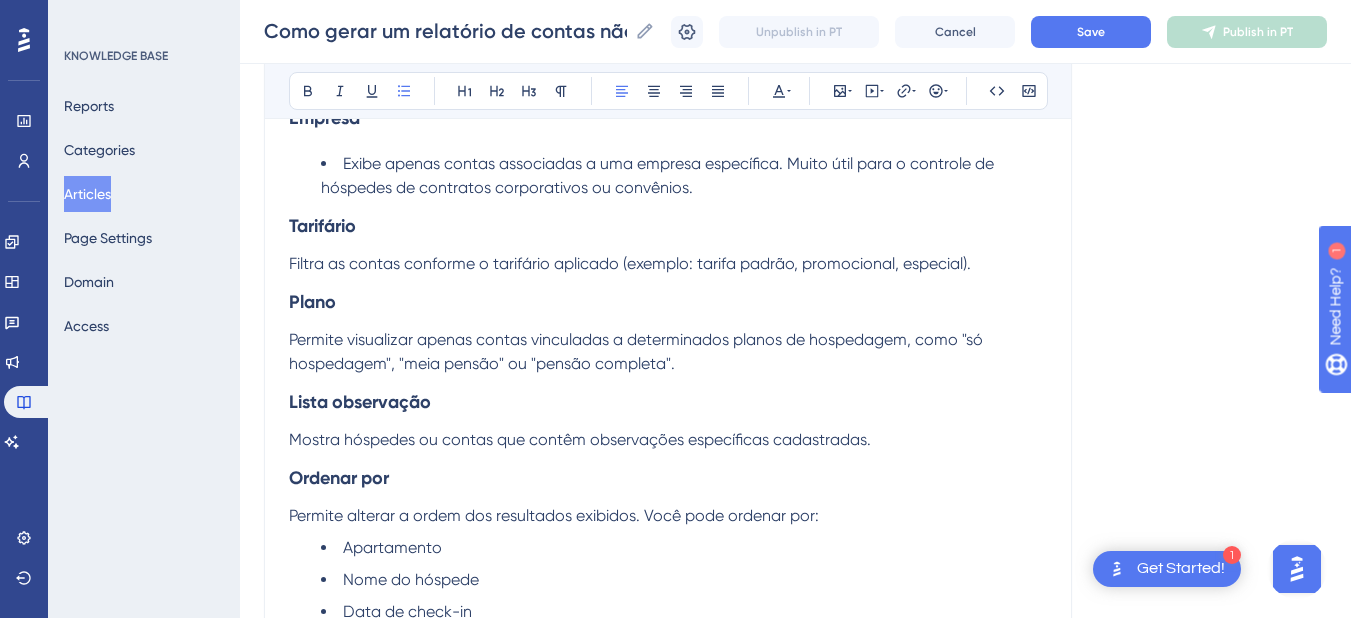 click on "Filtra as contas conforme o tarifário aplicado (exemplo: tarifa padrão, promocional, especial)." at bounding box center [630, 263] 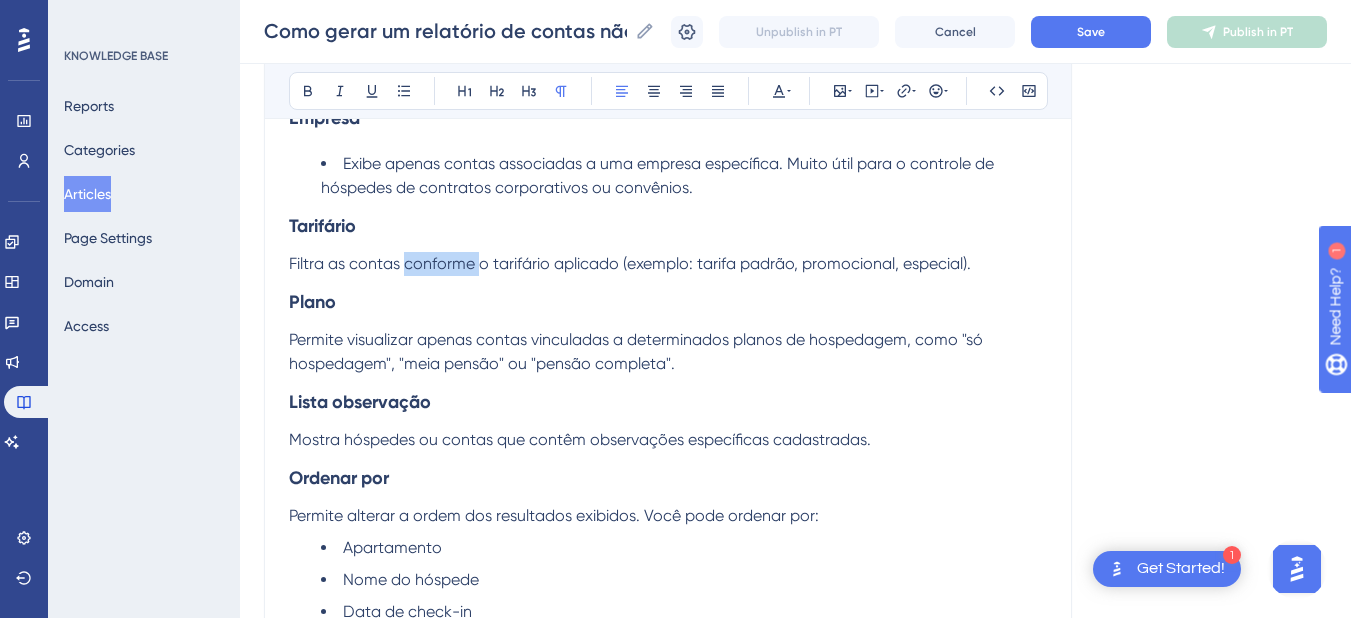 click on "Filtra as contas conforme o tarifário aplicado (exemplo: tarifa padrão, promocional, especial)." at bounding box center (630, 263) 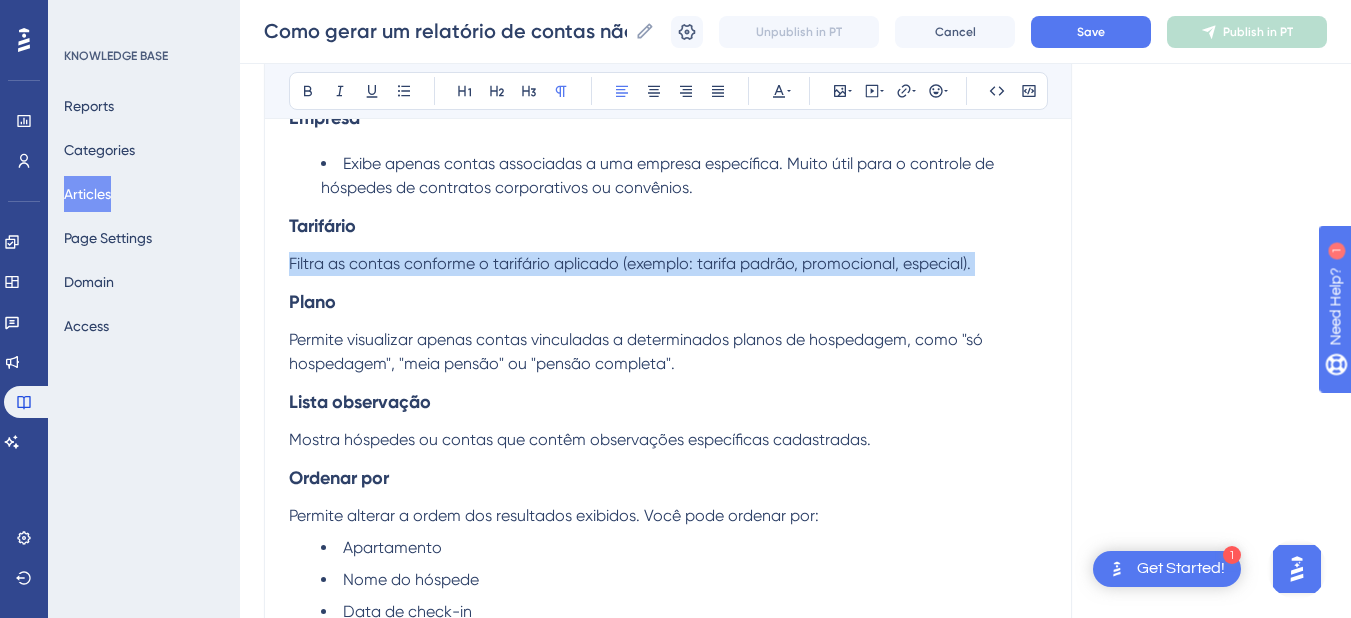 click on "Filtra as contas conforme o tarifário aplicado (exemplo: tarifa padrão, promocional, especial)." at bounding box center (630, 263) 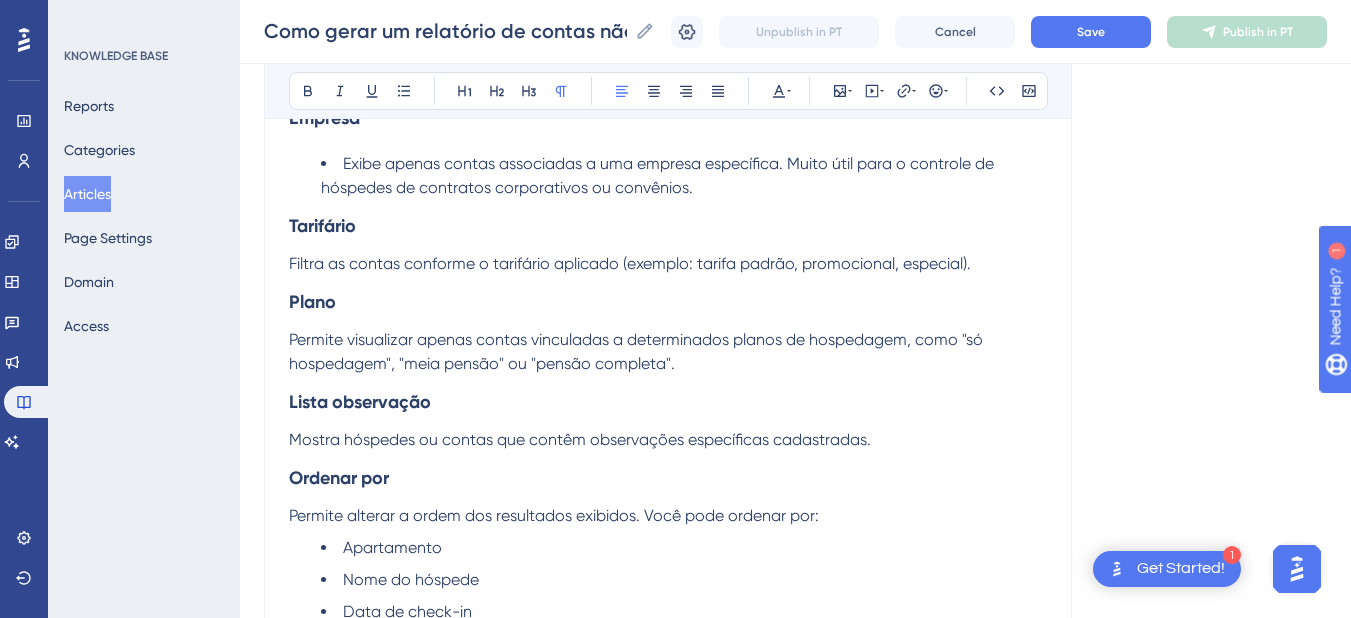 click on "Bold Italic Underline Bullet Point Heading 1 Heading 2 Heading 3 Normal Align Left Align Center Align Right Align Justify Text Color Insert Image Embed Video Hyperlink Emojis Code Code Block" at bounding box center (668, 91) 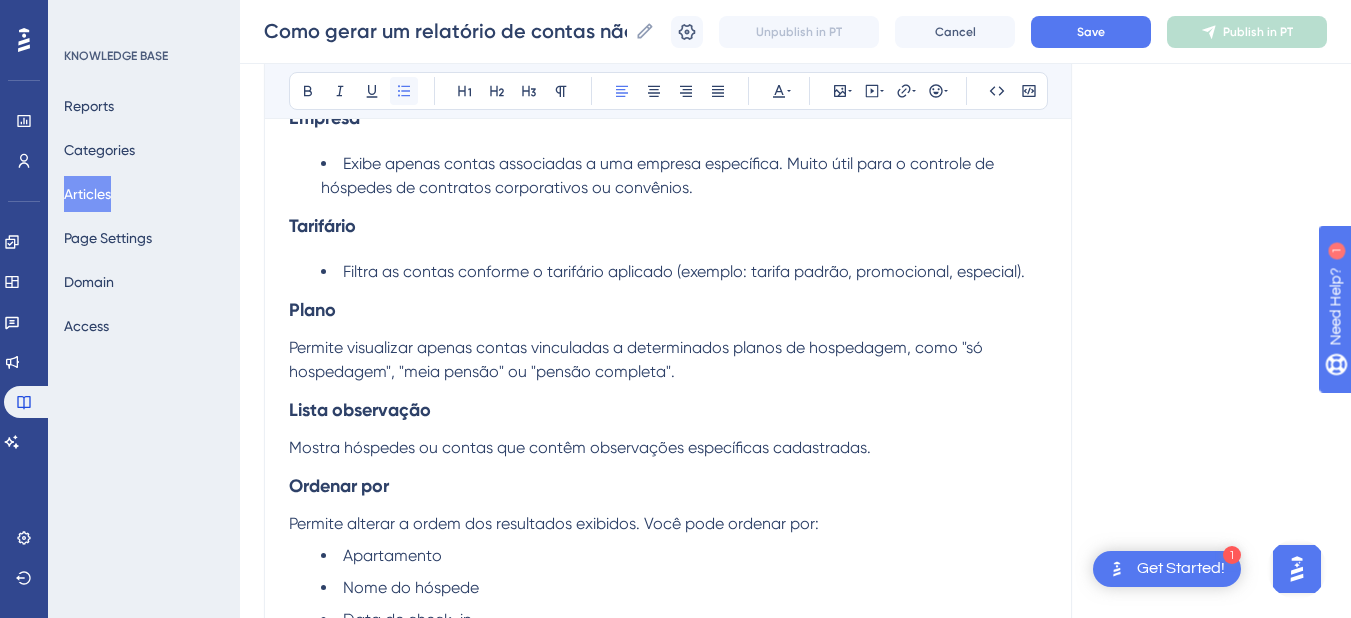 click 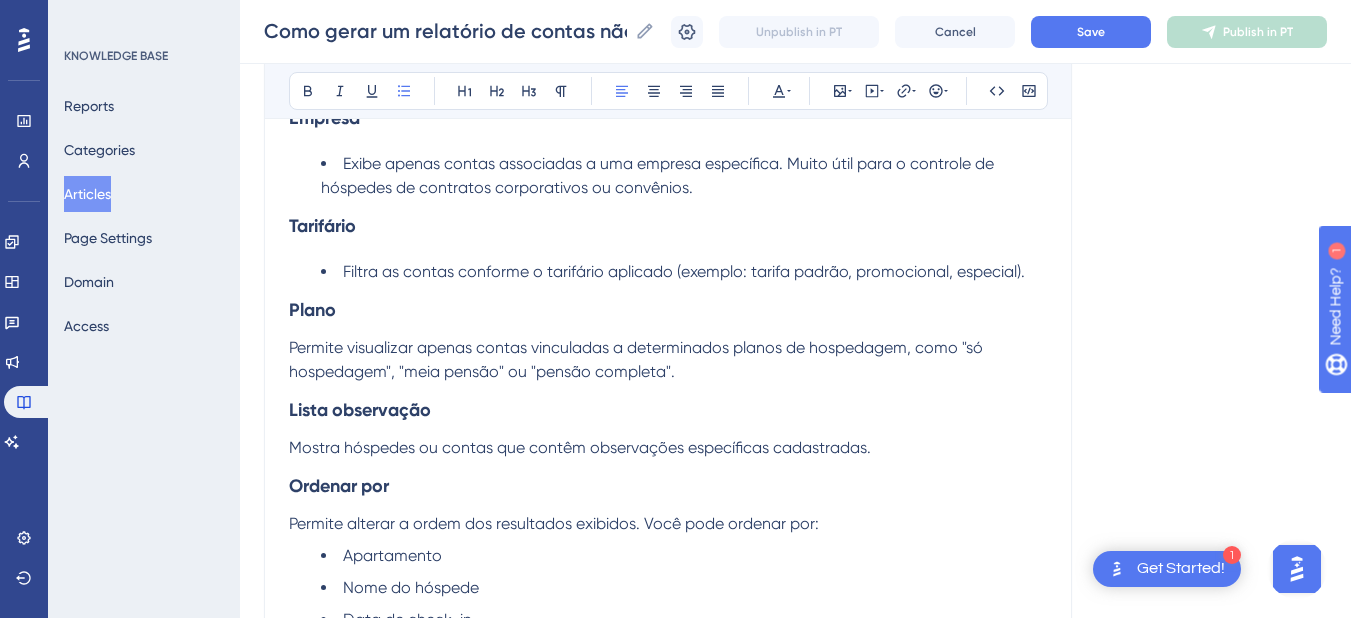 click on "Plano" at bounding box center [668, 310] 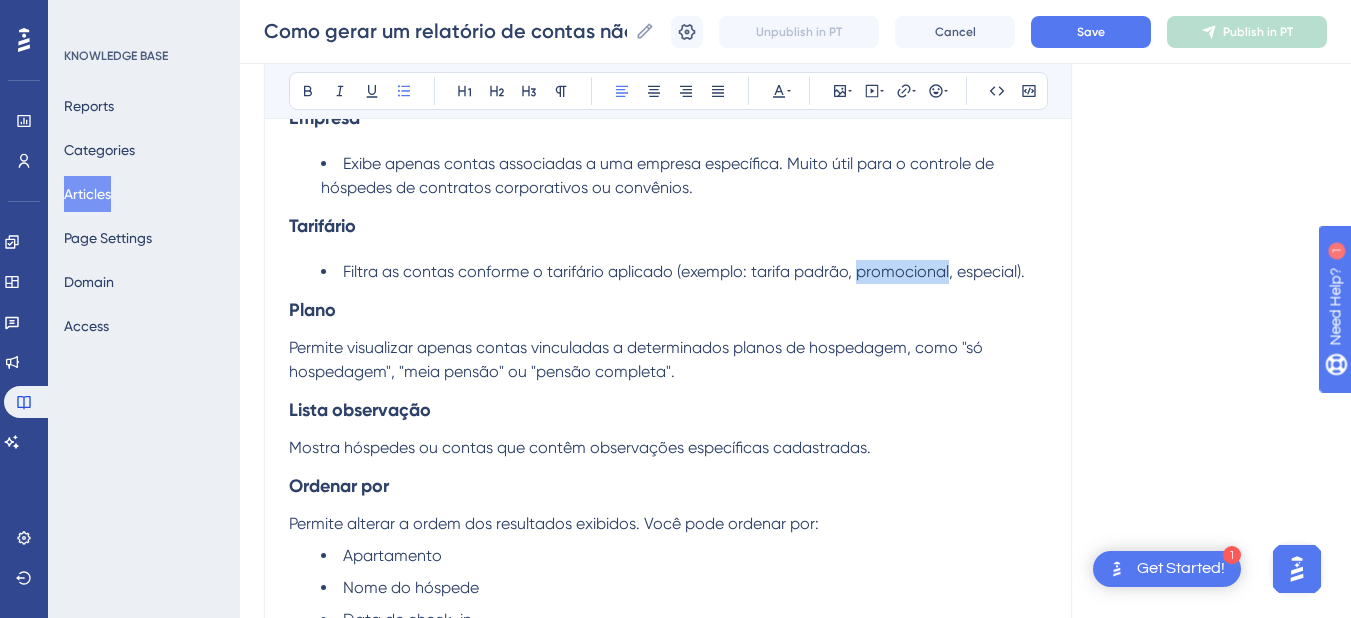 drag, startPoint x: 857, startPoint y: 273, endPoint x: 948, endPoint y: 271, distance: 91.02197 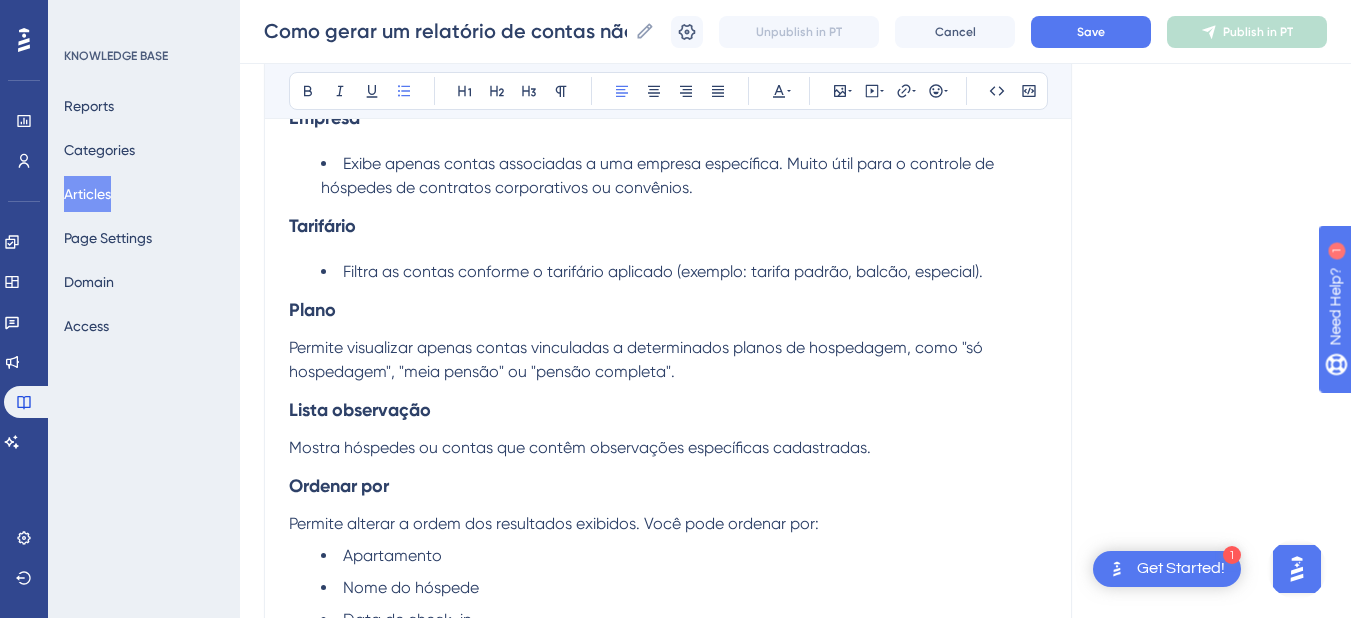 click on "Filtra as contas conforme o tarifário aplicado (exemplo: tarifa padrão, balcão, especial)." at bounding box center [663, 271] 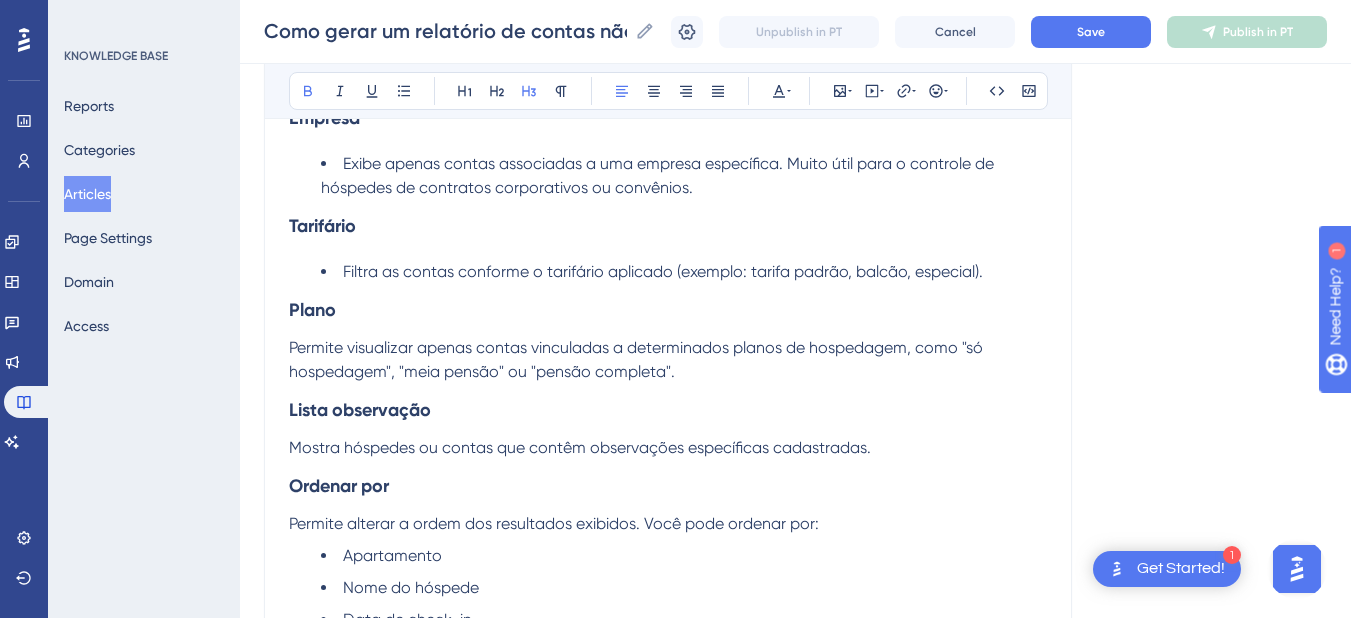 click on "Permite visualizar apenas contas vinculadas a determinados planos de hospedagem, como "só hospedagem", "meia pensão" ou "pensão completa"." at bounding box center [668, 360] 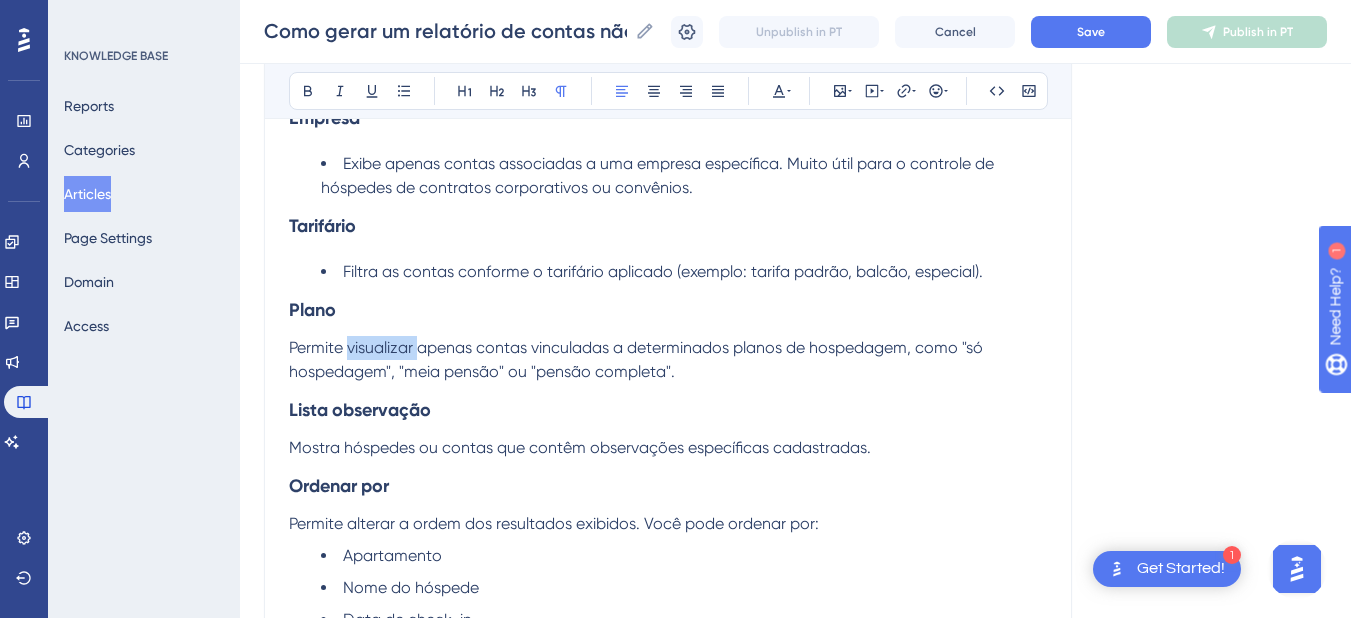 click on "Permite visualizar apenas contas vinculadas a determinados planos de hospedagem, como "só hospedagem", "meia pensão" ou "pensão completa"." at bounding box center [668, 360] 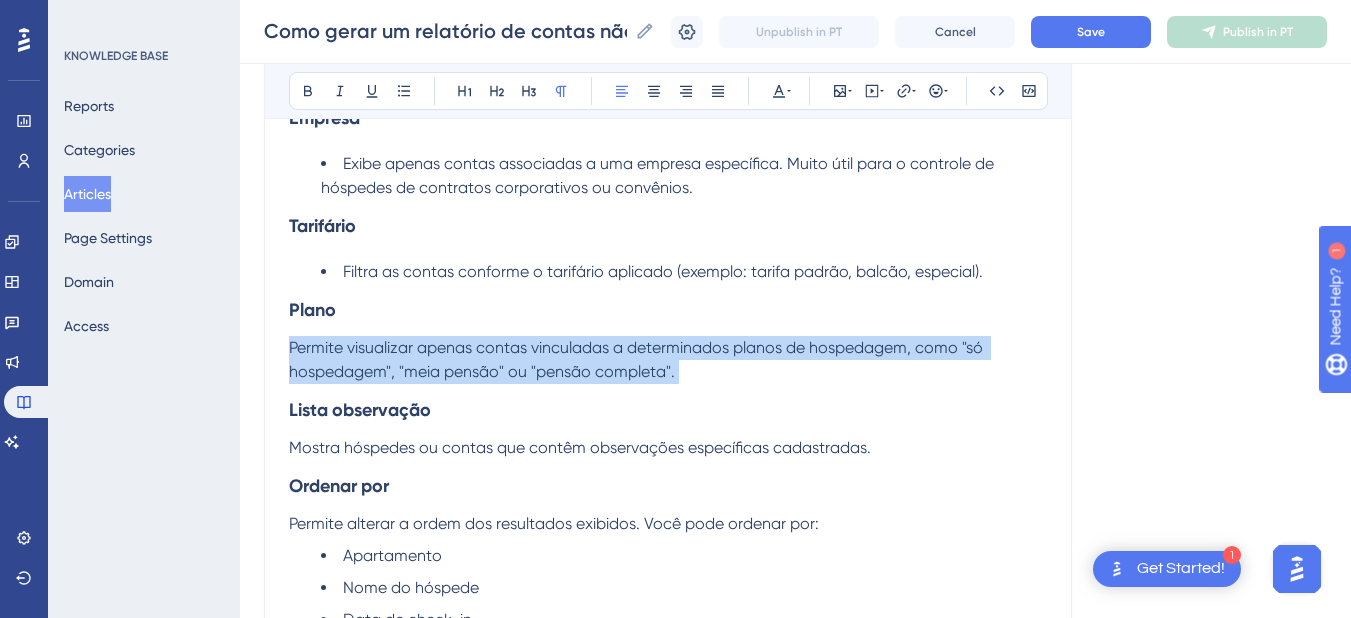 click on "Permite visualizar apenas contas vinculadas a determinados planos de hospedagem, como "só hospedagem", "meia pensão" ou "pensão completa"." at bounding box center (668, 360) 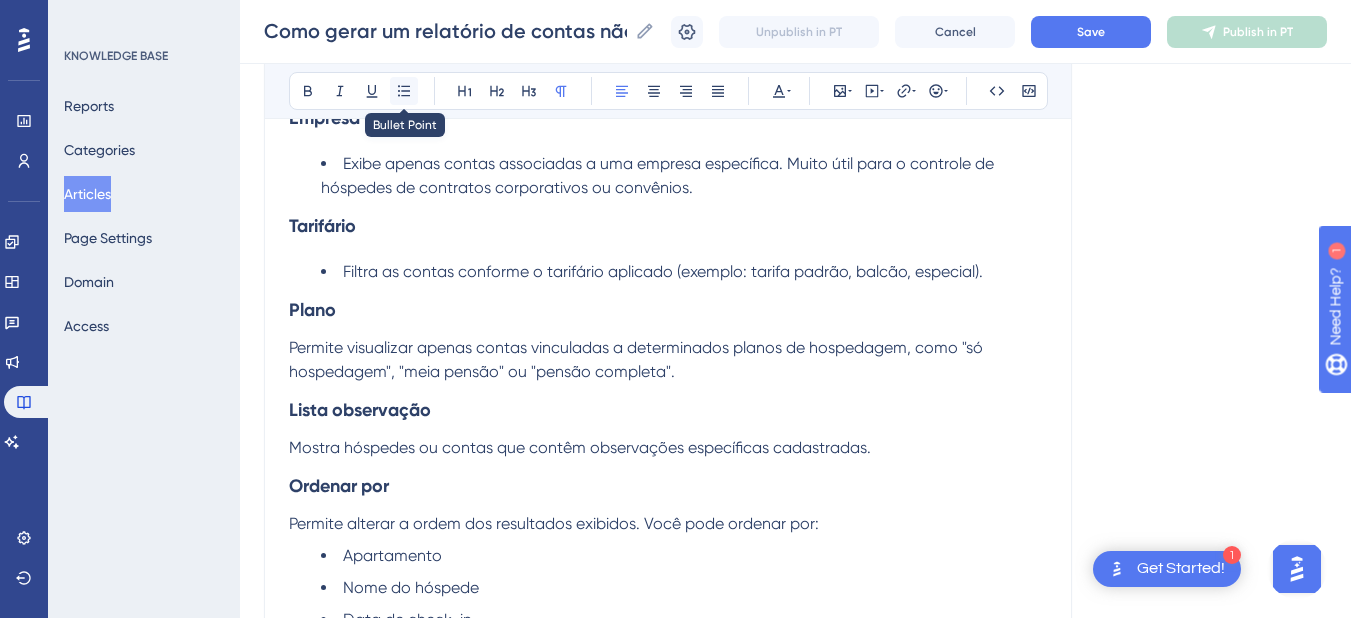 click at bounding box center [404, 91] 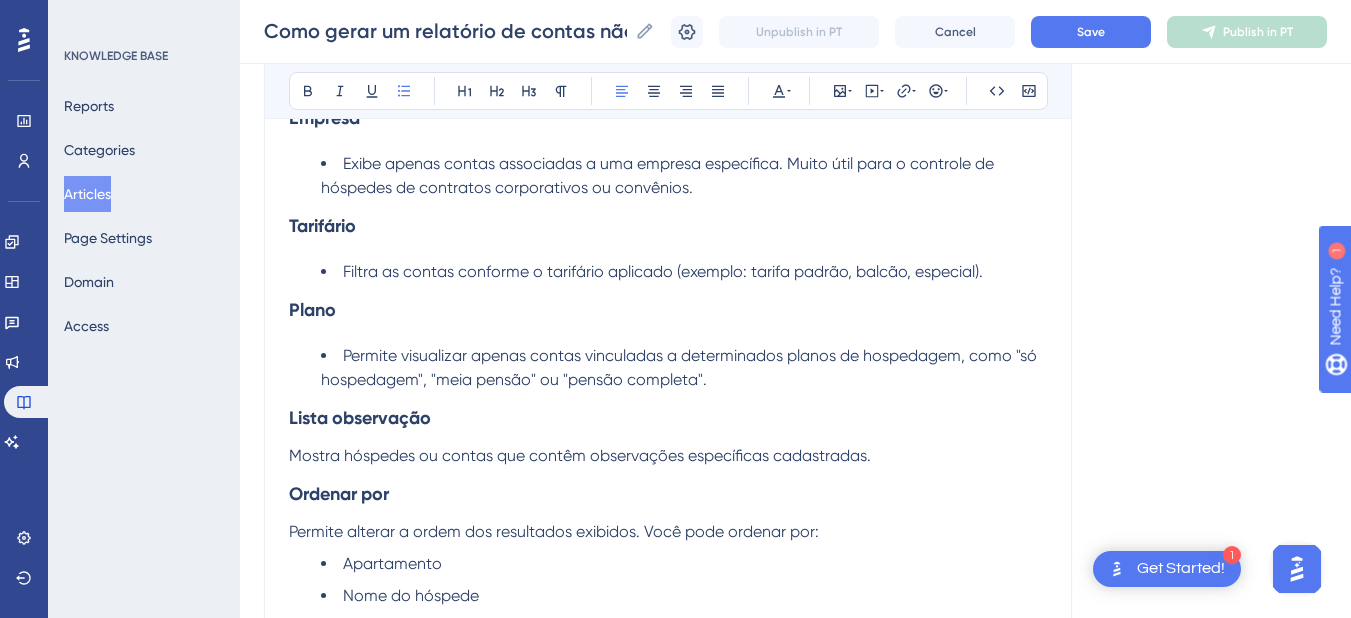 click on "Permite visualizar apenas contas vinculadas a determinados planos de hospedagem, como "só hospedagem", "meia pensão" ou "pensão completa"." at bounding box center (684, 368) 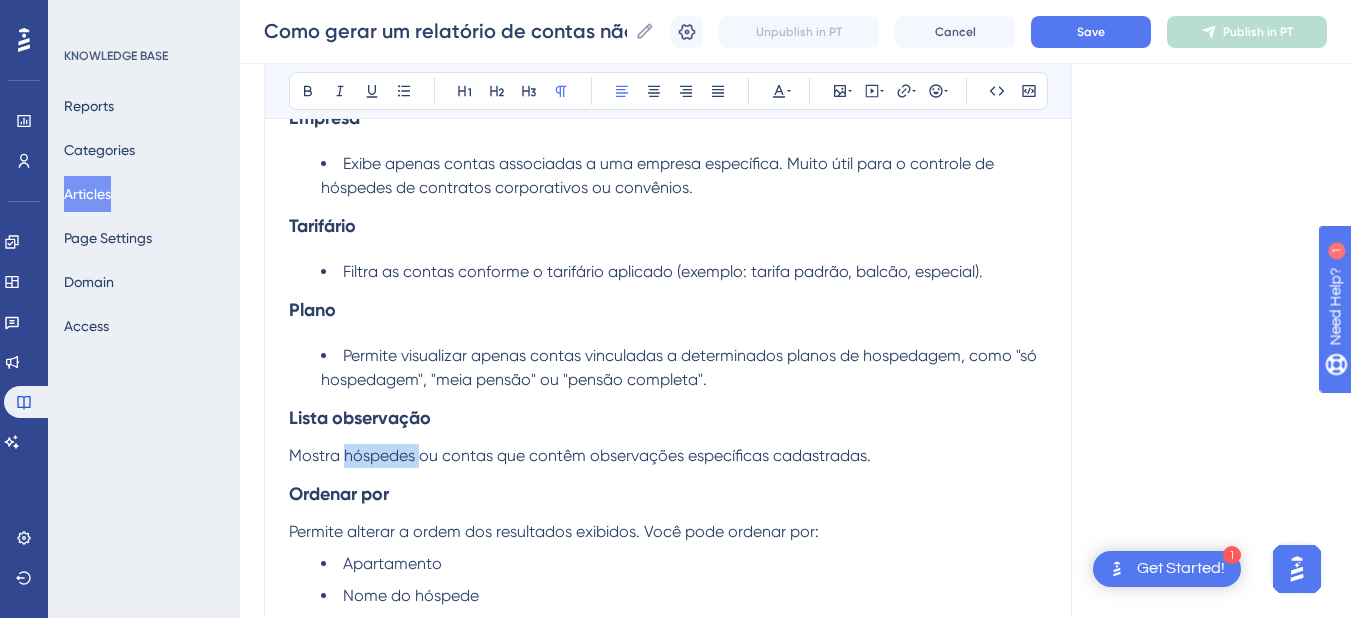 click on "Mostra hóspedes ou contas que contêm observações específicas cadastradas." at bounding box center [580, 455] 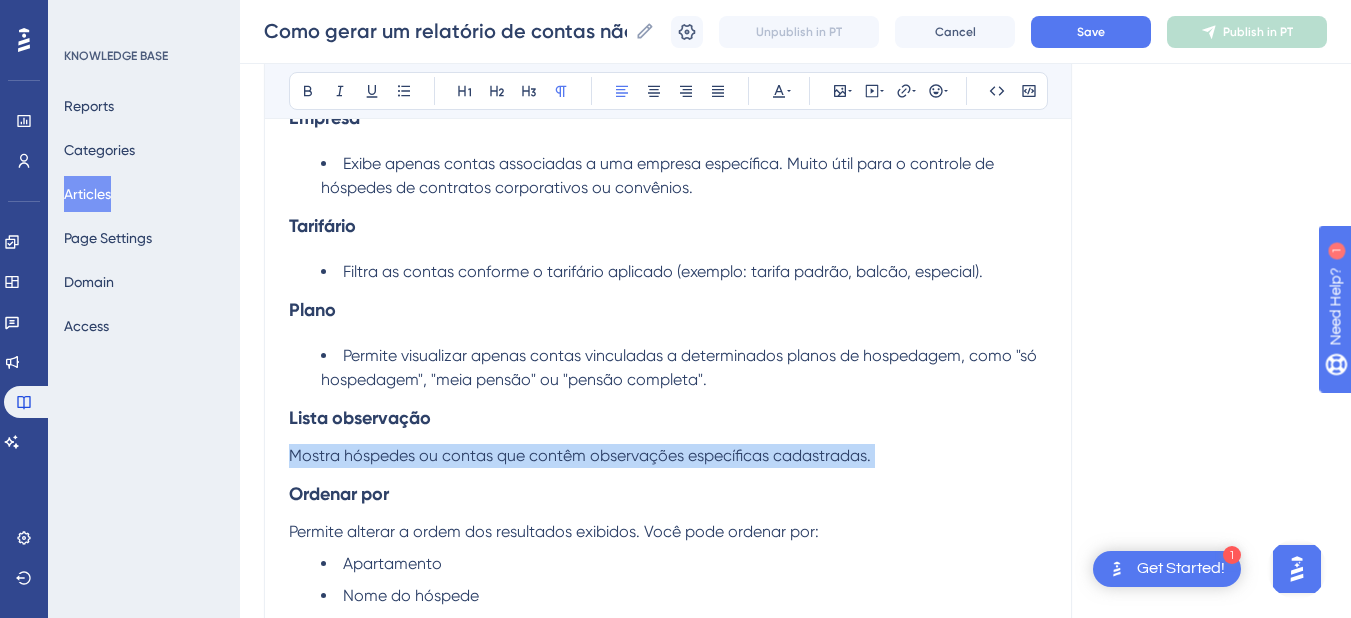 click on "Mostra hóspedes ou contas que contêm observações específicas cadastradas." at bounding box center (580, 455) 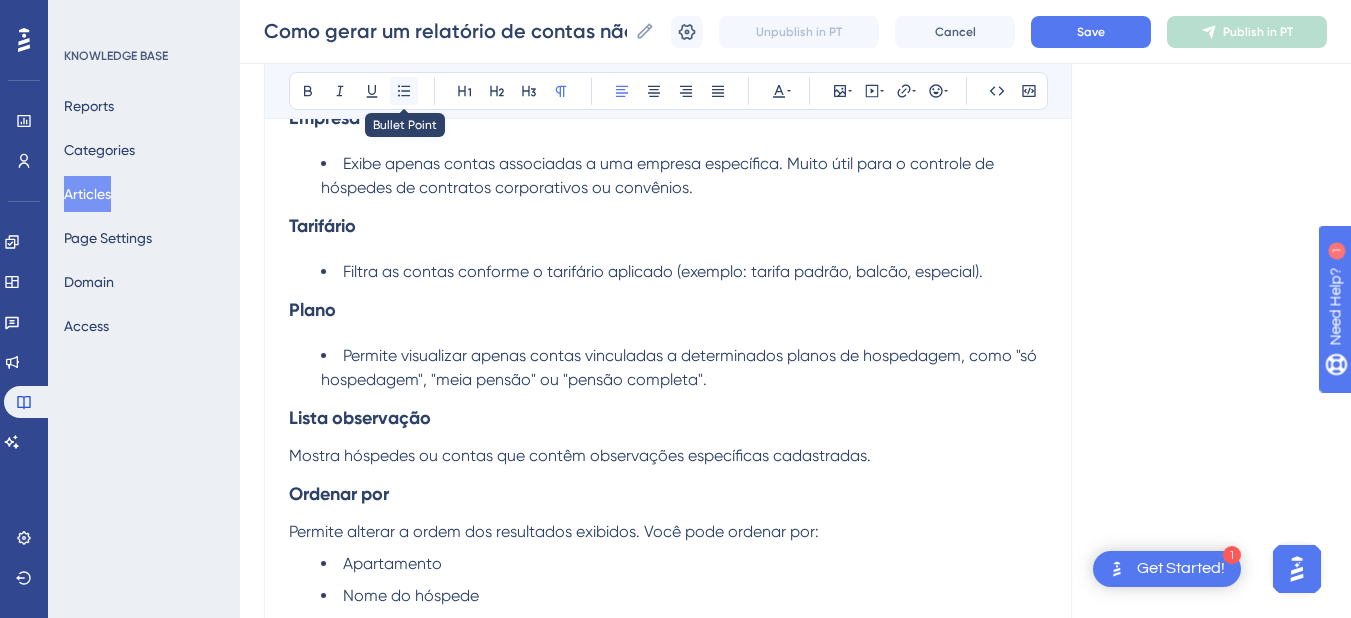 click 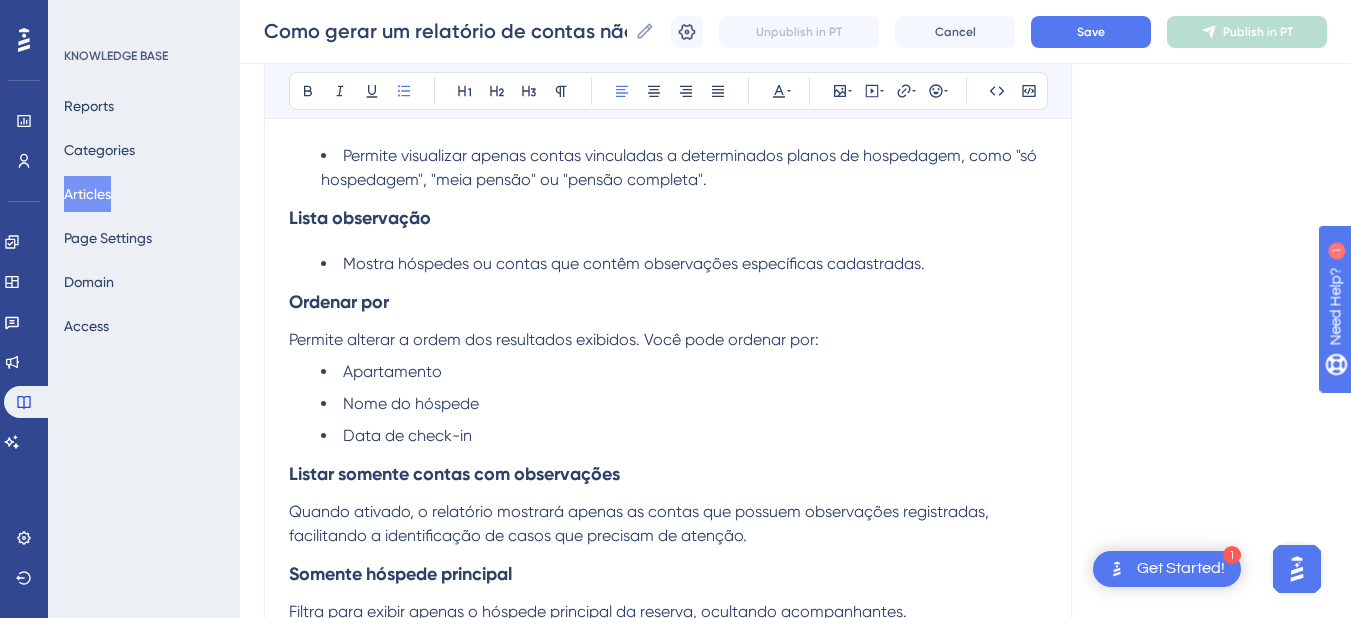 scroll, scrollTop: 3629, scrollLeft: 0, axis: vertical 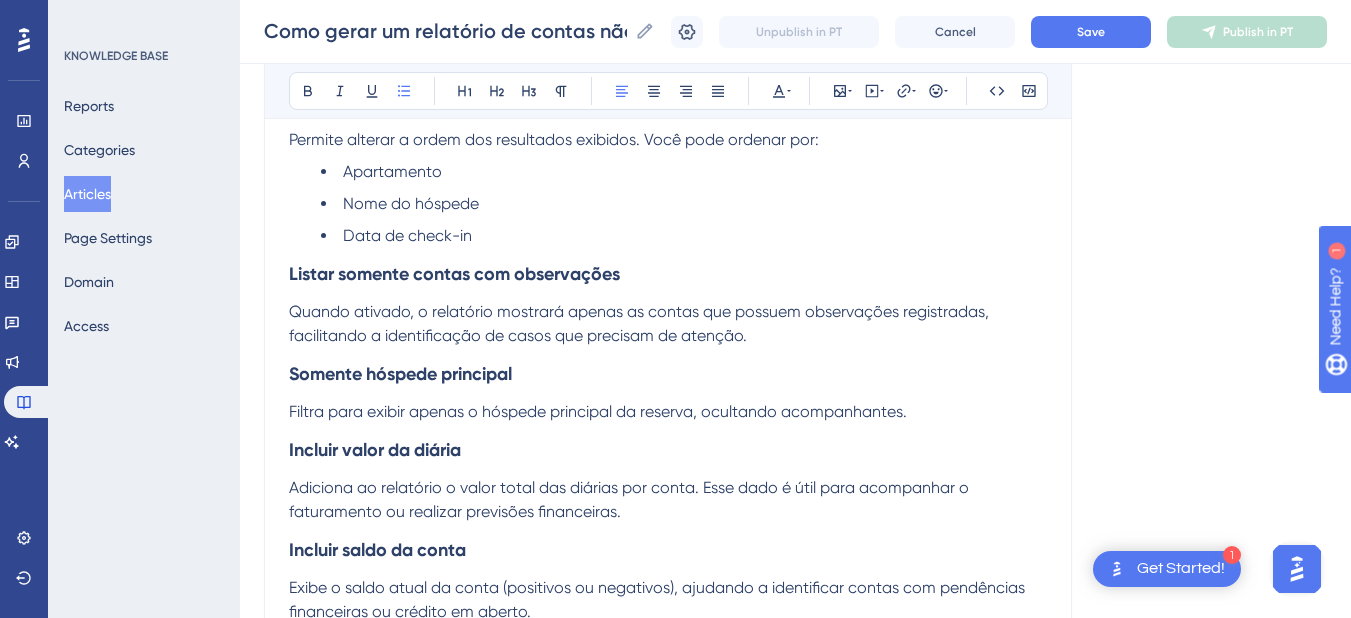 click on "Quando ativado, o relatório mostrará apenas as contas que possuem observações registradas, facilitando a identificação de casos que precisam de atenção." at bounding box center [641, 323] 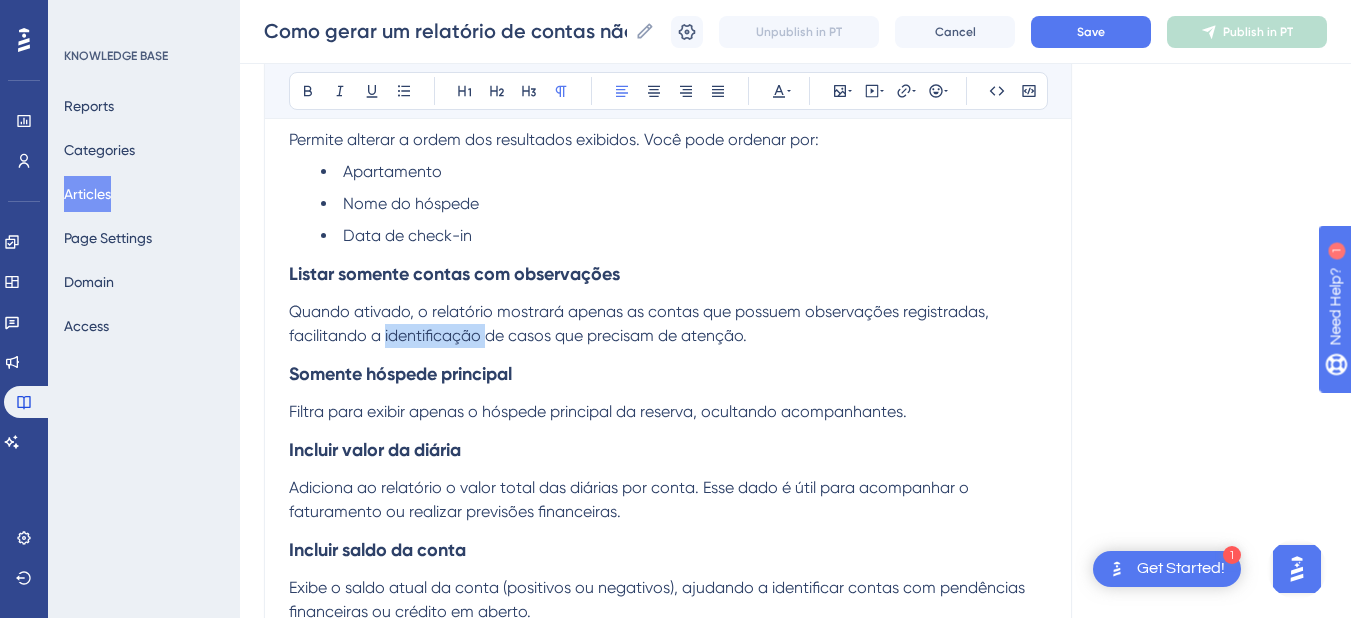 click on "Quando ativado, o relatório mostrará apenas as contas que possuem observações registradas, facilitando a identificação de casos que precisam de atenção." at bounding box center [641, 323] 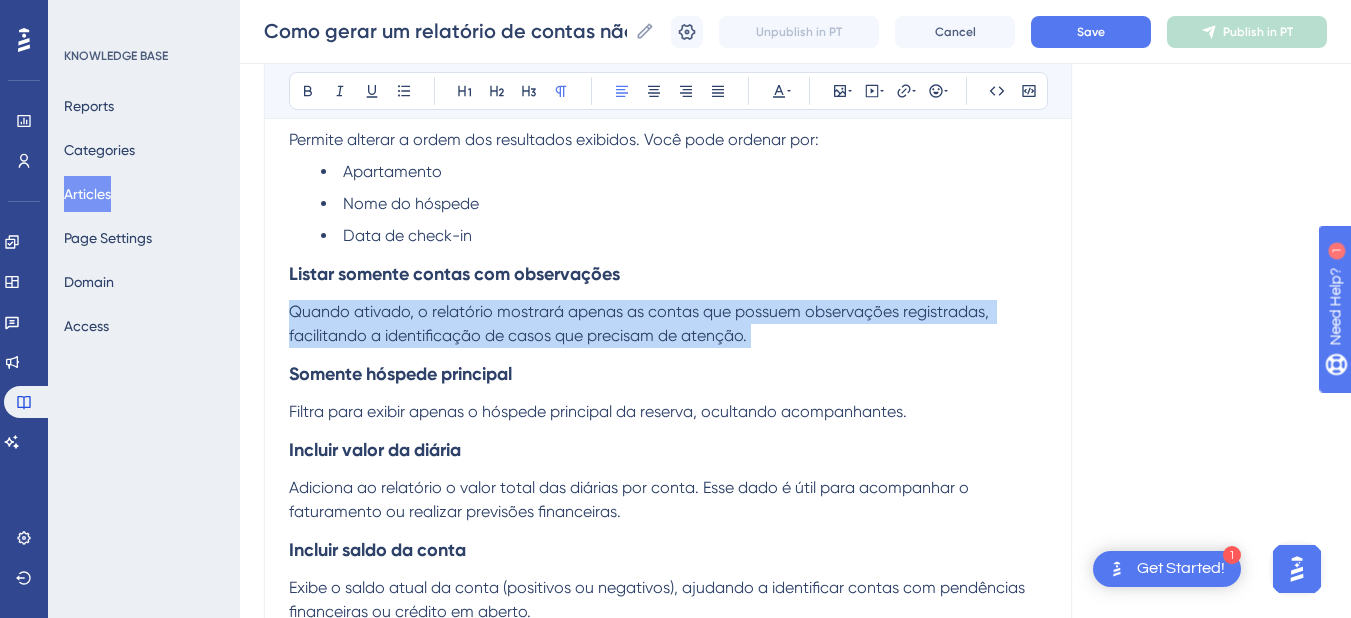 click on "Quando ativado, o relatório mostrará apenas as contas que possuem observações registradas, facilitando a identificação de casos que precisam de atenção." at bounding box center [641, 323] 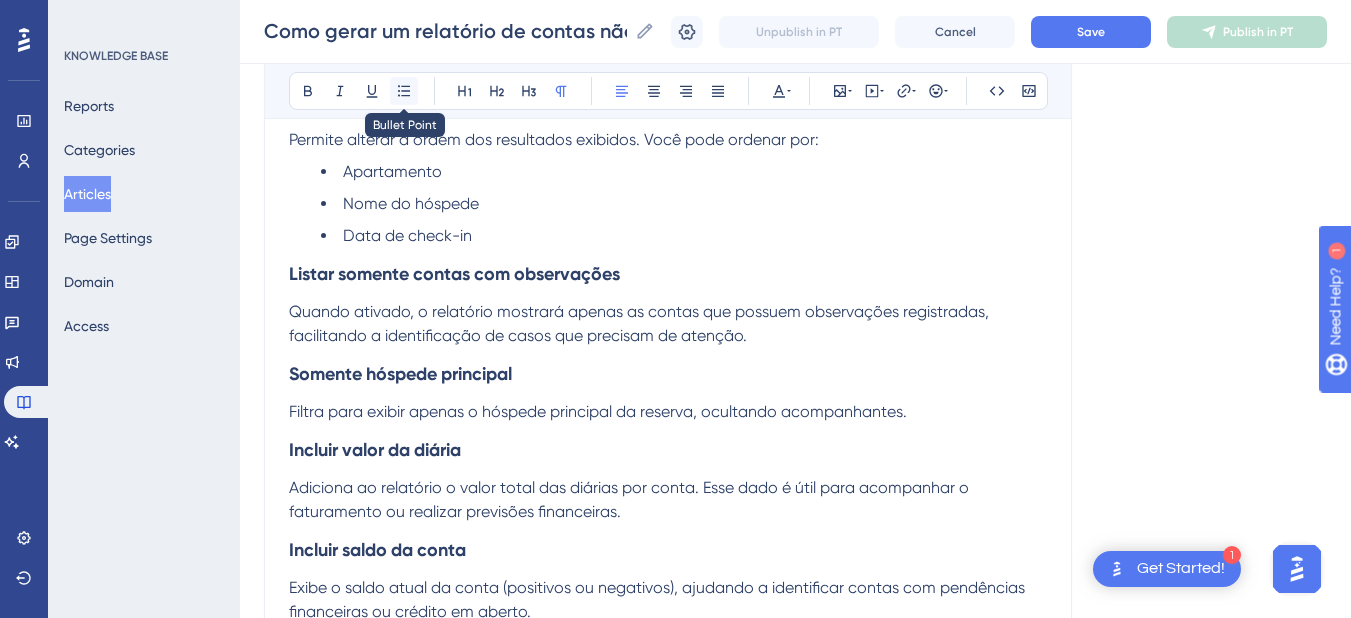 click 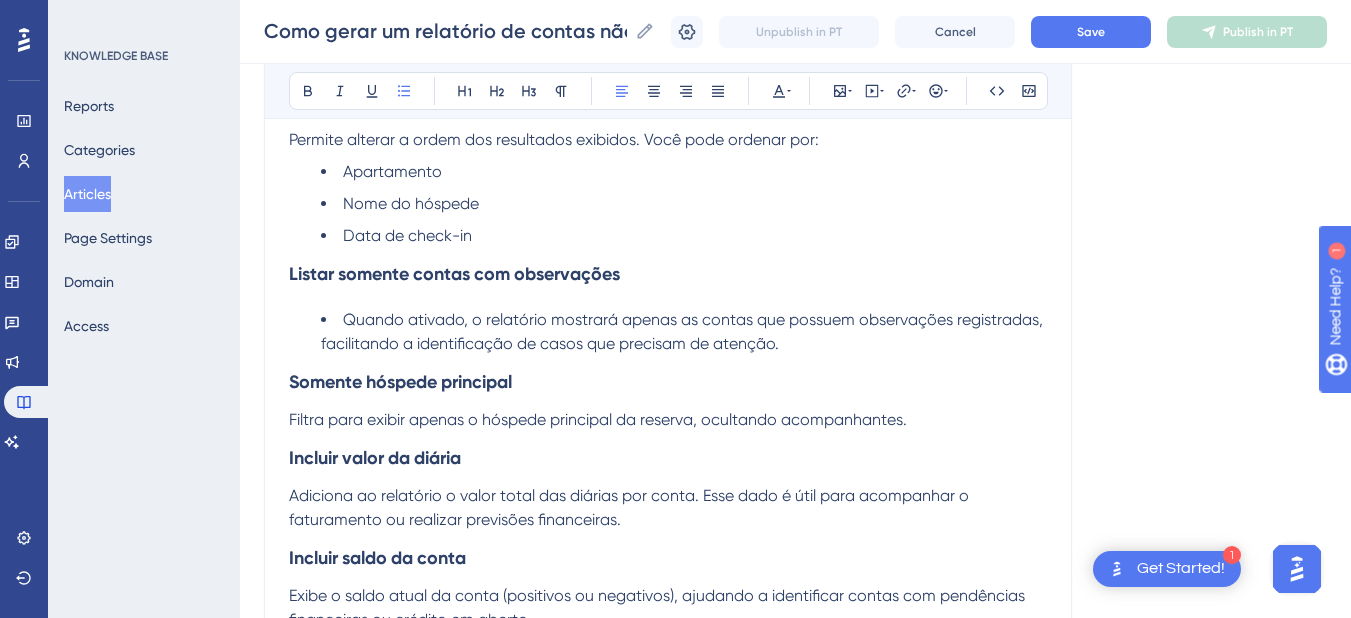 click on "Incluir valor da diária" at bounding box center [668, 458] 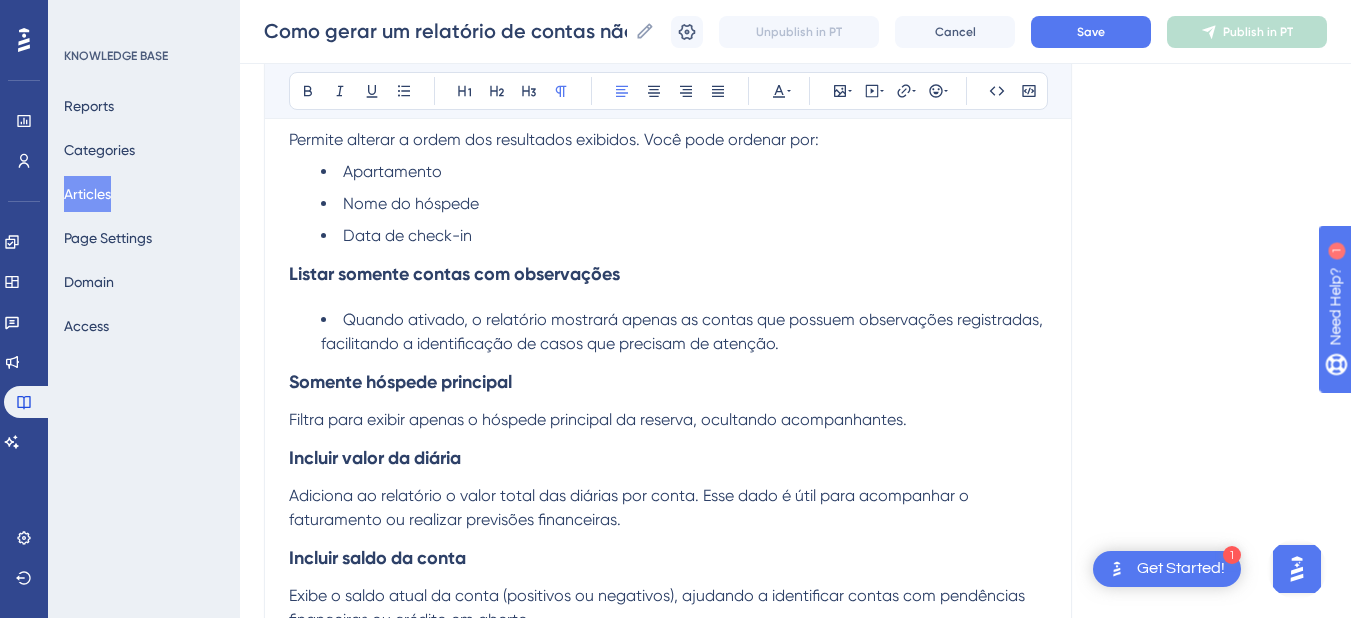 click on "Filtra para exibir apenas o hóspede principal da reserva, ocultando acompanhantes." at bounding box center (598, 419) 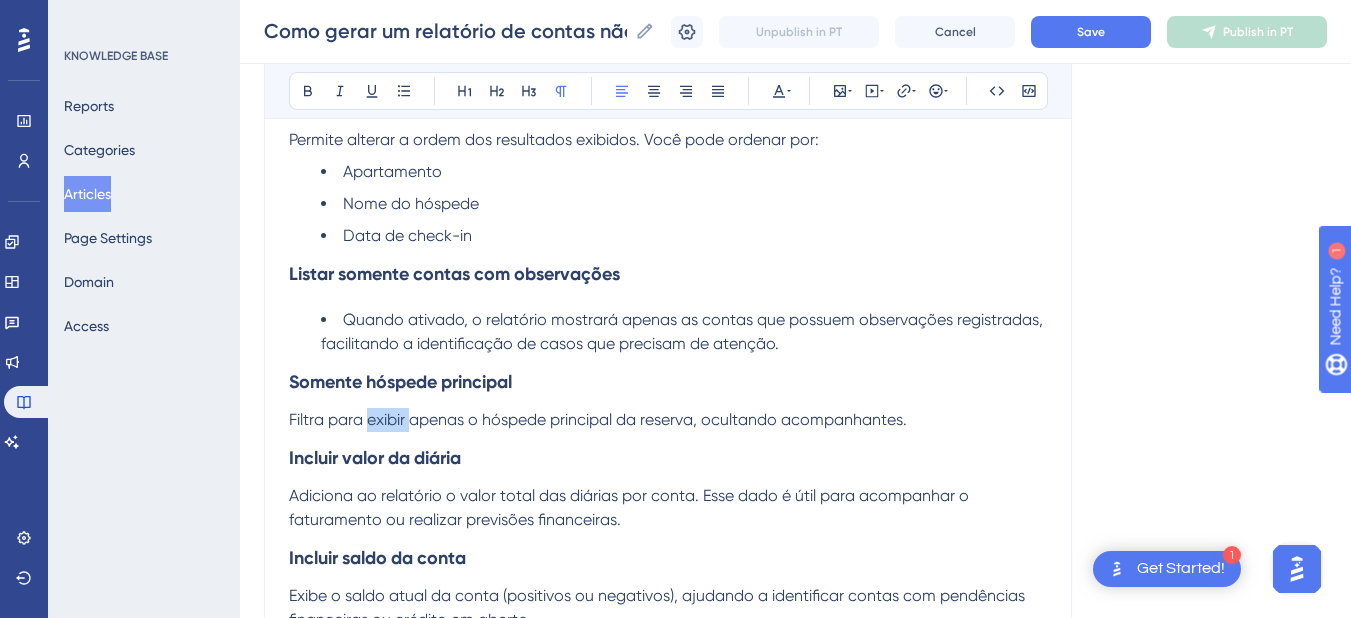 click on "Filtra para exibir apenas o hóspede principal da reserva, ocultando acompanhantes." at bounding box center (598, 419) 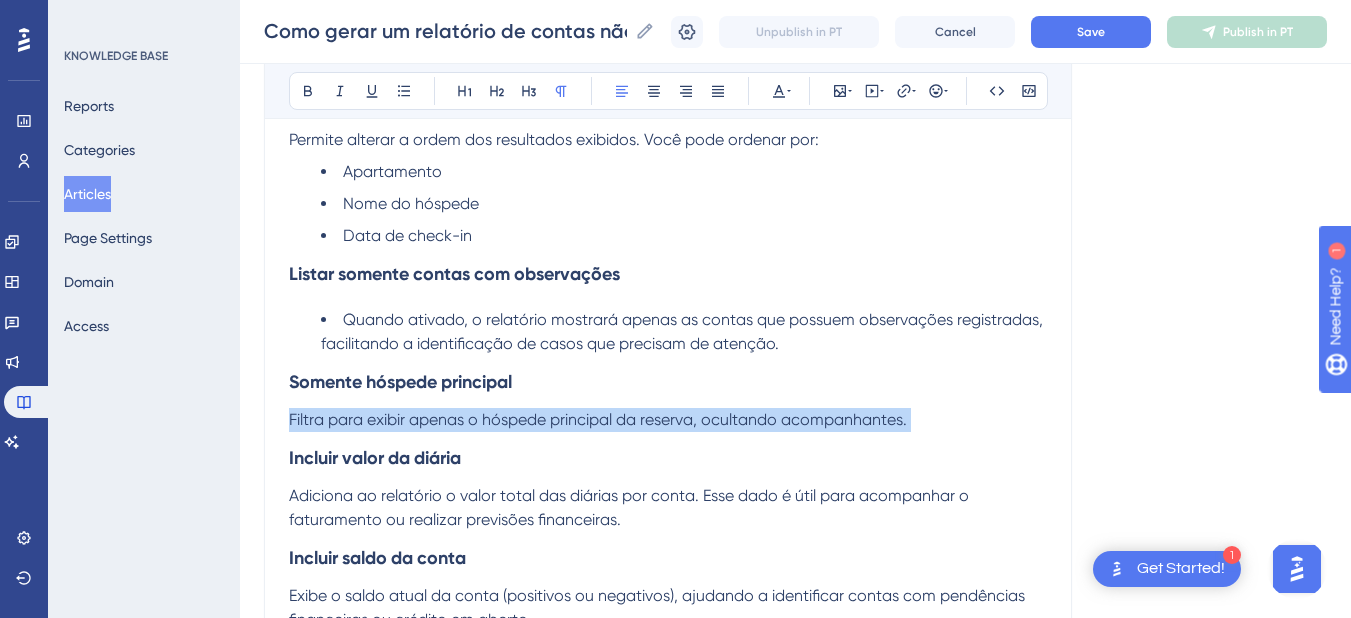 click on "Filtra para exibir apenas o hóspede principal da reserva, ocultando acompanhantes." at bounding box center [598, 419] 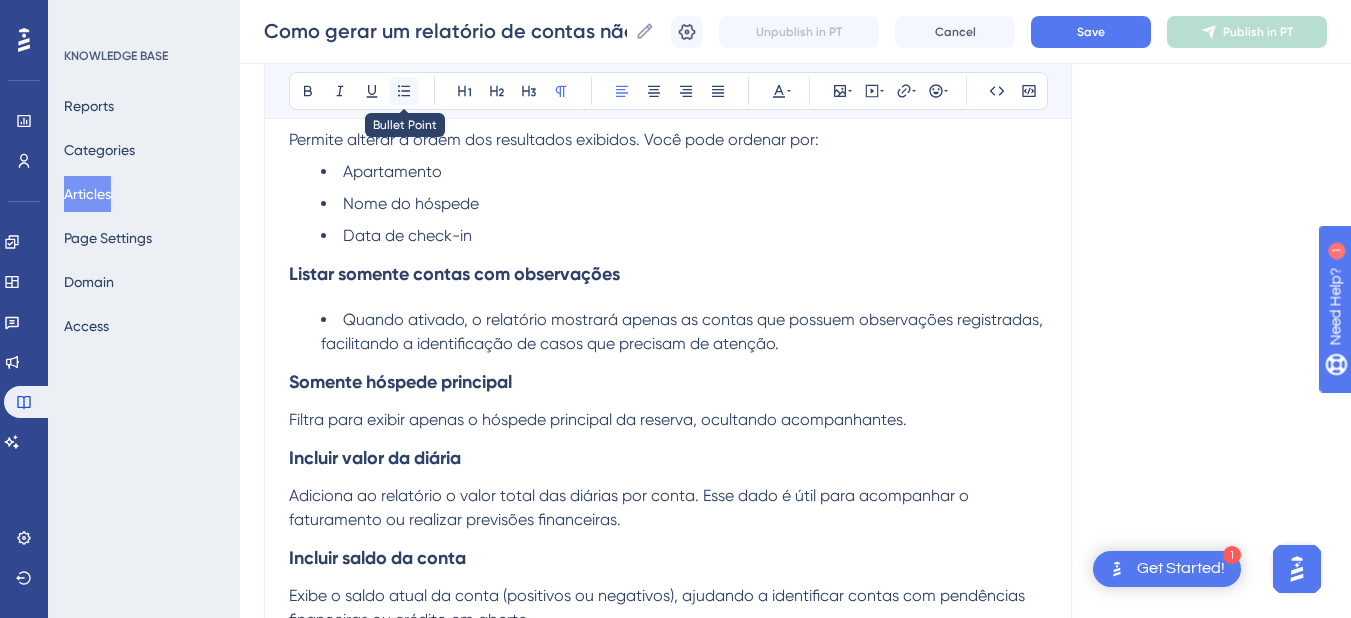 click 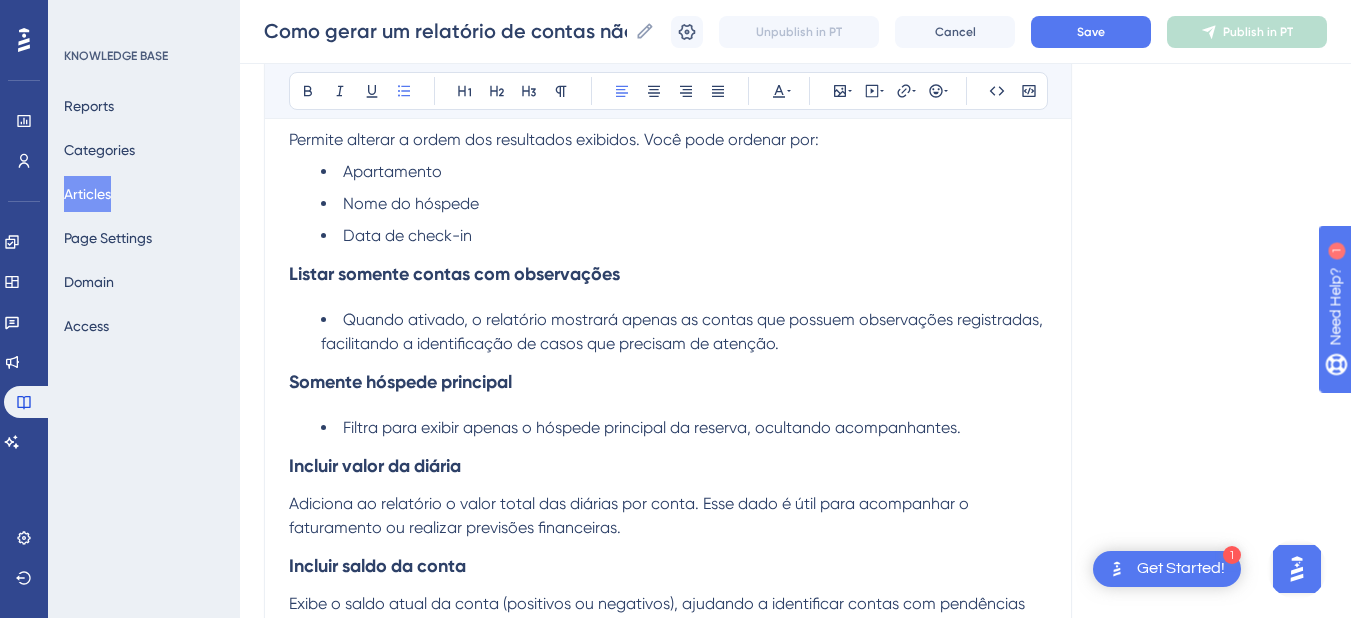 click on "Incluir valor da diária" at bounding box center (668, 466) 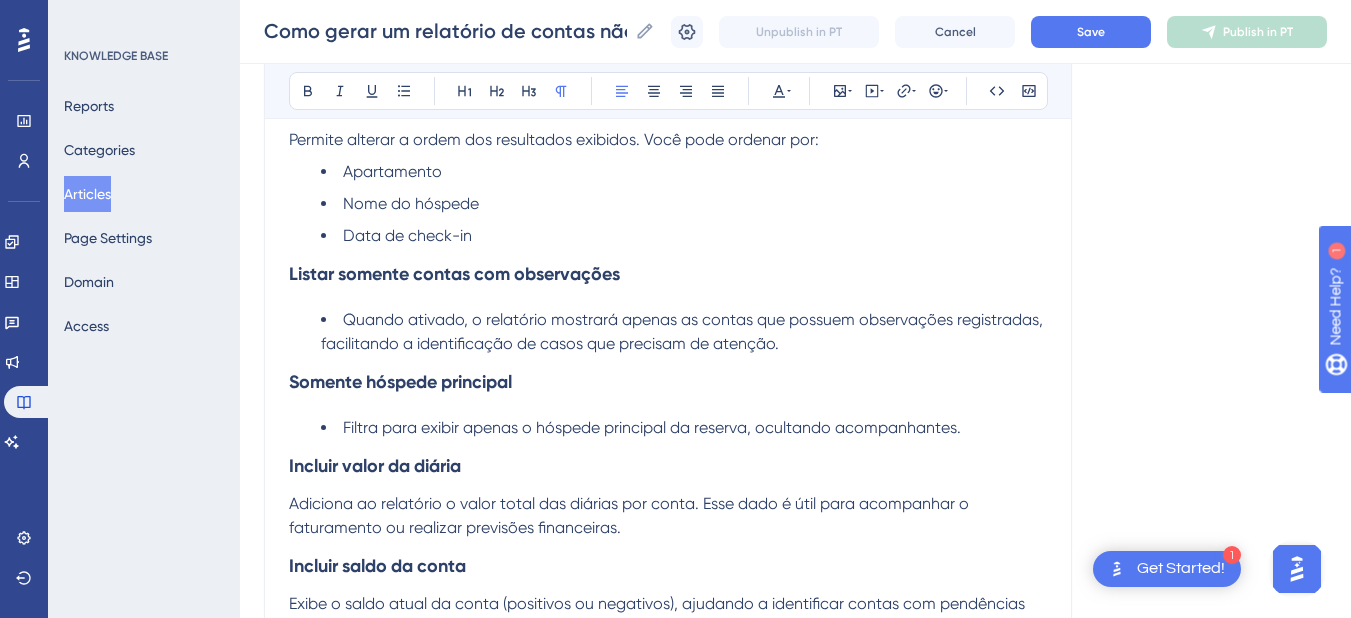 click on "Adiciona ao relatório o valor total das diárias por conta. Esse dado é útil para acompanhar o faturamento ou realizar previsões financeiras." at bounding box center (631, 515) 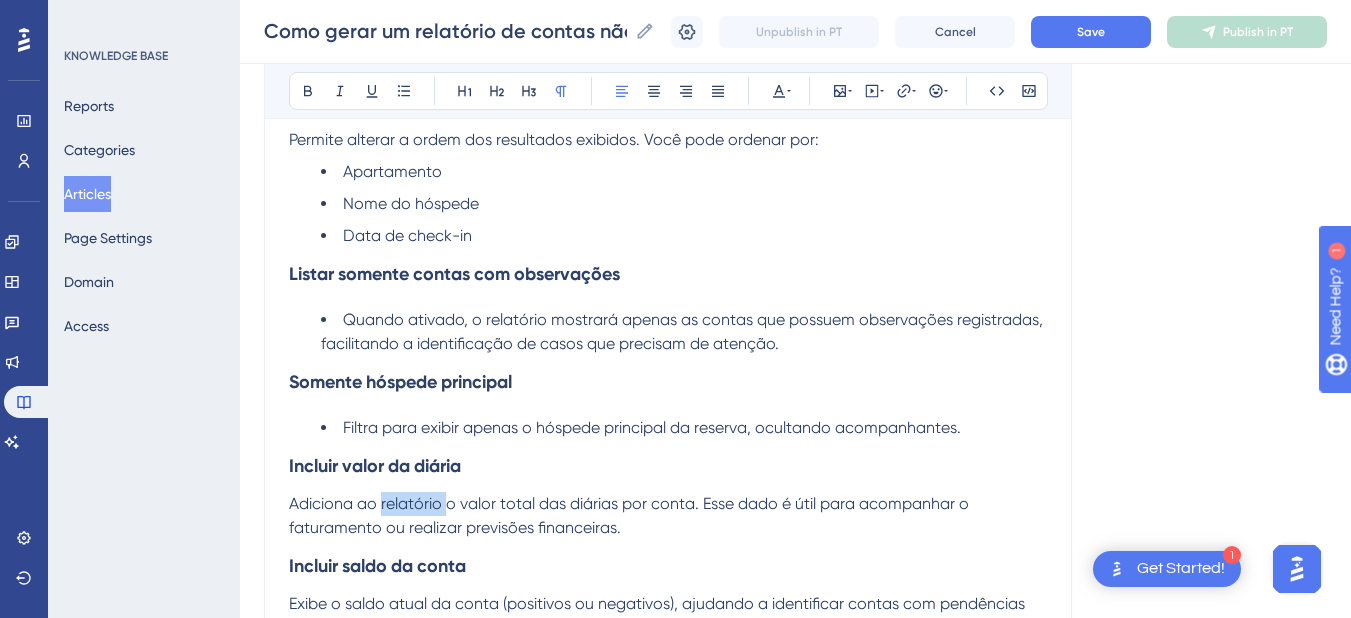 click on "Adiciona ao relatório o valor total das diárias por conta. Esse dado é útil para acompanhar o faturamento ou realizar previsões financeiras." at bounding box center [631, 515] 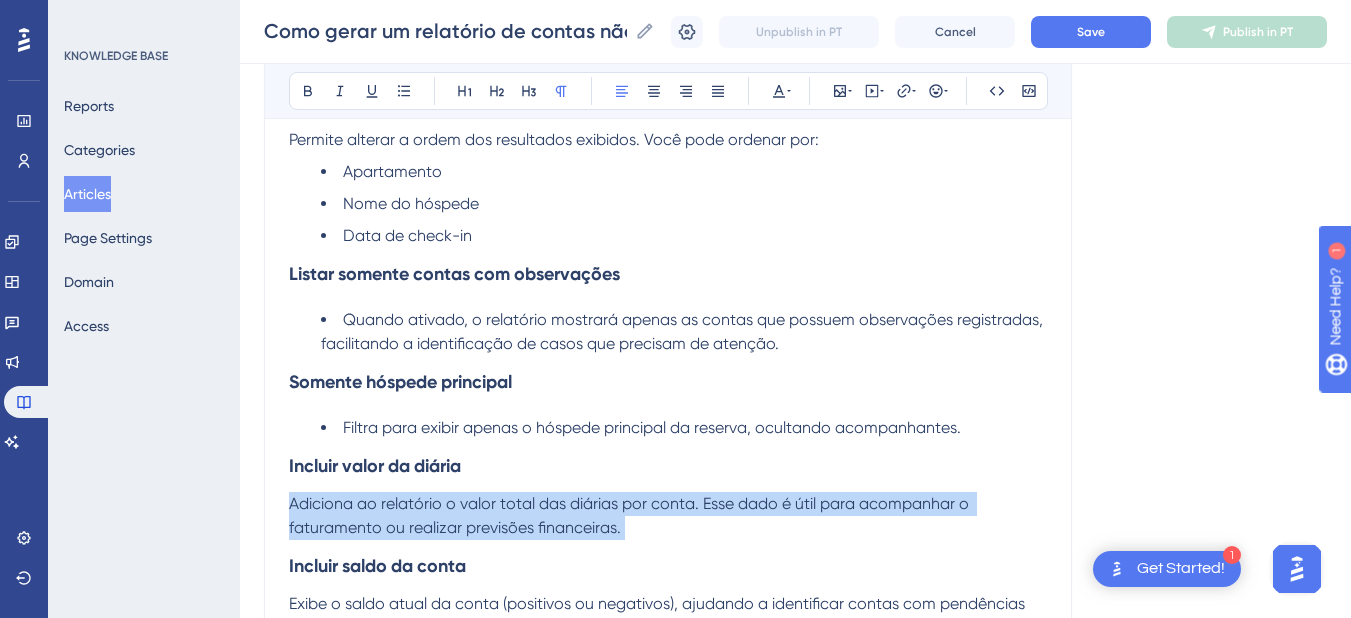 click on "Adiciona ao relatório o valor total das diárias por conta. Esse dado é útil para acompanhar o faturamento ou realizar previsões financeiras." at bounding box center [631, 515] 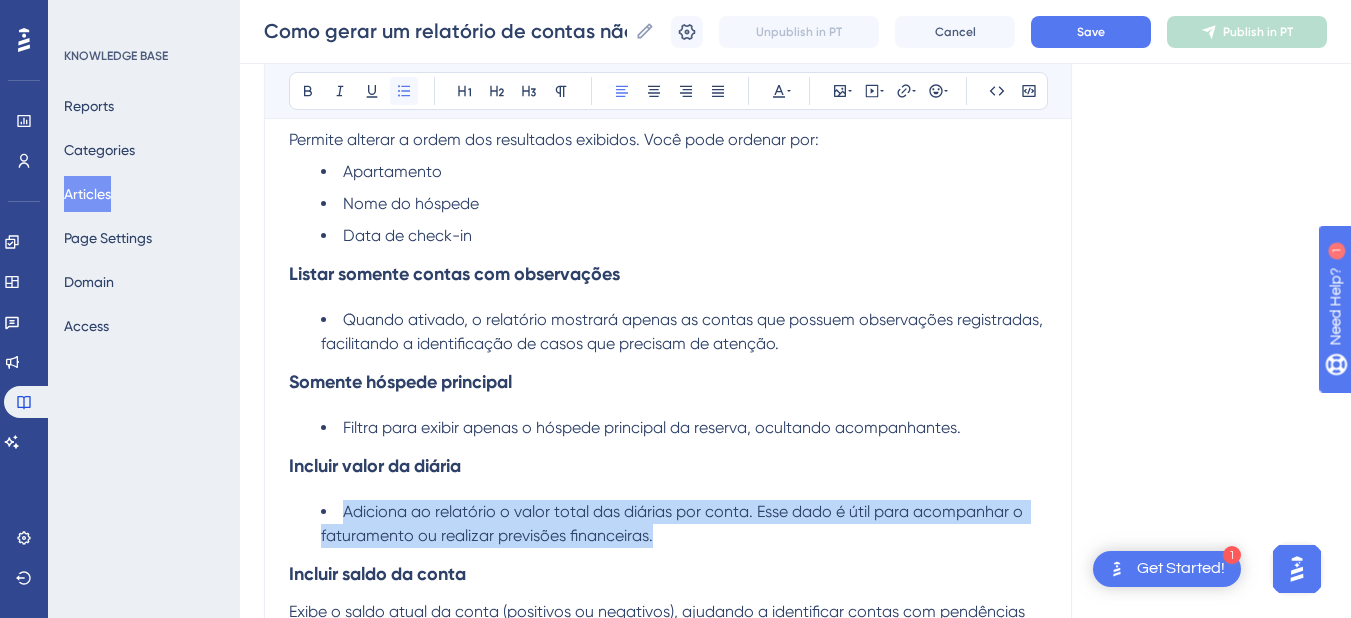 click at bounding box center (404, 91) 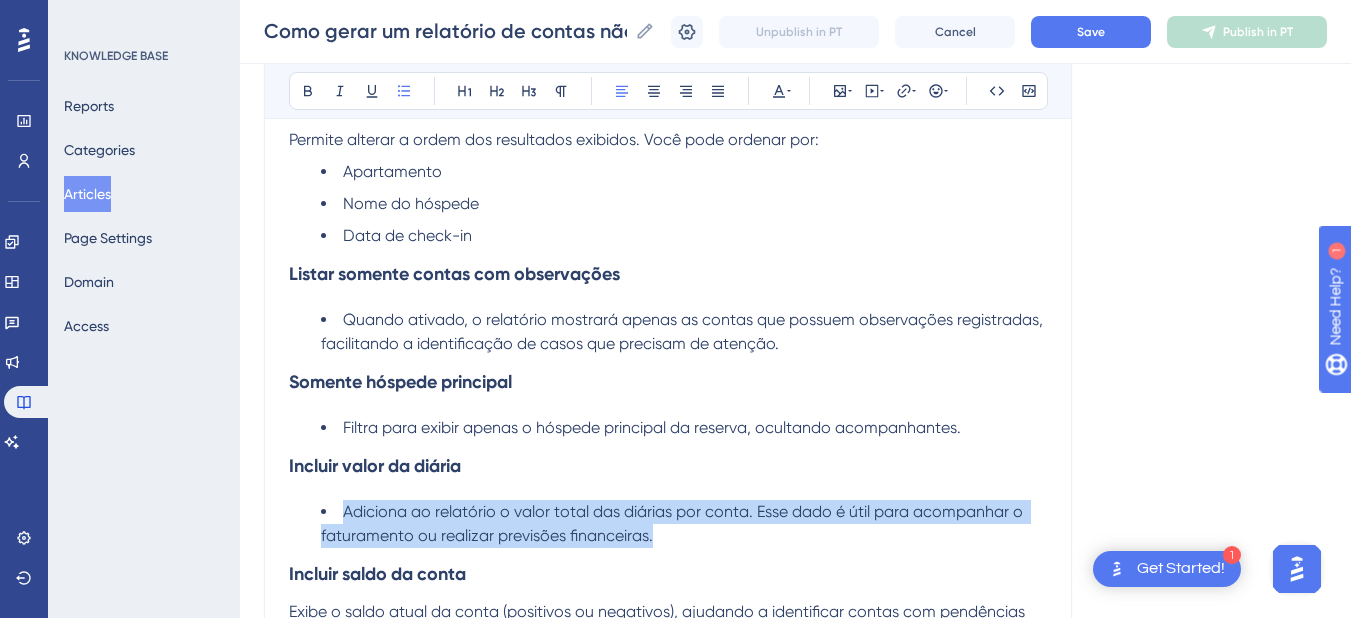 click on "Adiciona ao relatório o valor total das diárias por conta. Esse dado é útil para acompanhar o faturamento ou realizar previsões financeiras." at bounding box center (674, 523) 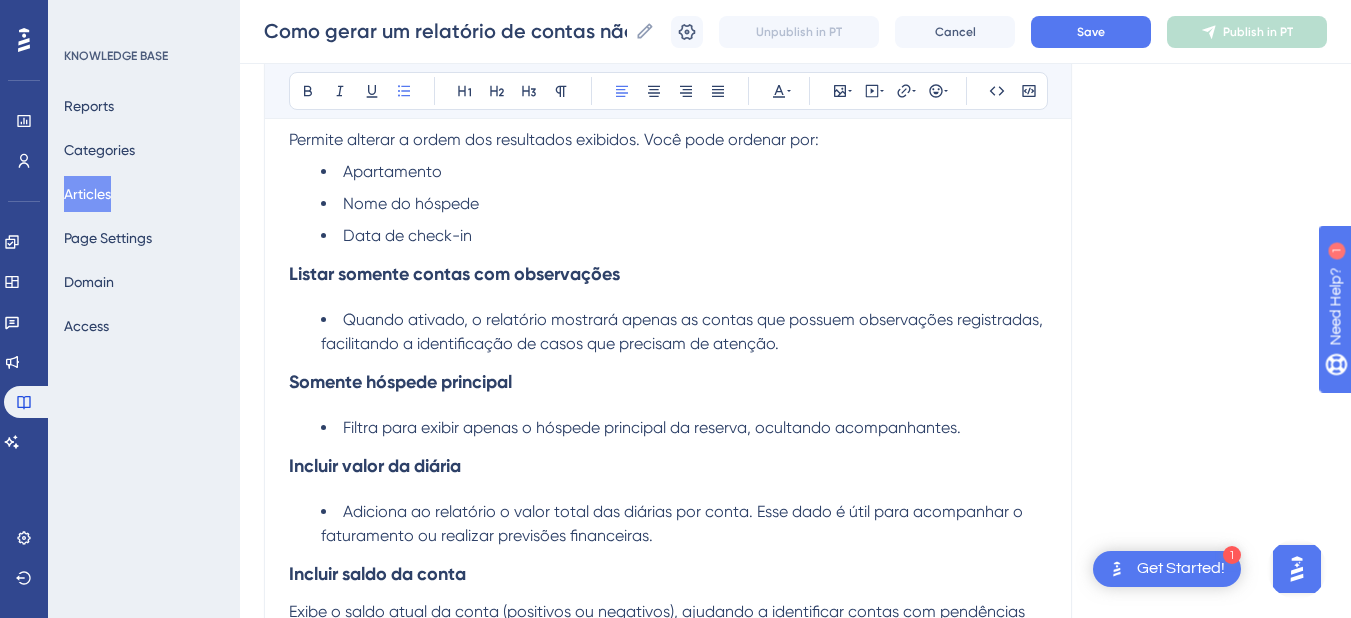 scroll, scrollTop: 3829, scrollLeft: 0, axis: vertical 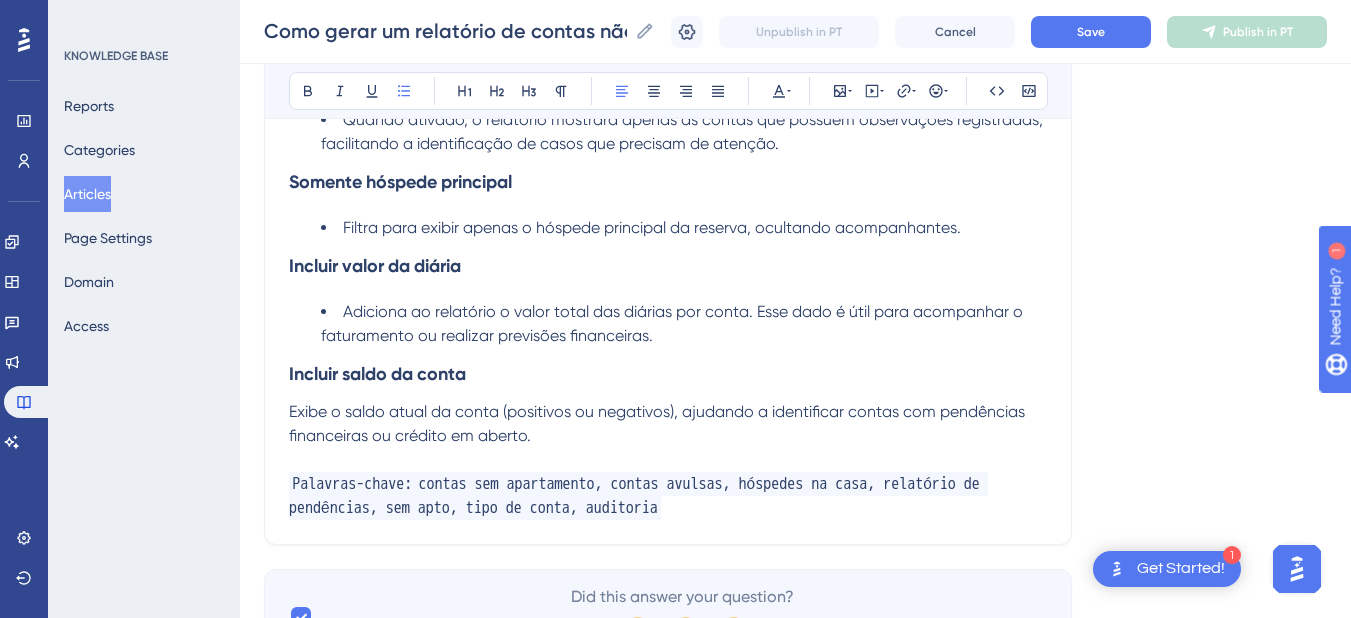 click on "Exibe o saldo atual da conta (positivos ou negativos), ajudando a identificar contas com pendências financeiras ou crédito em aberto." at bounding box center [659, 423] 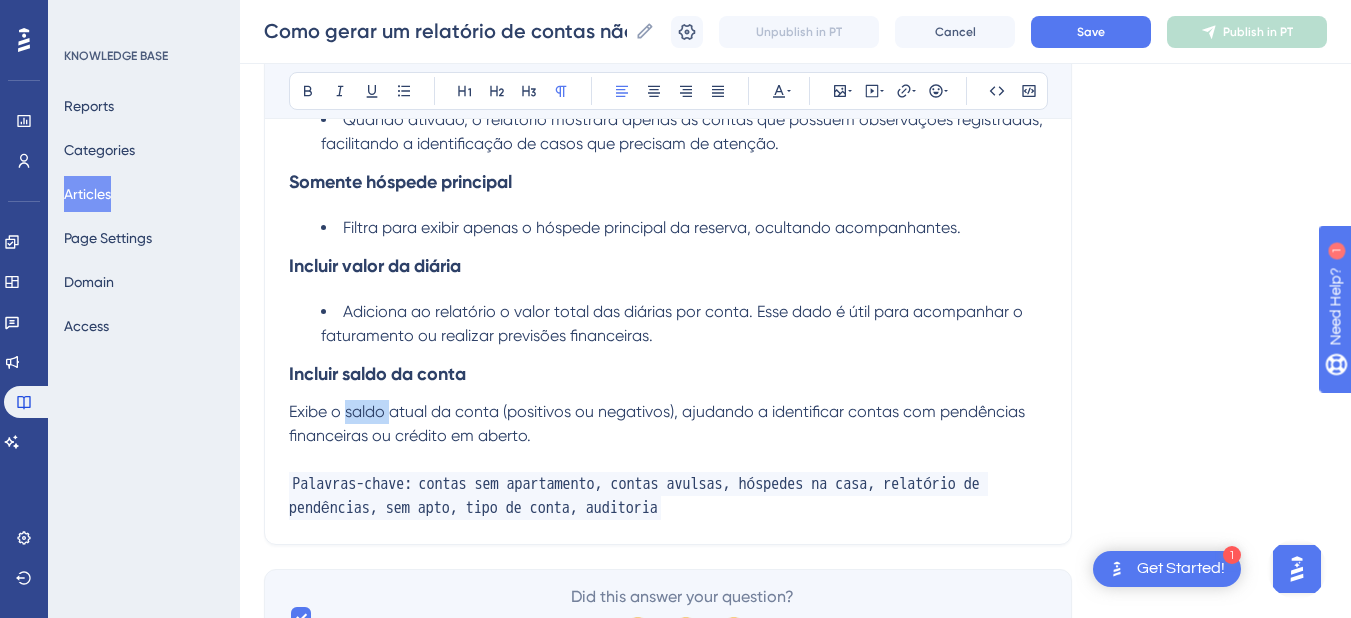click on "Exibe o saldo atual da conta (positivos ou negativos), ajudando a identificar contas com pendências financeiras ou crédito em aberto." at bounding box center [659, 423] 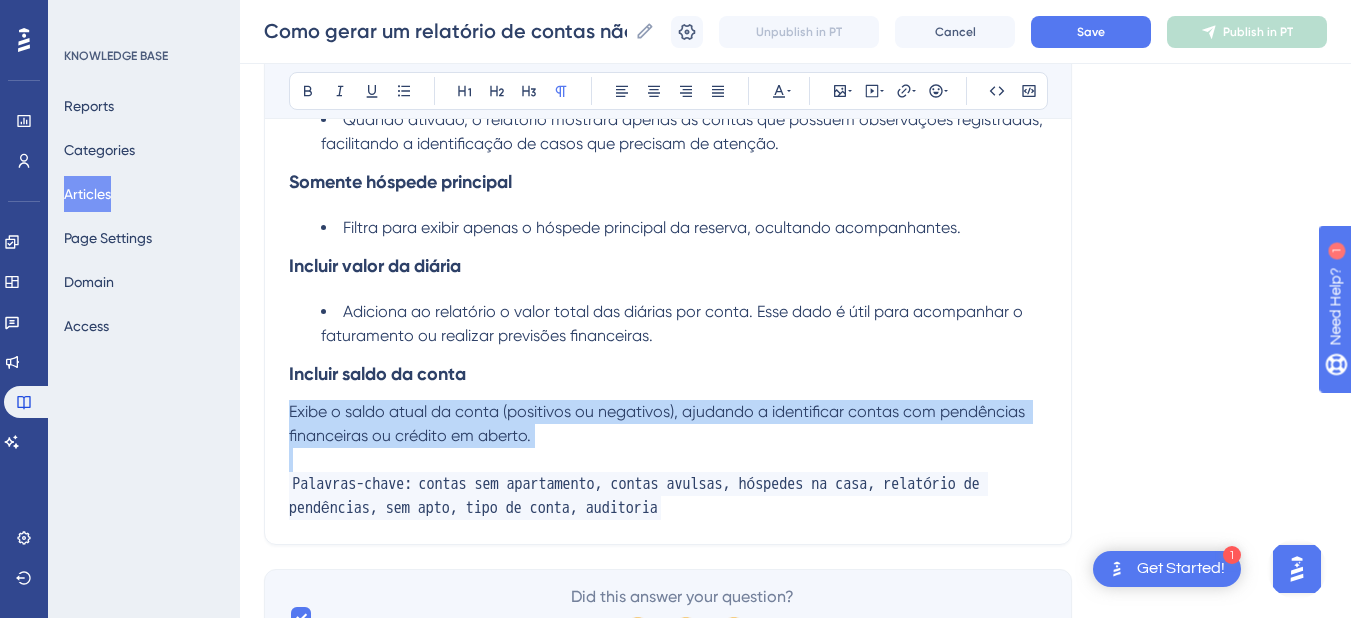 click on "Exibe o saldo atual da conta (positivos ou negativos), ajudando a identificar contas com pendências financeiras ou crédito em aberto." at bounding box center [659, 423] 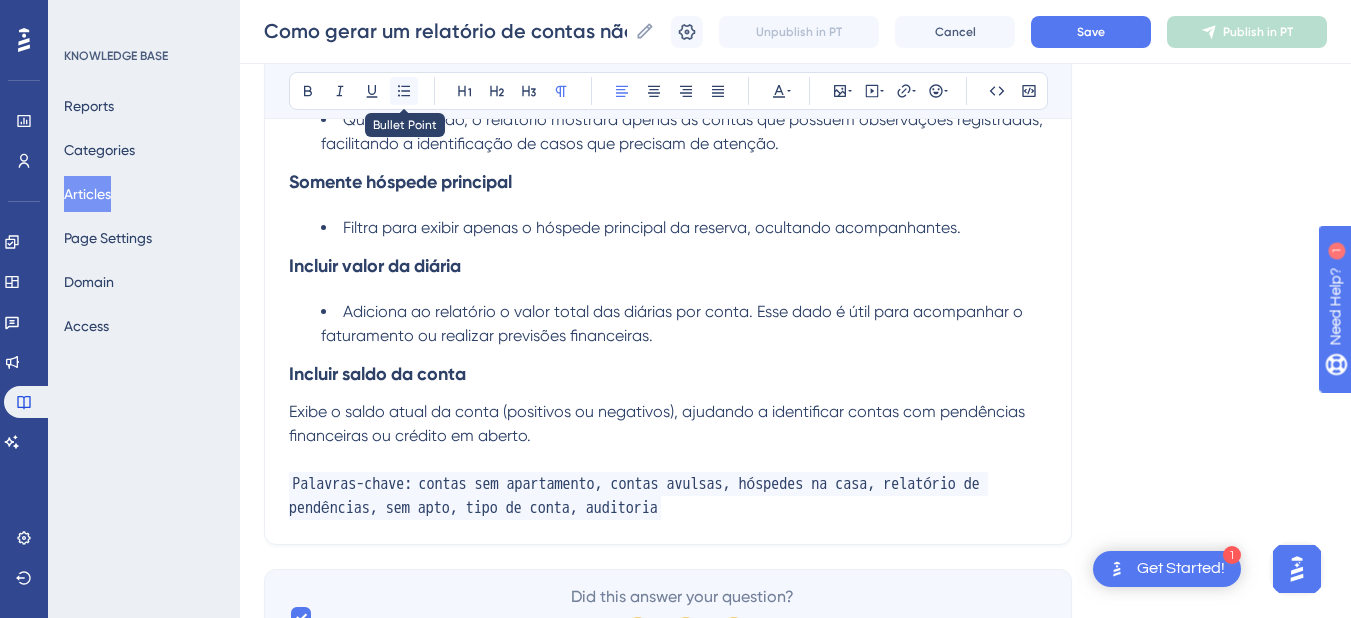 click at bounding box center (404, 91) 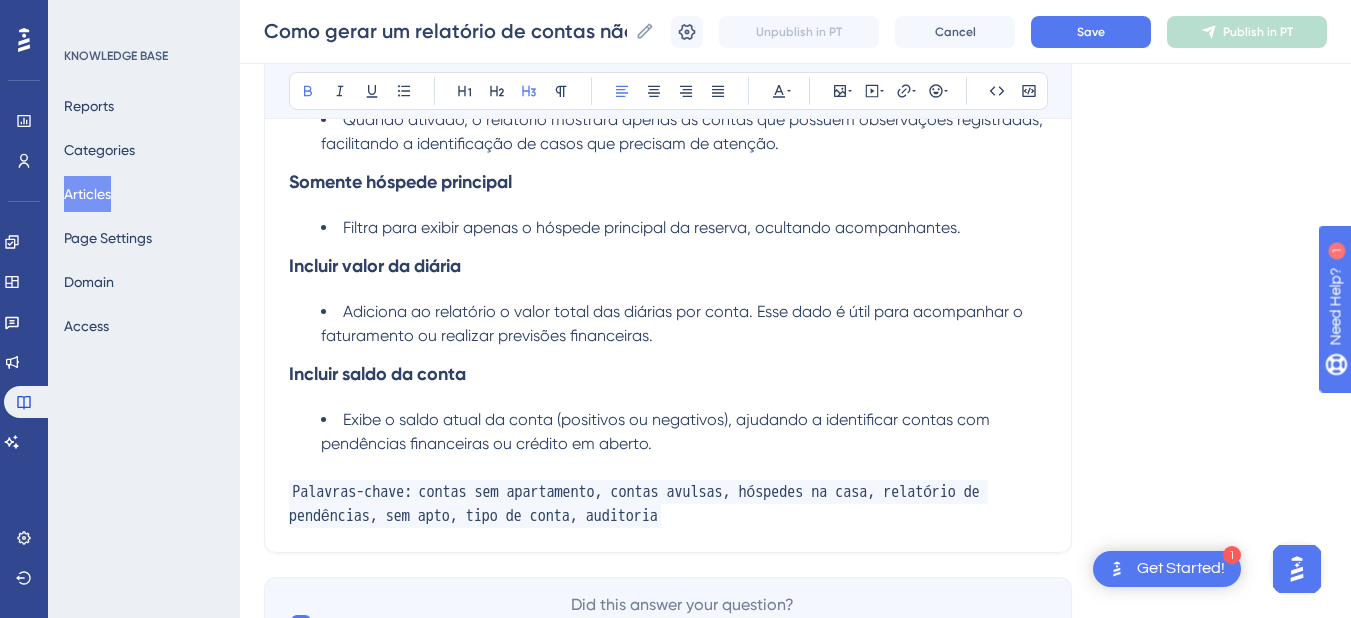 click on "Incluir valor da diária" at bounding box center (668, 266) 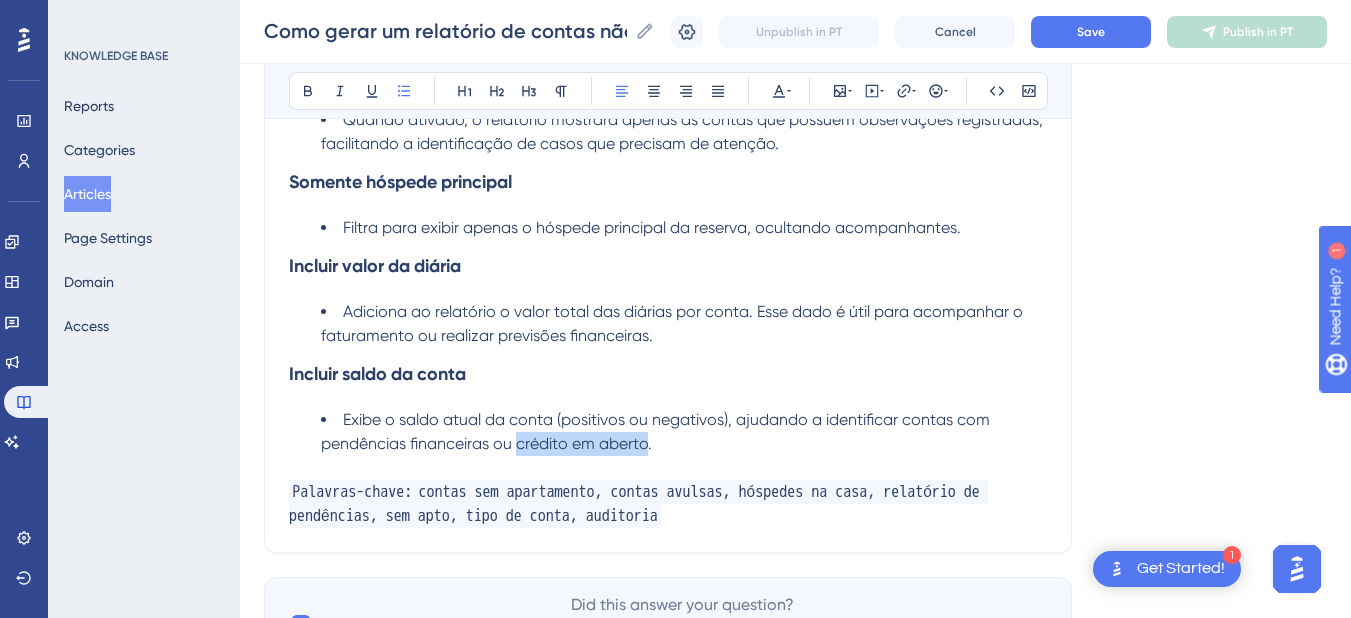 drag, startPoint x: 651, startPoint y: 442, endPoint x: 517, endPoint y: 450, distance: 134.23859 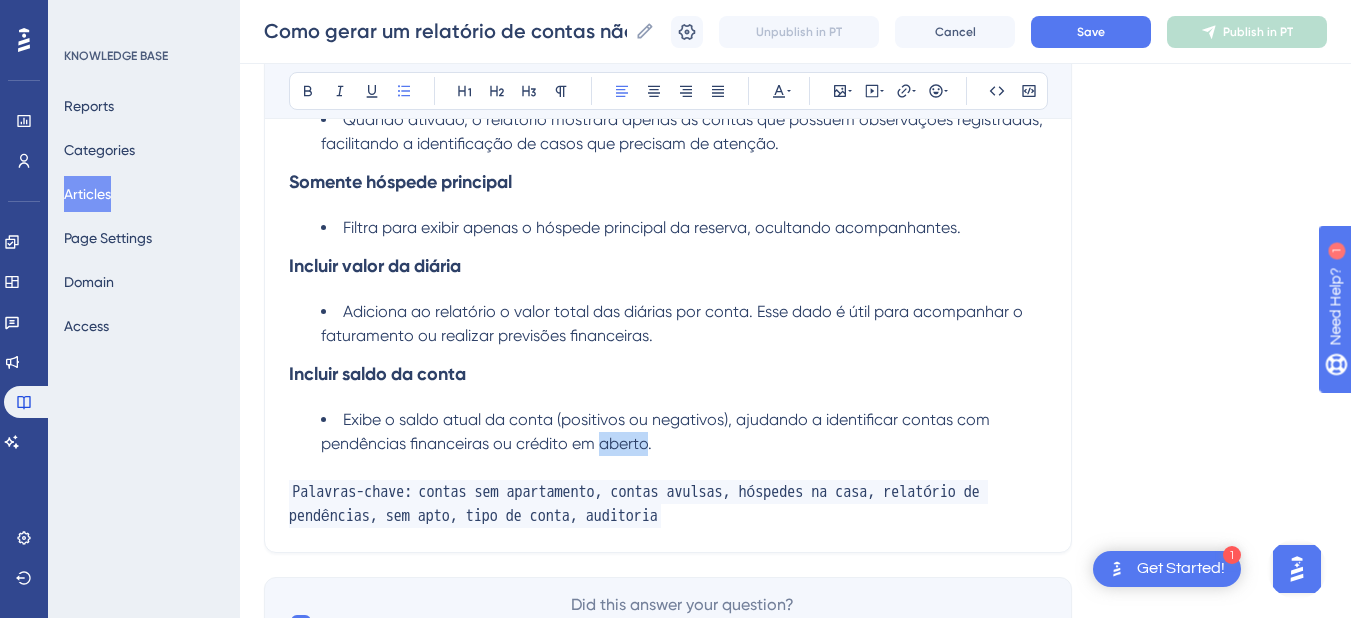 drag, startPoint x: 599, startPoint y: 439, endPoint x: 673, endPoint y: 436, distance: 74.06078 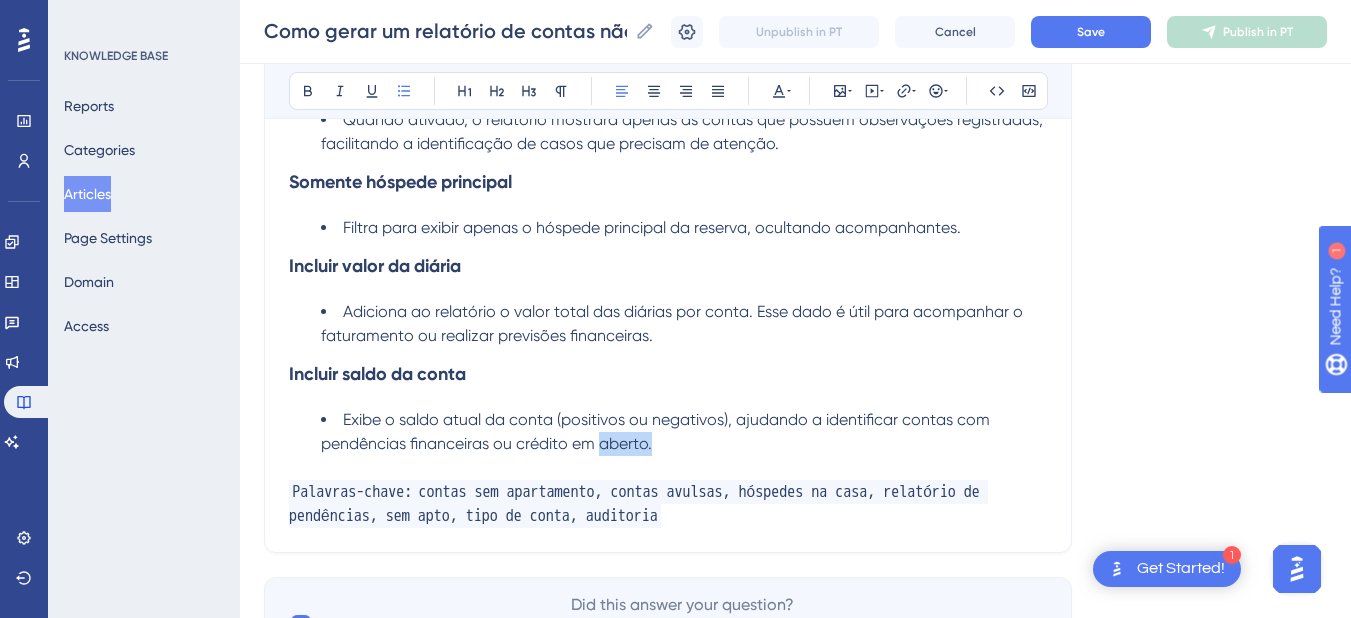 click on "Exibe o saldo atual da conta (positivos ou negativos), ajudando a identificar contas com pendências financeiras ou crédito em aberto." at bounding box center [657, 431] 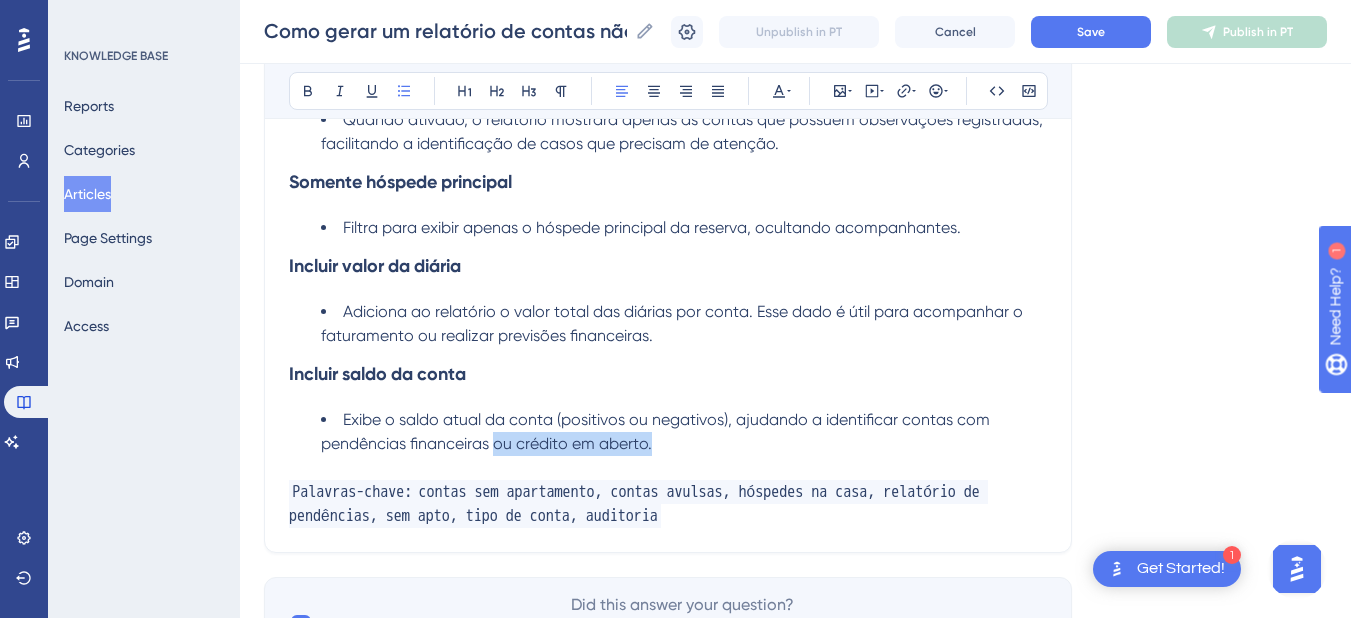 drag, startPoint x: 671, startPoint y: 438, endPoint x: 496, endPoint y: 450, distance: 175.41095 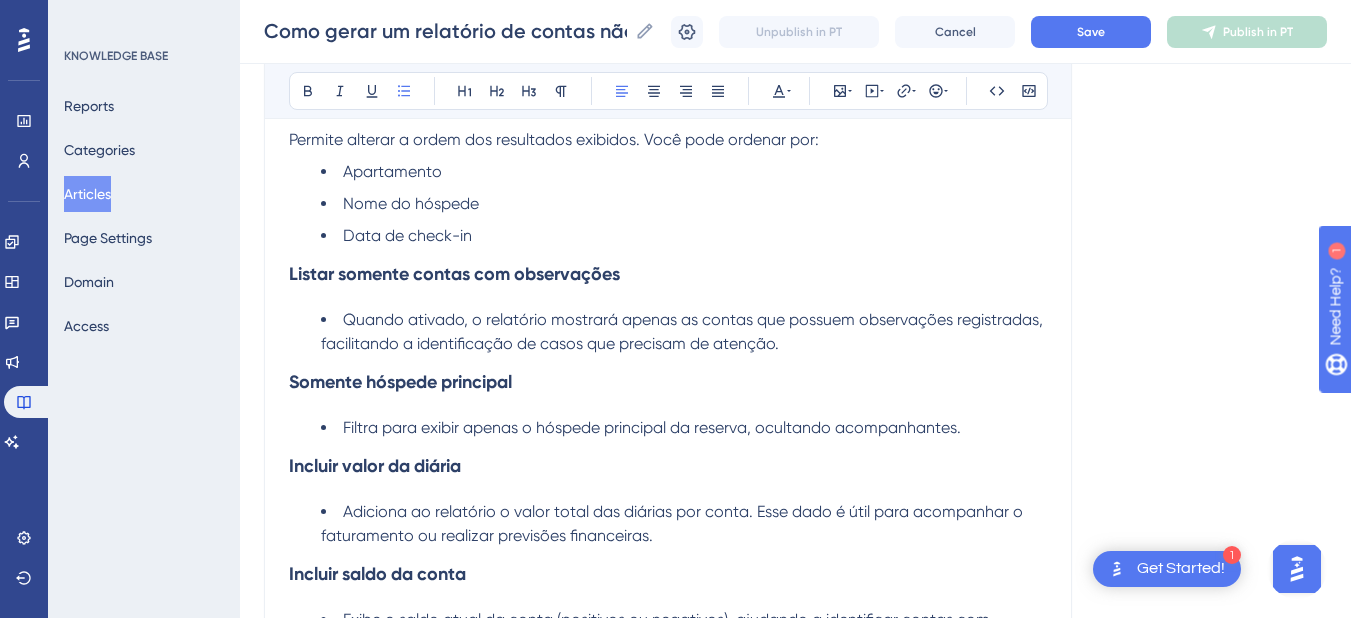 scroll, scrollTop: 3829, scrollLeft: 0, axis: vertical 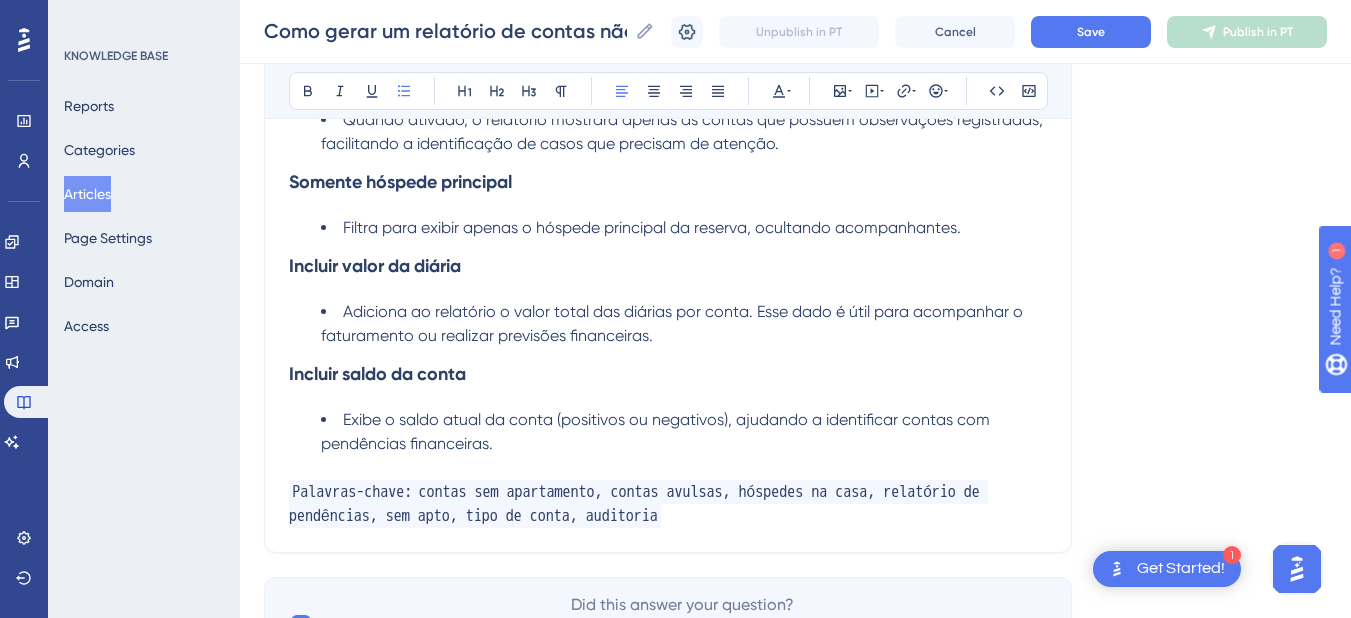 click on "Adiciona ao relatório o valor total das diárias por conta. Esse dado é útil para acompanhar o faturamento ou realizar previsões financeiras." at bounding box center (684, 324) 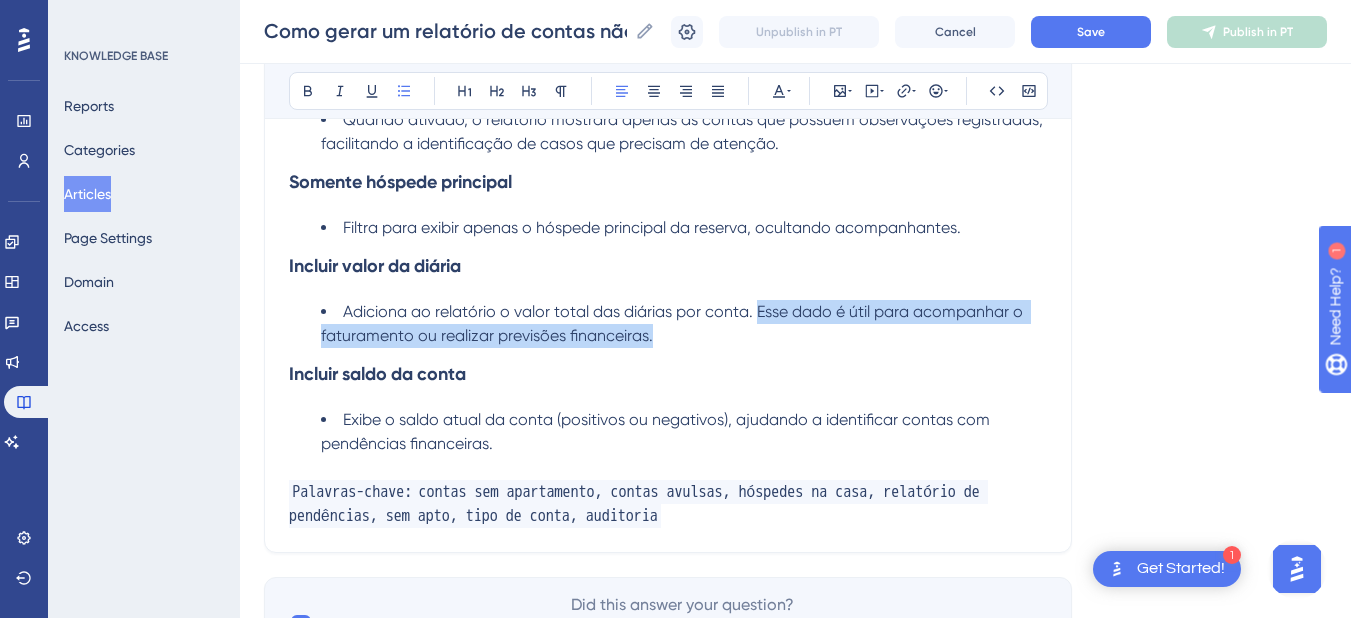 drag, startPoint x: 670, startPoint y: 333, endPoint x: 756, endPoint y: 307, distance: 89.84431 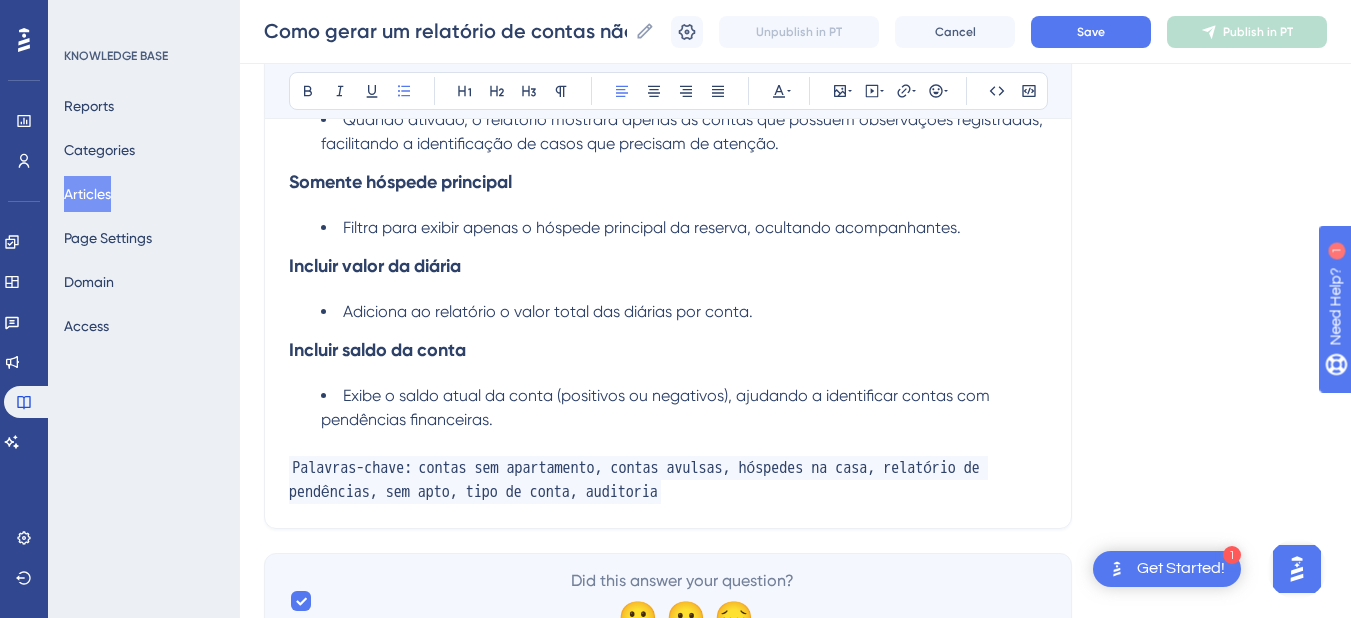 scroll, scrollTop: 3629, scrollLeft: 0, axis: vertical 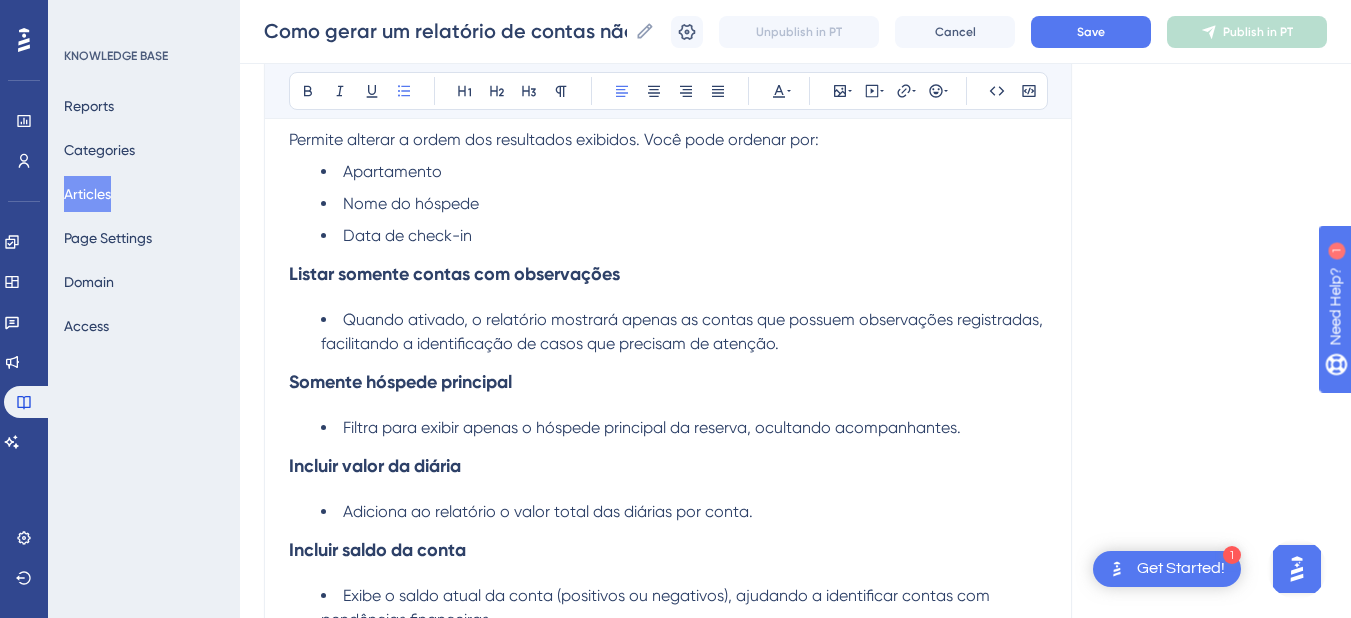 click on "Filtra para exibir apenas o hóspede principal da reserva, ocultando acompanhantes." at bounding box center [652, 427] 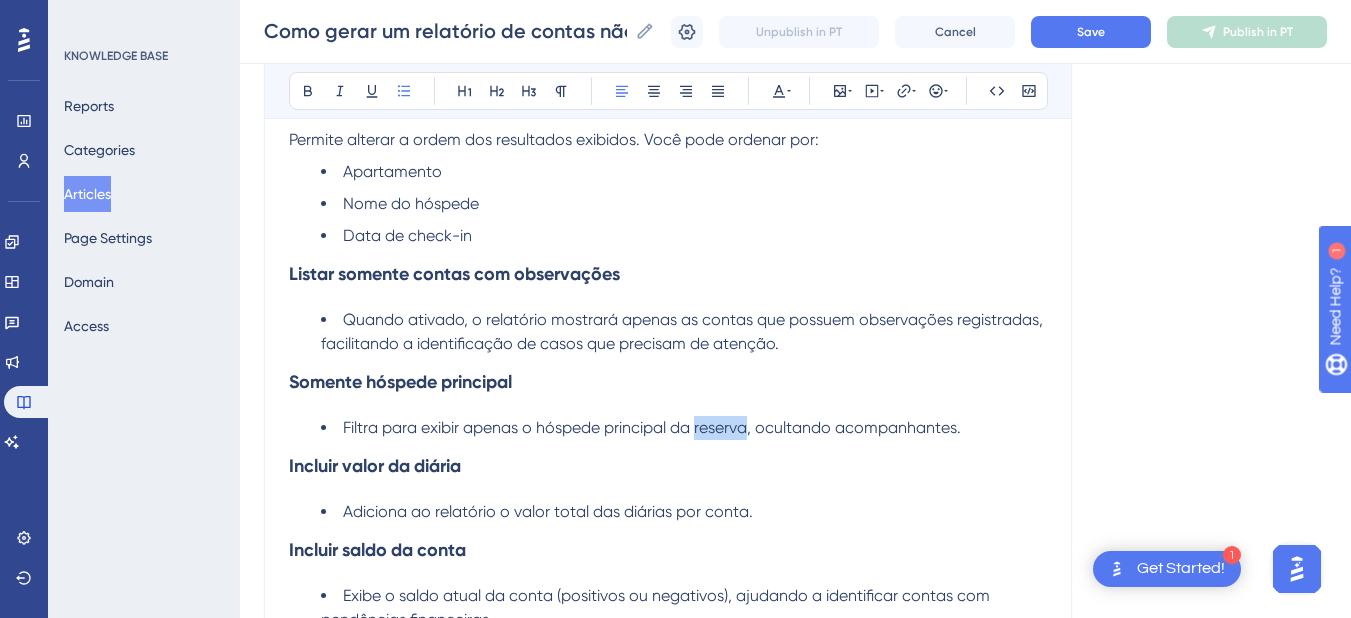 click on "Filtra para exibir apenas o hóspede principal da reserva, ocultando acompanhantes." at bounding box center [652, 427] 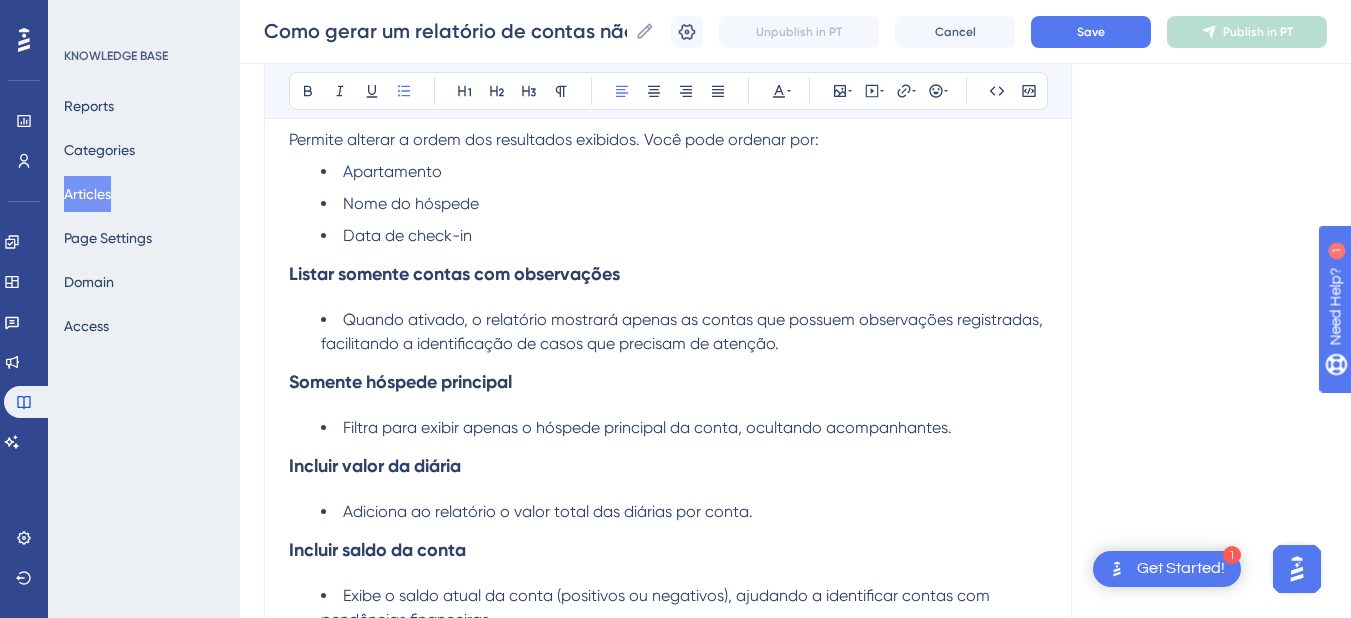 click on "Filtra para exibir apenas o hóspede principal da conta, ocultando acompanhantes." at bounding box center [647, 427] 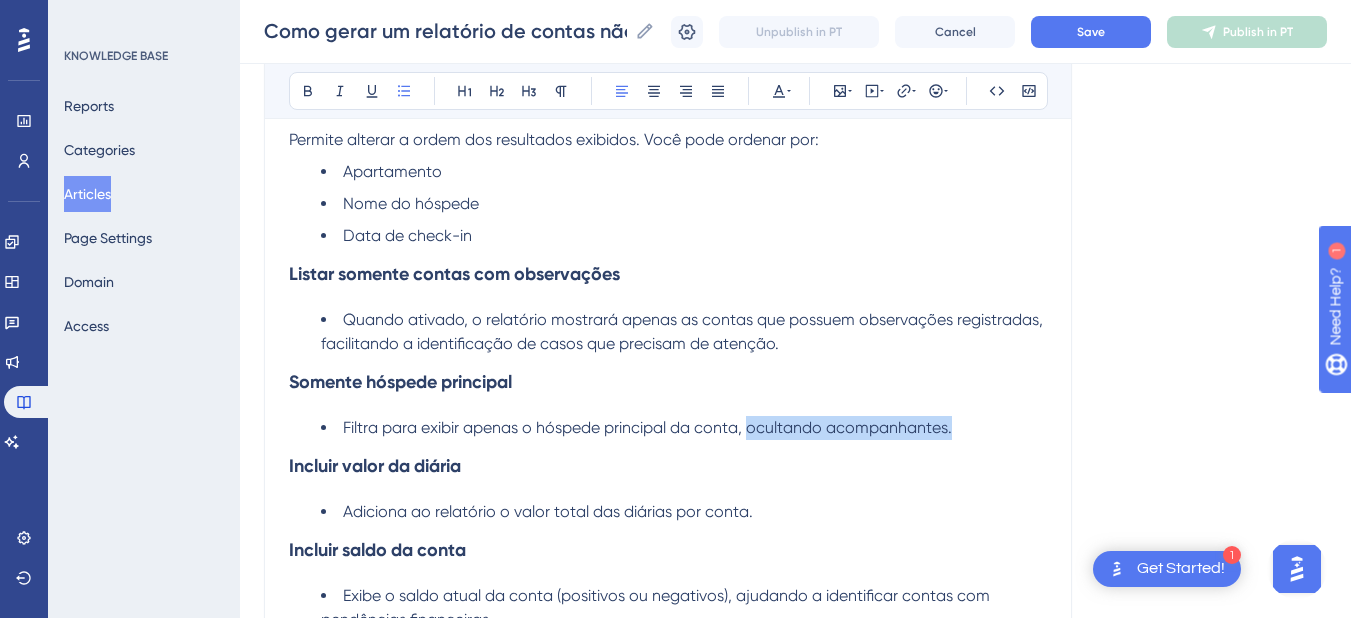 drag, startPoint x: 992, startPoint y: 417, endPoint x: 749, endPoint y: 415, distance: 243.00822 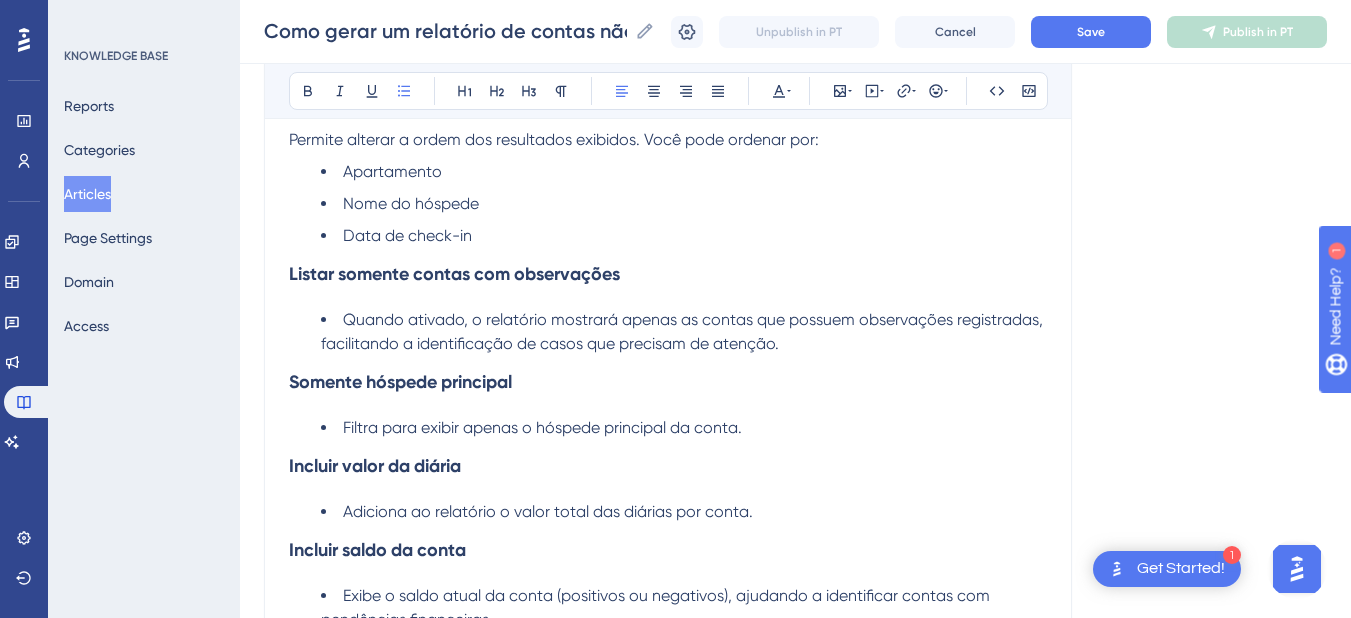 click on "Quando ativado, o relatório mostrará apenas as contas que possuem observações registradas, facilitando a identificação de casos que precisam de atenção." at bounding box center [684, 332] 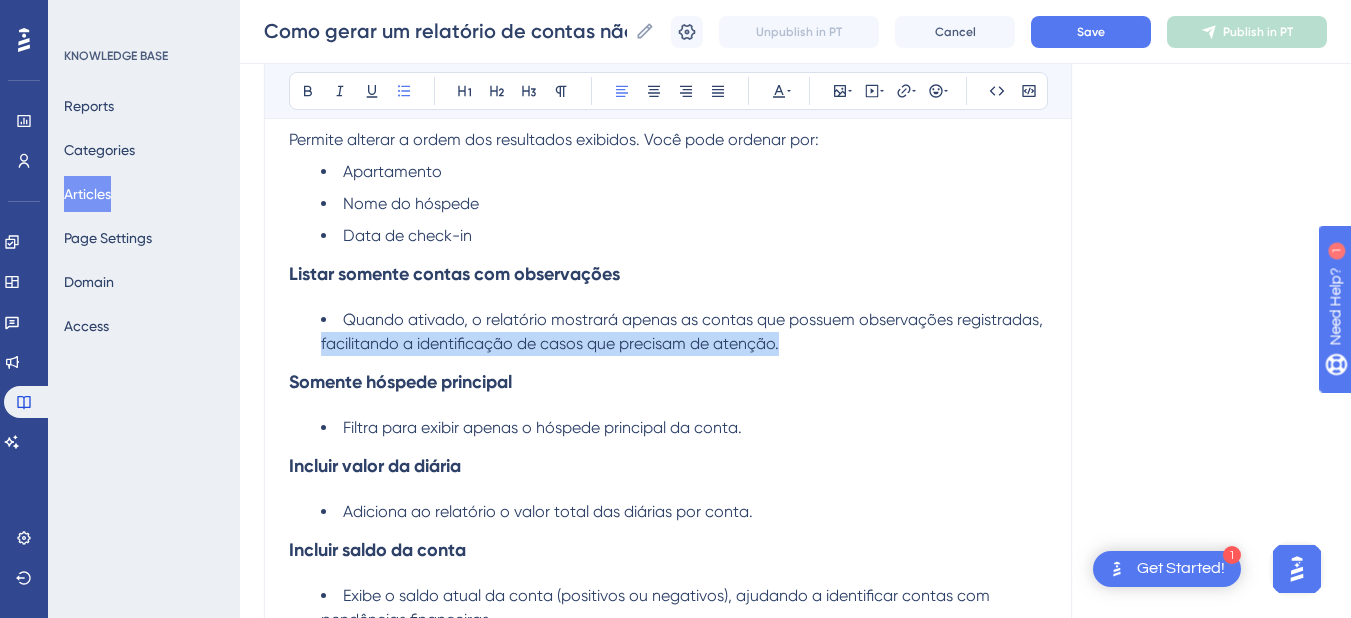 drag, startPoint x: 790, startPoint y: 344, endPoint x: 298, endPoint y: 344, distance: 492 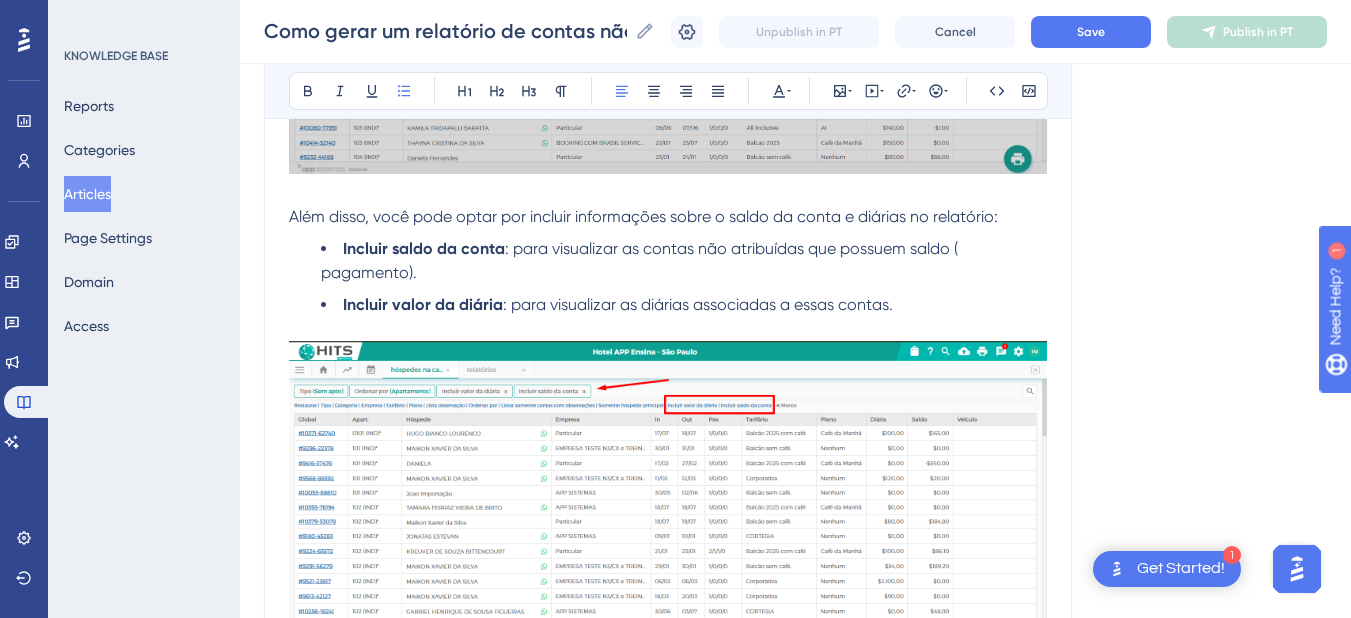 scroll, scrollTop: 2229, scrollLeft: 0, axis: vertical 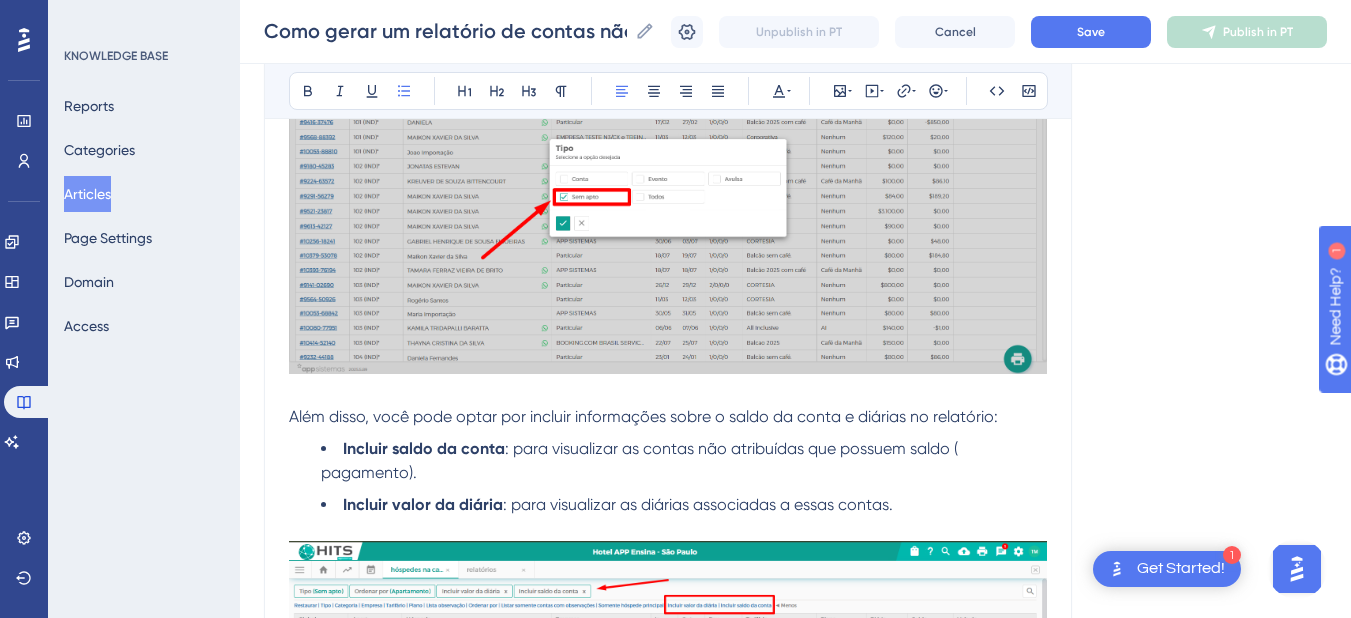 click on "Incluir valor da diária : para visualizar as diárias associadas a essas contas." at bounding box center (684, 505) 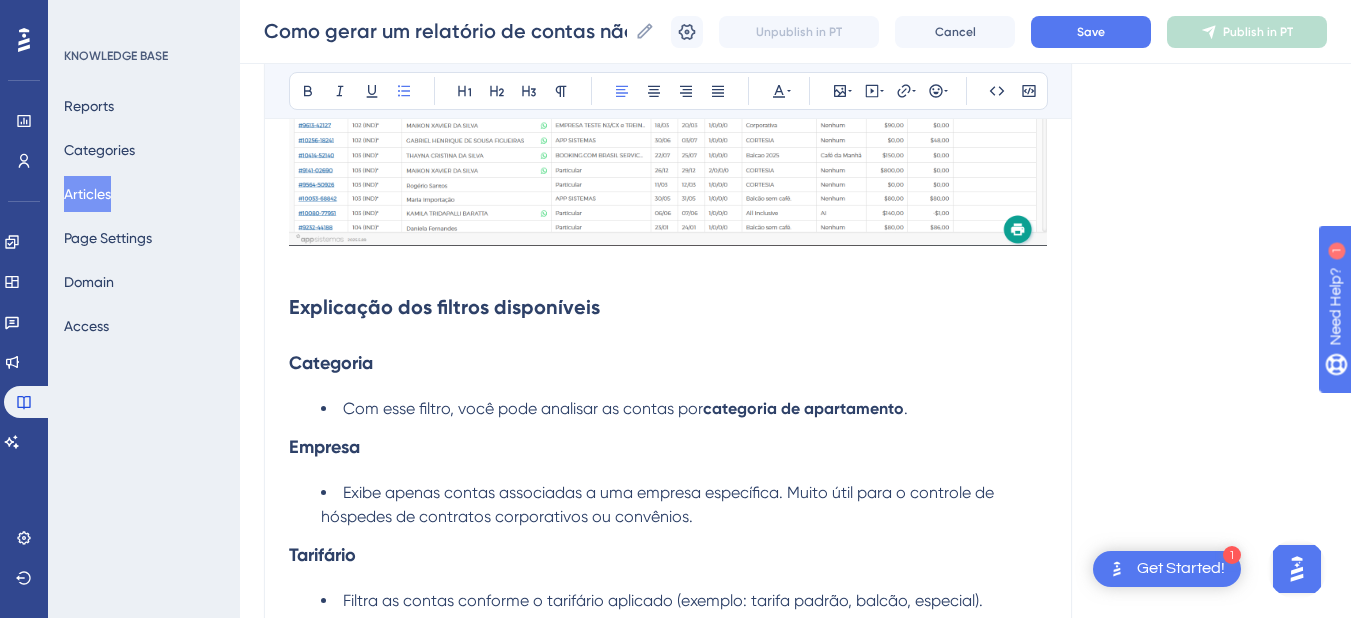 scroll, scrollTop: 3100, scrollLeft: 0, axis: vertical 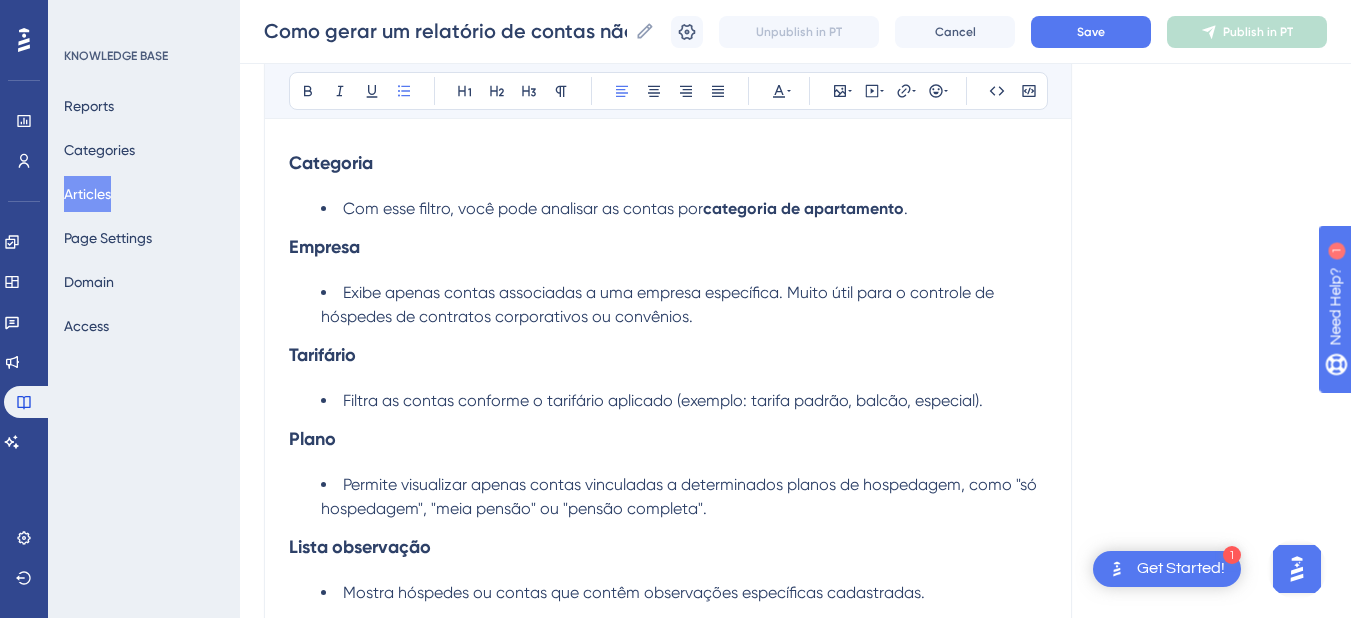 click on "Com esse filtro, você pode analisar as contas por" at bounding box center [523, 208] 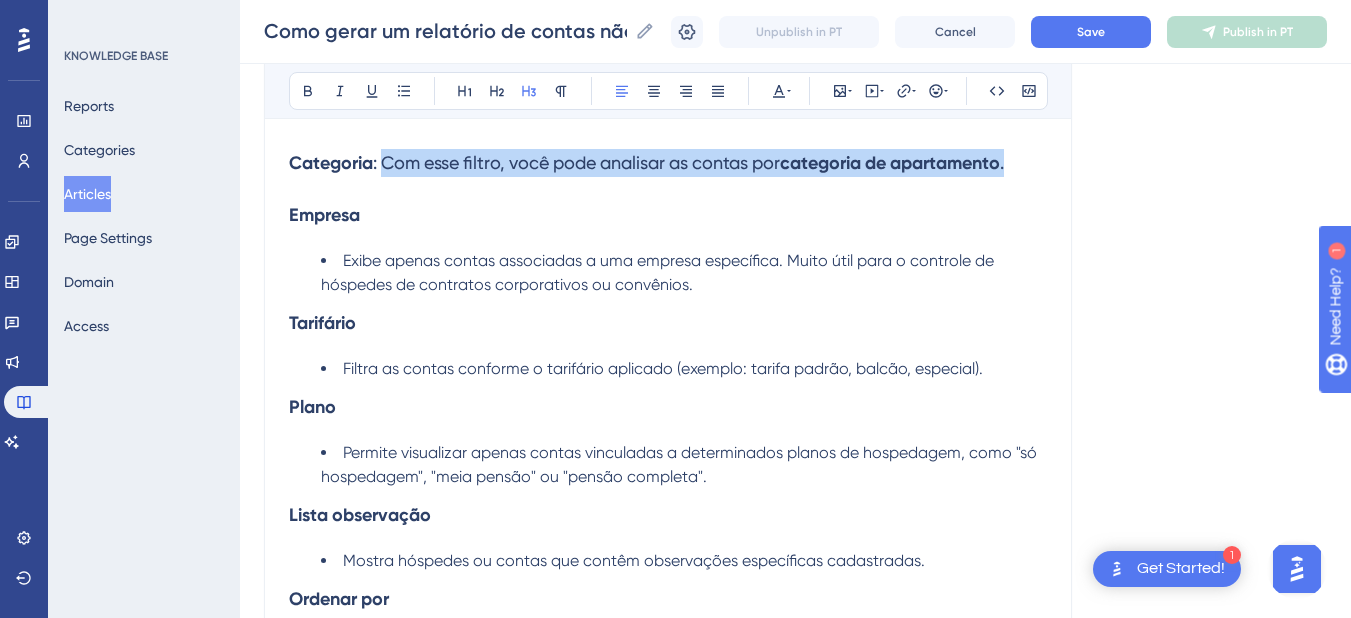 drag, startPoint x: 384, startPoint y: 166, endPoint x: 1041, endPoint y: 171, distance: 657.01904 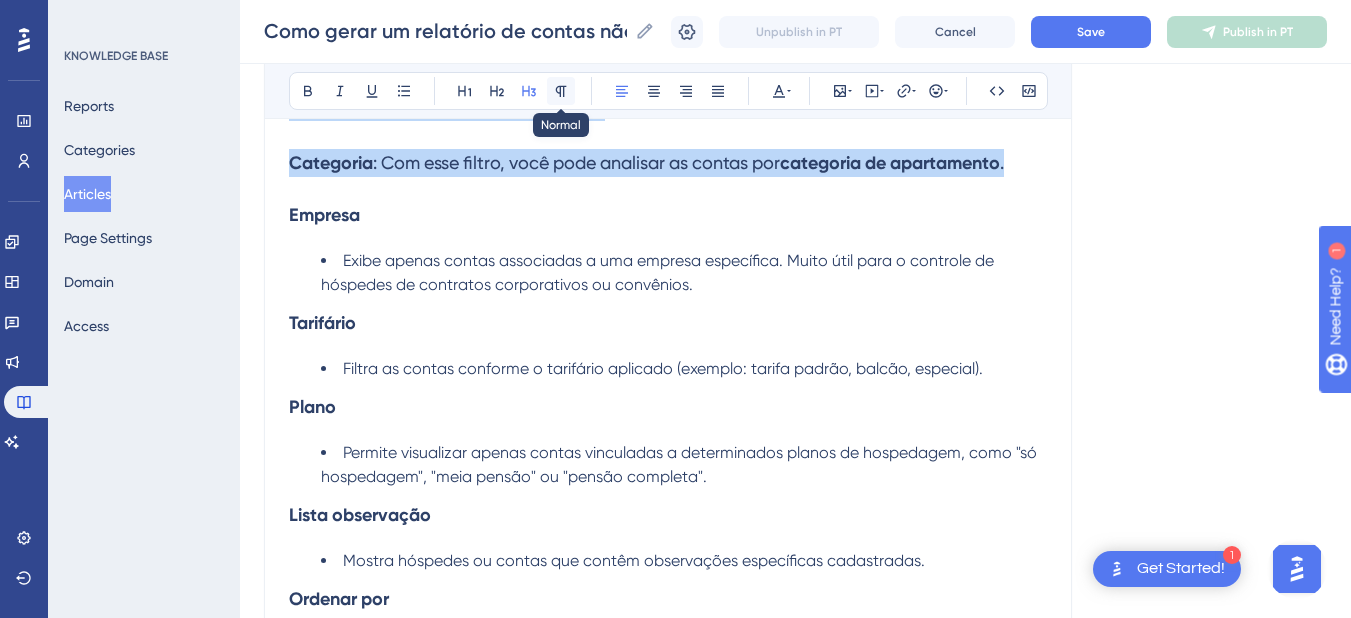 click at bounding box center (561, 91) 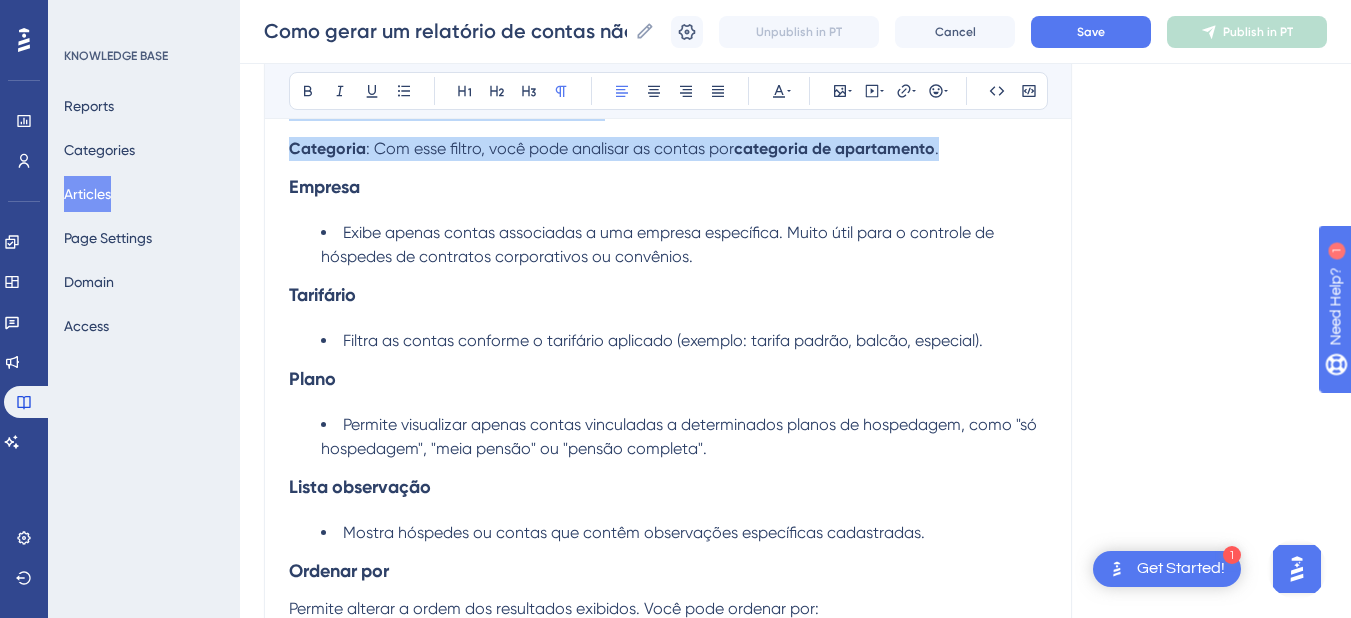 click on ": Com esse filtro, você pode analisar as contas por" at bounding box center (550, 148) 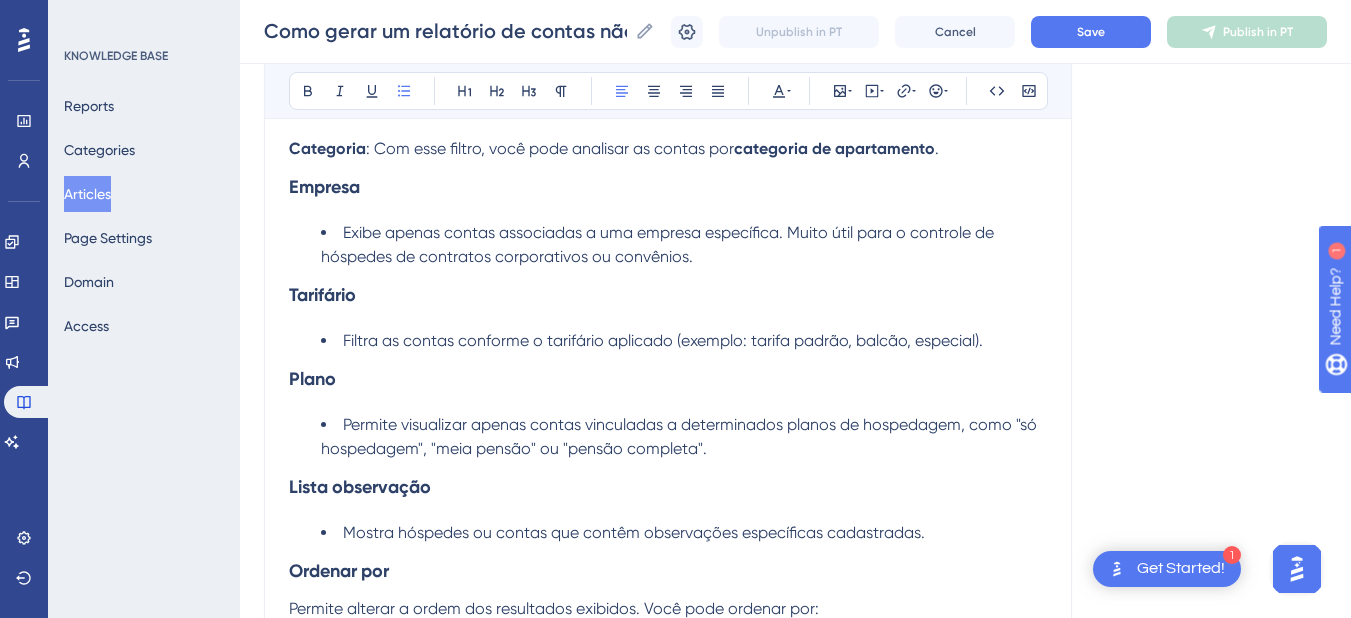 click on "Exibe apenas contas associadas a uma empresa específica. Muito útil para o controle de hóspedes de contratos corporativos ou convênios." at bounding box center (684, 245) 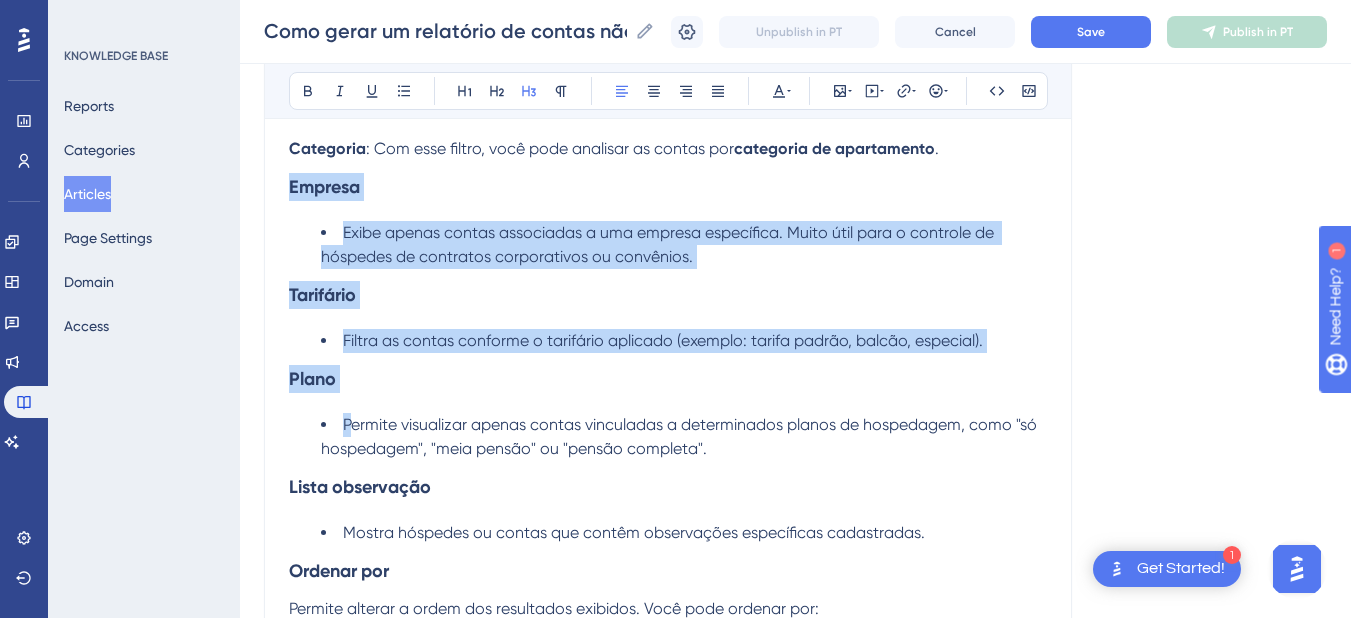 scroll, scrollTop: 3840, scrollLeft: 0, axis: vertical 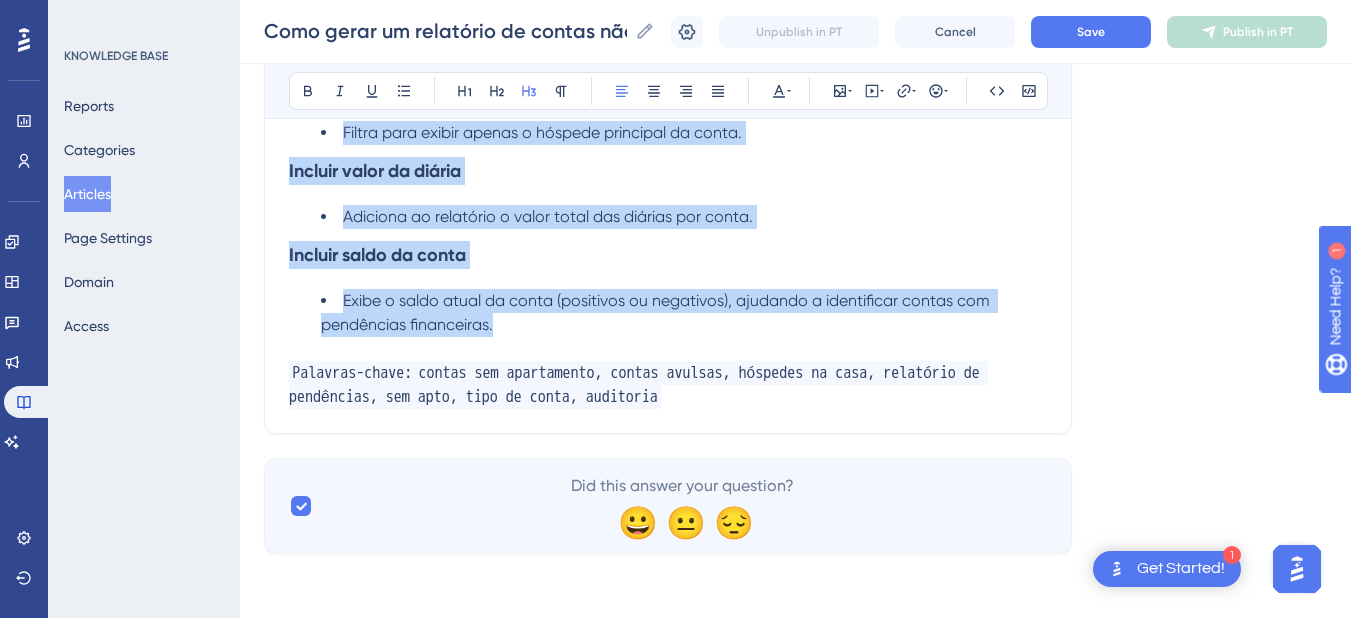 drag, startPoint x: 290, startPoint y: 182, endPoint x: 543, endPoint y: 322, distance: 289.15222 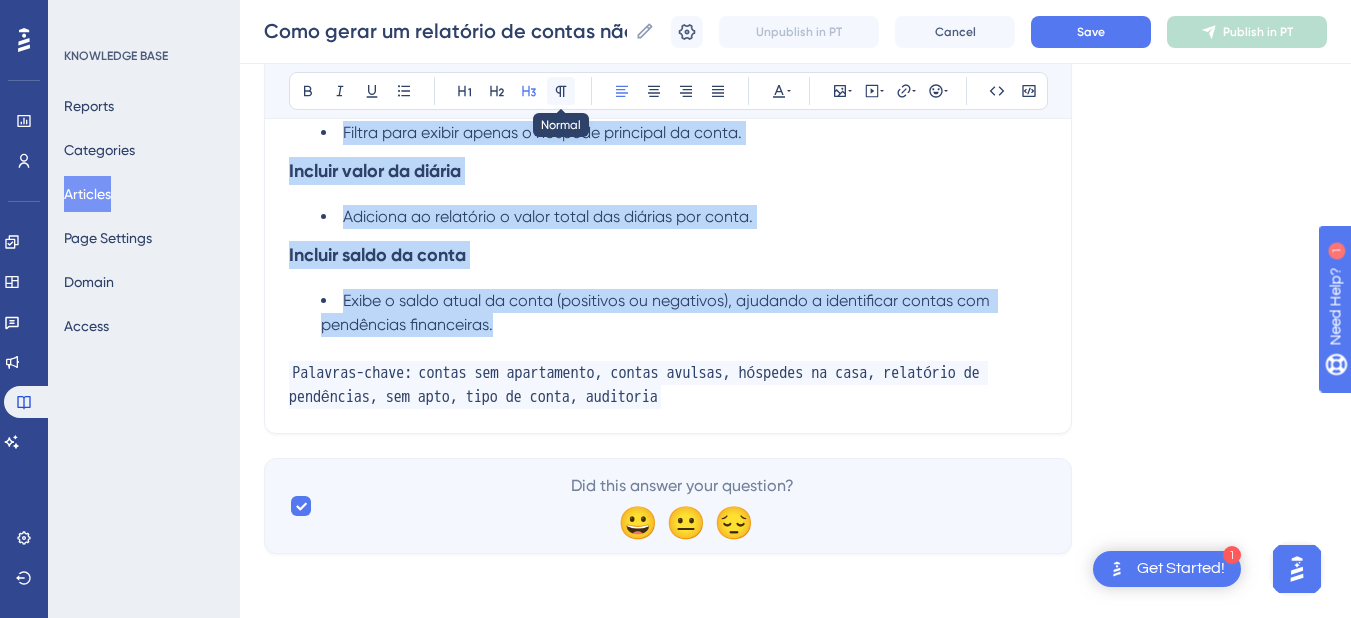 click at bounding box center (561, 91) 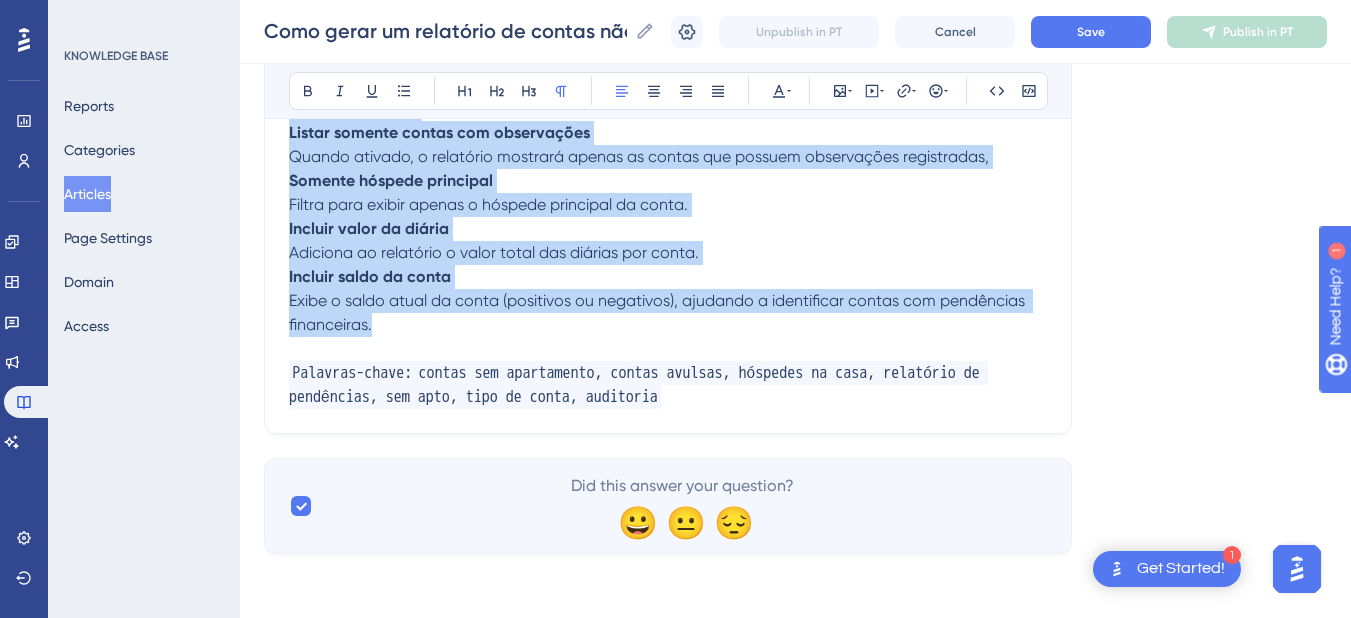 click on "Incluir valor da diária" at bounding box center (668, 229) 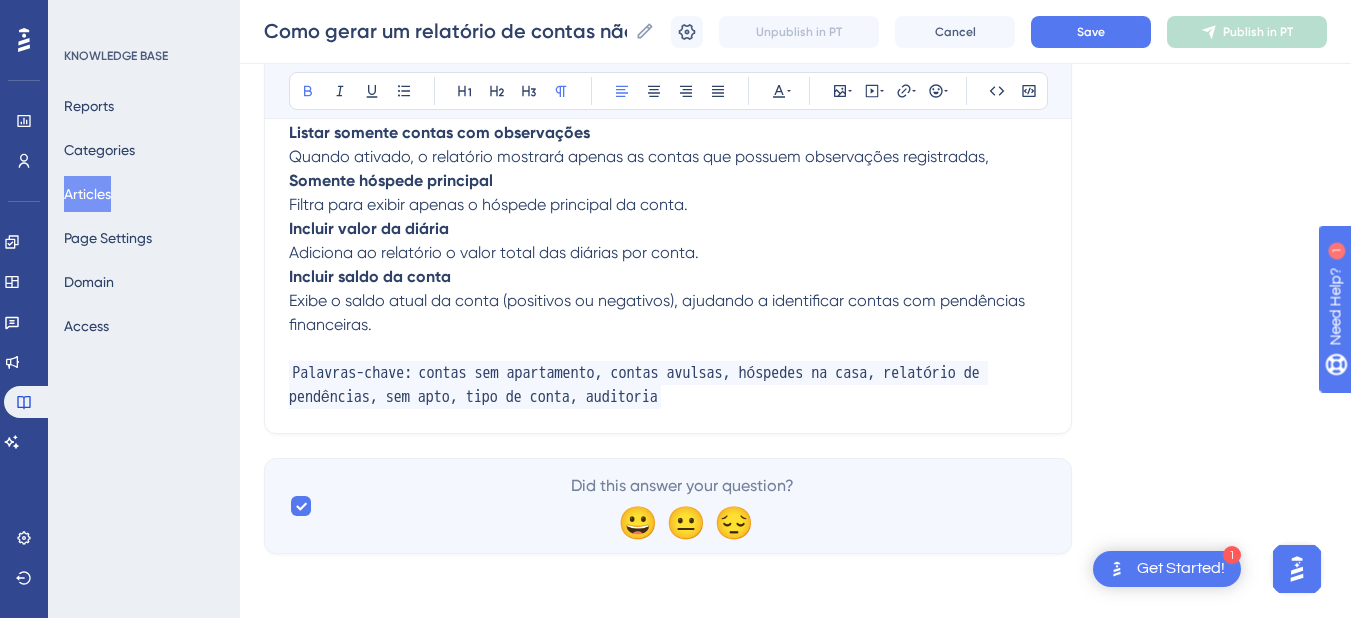 scroll, scrollTop: 3100, scrollLeft: 0, axis: vertical 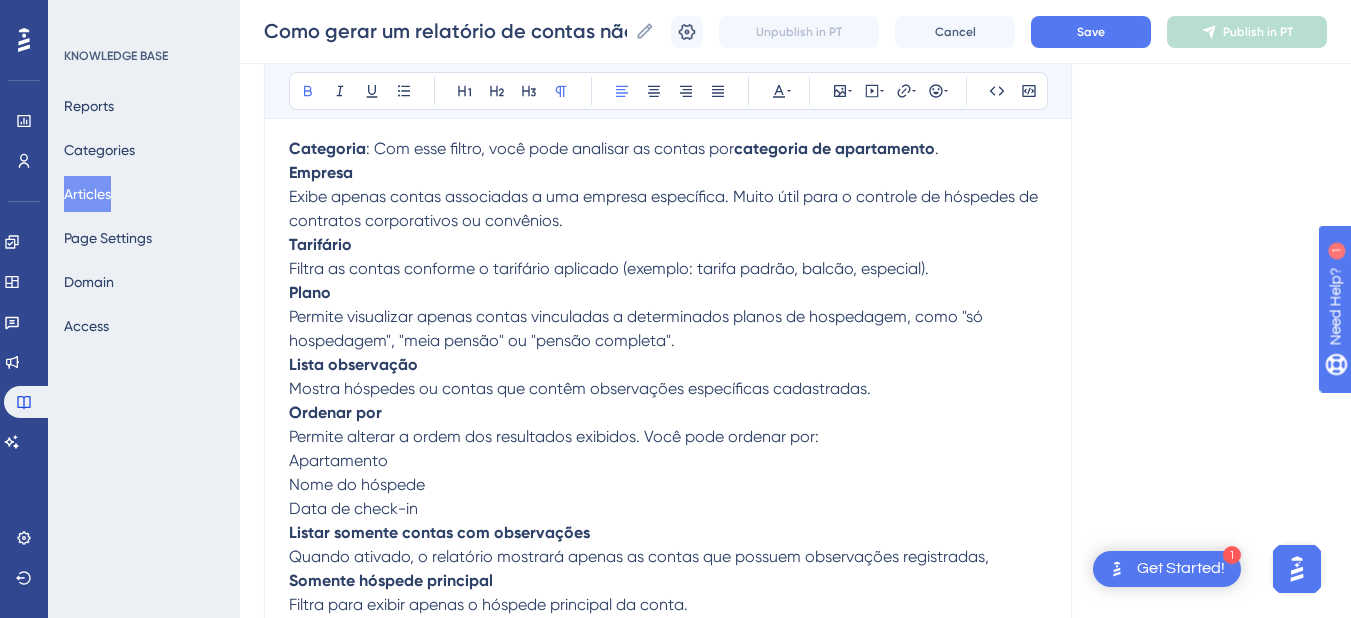click on "Exibe apenas contas associadas a uma empresa específica. Muito útil para o controle de hóspedes de contratos corporativos ou convênios." at bounding box center [665, 208] 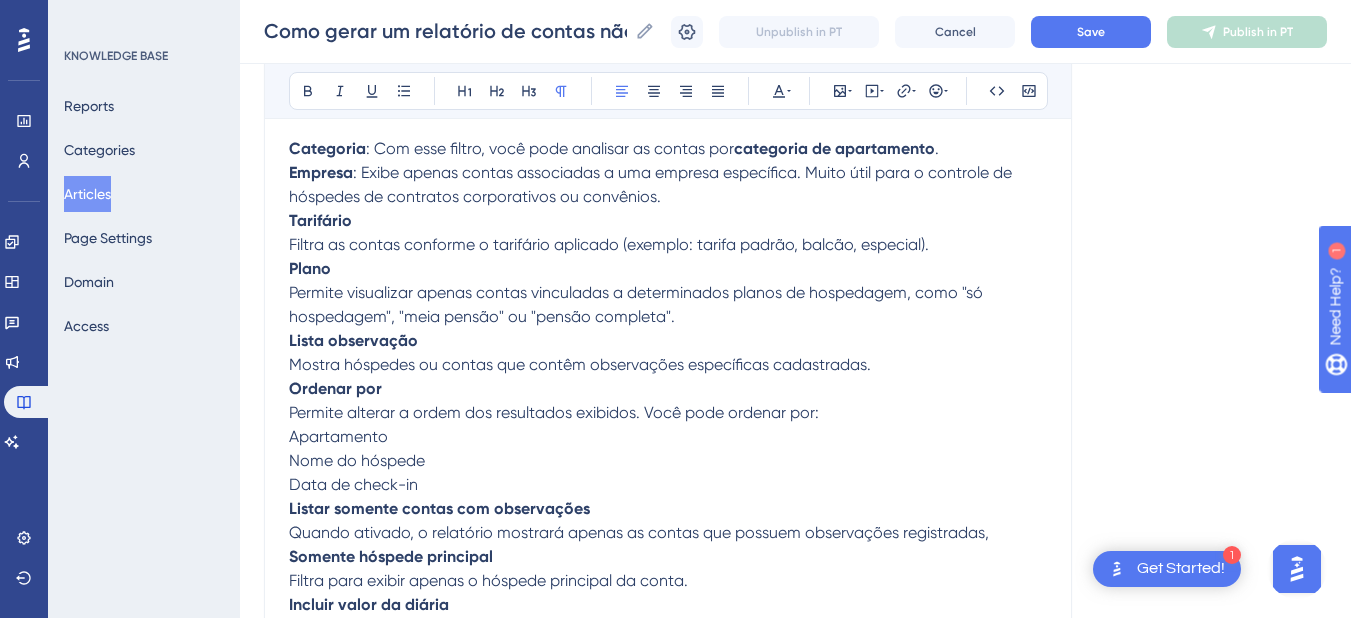 click on "Filtra as contas conforme o tarifário aplicado (exemplo: tarifa padrão, balcão, especial)." at bounding box center [609, 244] 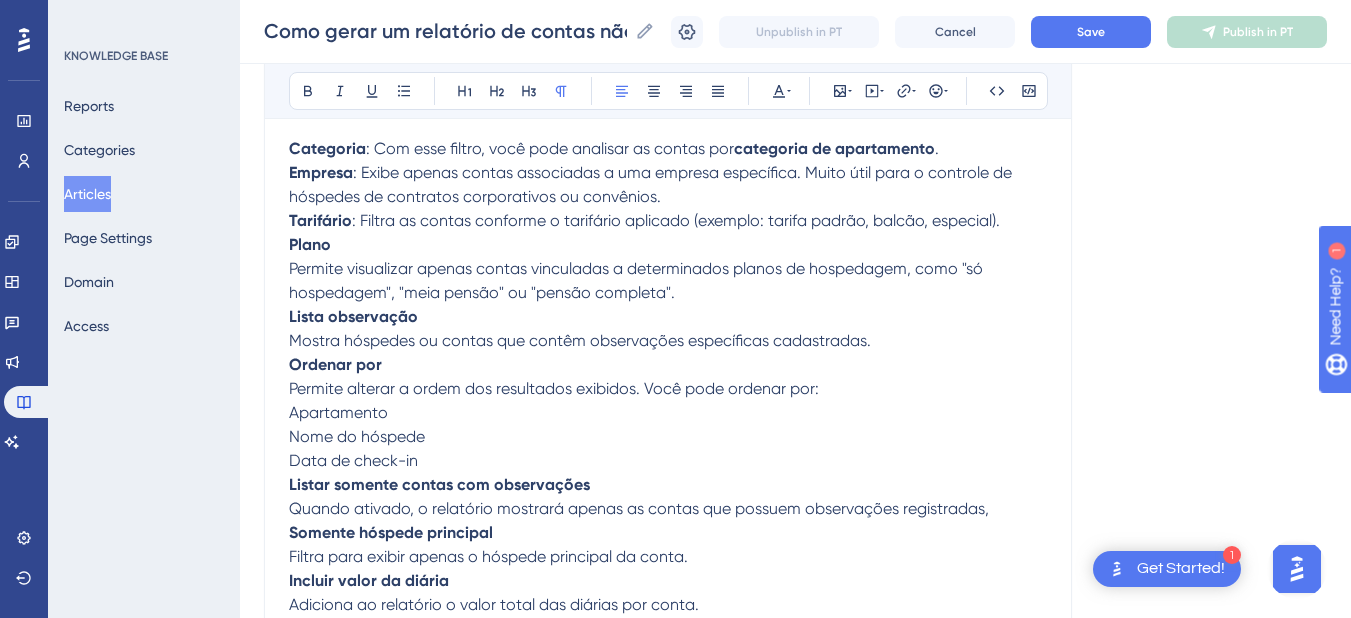 click on "Permite visualizar apenas contas vinculadas a determinados planos de hospedagem, como "só hospedagem", "meia pensão" ou "pensão completa"." at bounding box center (668, 281) 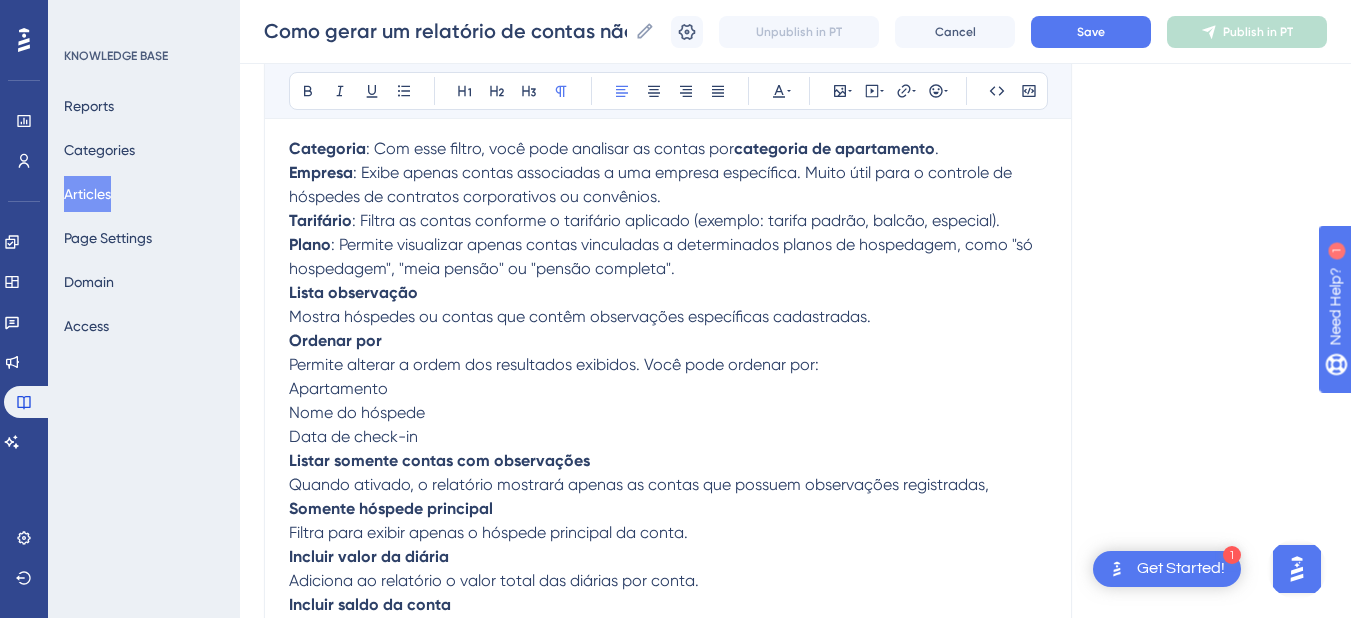 click on "Mostra hóspedes ou contas que contêm observações específicas cadastradas." at bounding box center [580, 316] 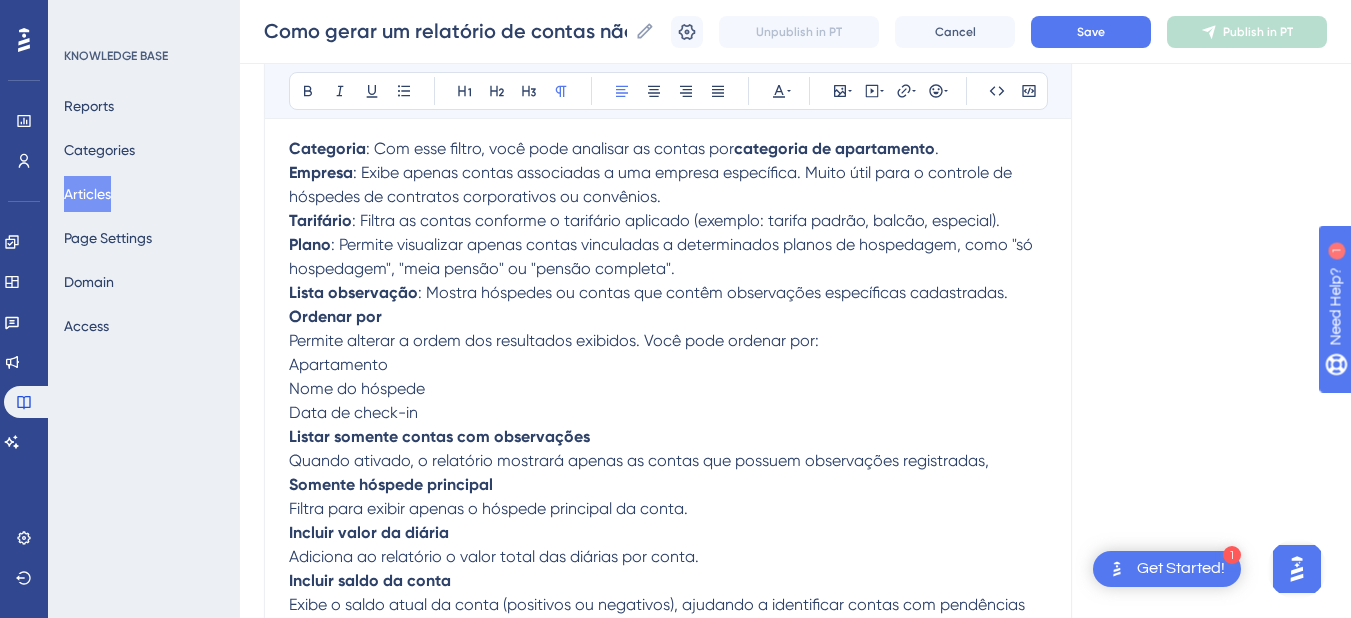 click on "Apartamento" at bounding box center (668, 365) 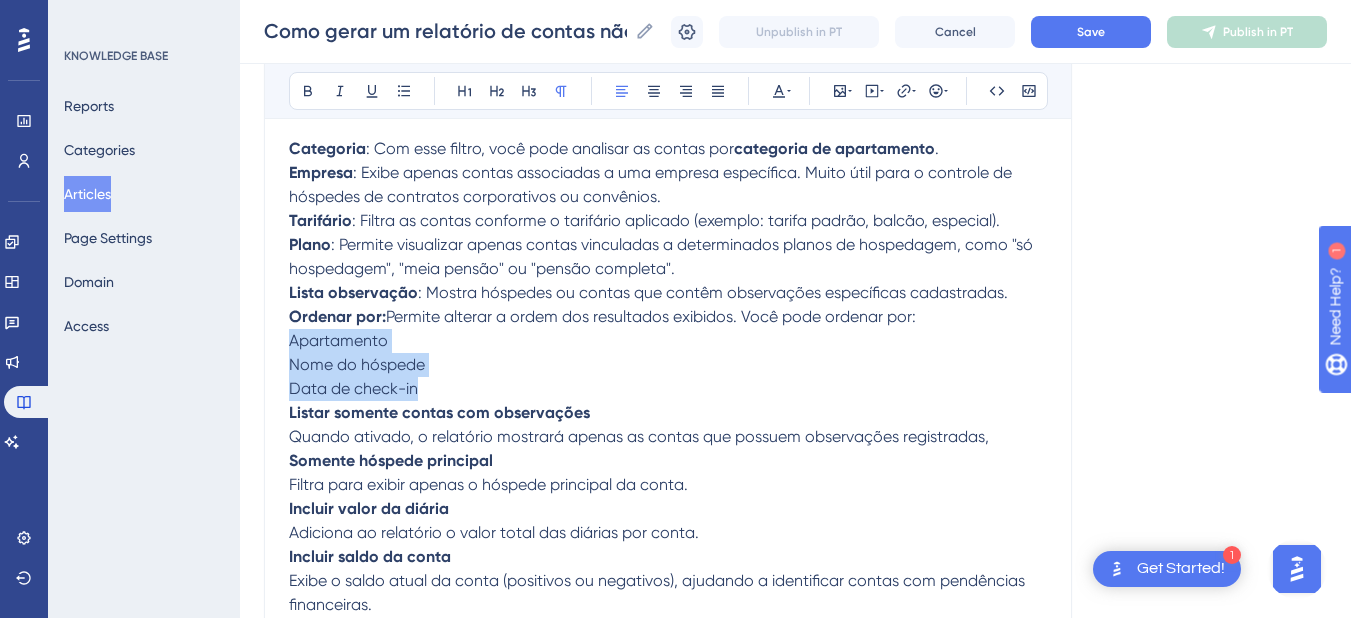 drag, startPoint x: 346, startPoint y: 352, endPoint x: 274, endPoint y: 343, distance: 72.56032 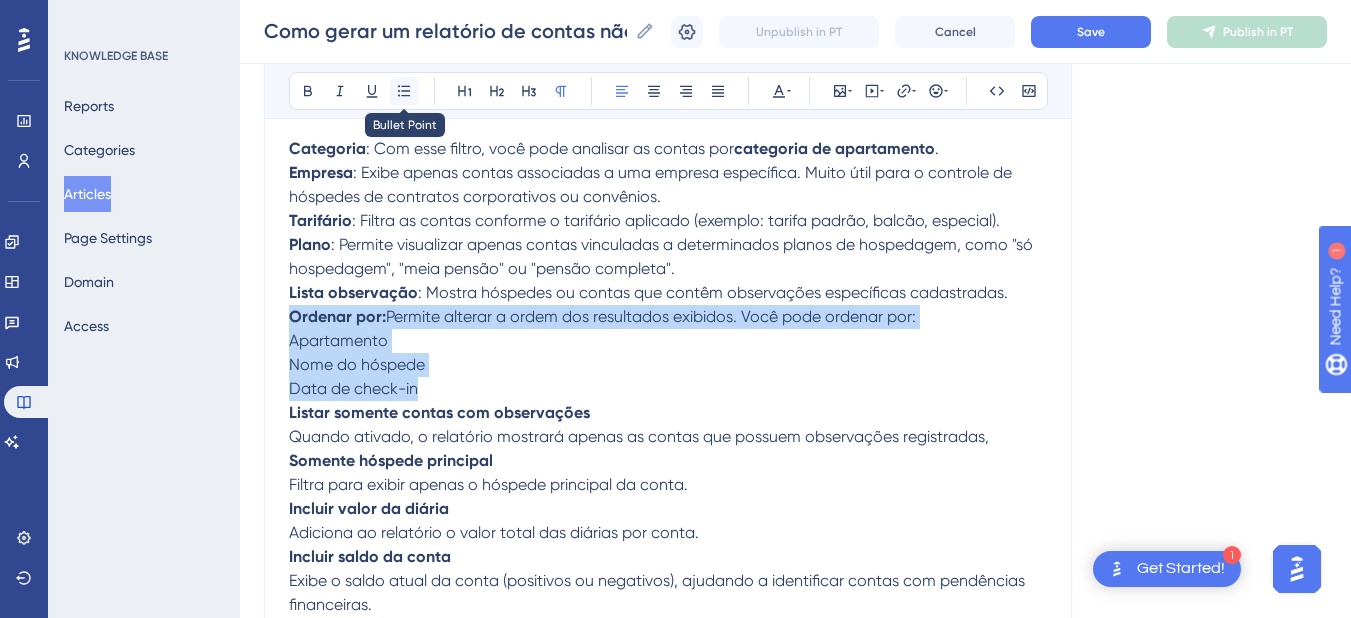 click 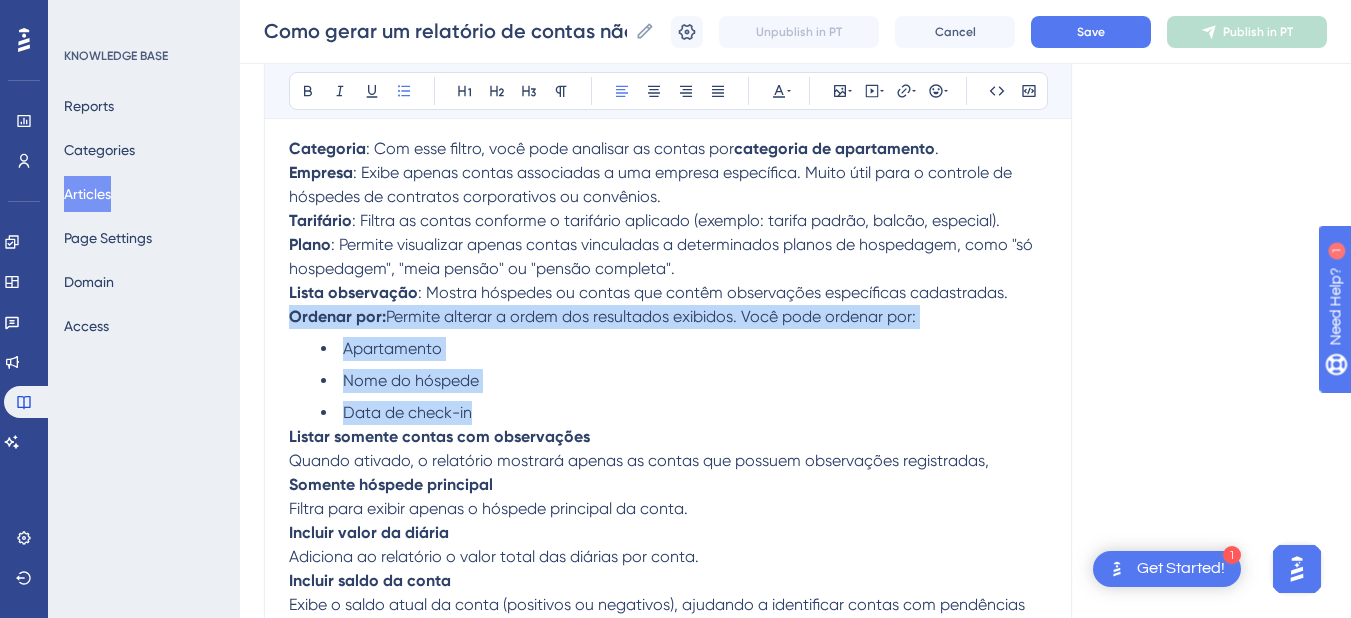 click on "Apartamento Nome do hóspede Data de check-in" at bounding box center (668, 381) 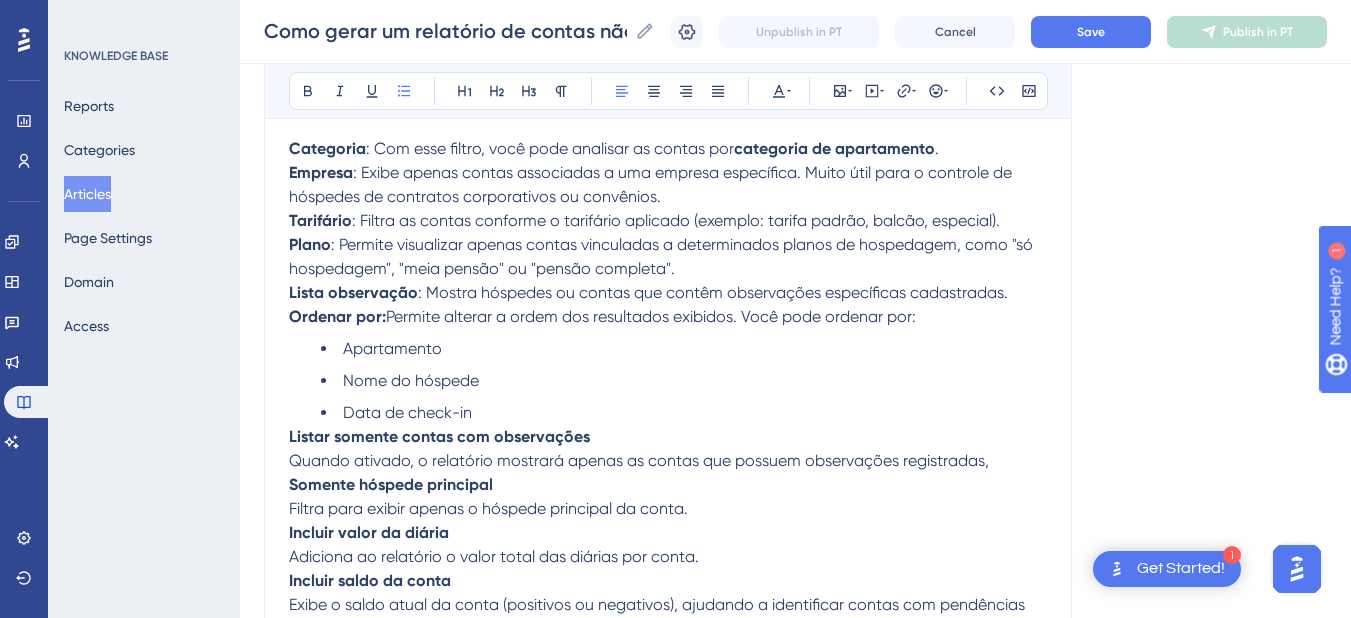 click on "Ordenar por:" at bounding box center [337, 316] 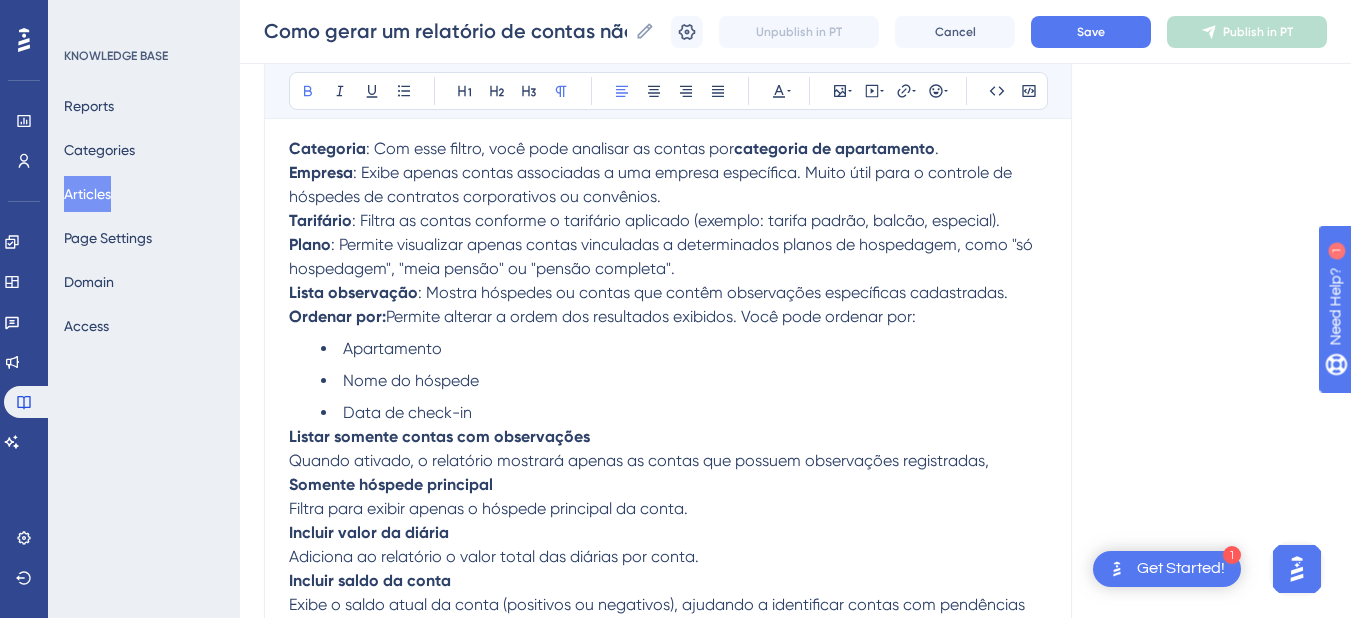 click on "Ordenar por:" at bounding box center (337, 316) 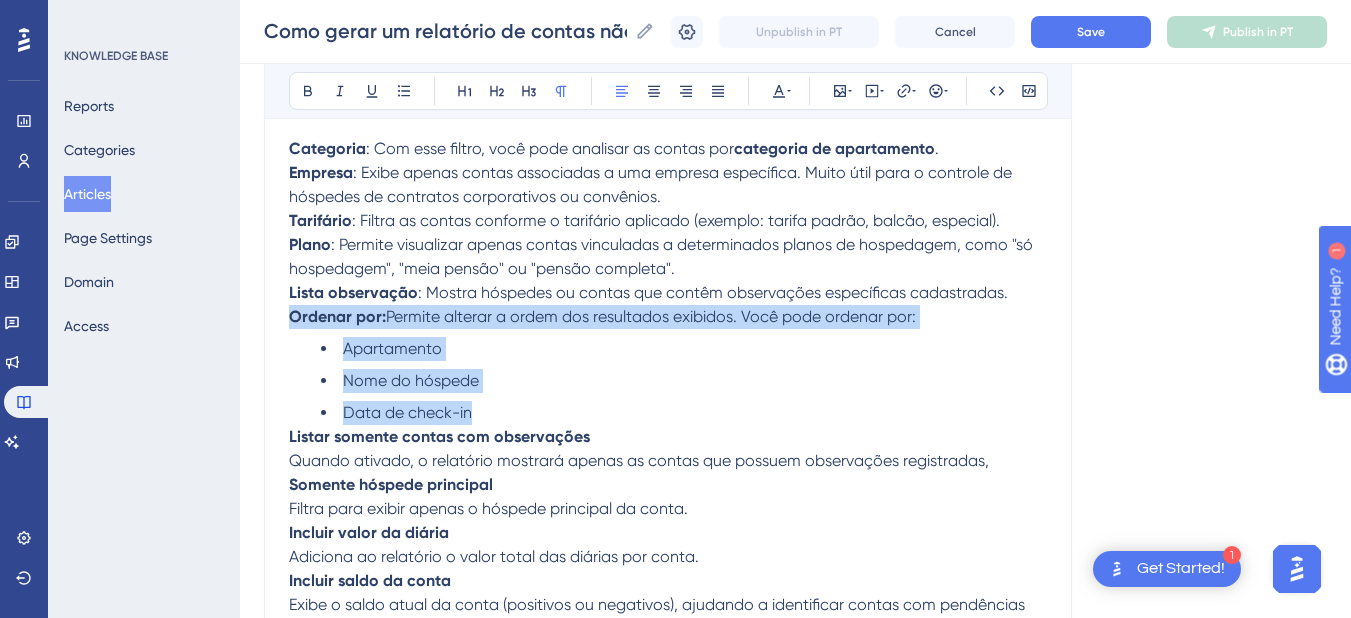 drag, startPoint x: 295, startPoint y: 318, endPoint x: 487, endPoint y: 407, distance: 211.62466 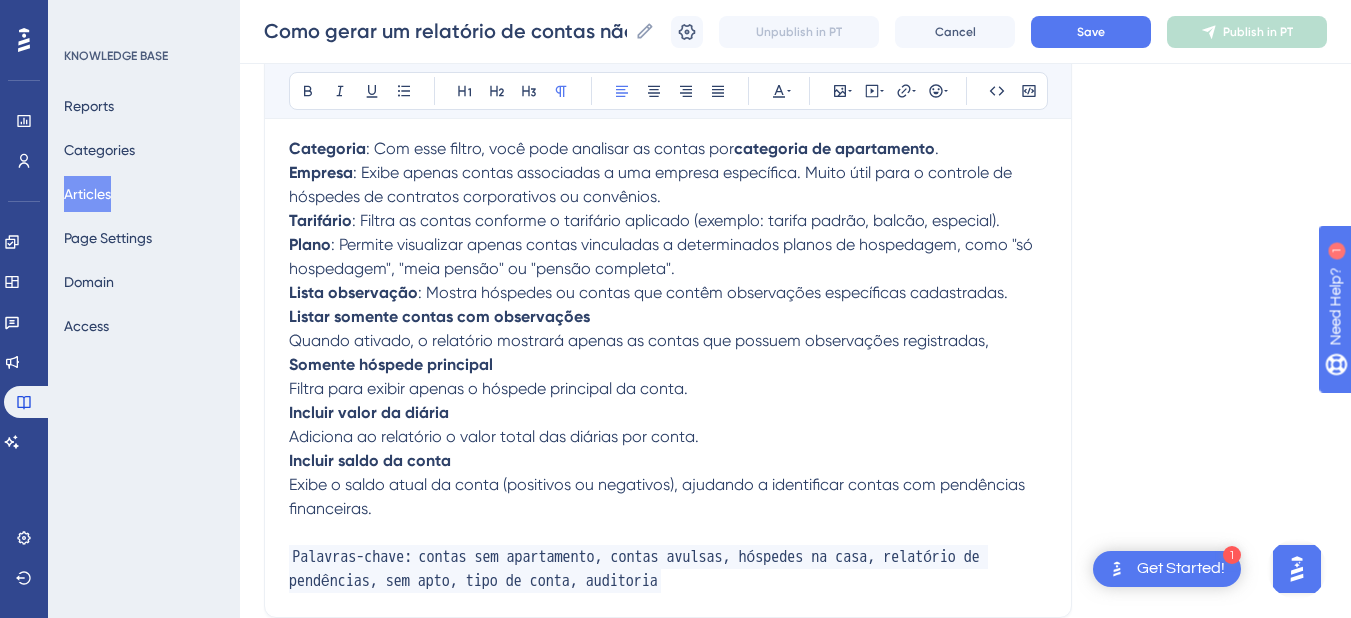 click on "Quando ativado, o relatório mostrará apenas as contas que possuem observações registradas," at bounding box center [639, 340] 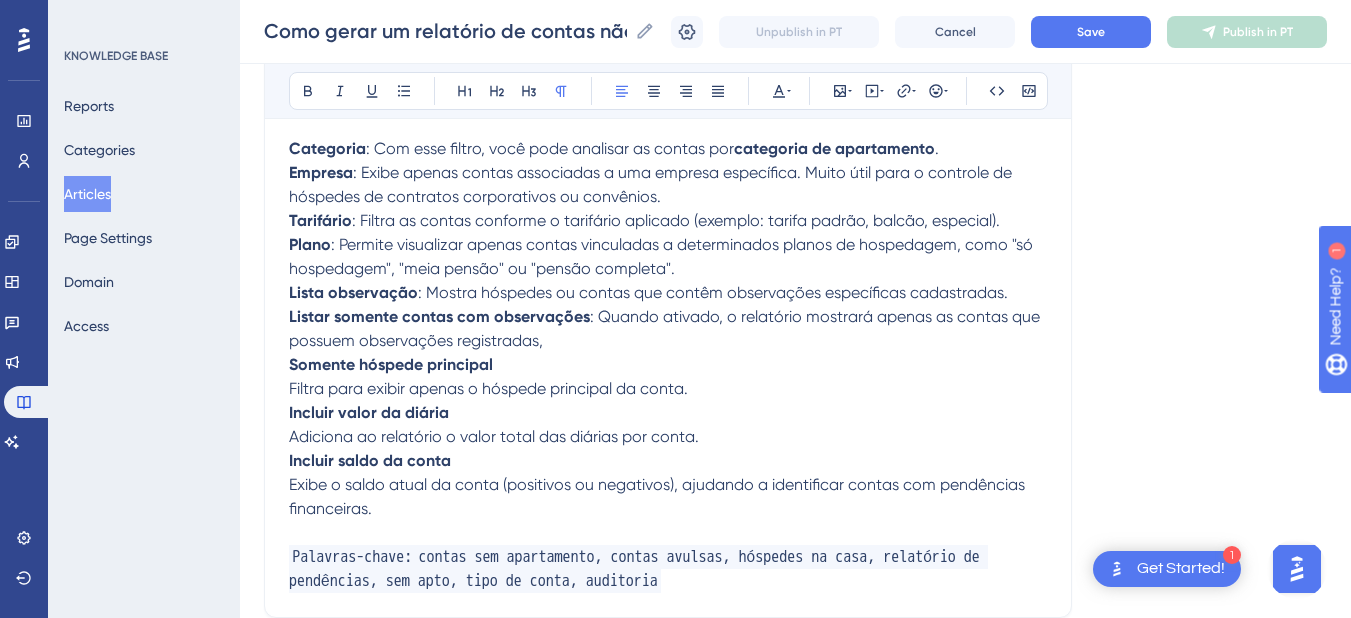 drag, startPoint x: 292, startPoint y: 384, endPoint x: 520, endPoint y: 343, distance: 231.65707 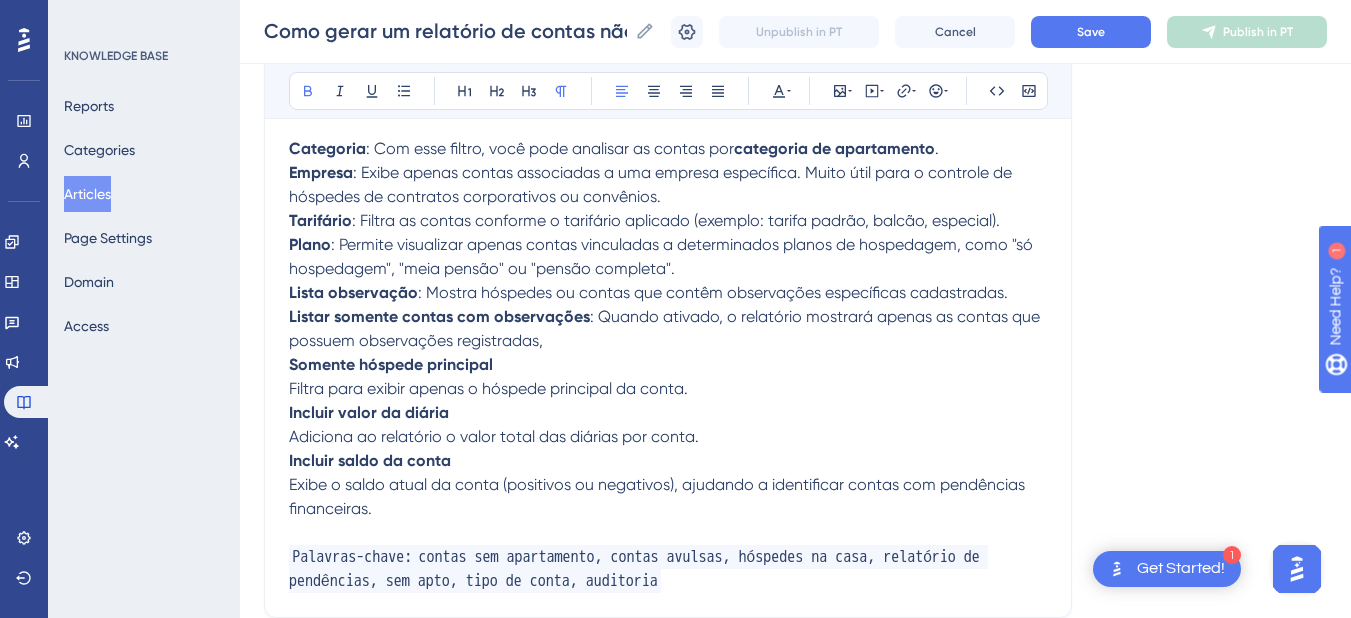 click on "Filtra para exibir apenas o hóspede principal da conta." at bounding box center [488, 388] 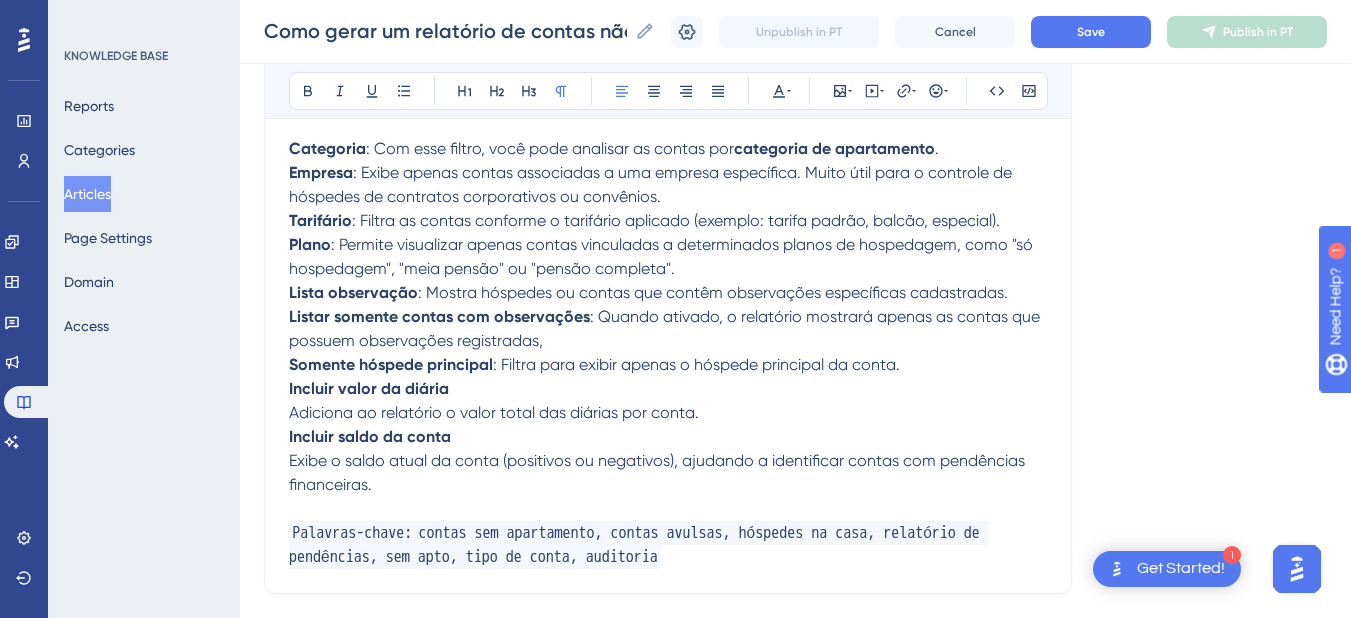 click on "Adiciona ao relatório o valor total das diárias por conta." at bounding box center (668, 413) 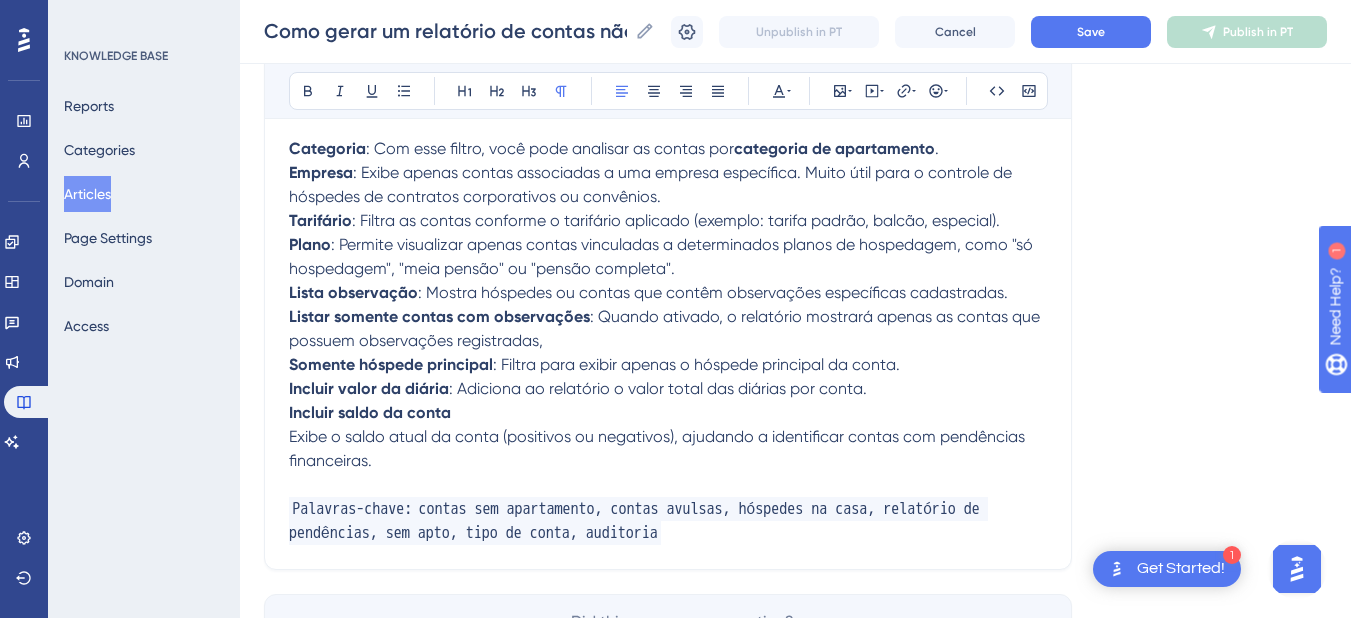 click on "Exibe o saldo atual da conta (positivos ou negativos), ajudando a identificar contas com pendências financeiras." at bounding box center [659, 448] 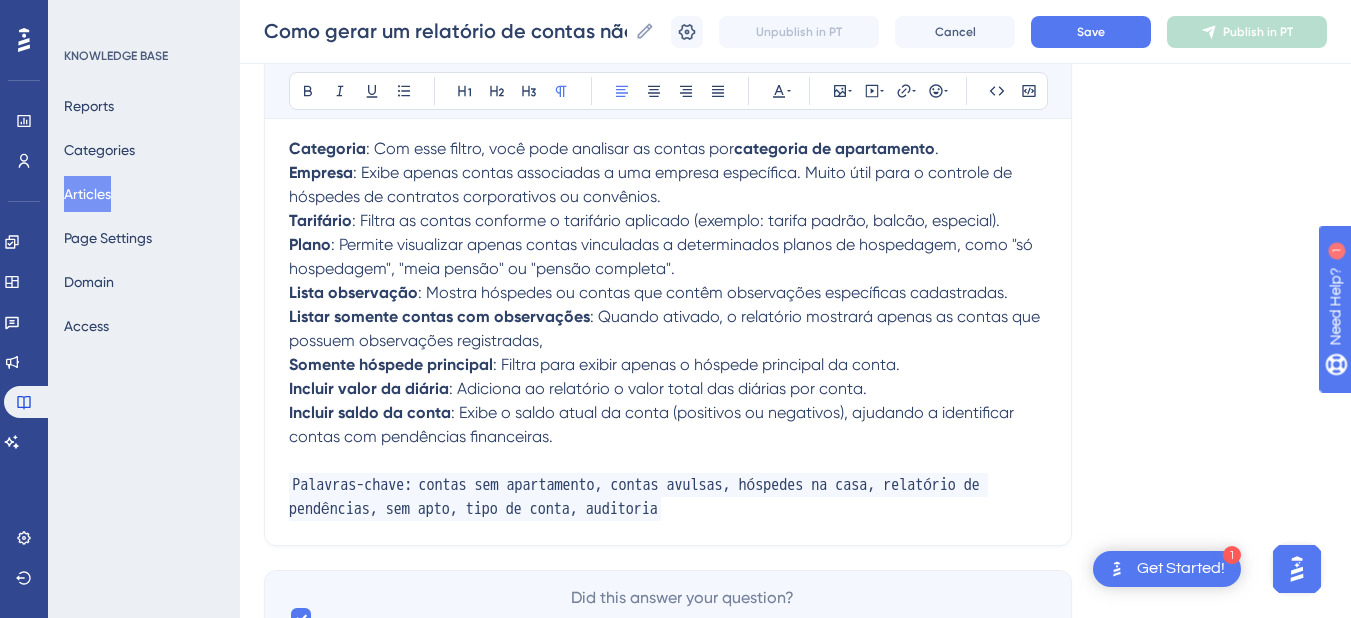 click on "Incluir saldo da conta : Exibe o saldo atual da conta (positivos ou negativos), ajudando a identificar contas com pendências financeiras." at bounding box center [668, 425] 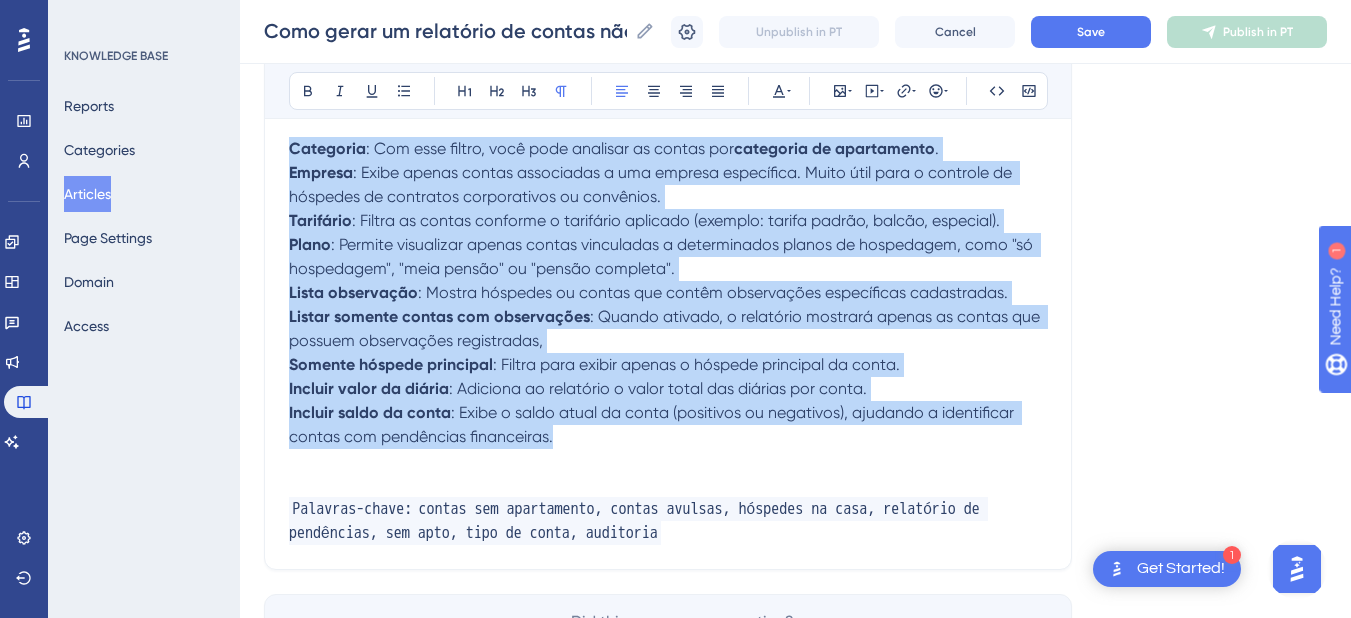 drag, startPoint x: 568, startPoint y: 441, endPoint x: 259, endPoint y: 142, distance: 429.97906 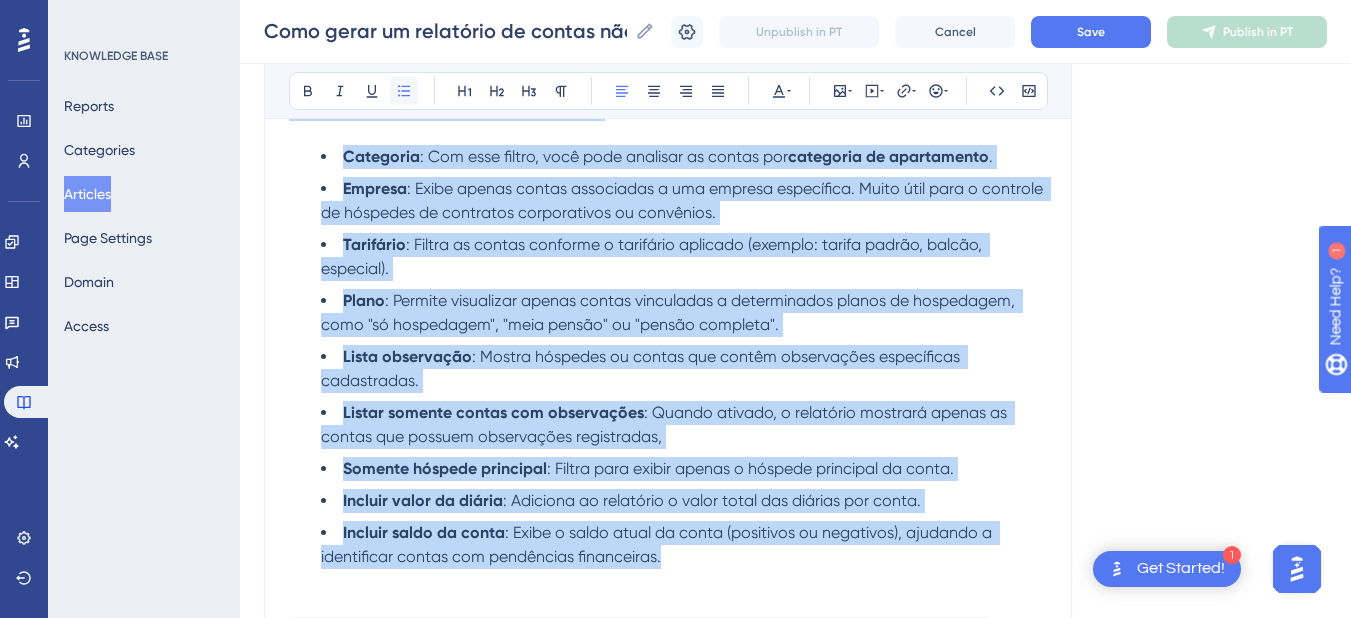 click at bounding box center (404, 91) 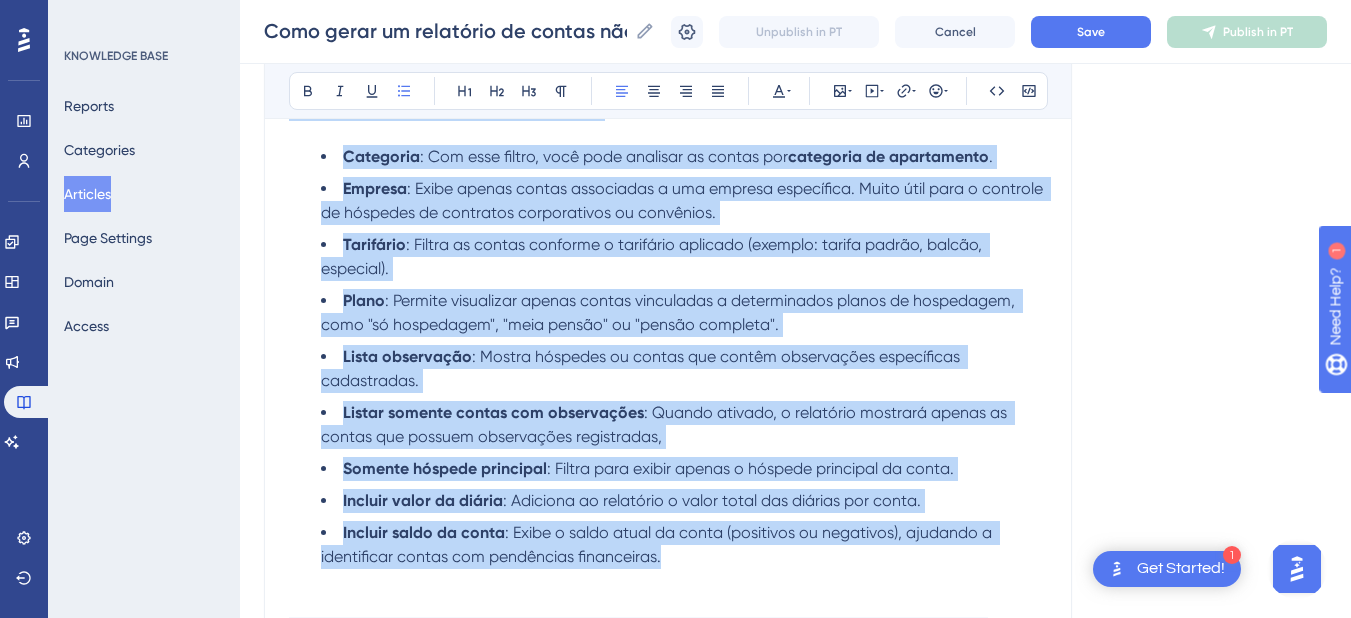 click on ": Permite visualizar apenas contas vinculadas a determinados planos de hospedagem, como "só hospedagem", "meia pensão" ou "pensão completa"." at bounding box center (670, 312) 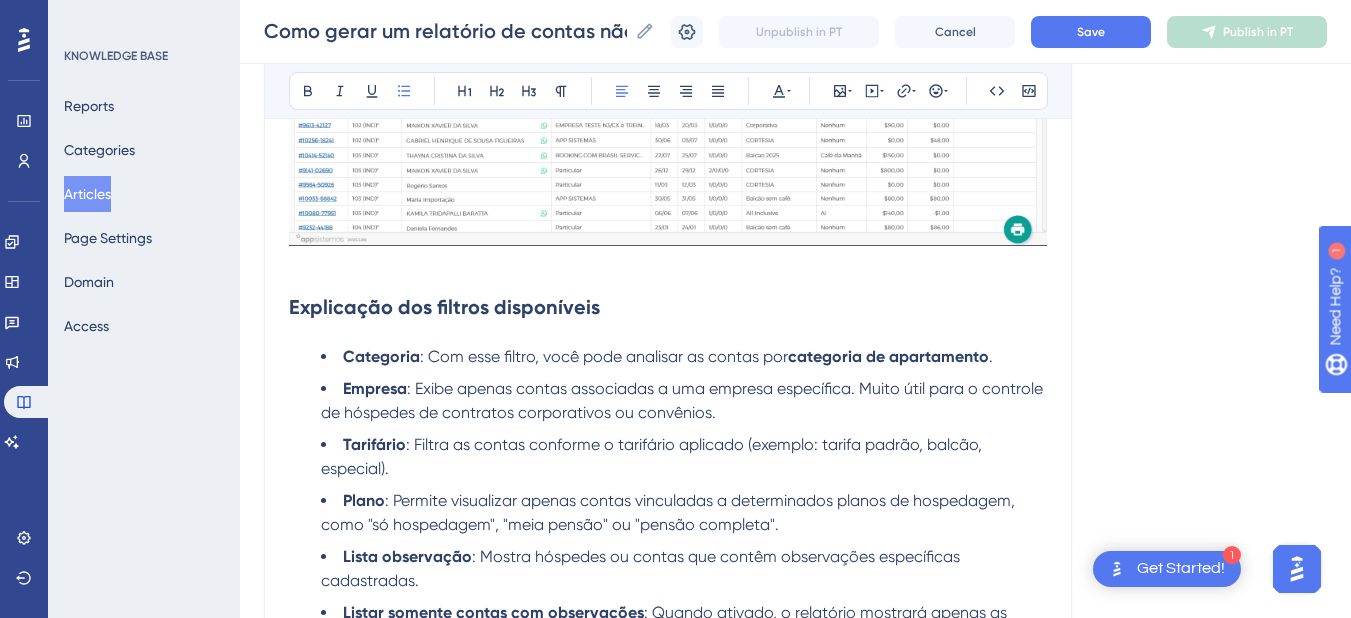 scroll, scrollTop: 3356, scrollLeft: 0, axis: vertical 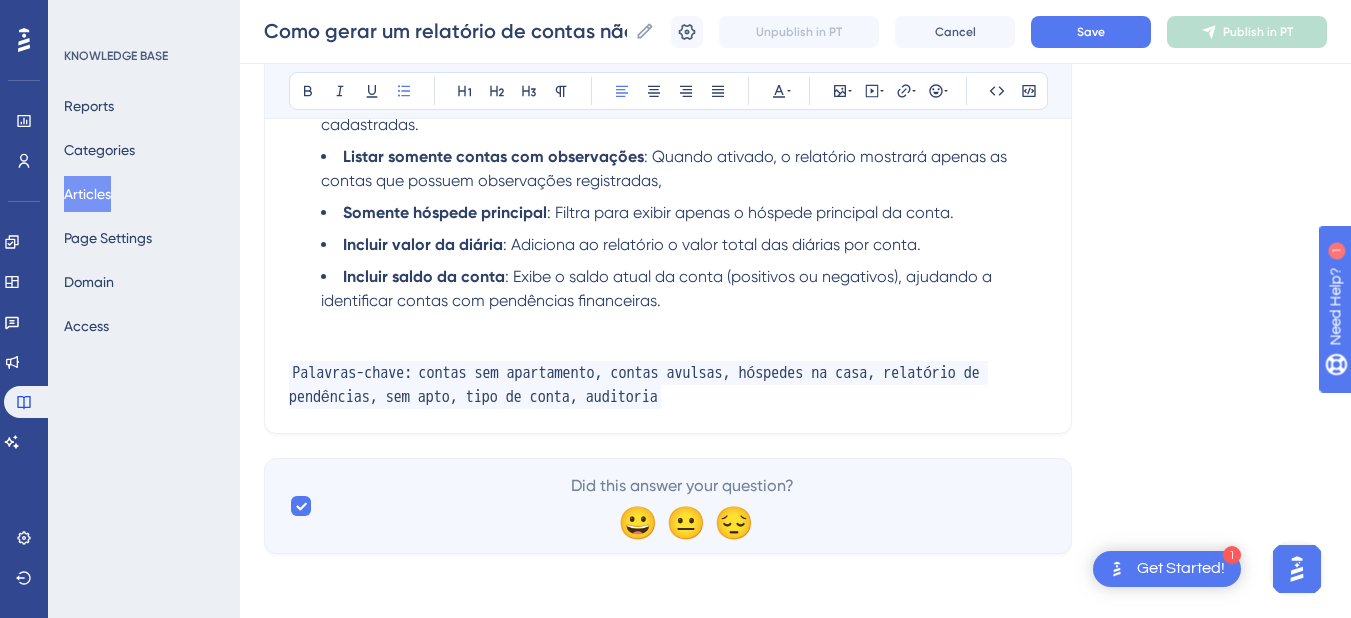 click at bounding box center (668, 325) 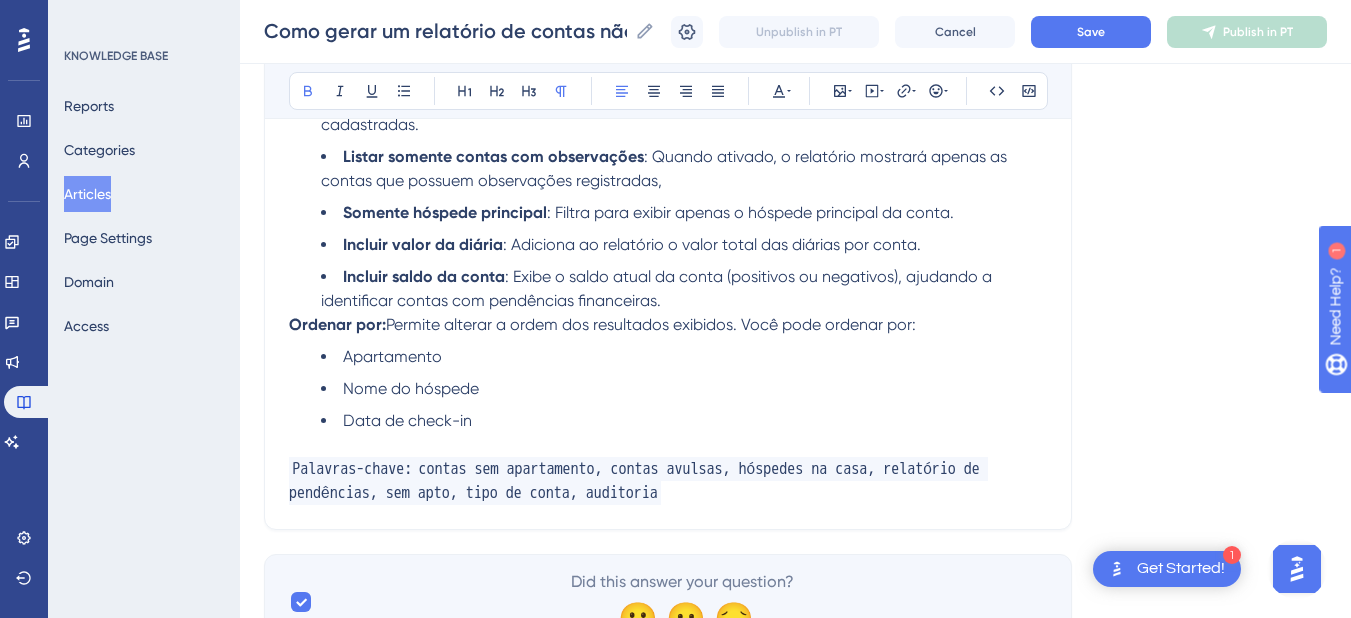 click on "Ordenar por:" at bounding box center [337, 324] 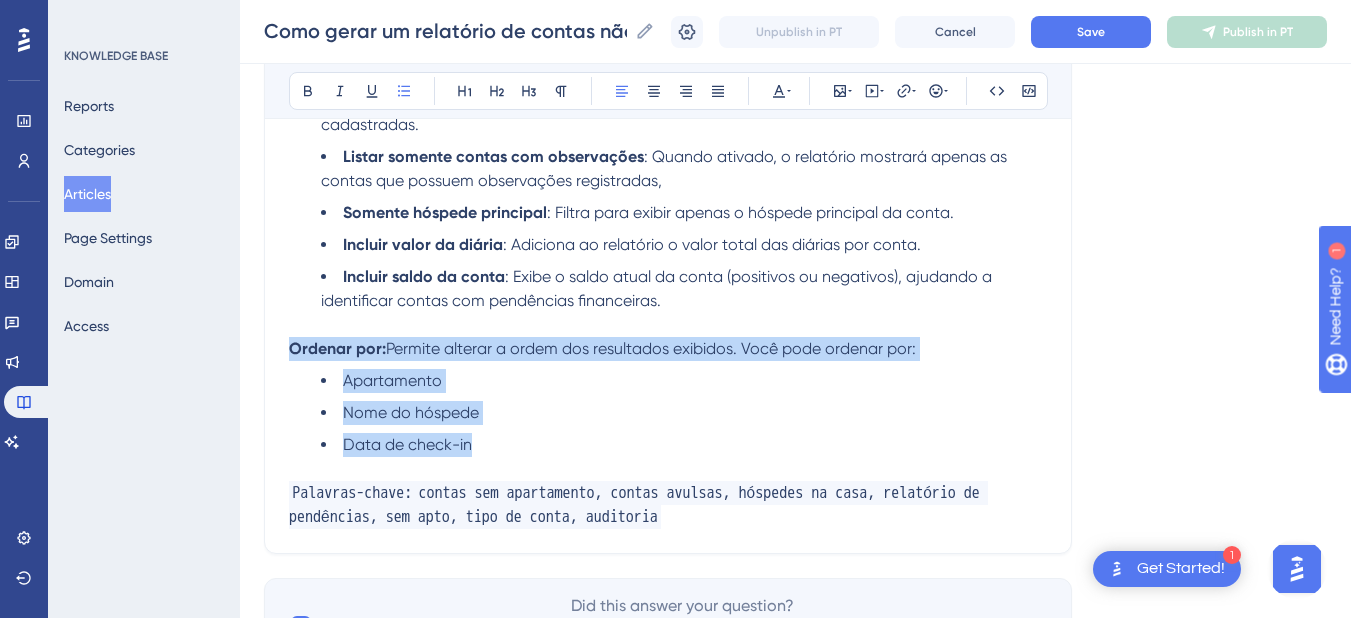 drag, startPoint x: 496, startPoint y: 454, endPoint x: 286, endPoint y: 347, distance: 235.68835 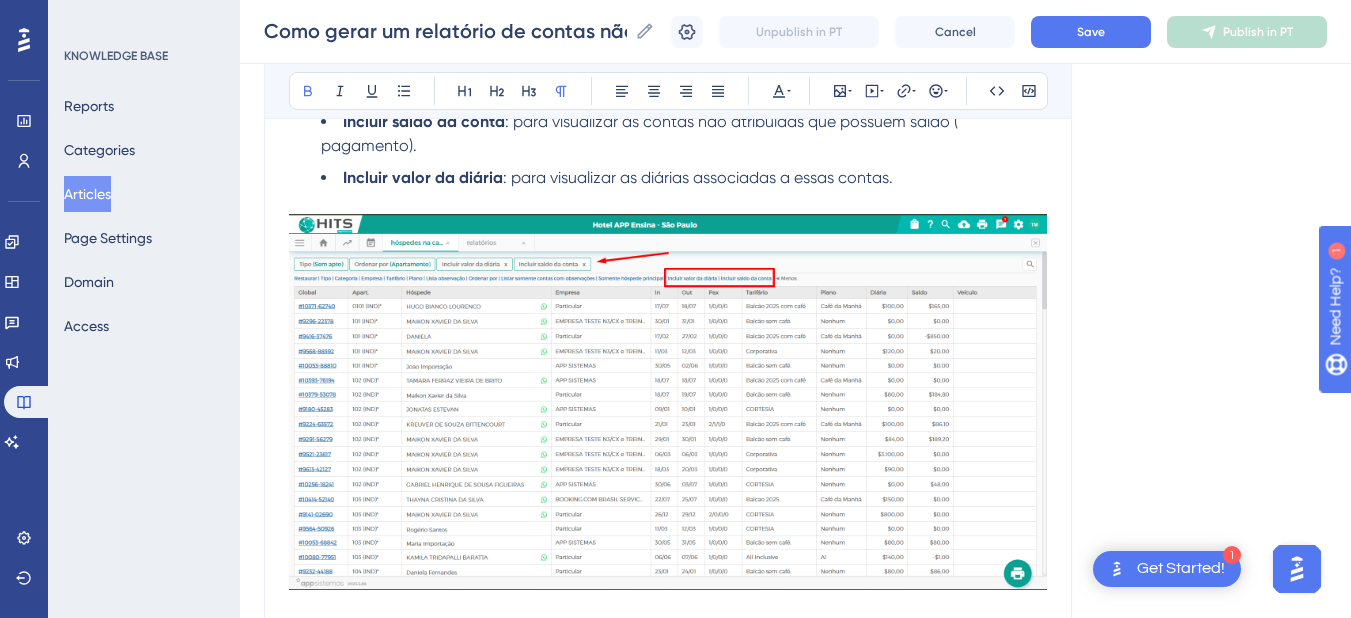 scroll, scrollTop: 2356, scrollLeft: 0, axis: vertical 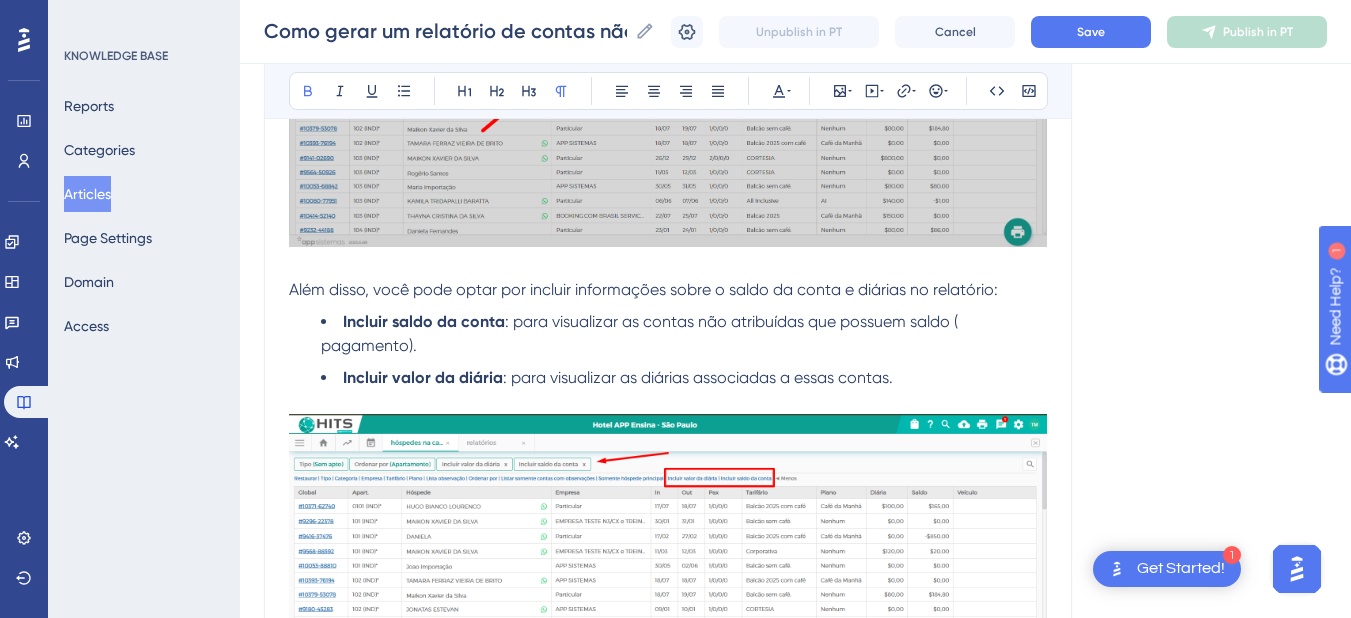click on "Incluir valor da diária : para visualizar as diárias associadas a essas contas." at bounding box center [684, 378] 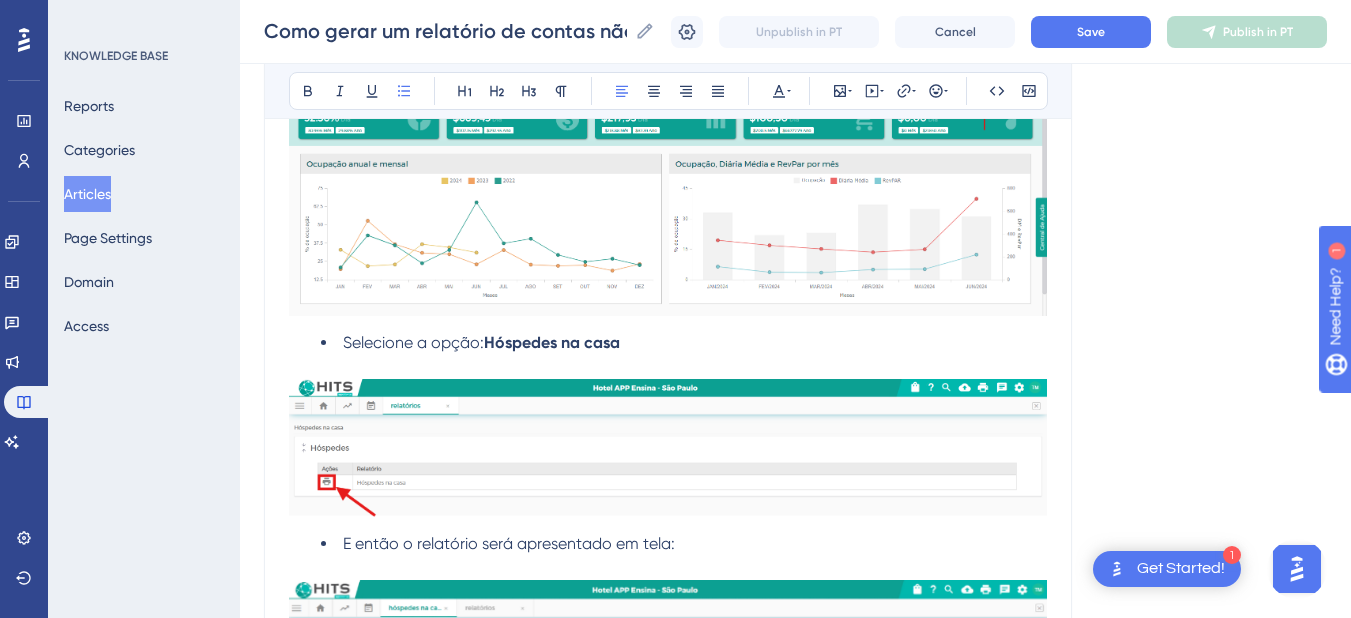 scroll, scrollTop: 0, scrollLeft: 0, axis: both 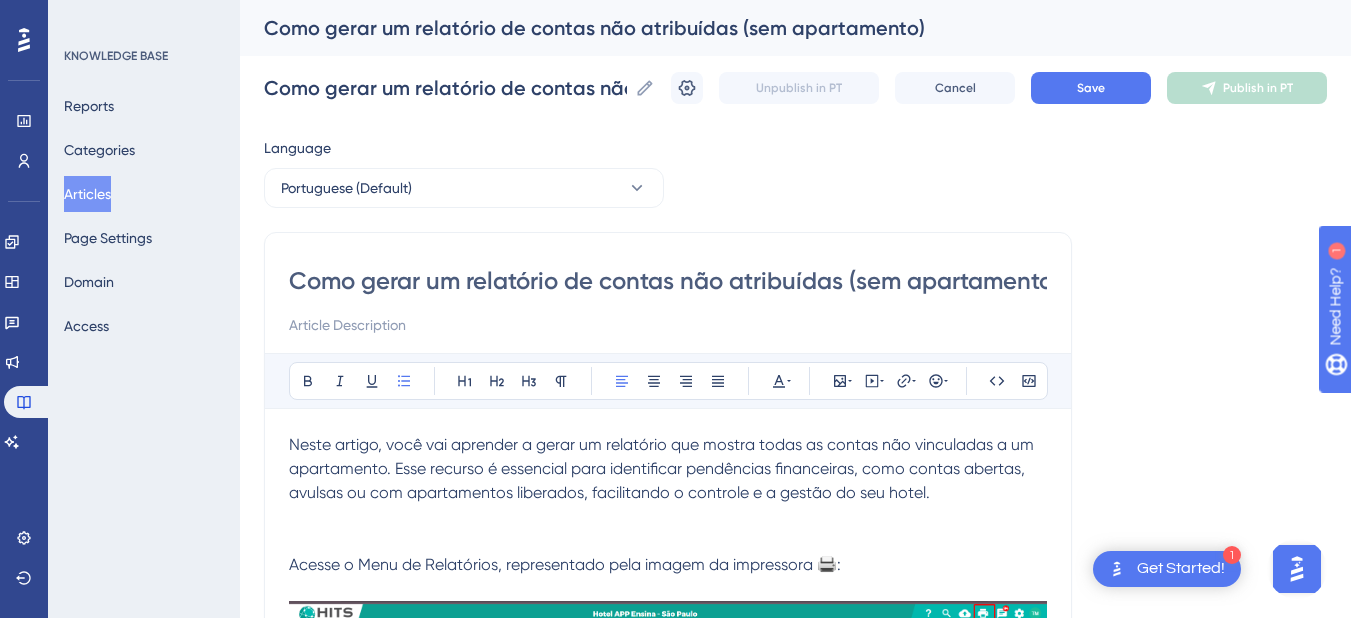 click at bounding box center (668, 517) 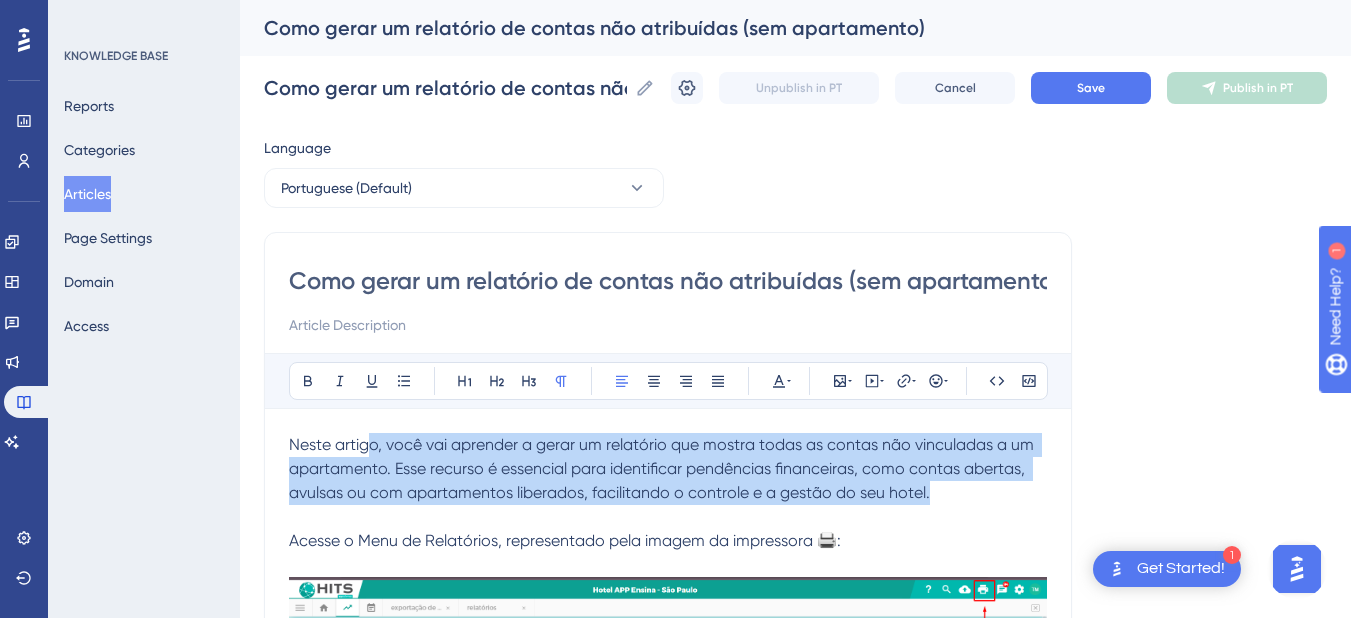 drag, startPoint x: 928, startPoint y: 493, endPoint x: 365, endPoint y: 444, distance: 565.1283 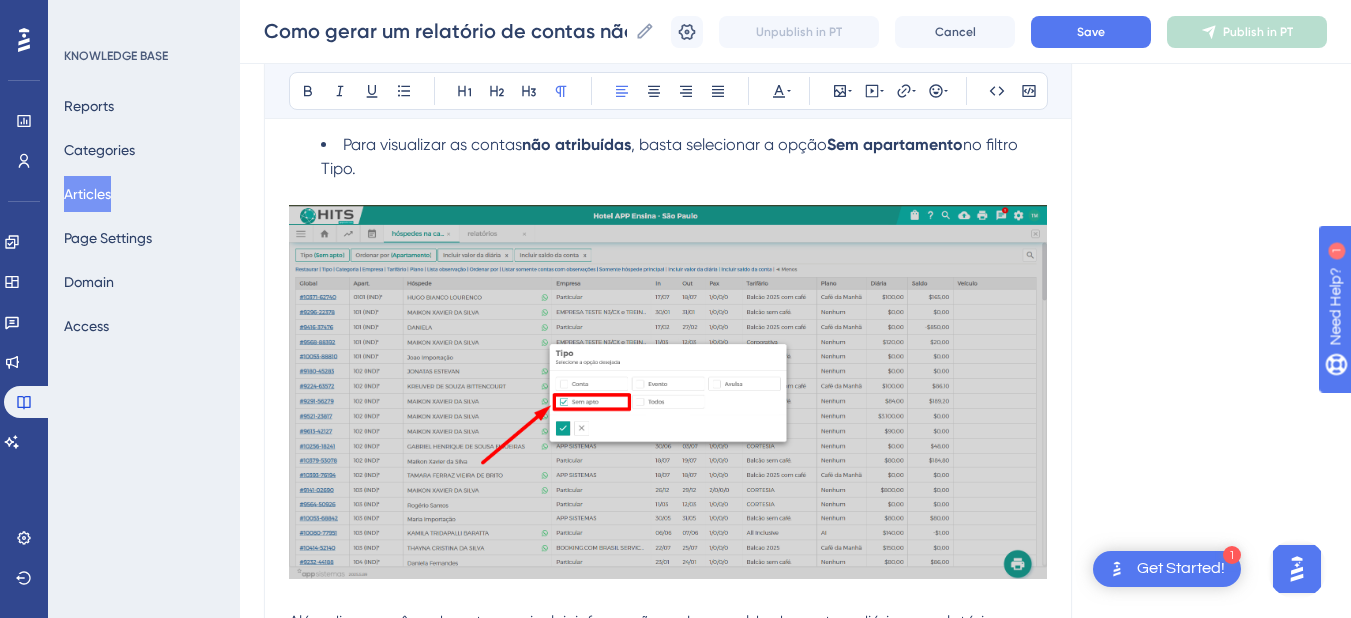 scroll, scrollTop: 2200, scrollLeft: 0, axis: vertical 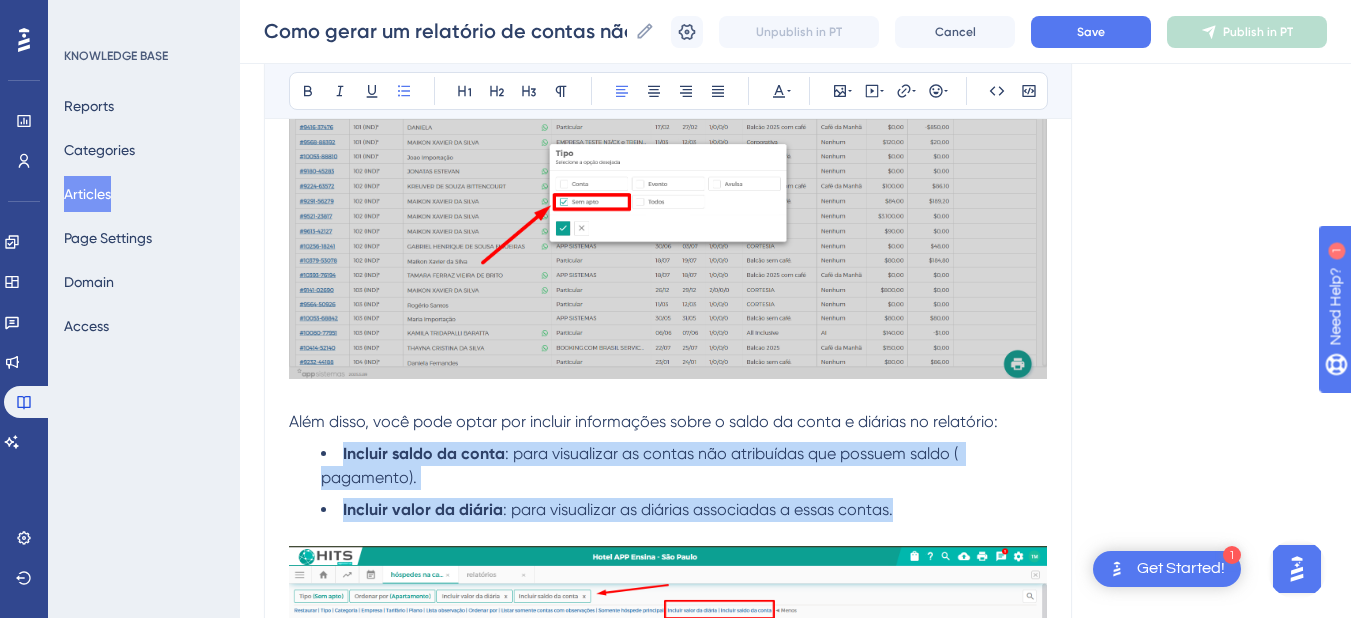 drag, startPoint x: 919, startPoint y: 502, endPoint x: 339, endPoint y: 453, distance: 582.06616 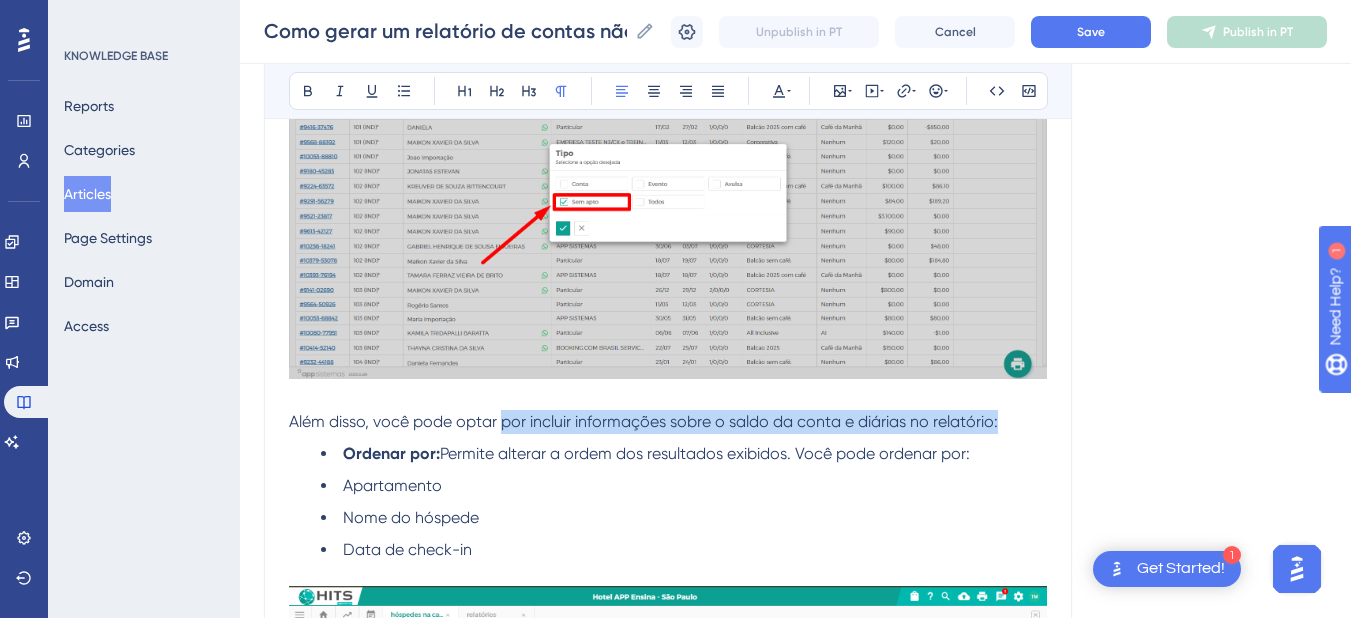 drag, startPoint x: 1016, startPoint y: 414, endPoint x: 502, endPoint y: 419, distance: 514.0243 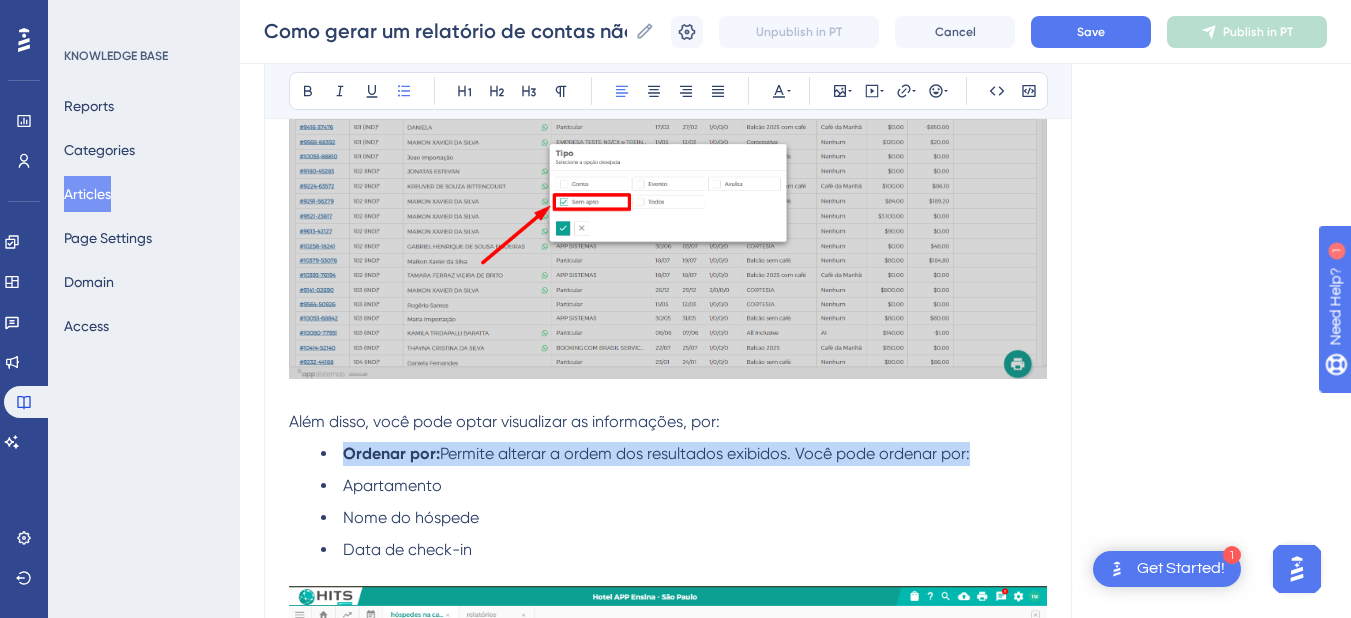 drag, startPoint x: 982, startPoint y: 450, endPoint x: 286, endPoint y: 448, distance: 696.00287 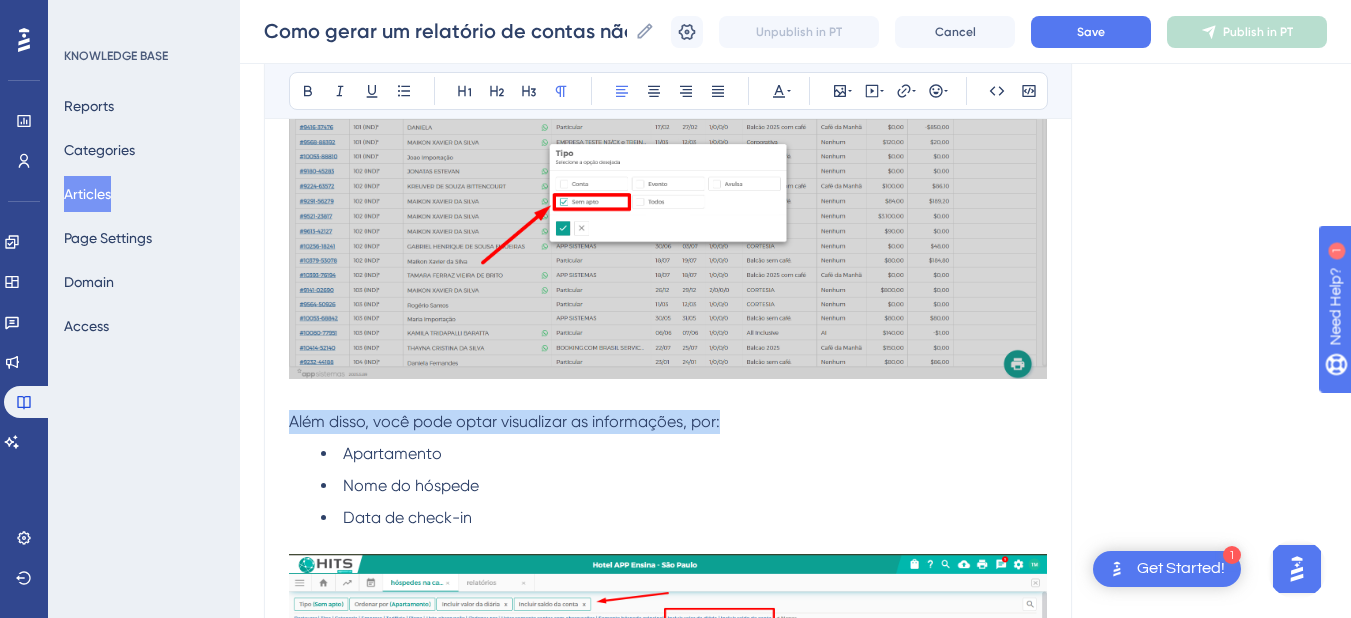 drag, startPoint x: 776, startPoint y: 417, endPoint x: 257, endPoint y: 424, distance: 519.0472 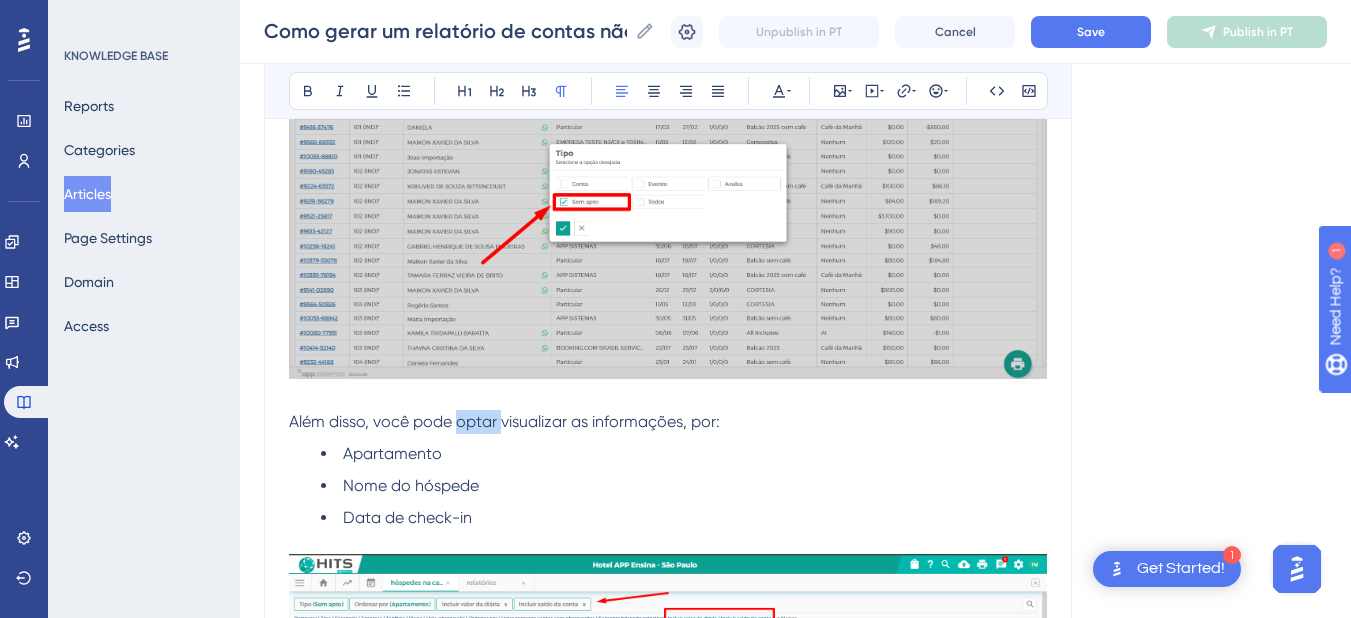 click on "Além disso, você pode optar visualizar as informações, por:" at bounding box center [504, 421] 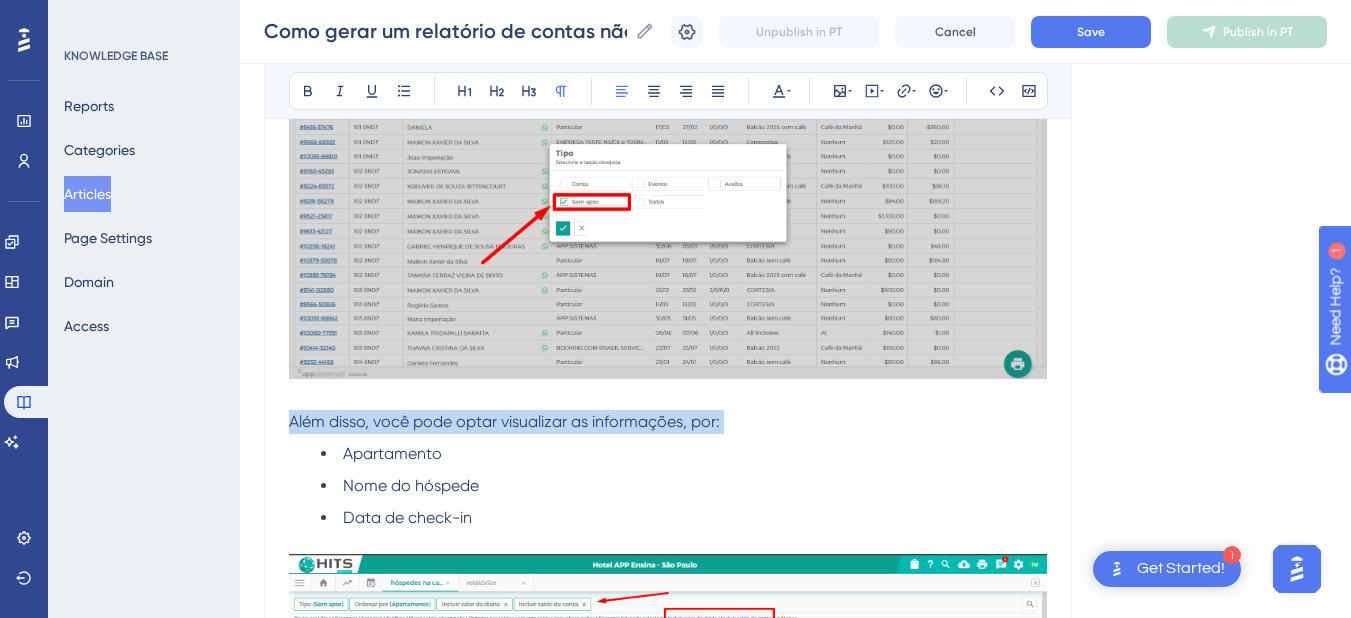click on "Além disso, você pode optar visualizar as informações, por:" at bounding box center [504, 421] 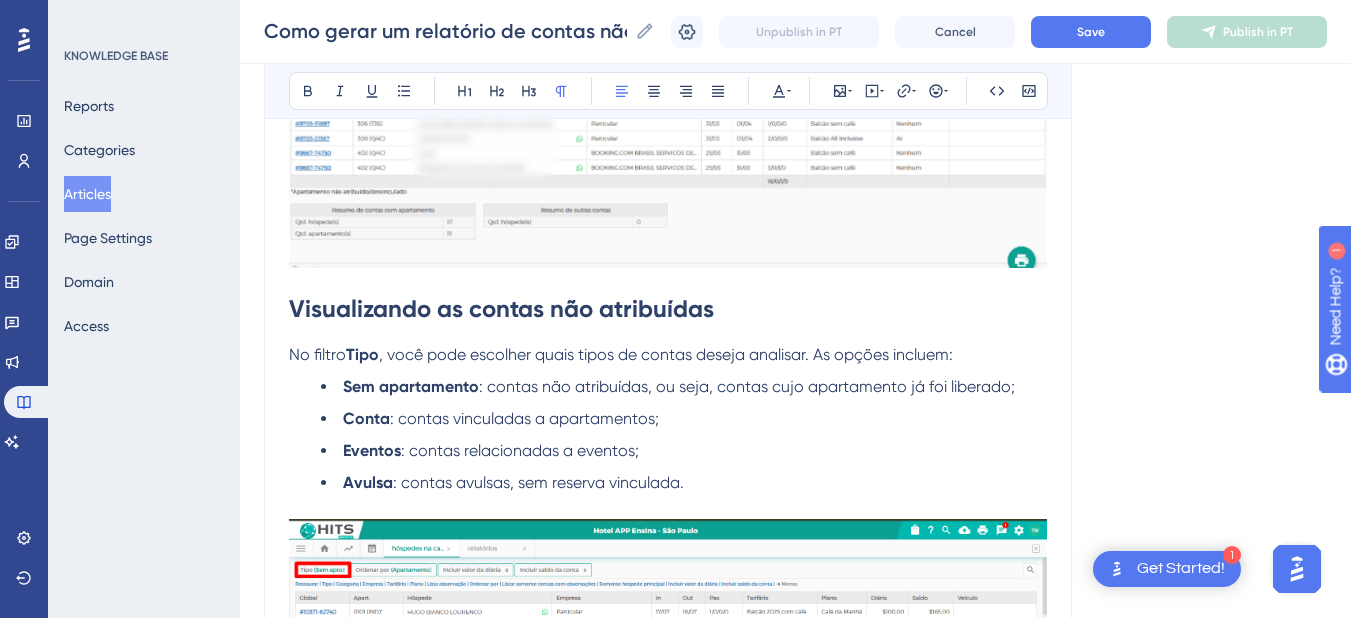 scroll, scrollTop: 0, scrollLeft: 0, axis: both 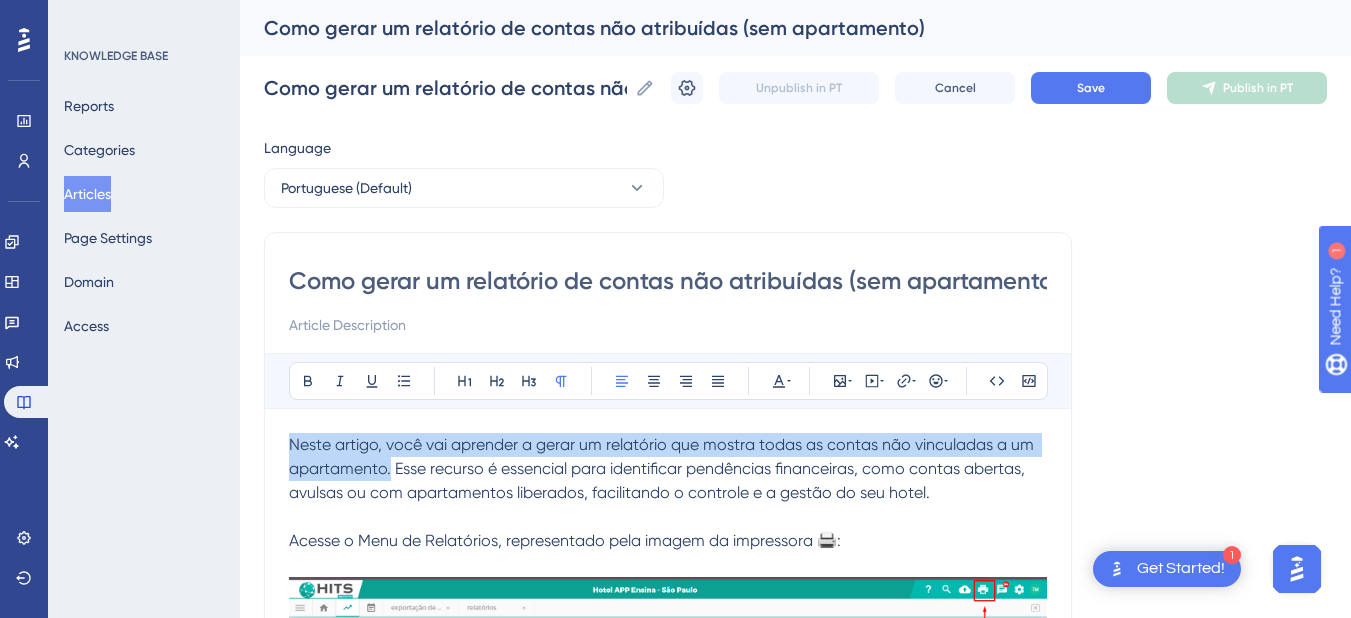 drag, startPoint x: 389, startPoint y: 468, endPoint x: 278, endPoint y: 439, distance: 114.72576 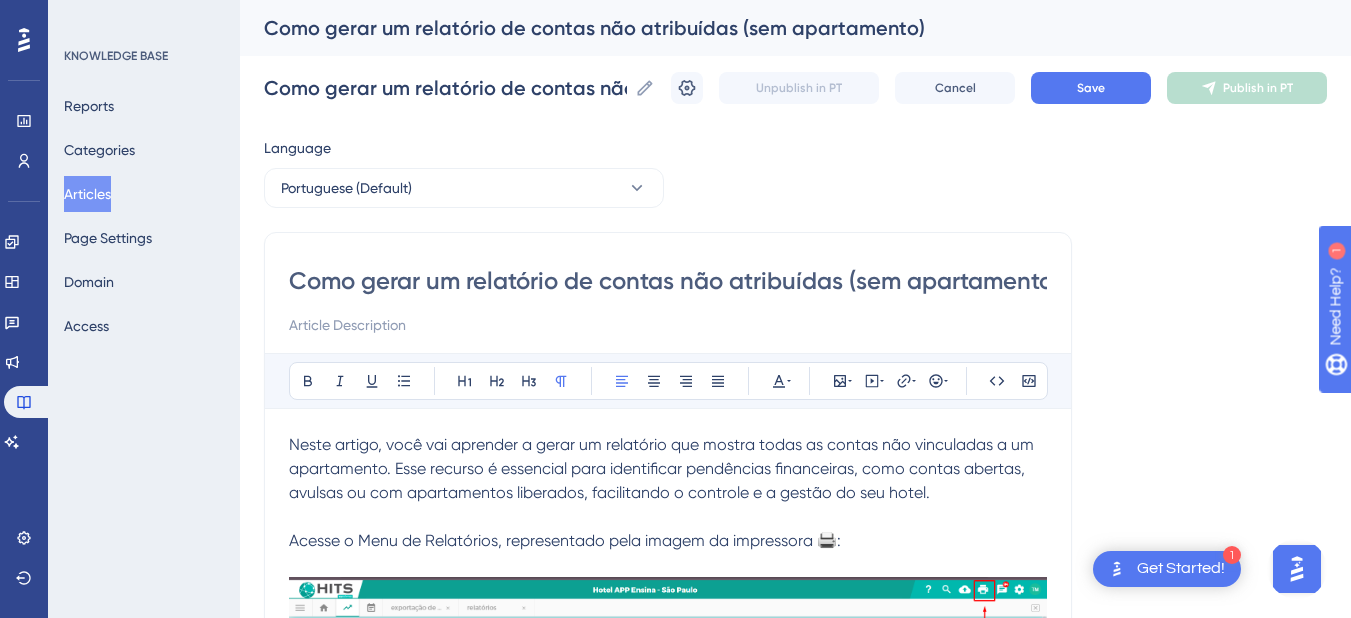 click at bounding box center (668, 325) 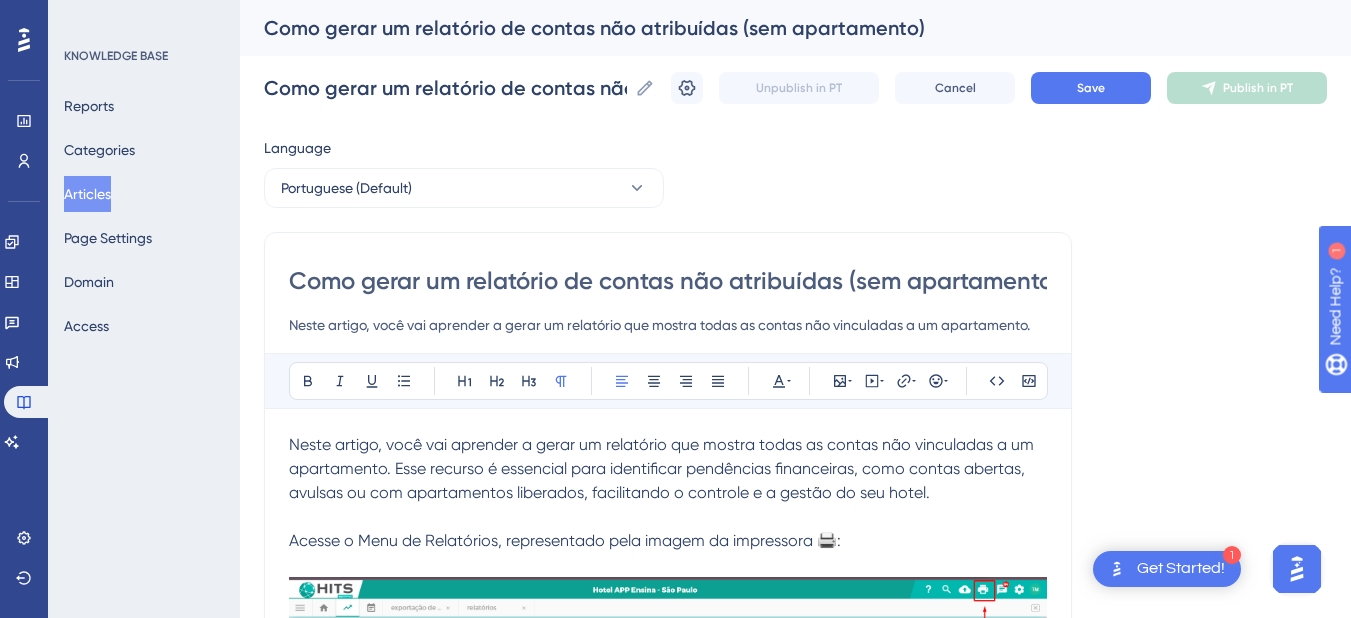 type on "Neste artigo, você vai aprender a gerar um relatório que mostra todas as contas não vinculadas a um apartamento." 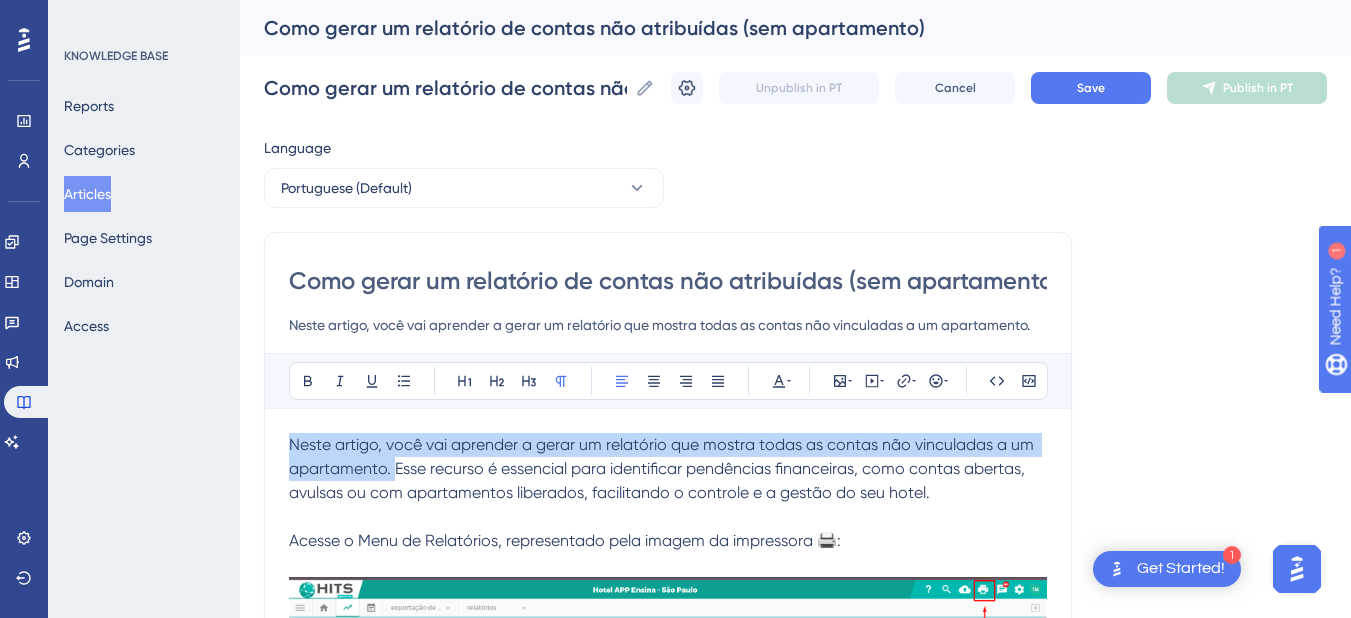 drag, startPoint x: 396, startPoint y: 472, endPoint x: 268, endPoint y: 414, distance: 140.52757 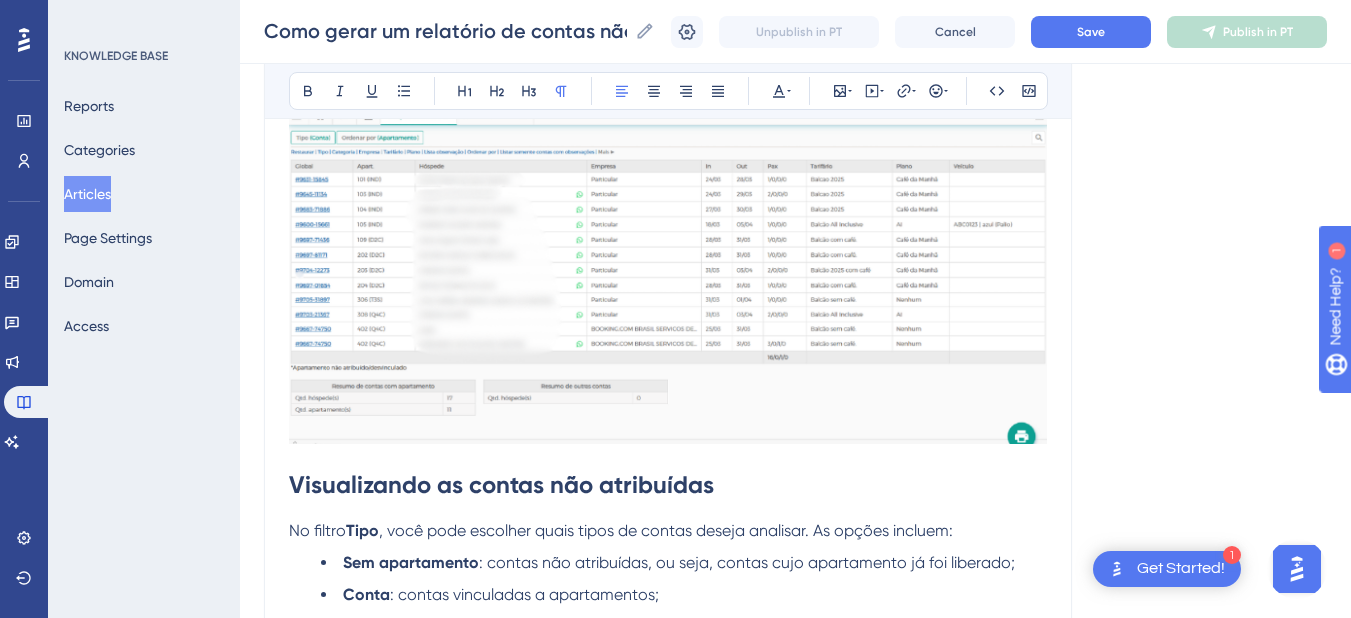 scroll, scrollTop: 1200, scrollLeft: 0, axis: vertical 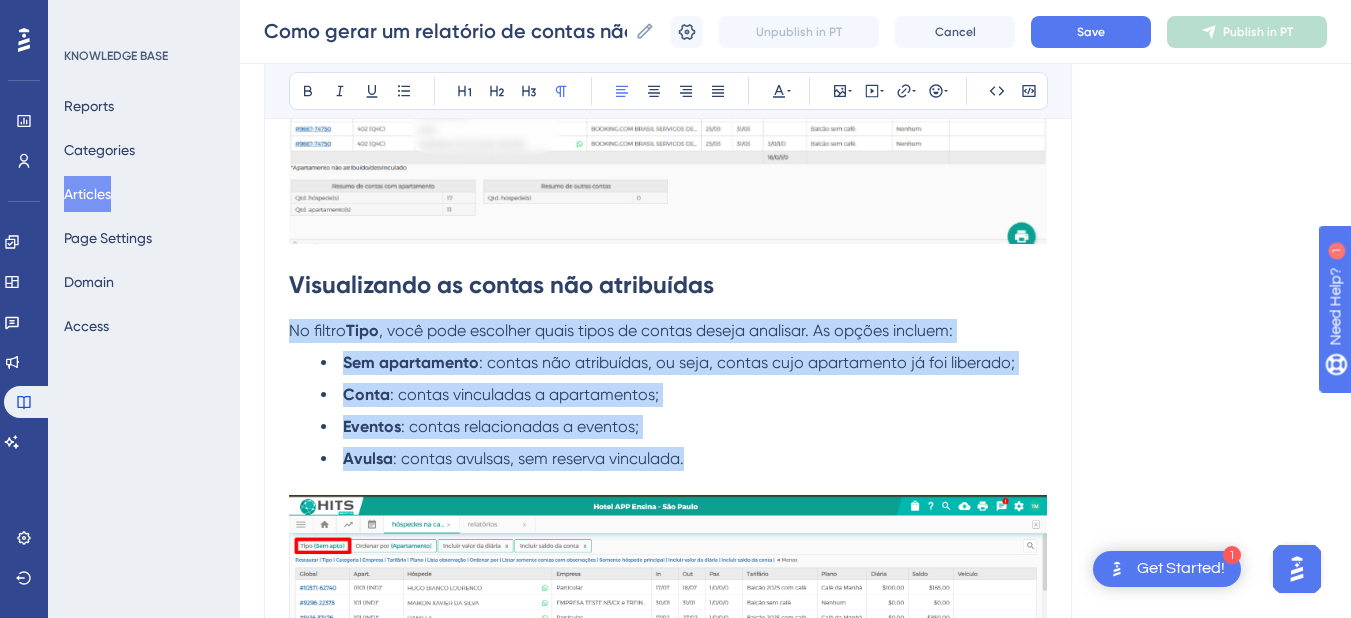drag, startPoint x: 290, startPoint y: 332, endPoint x: 551, endPoint y: 396, distance: 268.7322 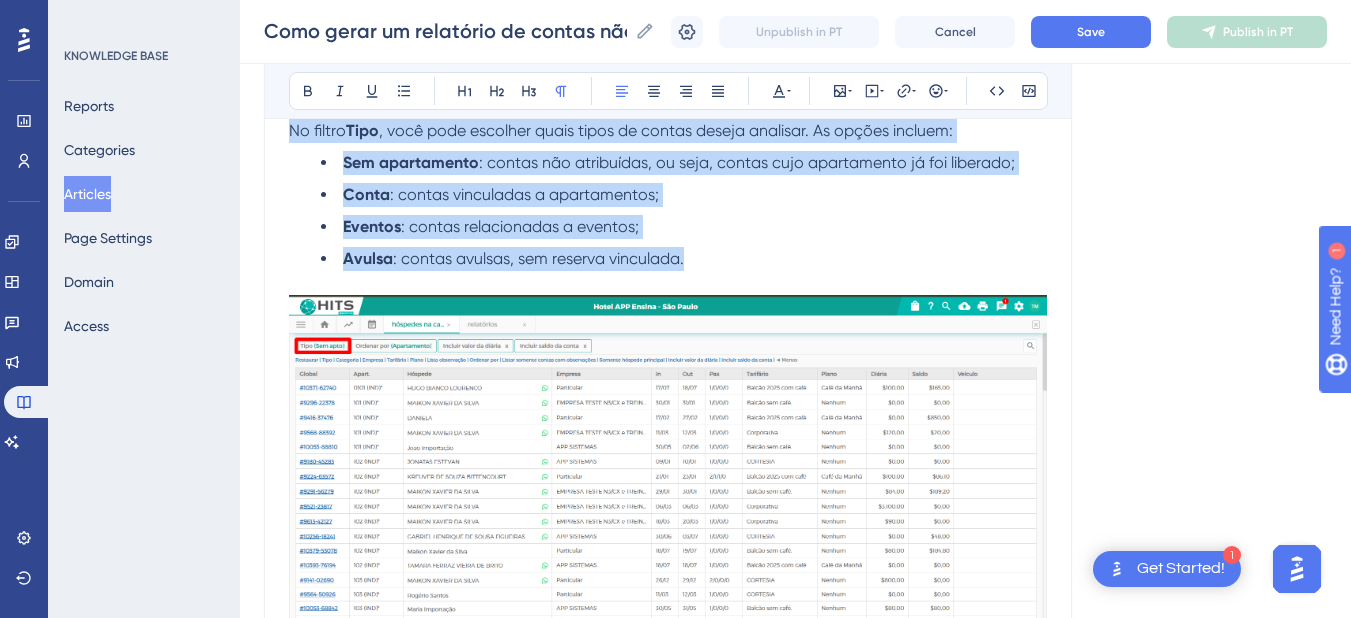 click on "Avulsa : contas avulsas, sem reserva vinculada." at bounding box center [684, 259] 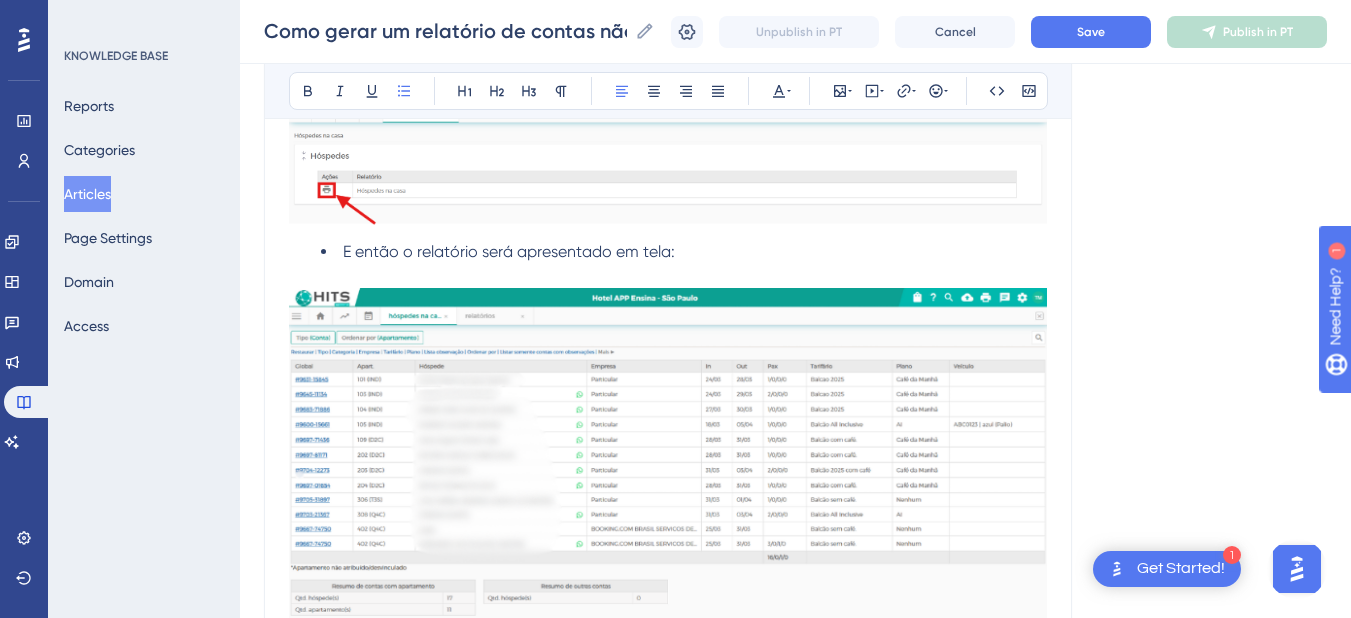scroll, scrollTop: 1200, scrollLeft: 0, axis: vertical 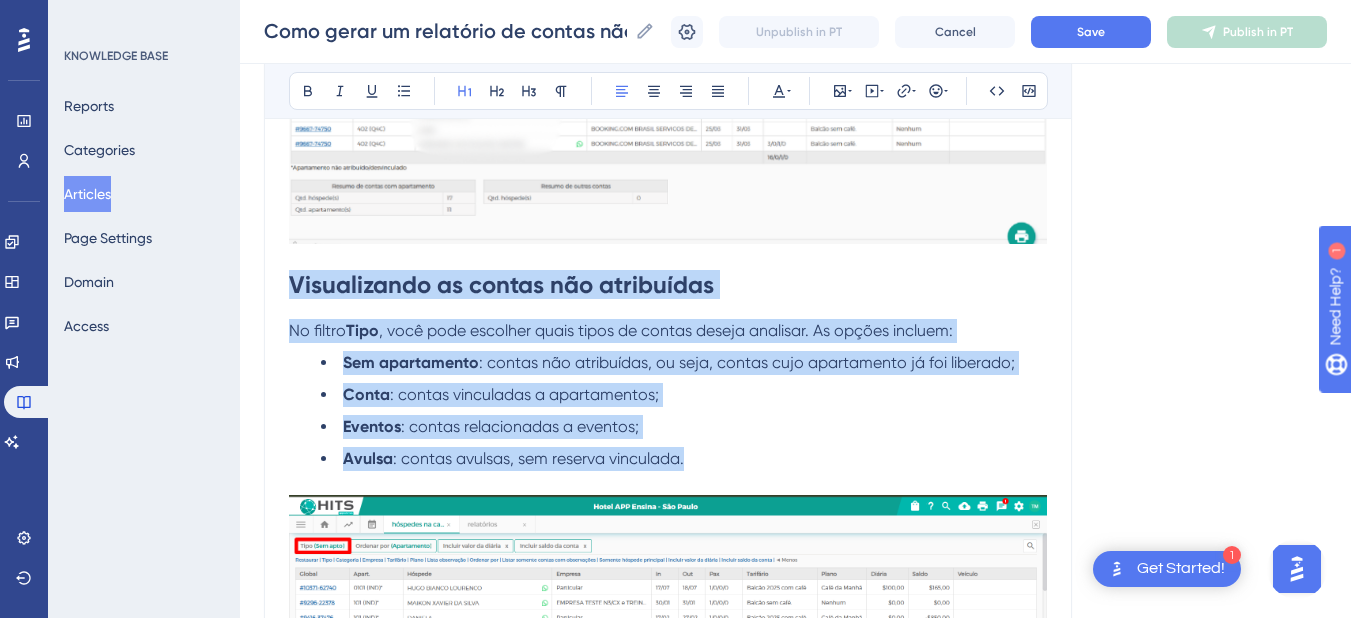 drag, startPoint x: 292, startPoint y: 279, endPoint x: 694, endPoint y: 460, distance: 440.86847 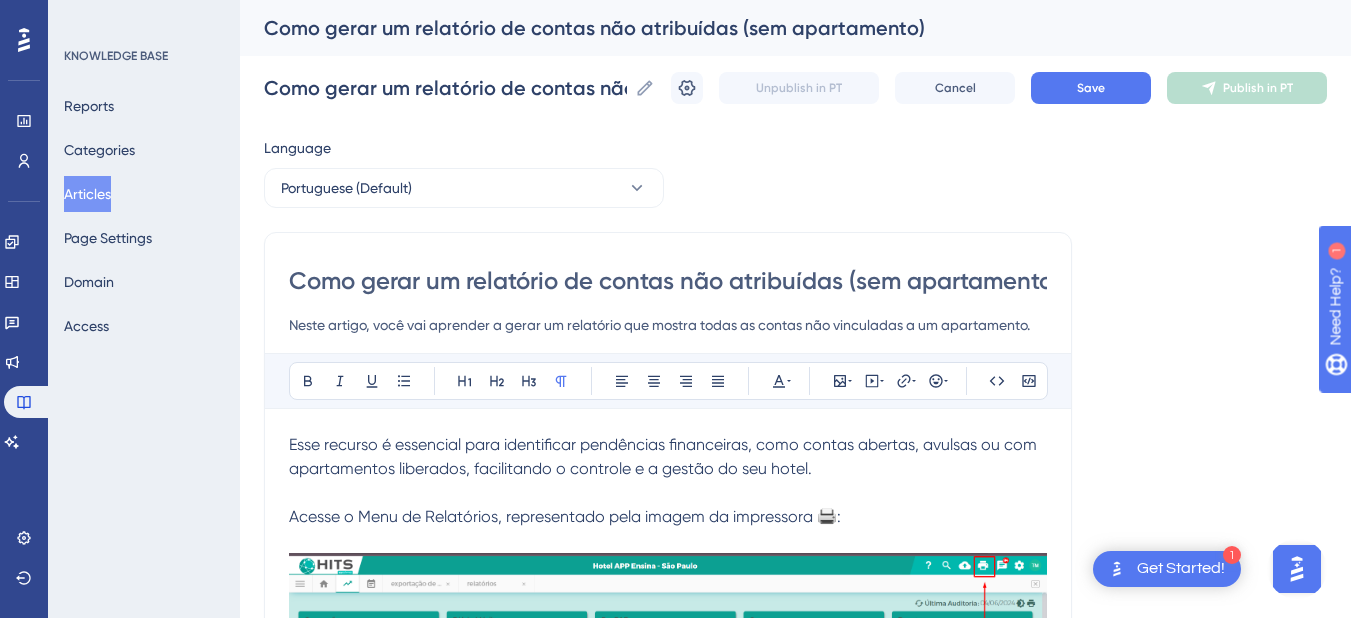click at bounding box center [668, 493] 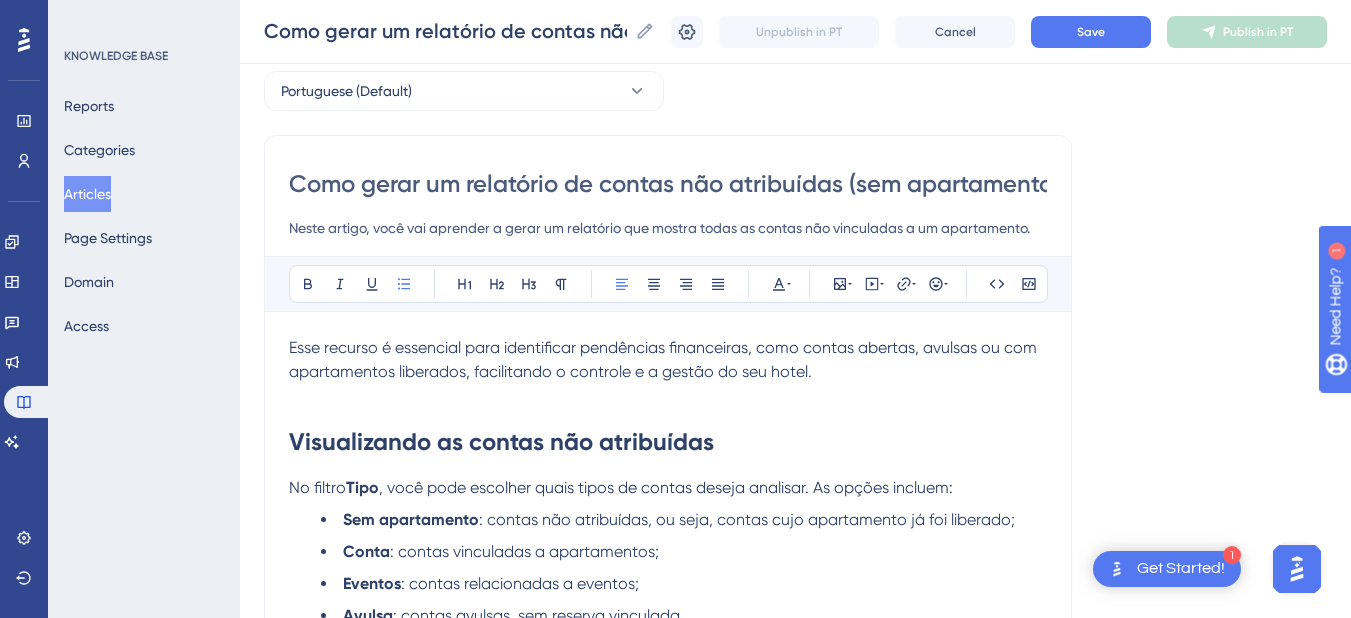 scroll, scrollTop: 289, scrollLeft: 0, axis: vertical 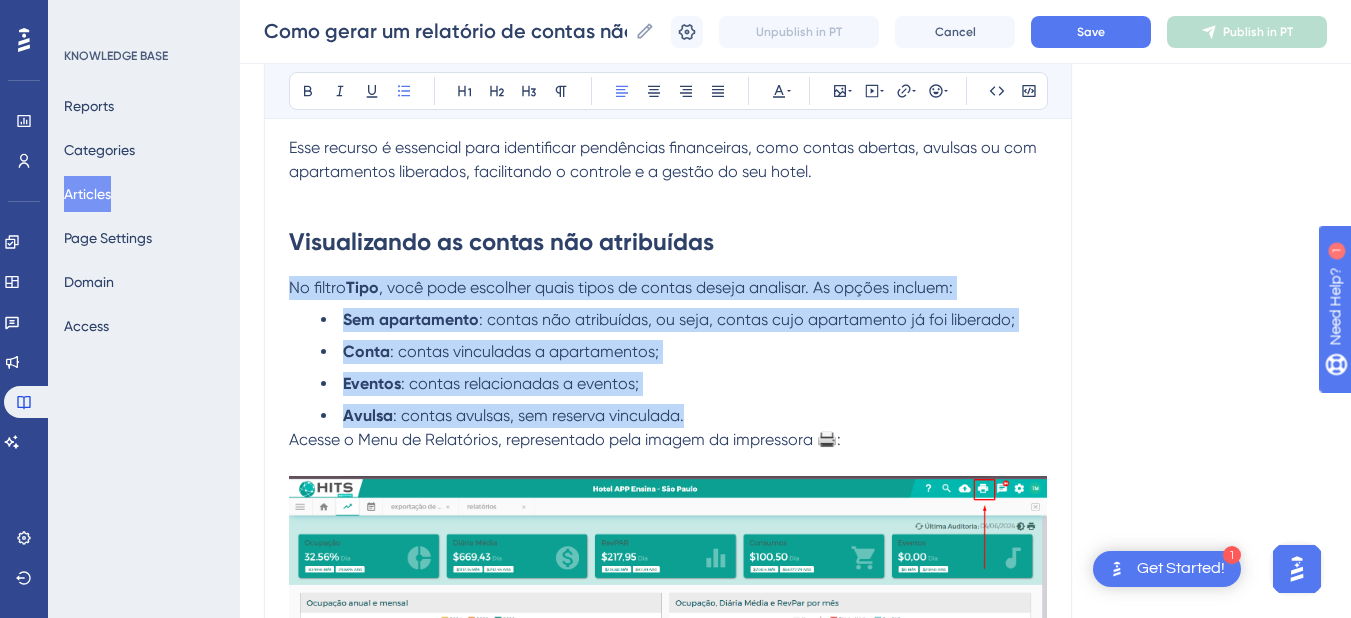 drag, startPoint x: 698, startPoint y: 417, endPoint x: 274, endPoint y: 288, distance: 443.18958 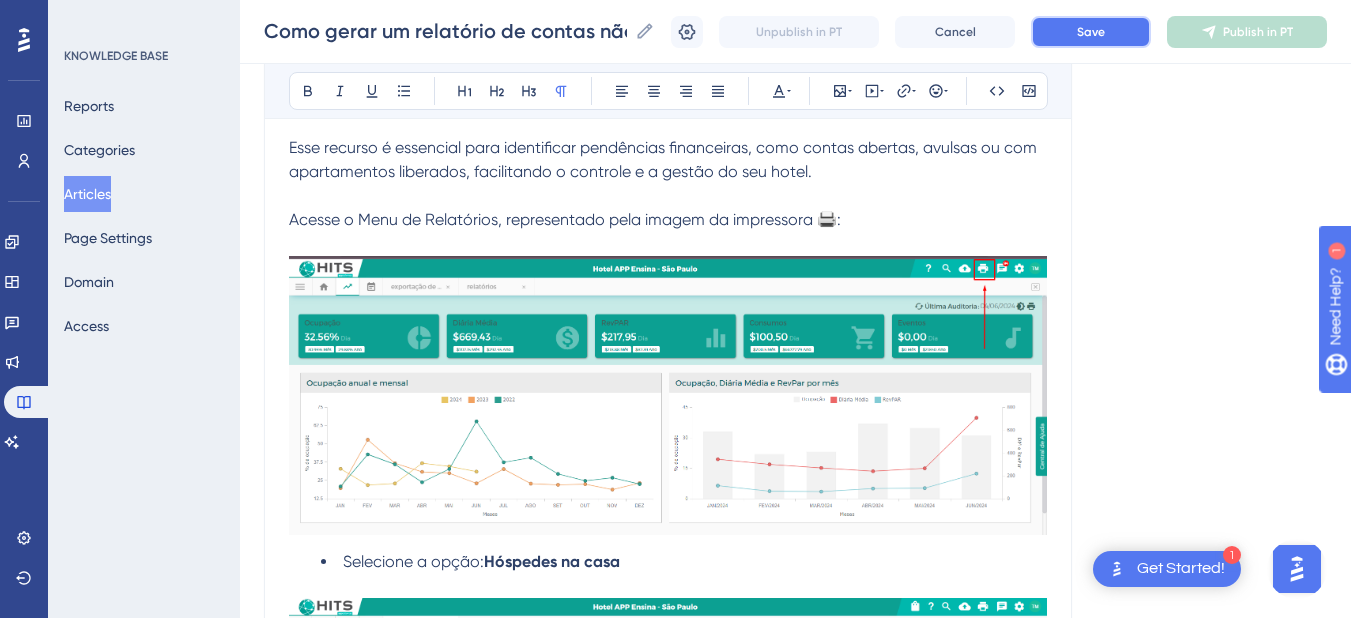 click on "Save" at bounding box center [1091, 32] 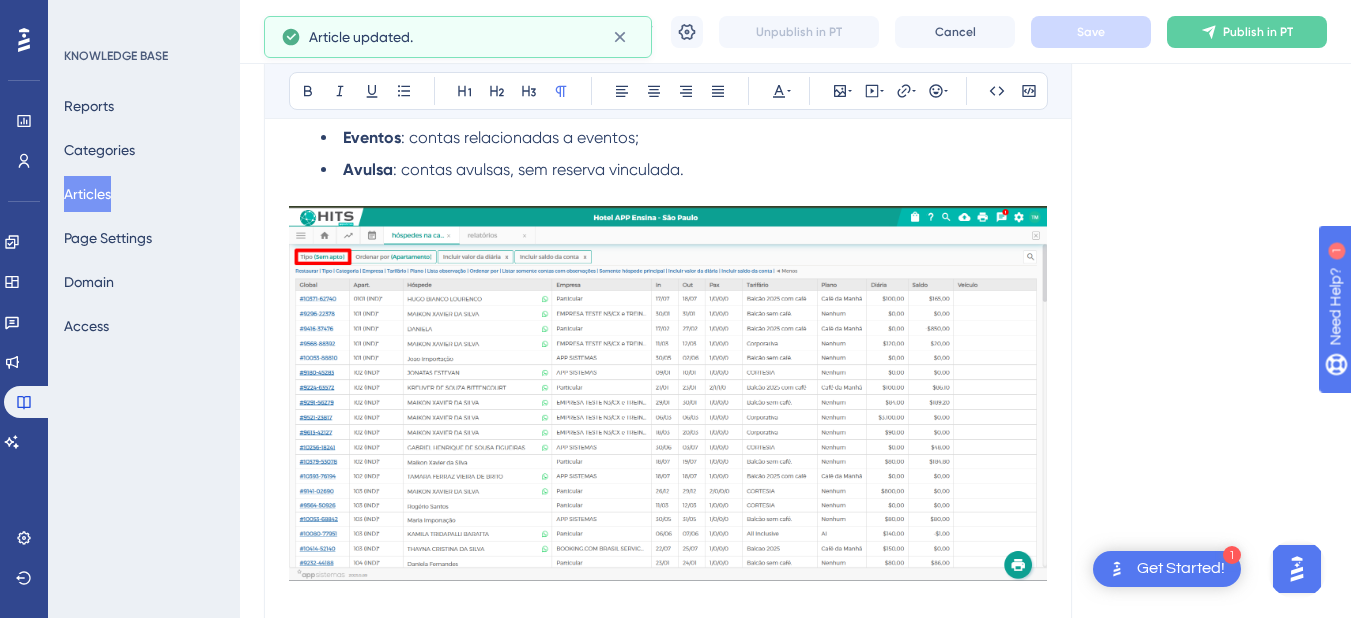 scroll, scrollTop: 1289, scrollLeft: 0, axis: vertical 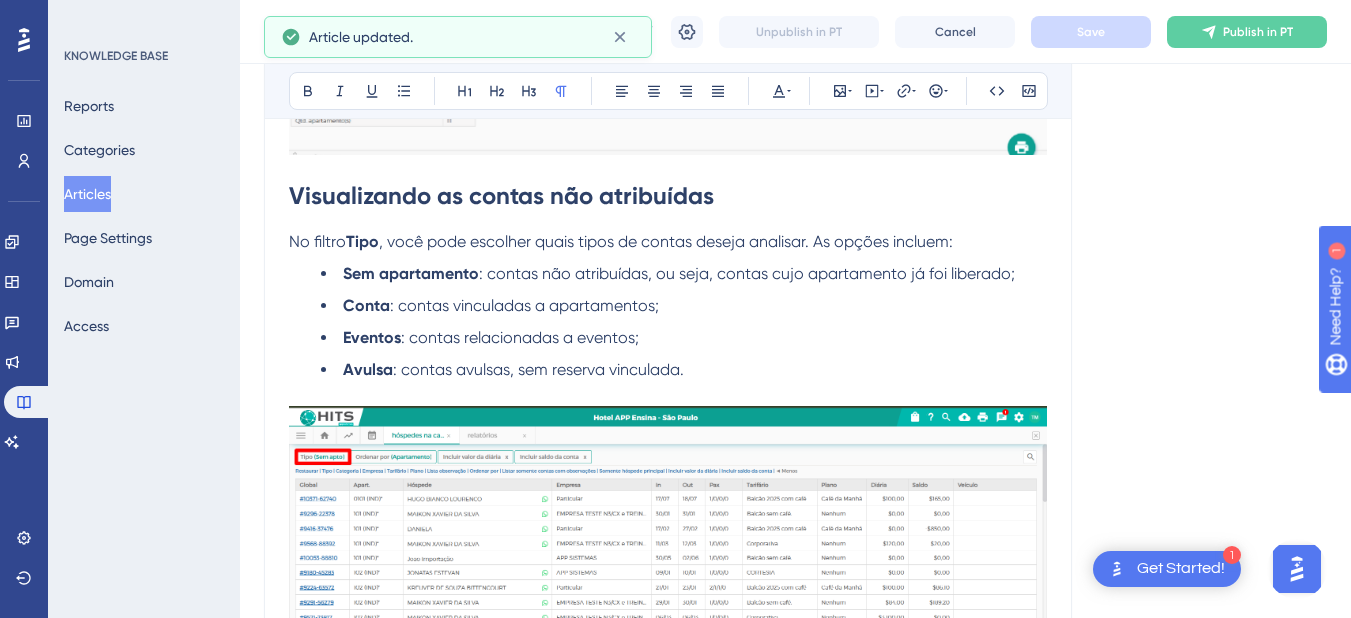 click on "Avulsa : contas avulsas, sem reserva vinculada." at bounding box center [684, 370] 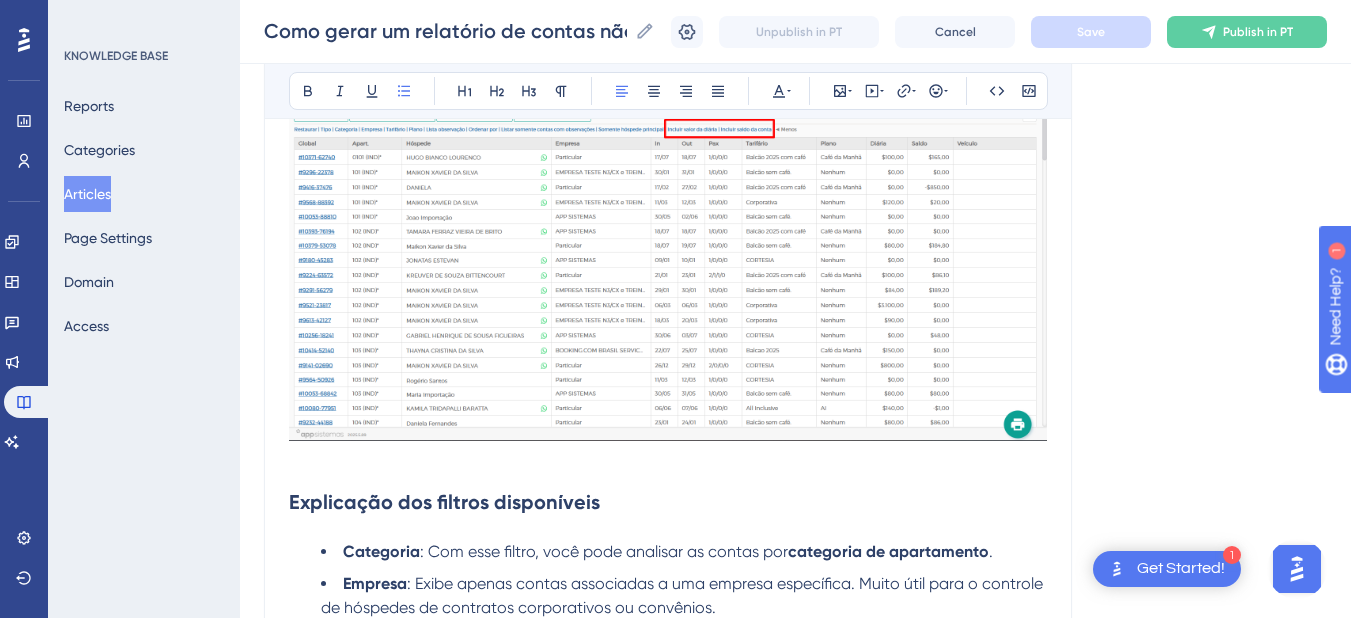 scroll, scrollTop: 2289, scrollLeft: 0, axis: vertical 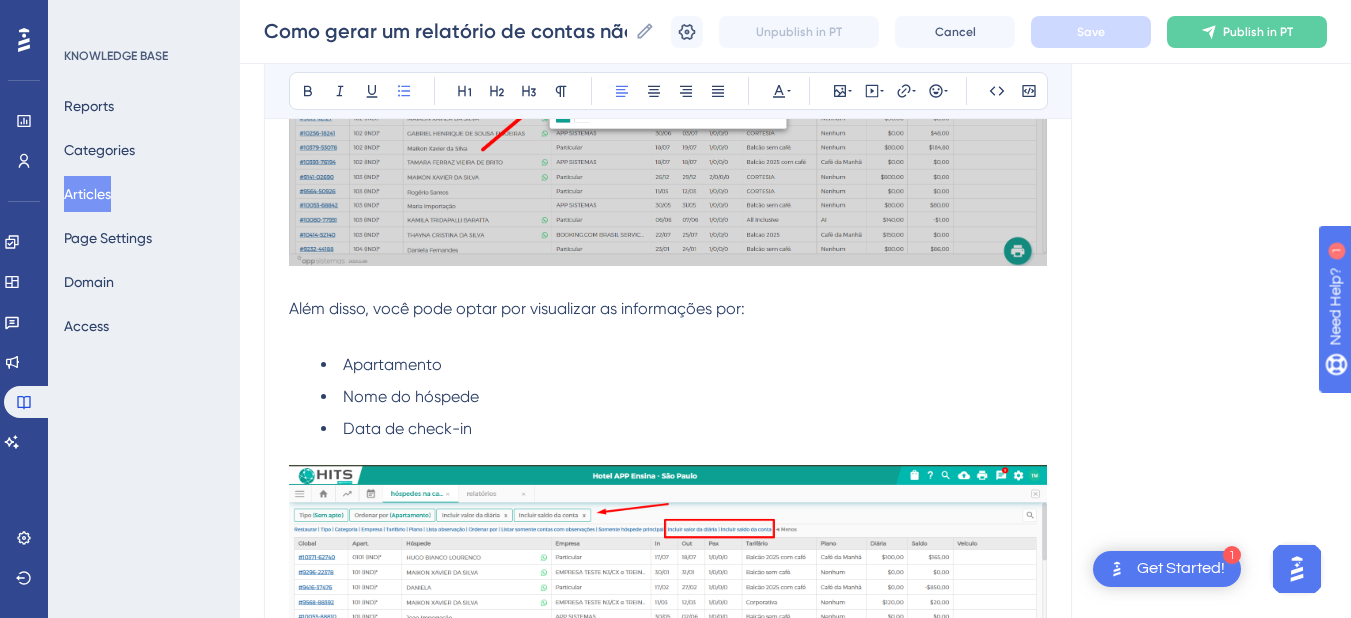click at bounding box center [668, 333] 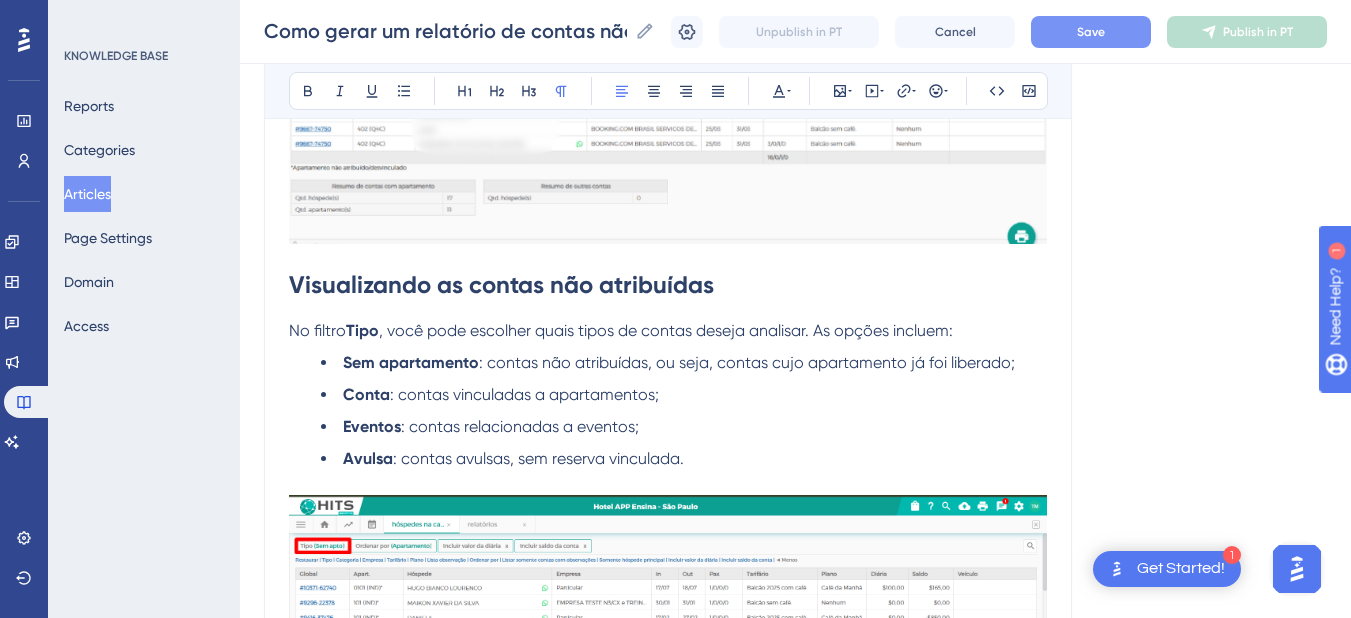 scroll, scrollTop: 800, scrollLeft: 0, axis: vertical 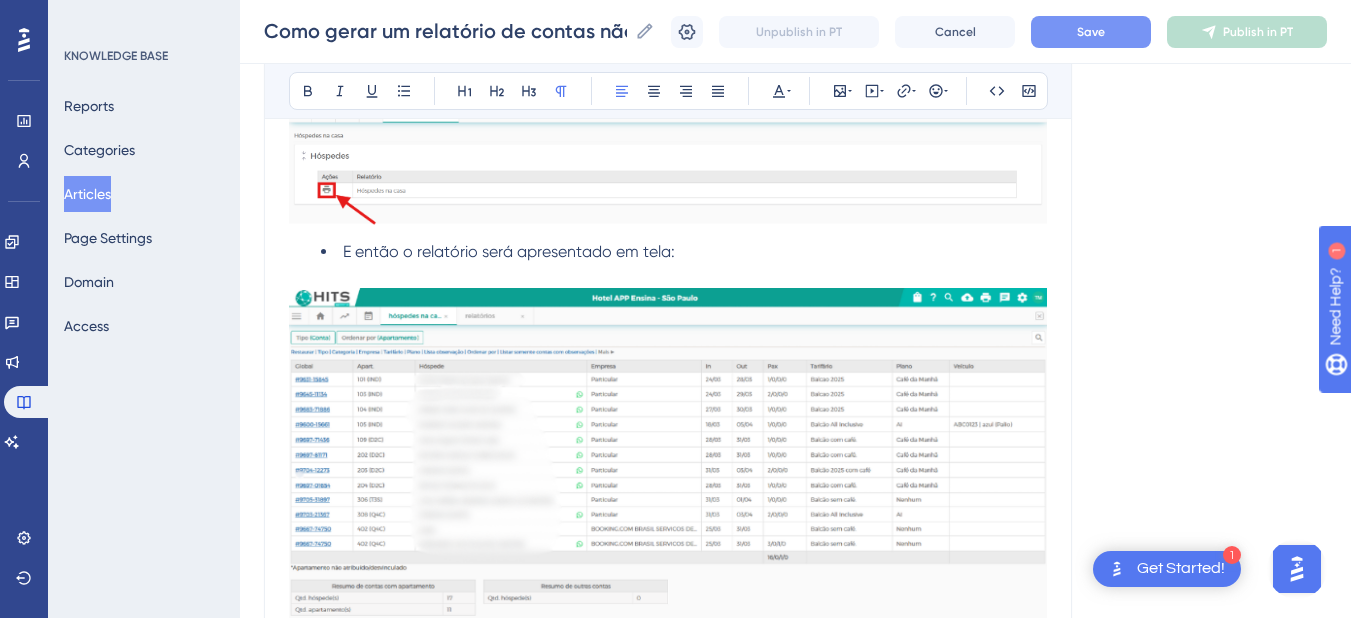 click on "E então o relatório será apresentado em tela:" at bounding box center [509, 251] 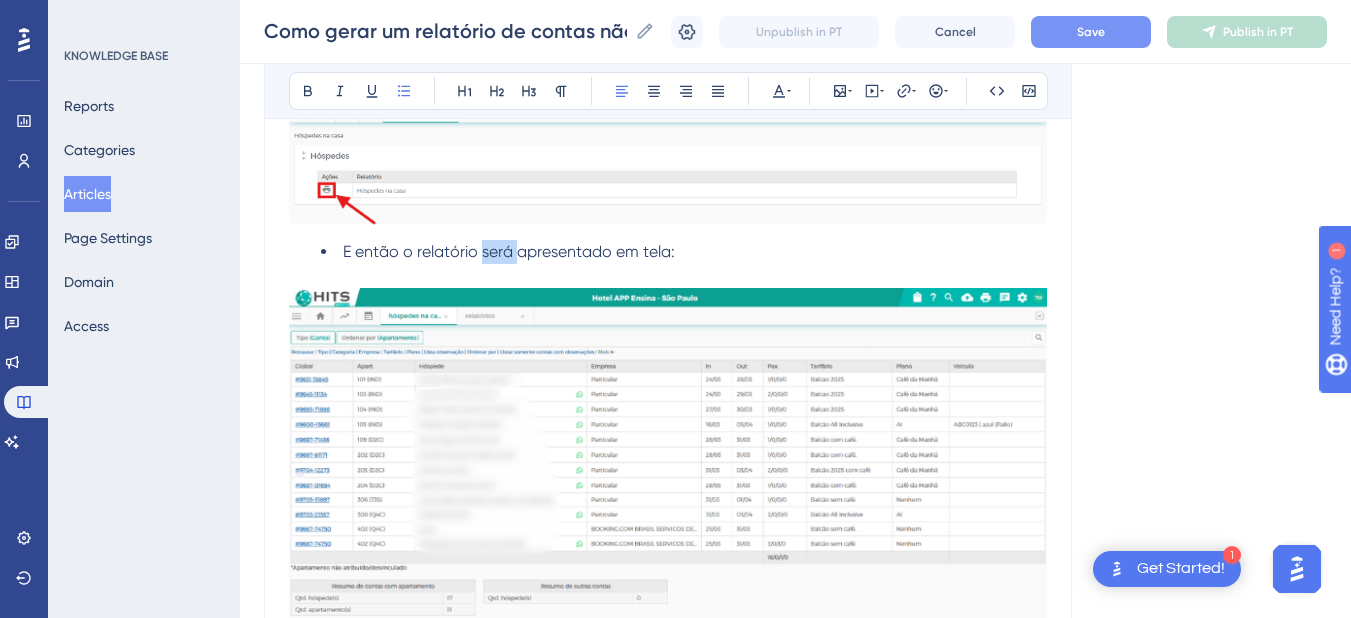 click on "E então o relatório será apresentado em tela:" at bounding box center (509, 251) 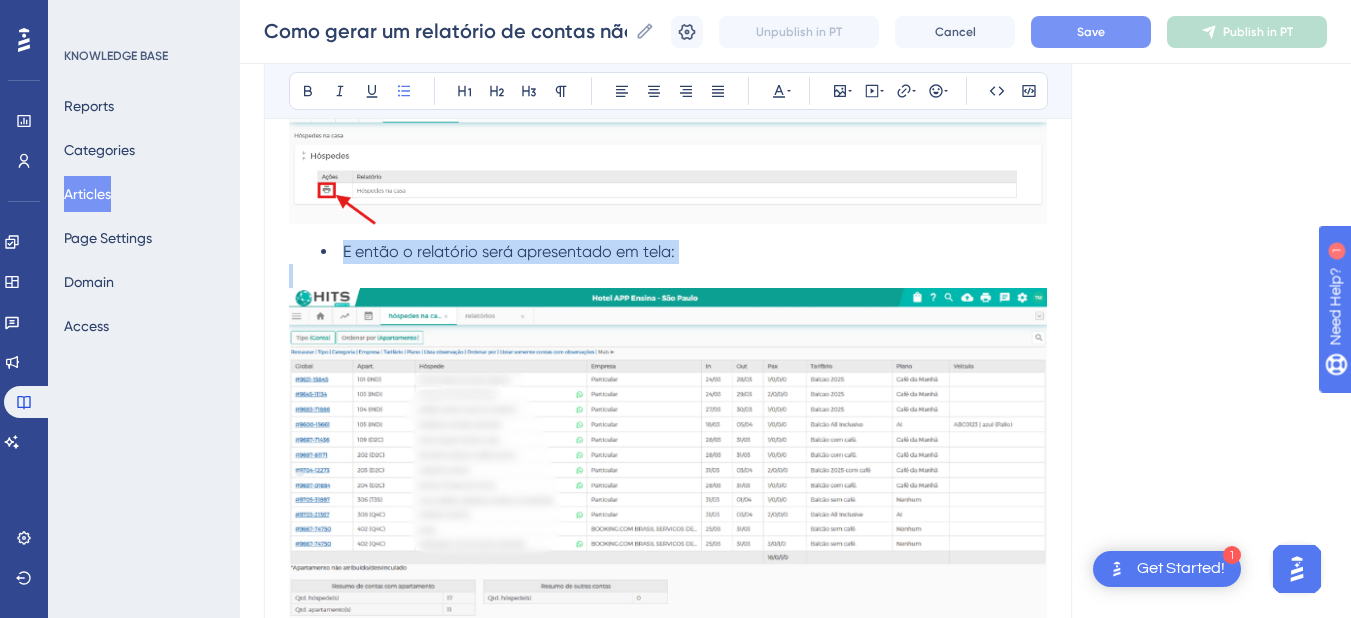 click on "E então o relatório será apresentado em tela:" at bounding box center (509, 251) 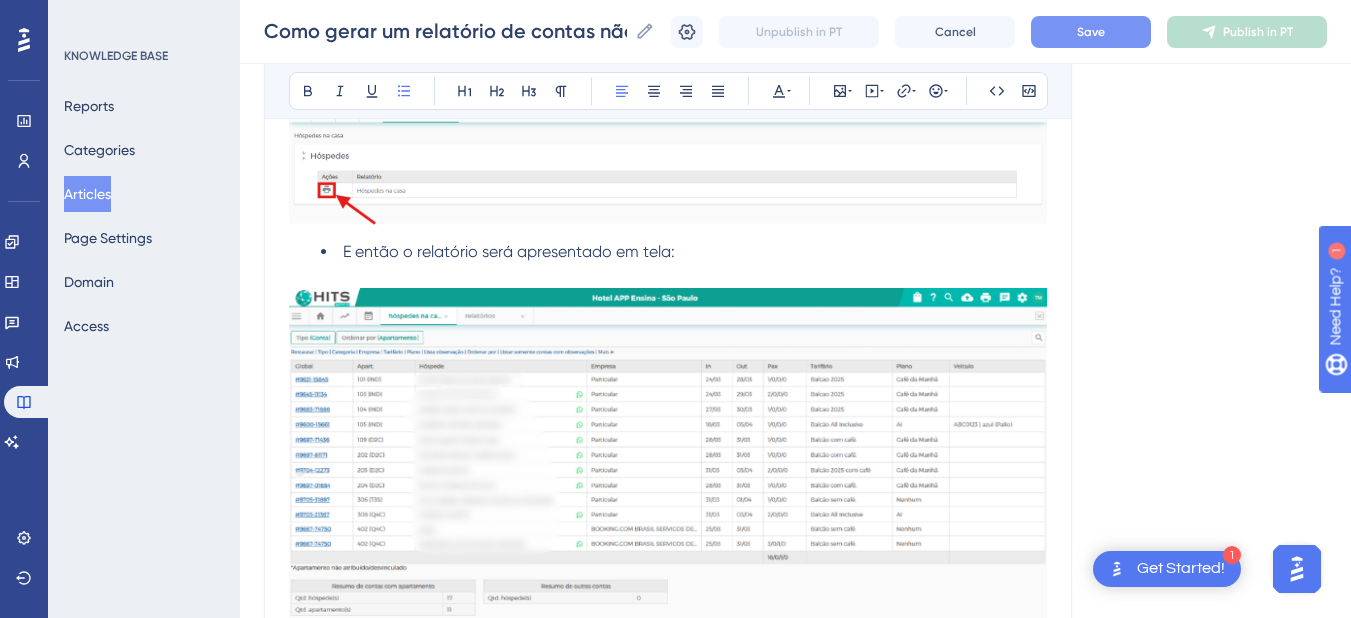 scroll, scrollTop: 1200, scrollLeft: 0, axis: vertical 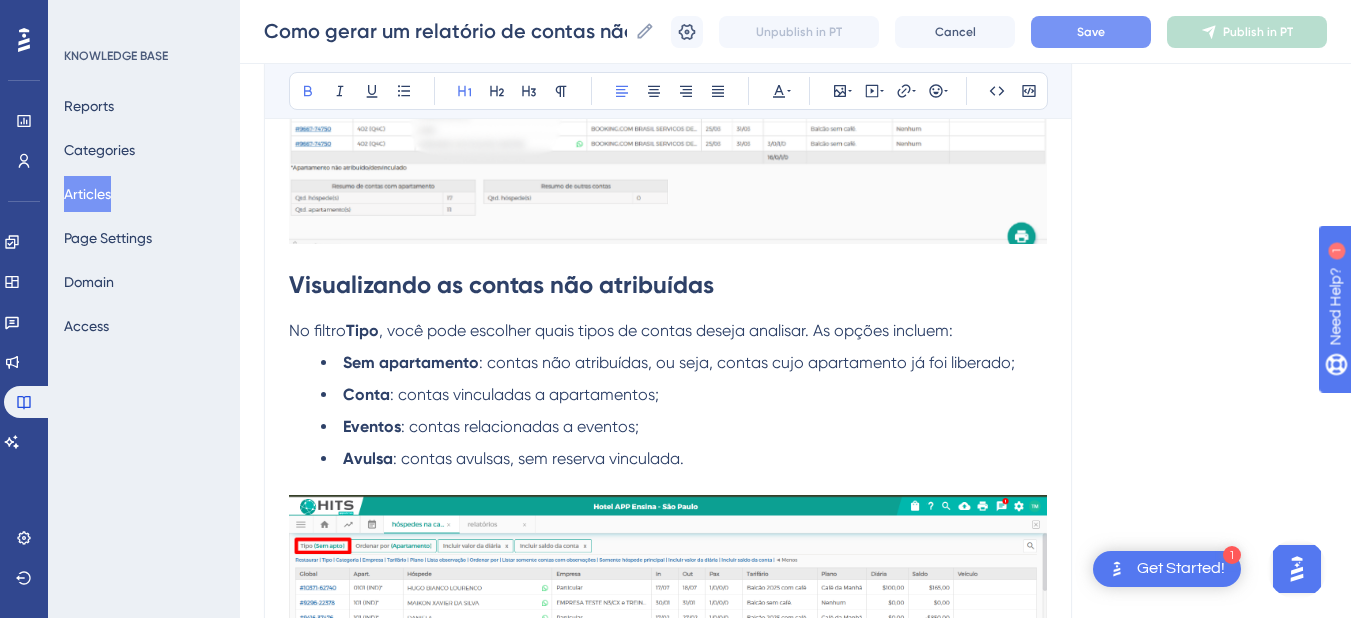 click on "Visualizando as contas não atribuídas" at bounding box center [501, 284] 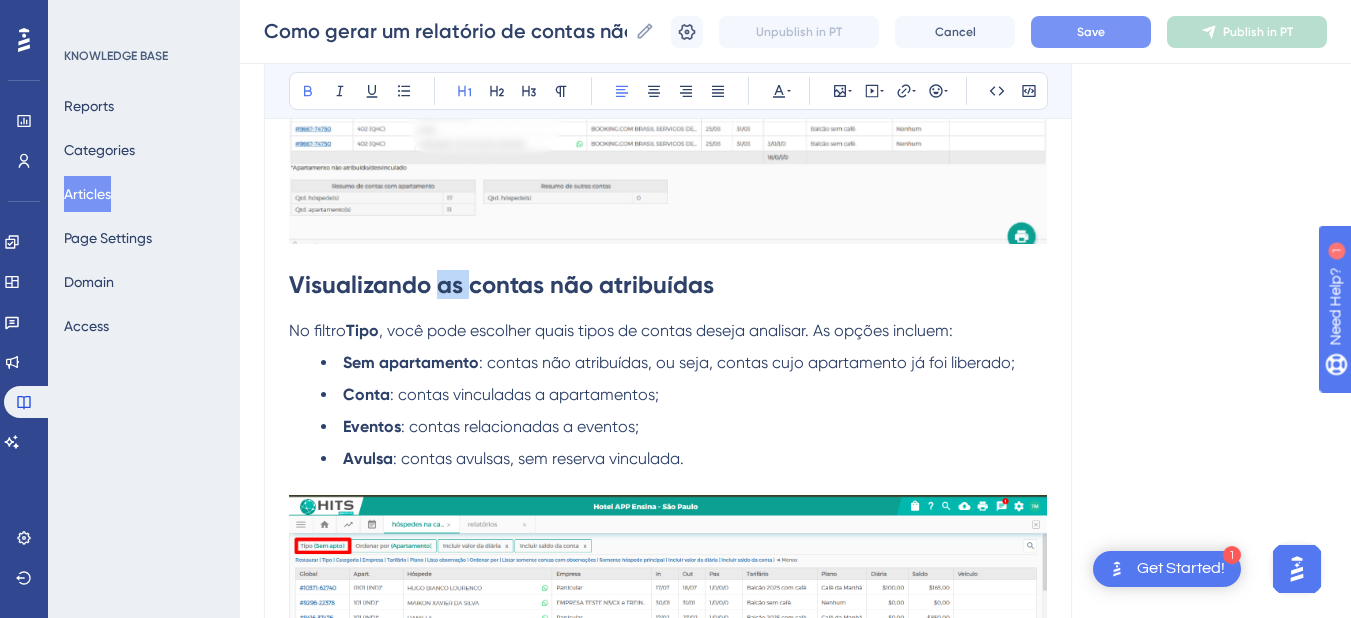 click on "Visualizando as contas não atribuídas" at bounding box center [501, 284] 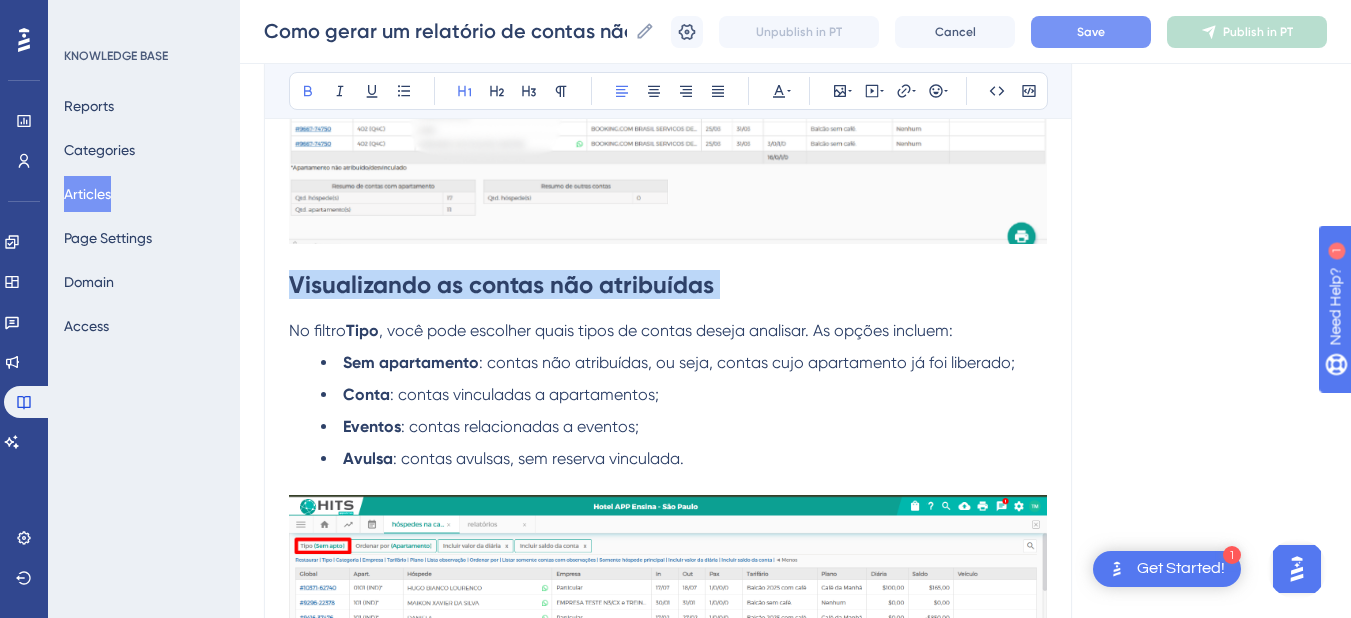 click on "Visualizando as contas não atribuídas" at bounding box center [501, 284] 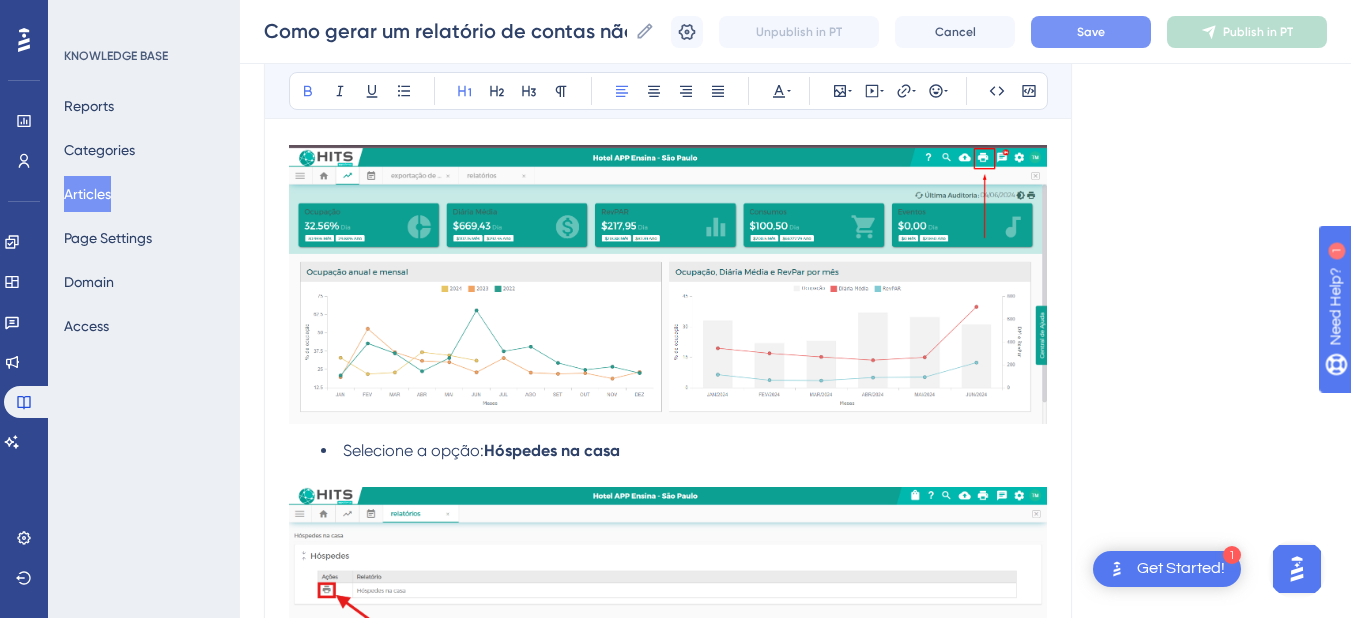 scroll, scrollTop: 0, scrollLeft: 0, axis: both 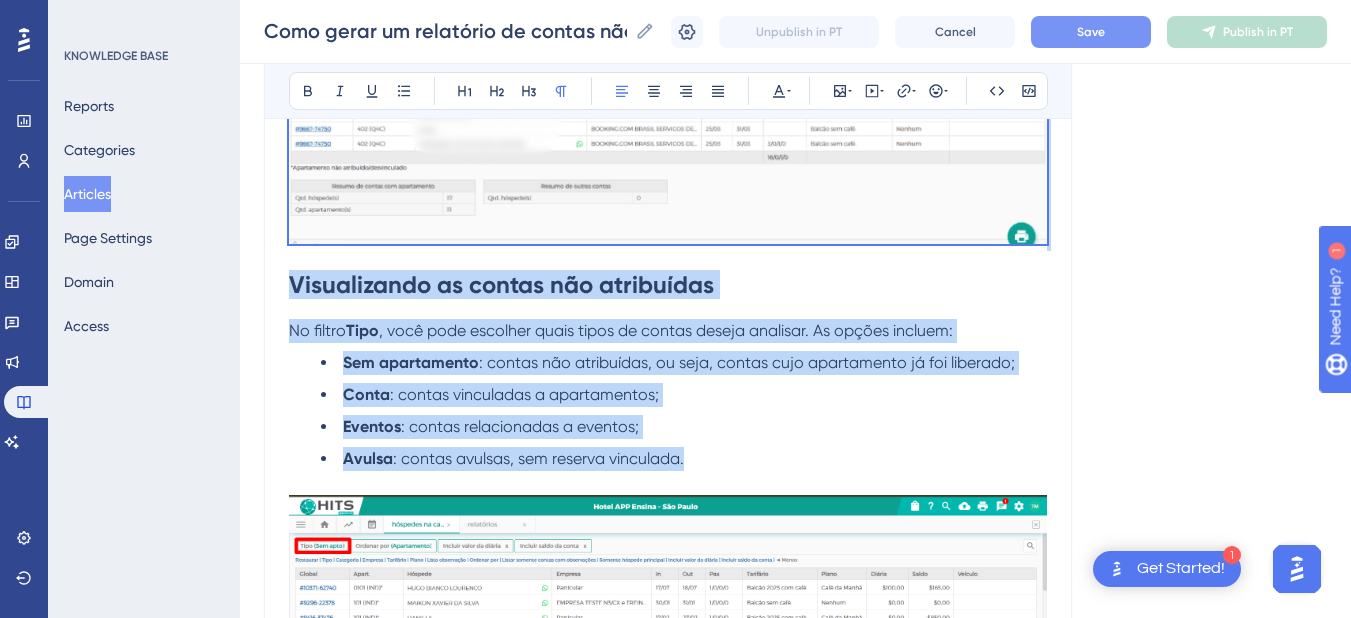 drag, startPoint x: 289, startPoint y: 444, endPoint x: 703, endPoint y: 454, distance: 414.12076 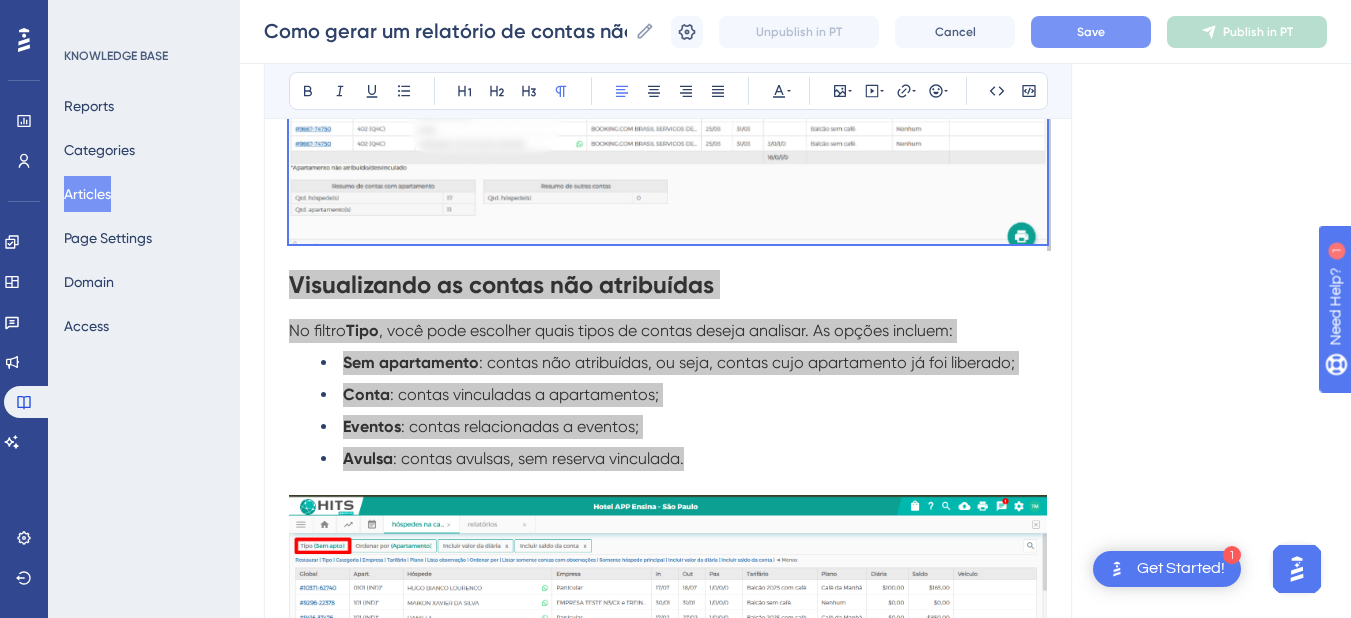 scroll, scrollTop: 0, scrollLeft: 0, axis: both 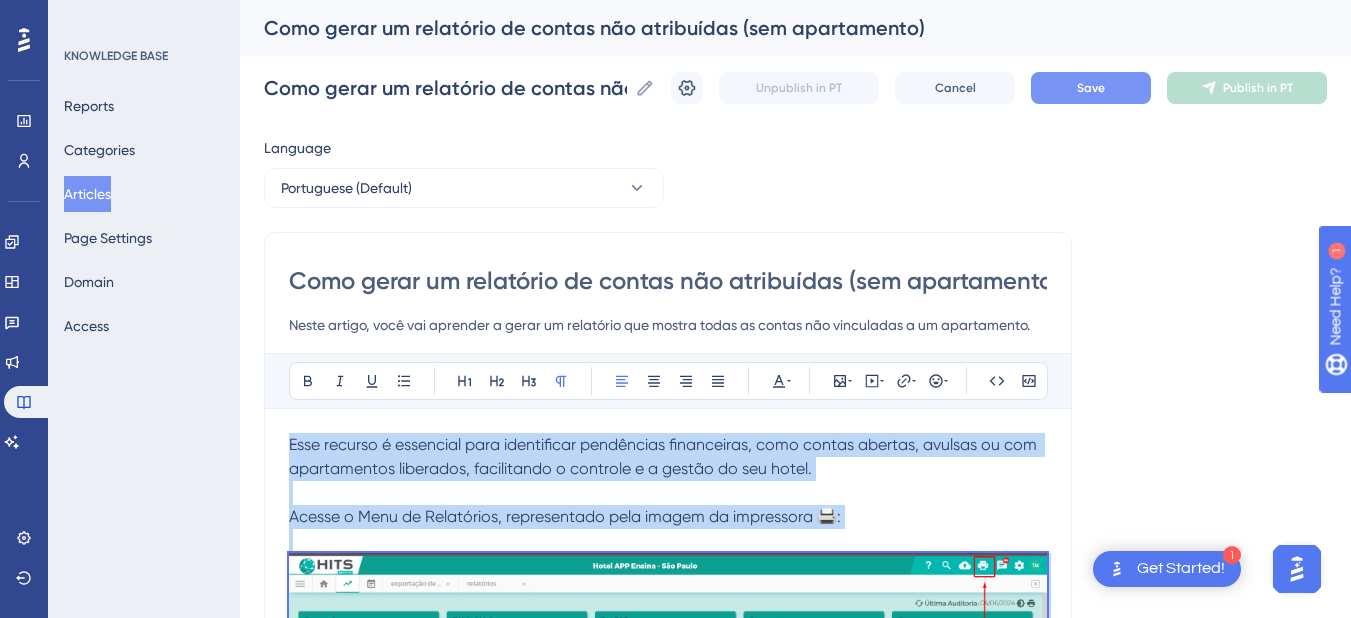 click on "Esse recurso é essencial para identificar pendências financeiras, como contas abertas, avulsas ou com apartamentos liberados, facilitando o controle e a gestão do seu hotel." at bounding box center (665, 456) 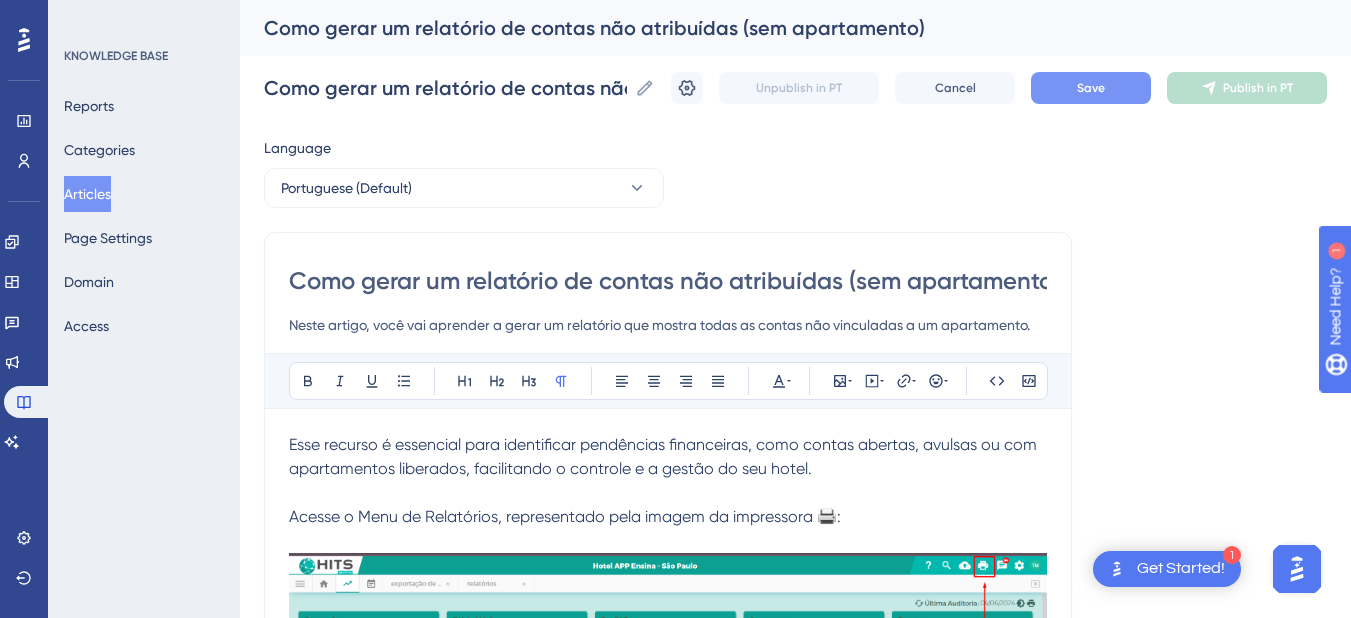 click at bounding box center [668, 493] 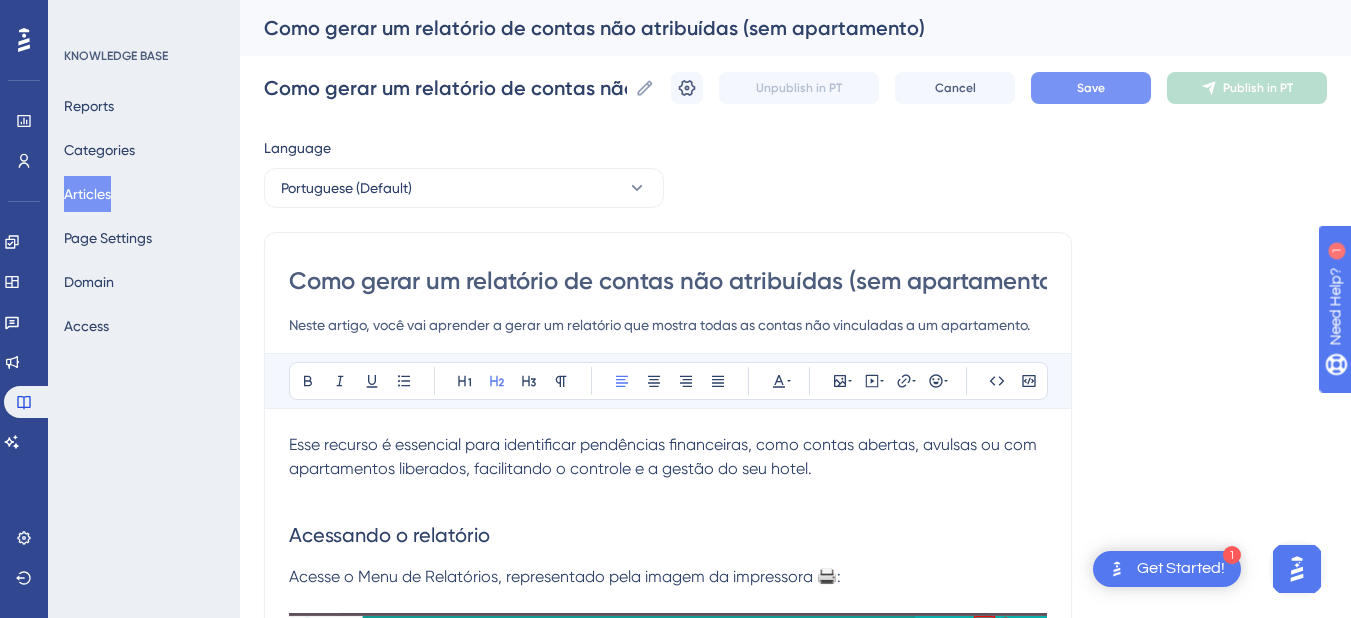 click on "Acessando o relatório" at bounding box center (389, 535) 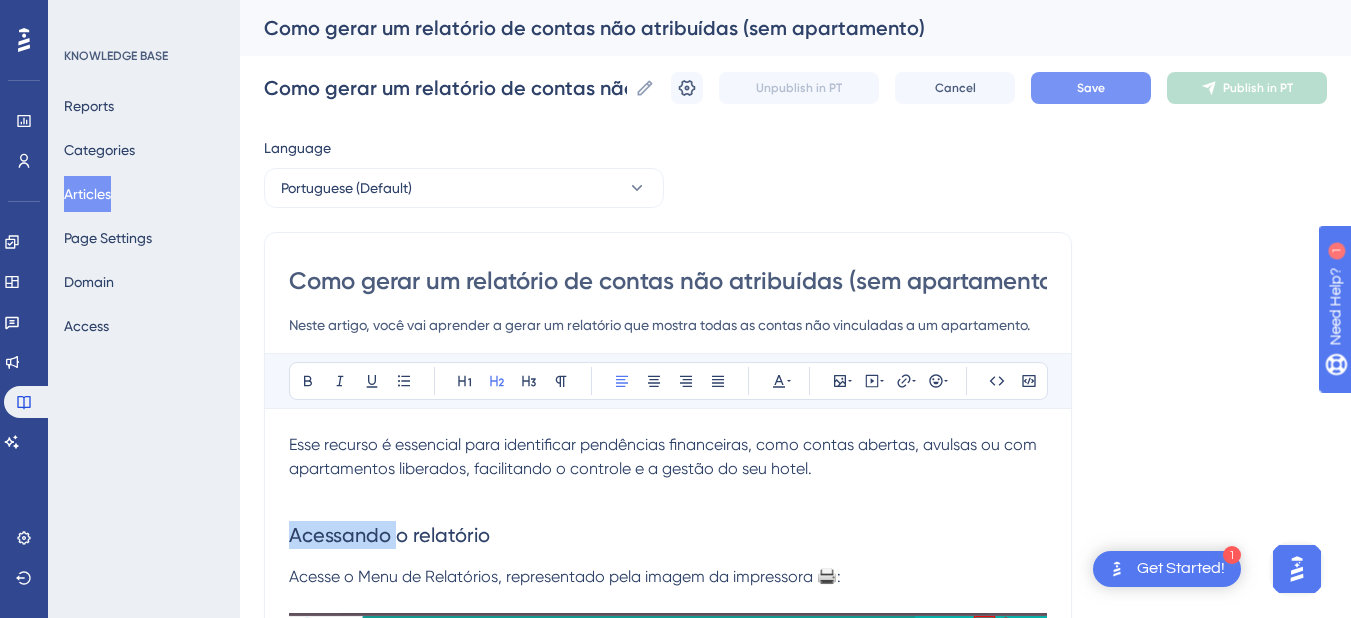click on "Acessando o relatório" at bounding box center [389, 535] 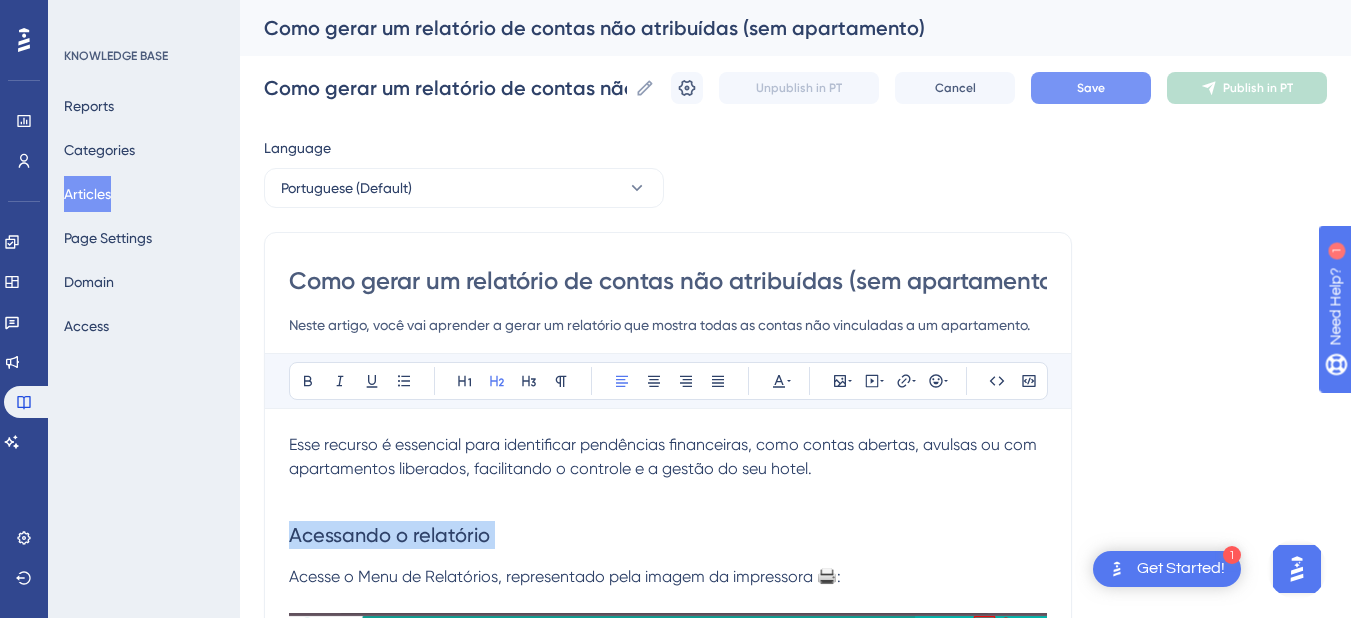 click on "Acessando o relatório" at bounding box center (389, 535) 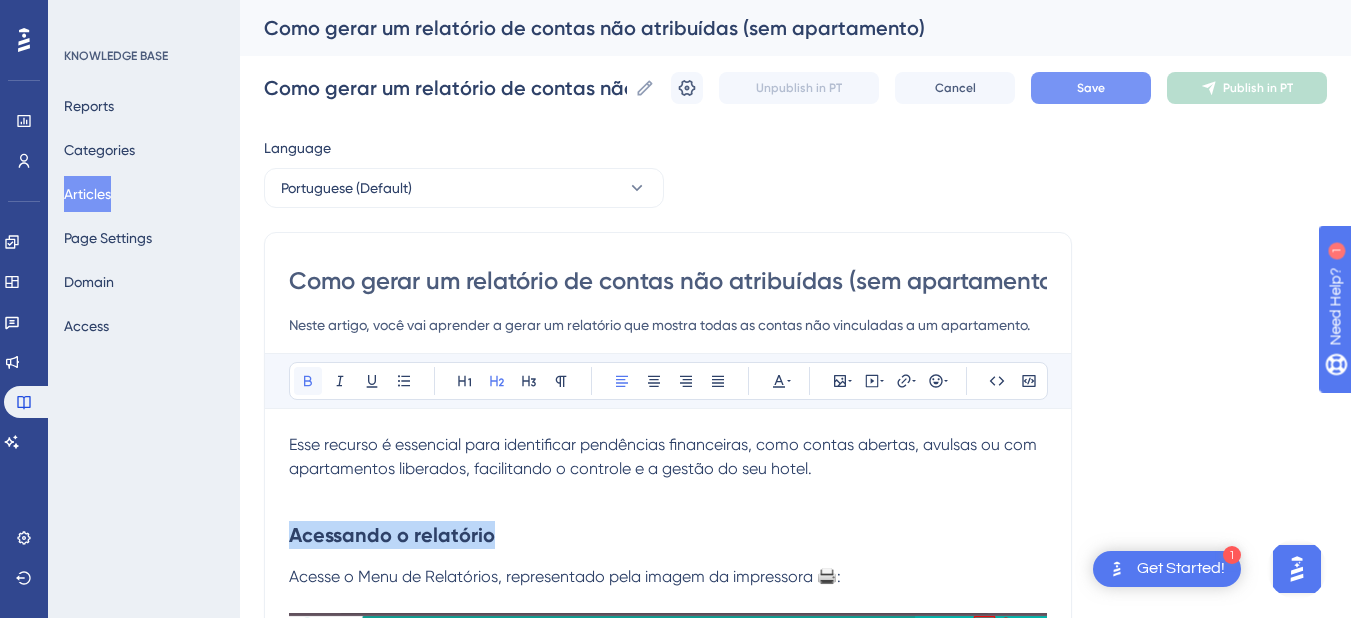 click at bounding box center [308, 381] 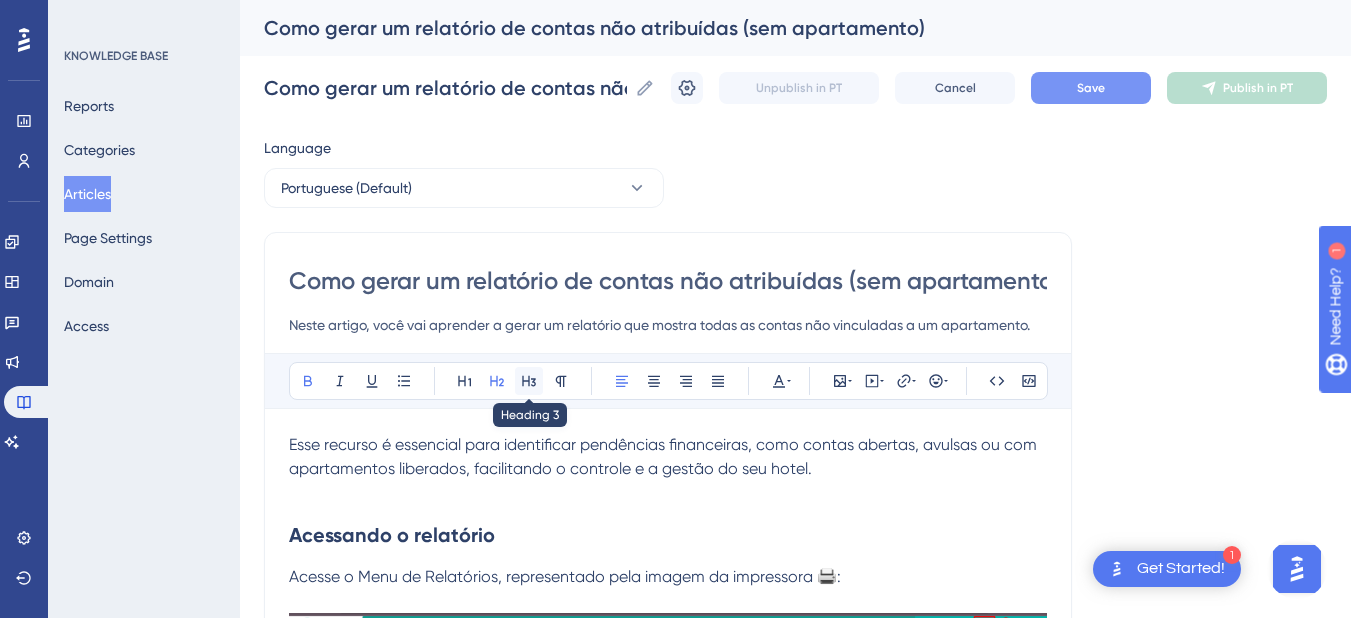 click 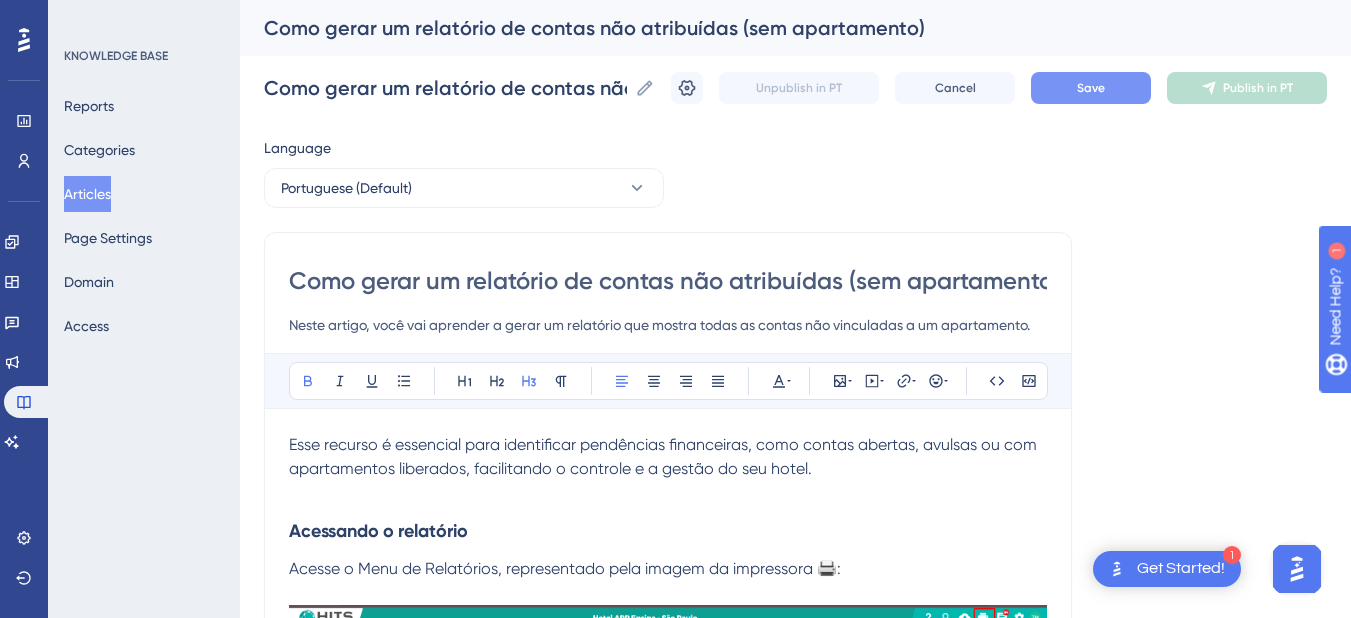 click on "Acessando o relatório" at bounding box center [668, 531] 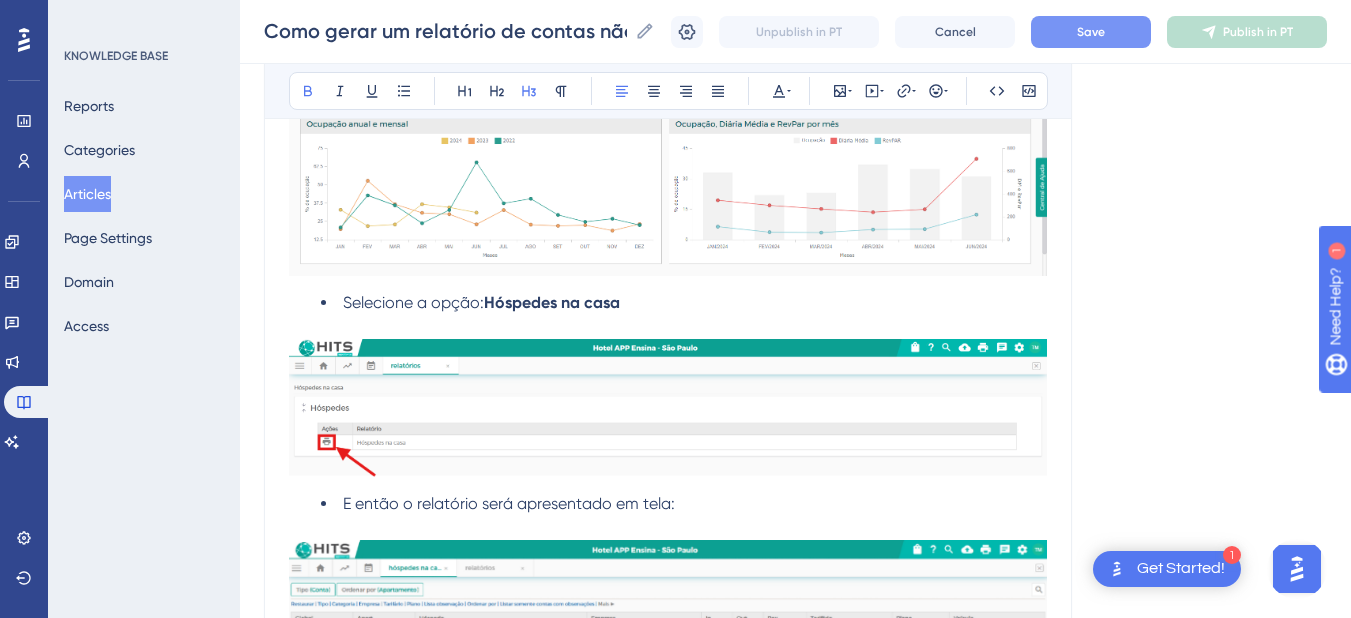 scroll, scrollTop: 1000, scrollLeft: 0, axis: vertical 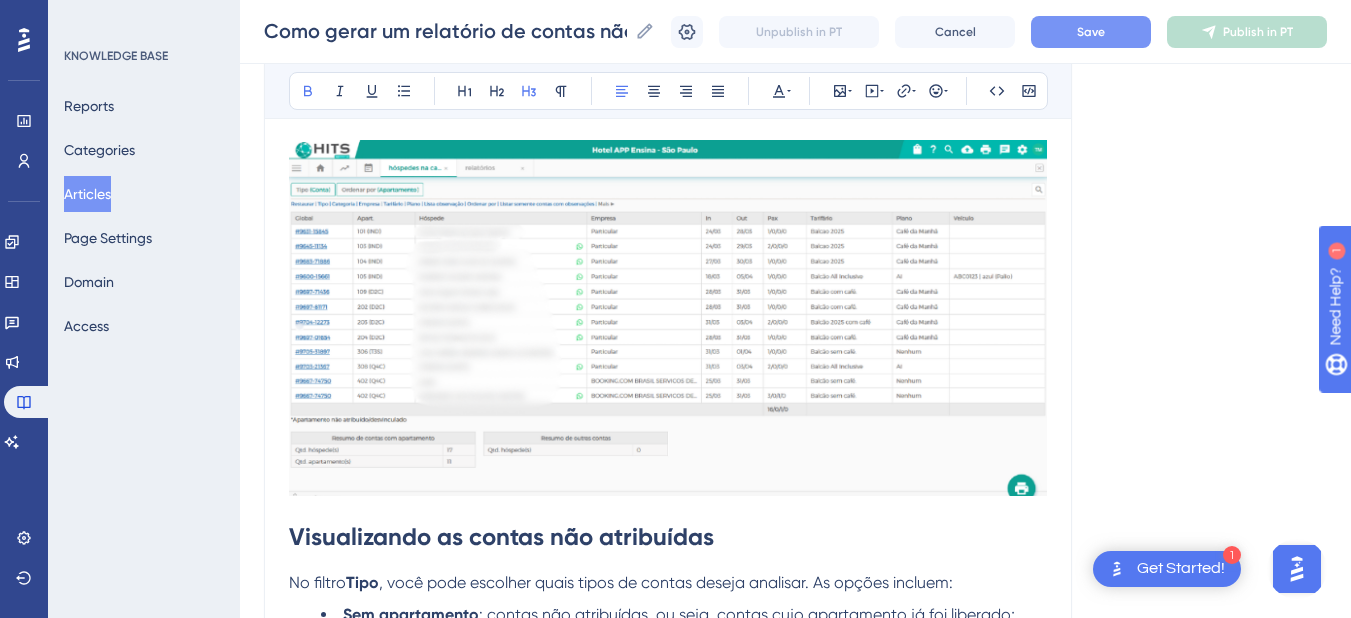 click on "Visualizando as contas não atribuídas" at bounding box center (501, 536) 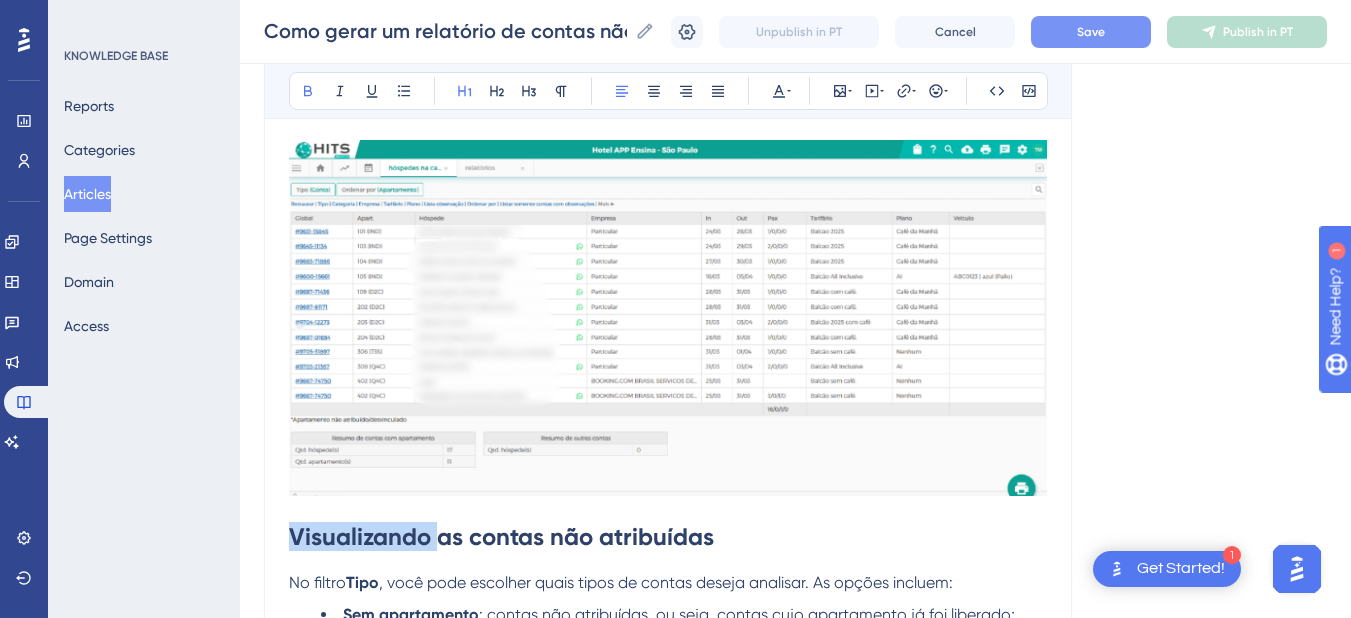 click on "Visualizando as contas não atribuídas" at bounding box center (501, 536) 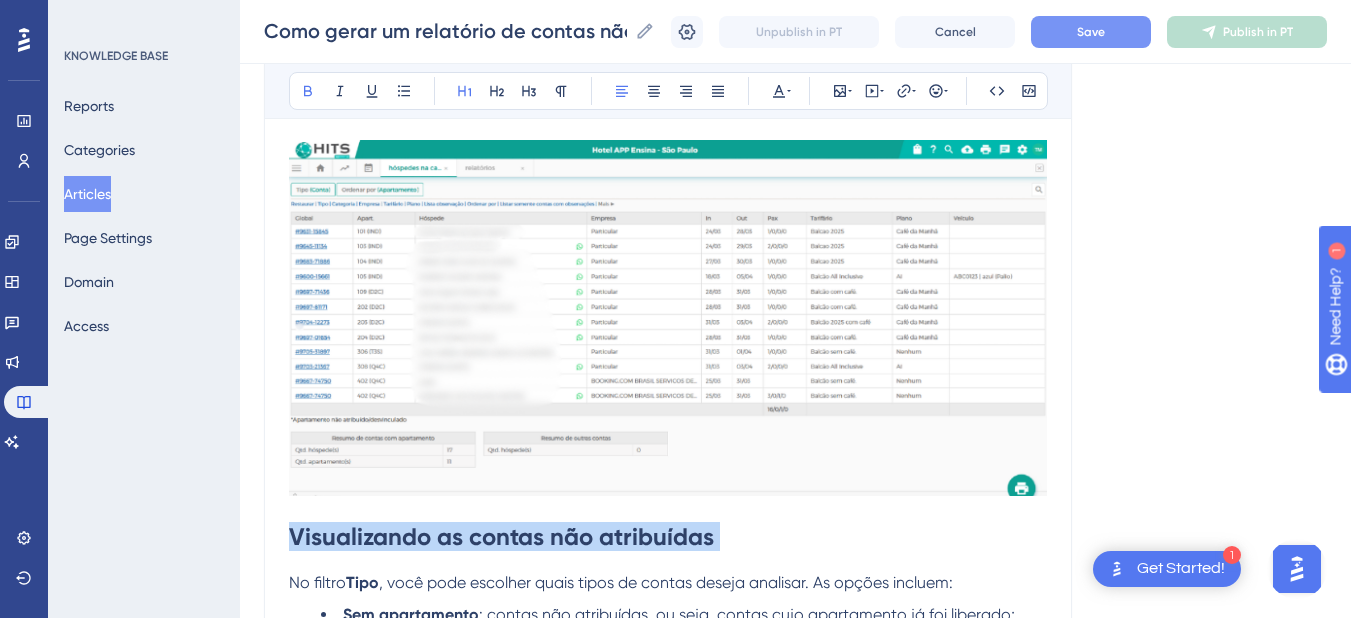 click on "Visualizando as contas não atribuídas" at bounding box center (501, 536) 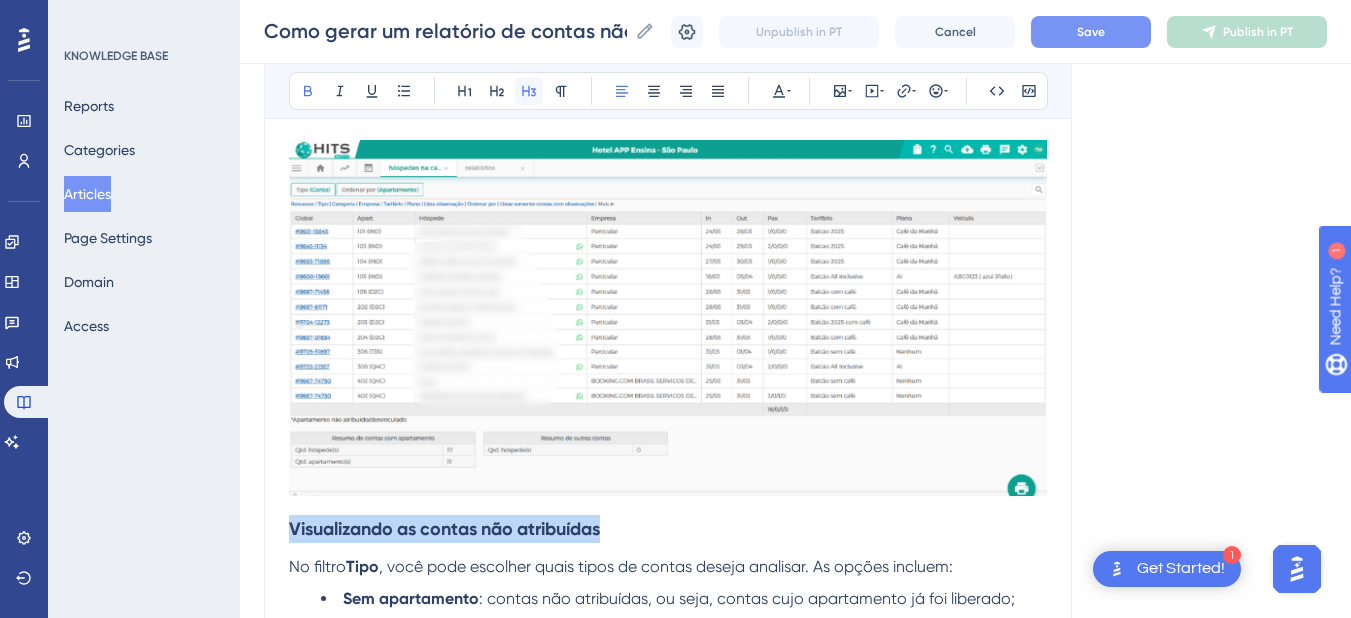 click 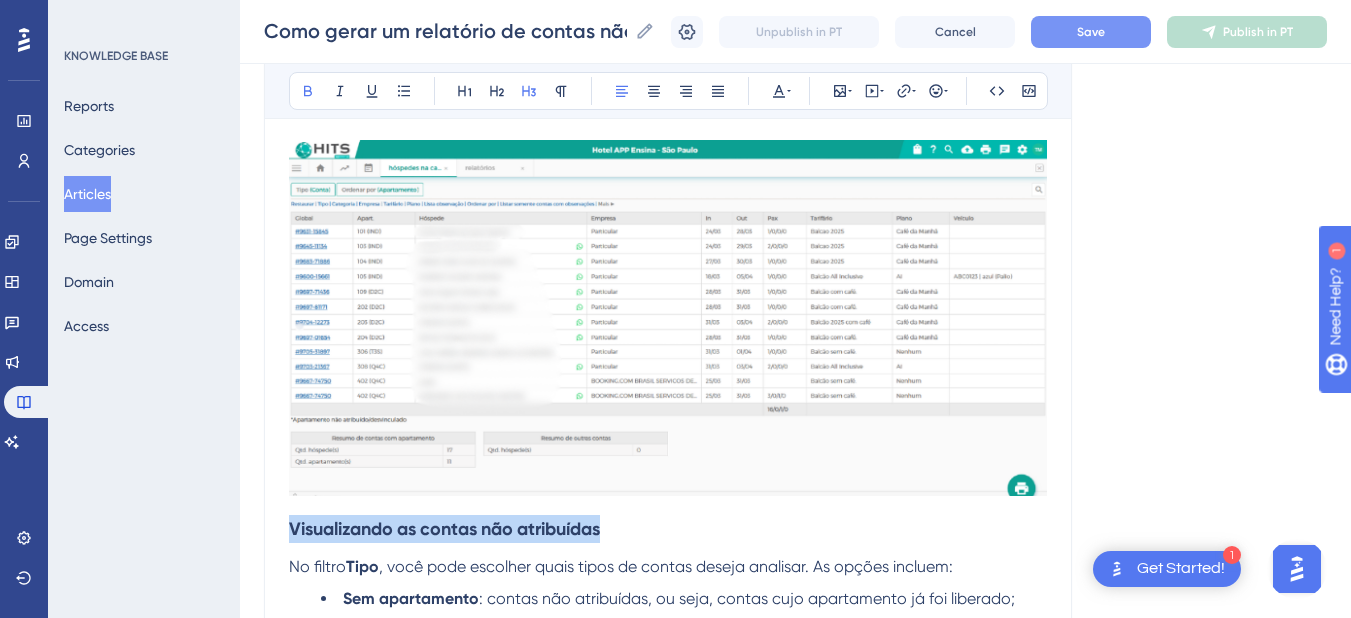 click on "Visualizando as contas não atribuídas" at bounding box center (668, 529) 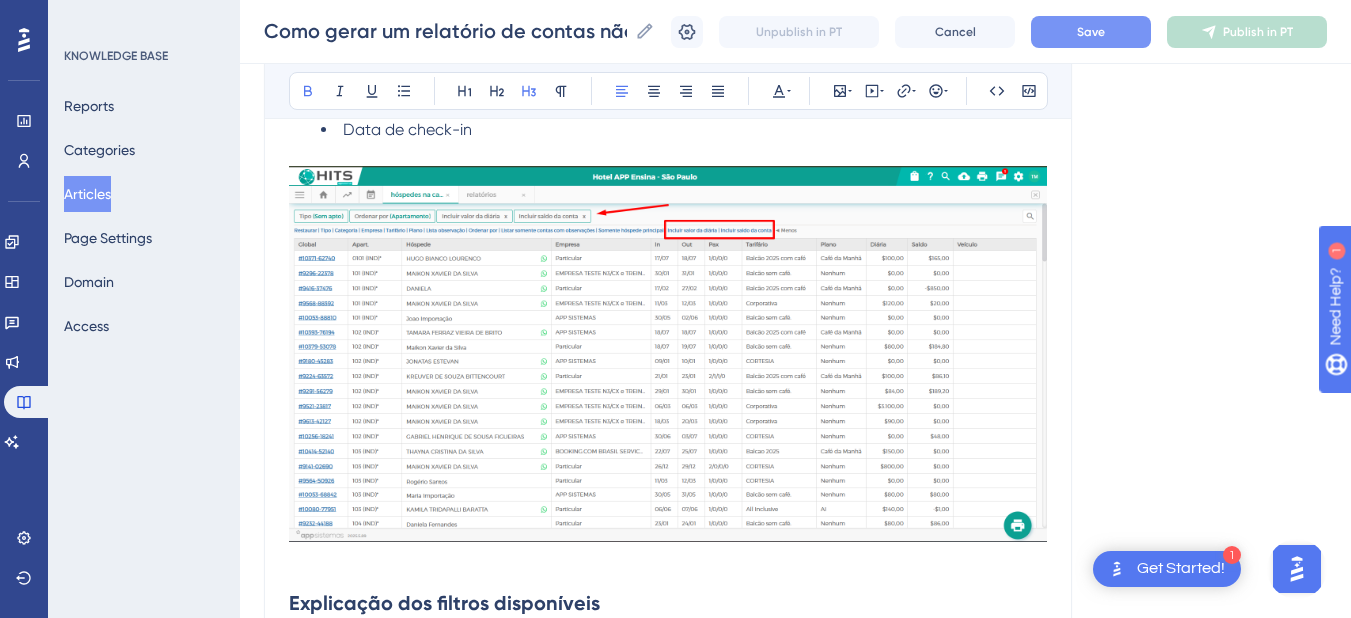 scroll, scrollTop: 3000, scrollLeft: 0, axis: vertical 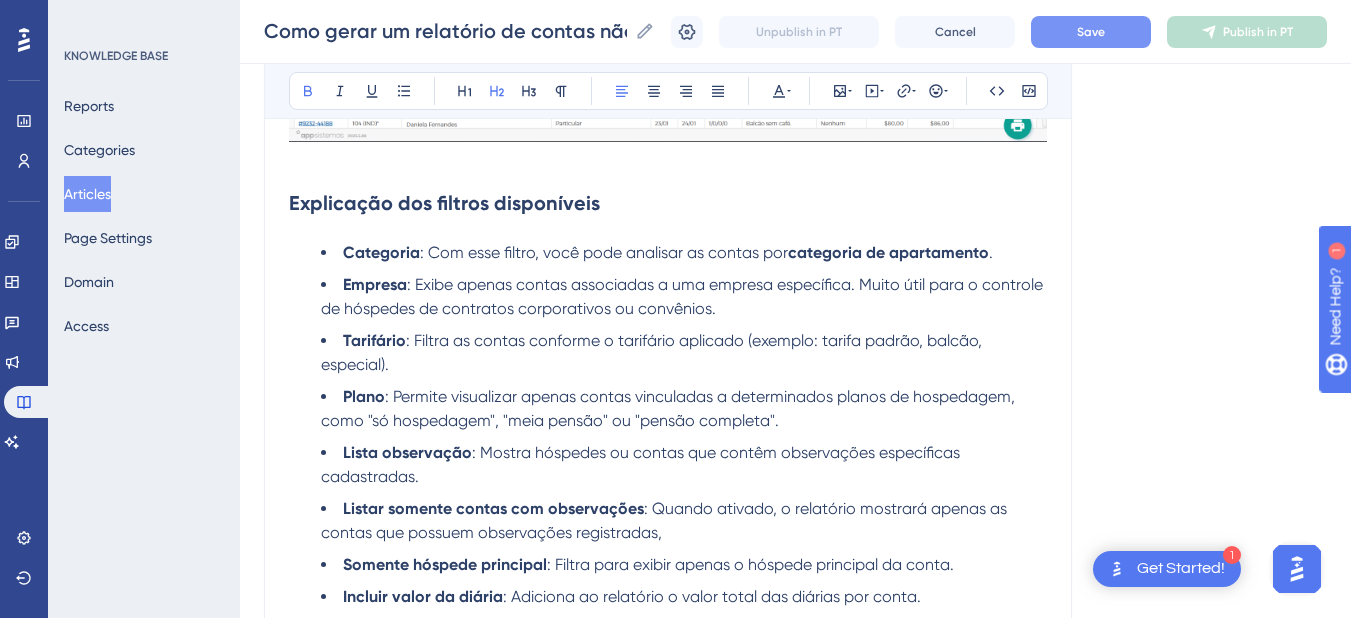click on "Explicação dos filtros disponíveis" at bounding box center [444, 203] 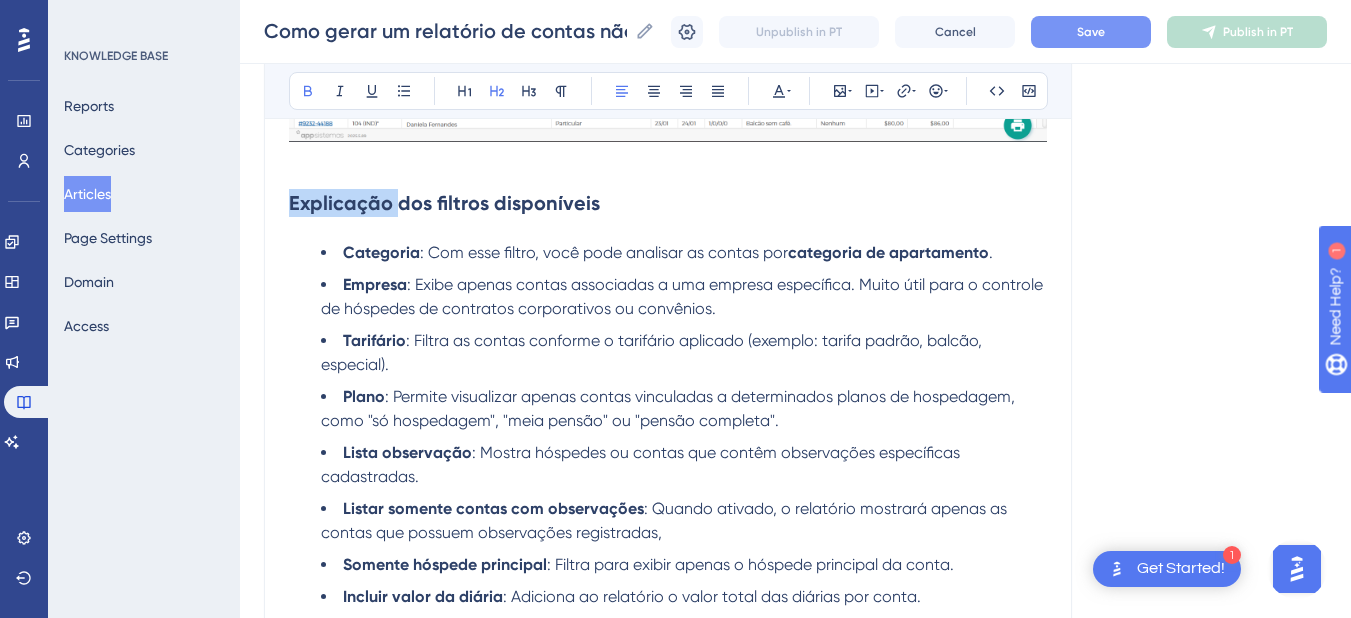 click on "Explicação dos filtros disponíveis" at bounding box center [444, 203] 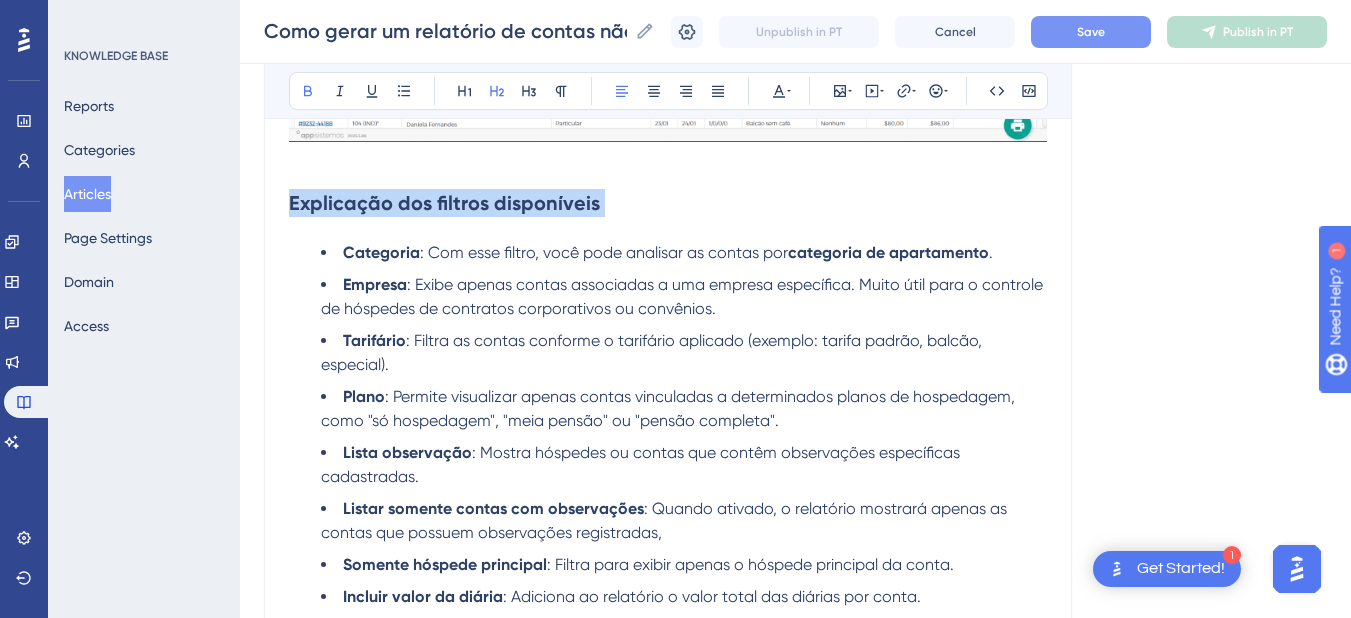 click on "Explicação dos filtros disponíveis" at bounding box center (444, 203) 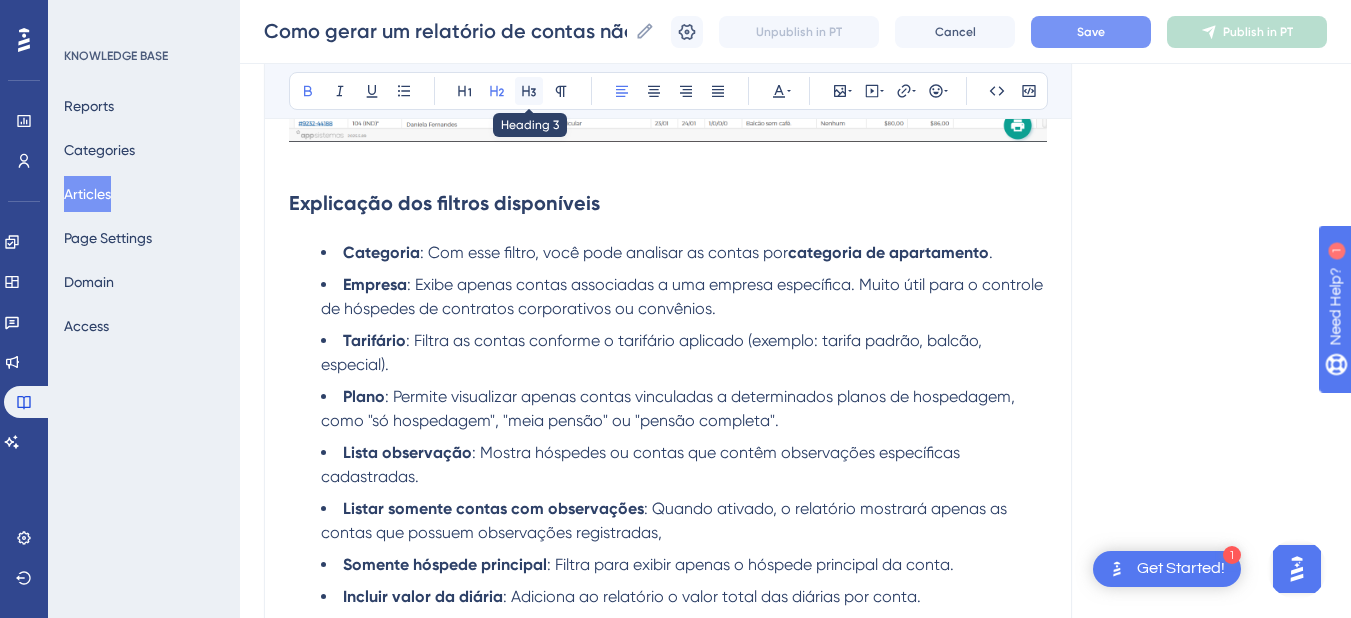 click at bounding box center [529, 91] 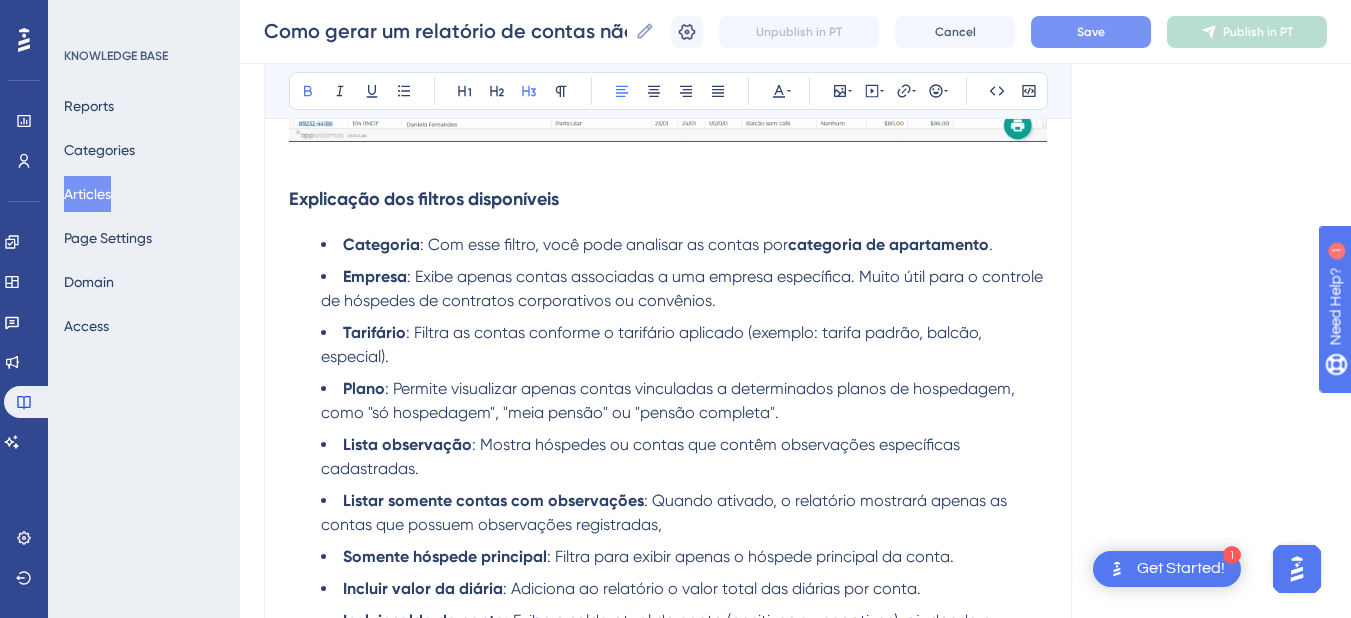 click on "Explicação dos filtros disponíveis" at bounding box center (424, 199) 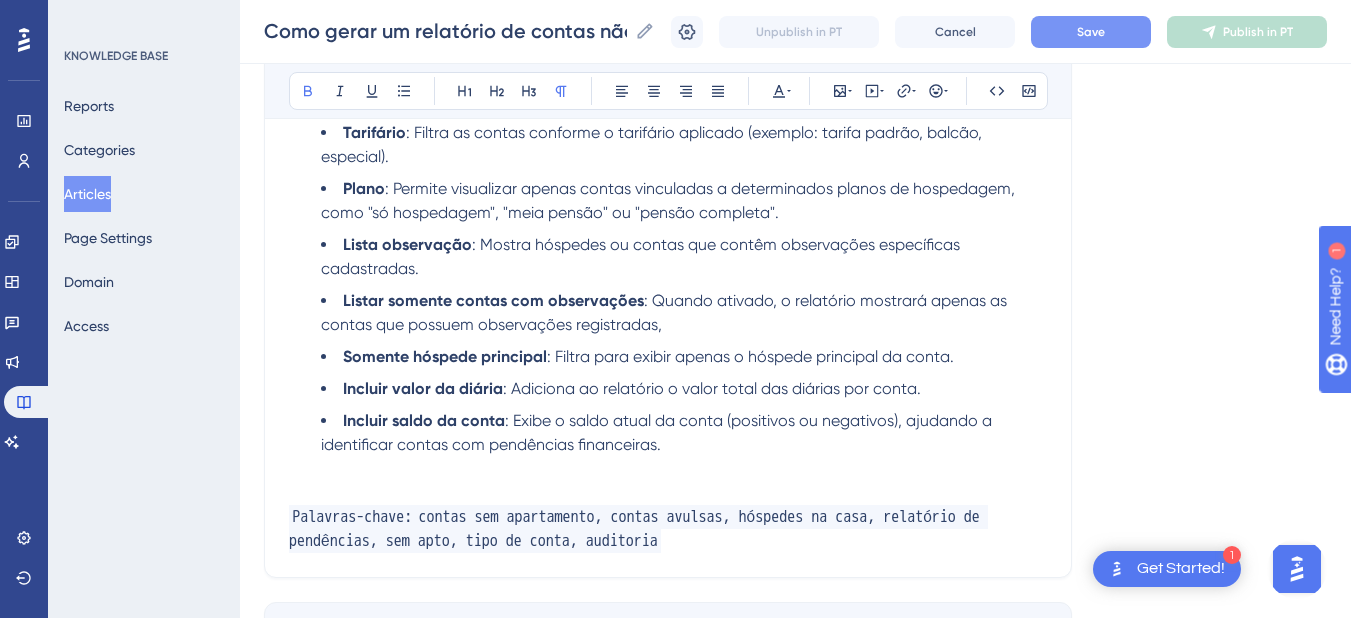 click at bounding box center [668, 469] 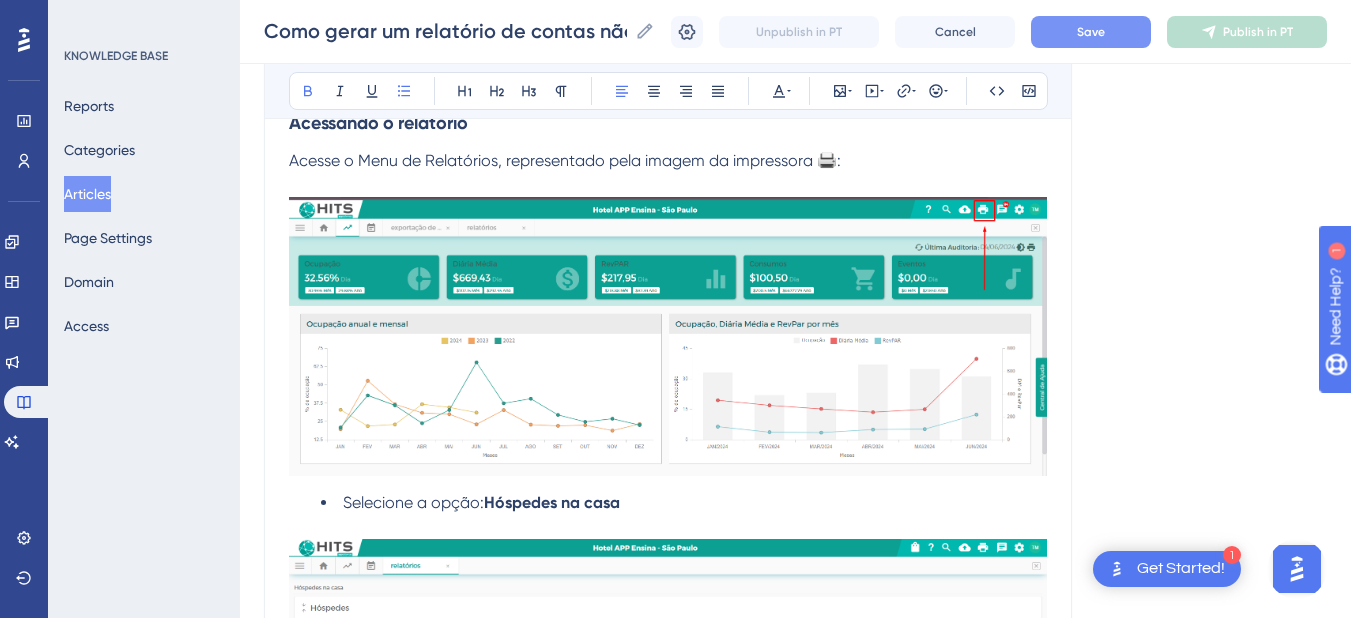 scroll, scrollTop: 0, scrollLeft: 0, axis: both 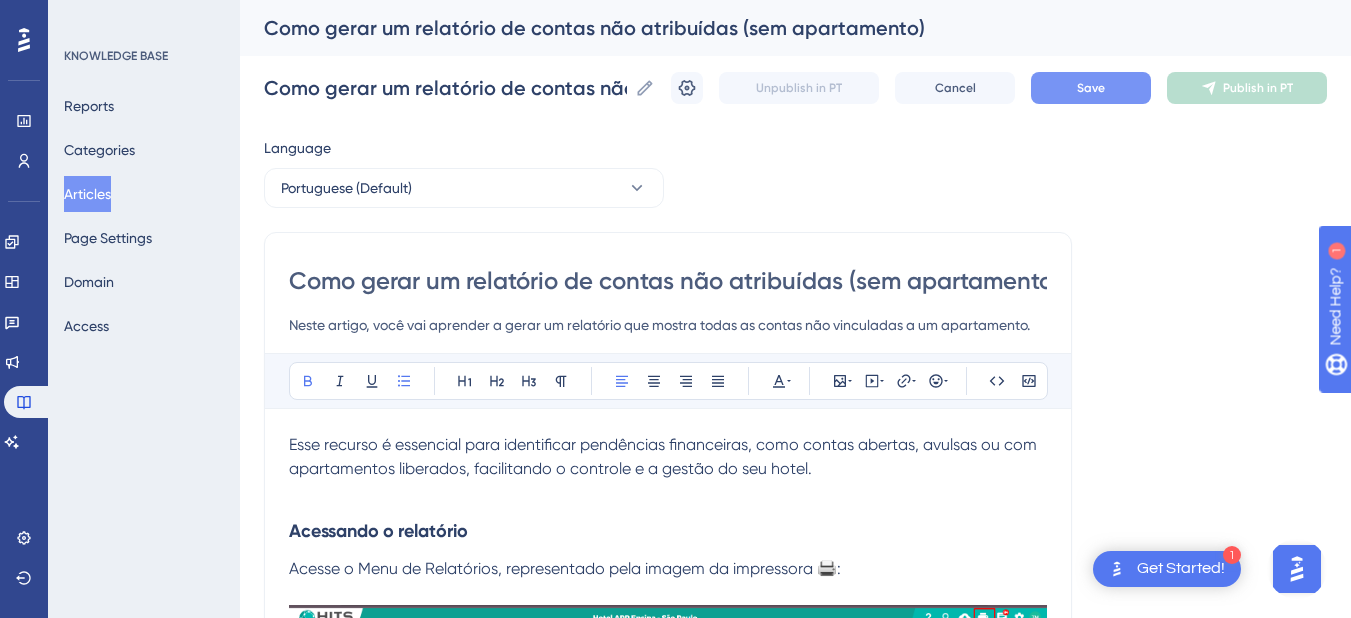 click on "Esse recurso é essencial para identificar pendências financeiras, como contas abertas, avulsas ou com apartamentos liberados, facilitando o controle e a gestão do seu hotel." at bounding box center (665, 456) 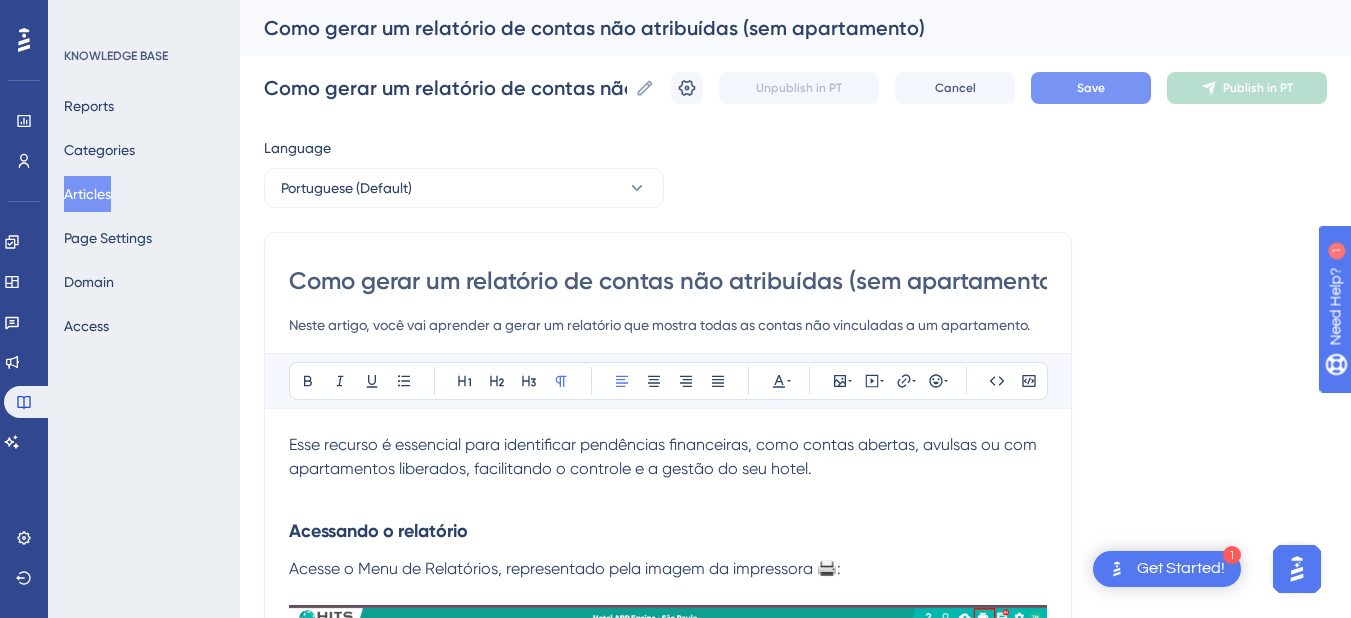 click on "Esse recurso é essencial para identificar pendências financeiras, como contas abertas, avulsas ou com apartamentos liberados, facilitando o controle e a gestão do seu hotel." at bounding box center [665, 456] 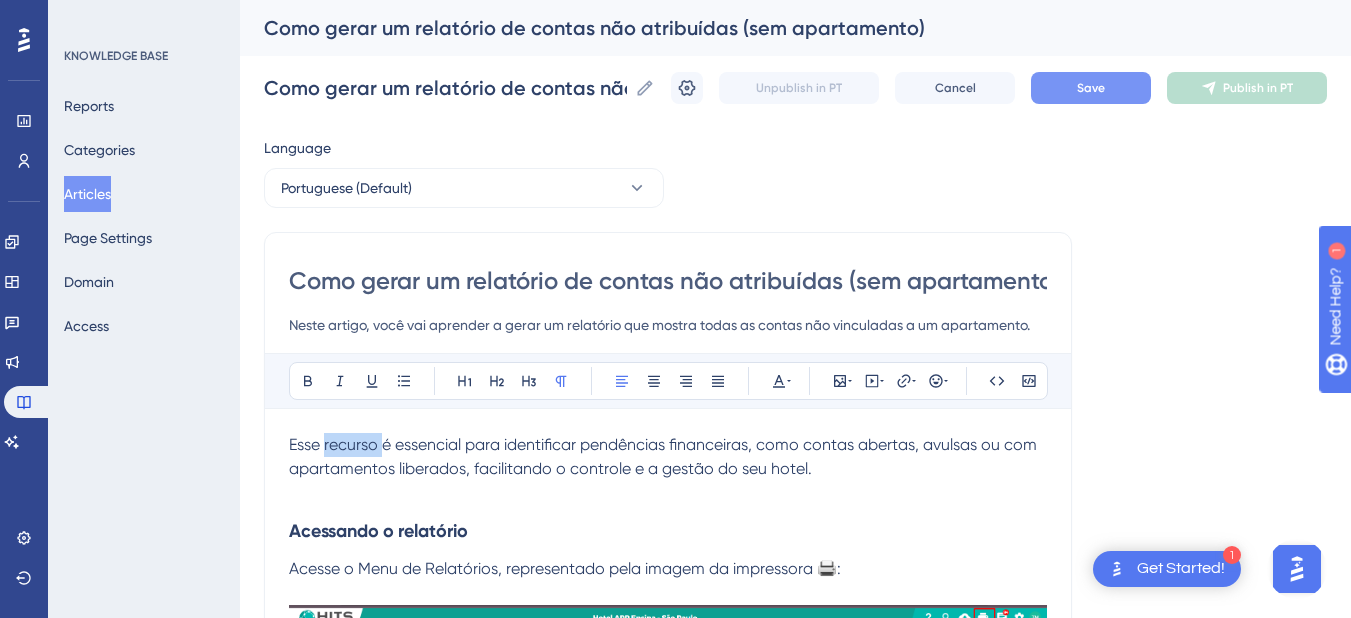click on "Esse recurso é essencial para identificar pendências financeiras, como contas abertas, avulsas ou com apartamentos liberados, facilitando o controle e a gestão do seu hotel." at bounding box center [665, 456] 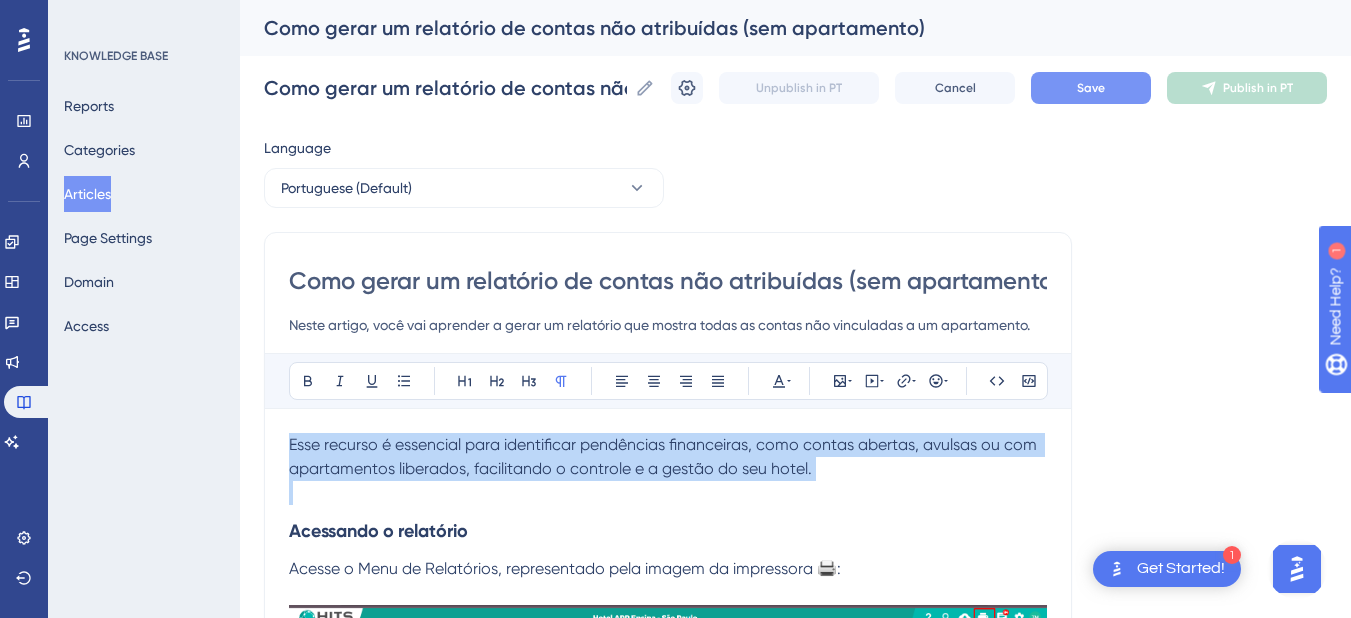 click on "Esse recurso é essencial para identificar pendências financeiras, como contas abertas, avulsas ou com apartamentos liberados, facilitando o controle e a gestão do seu hotel." at bounding box center [665, 456] 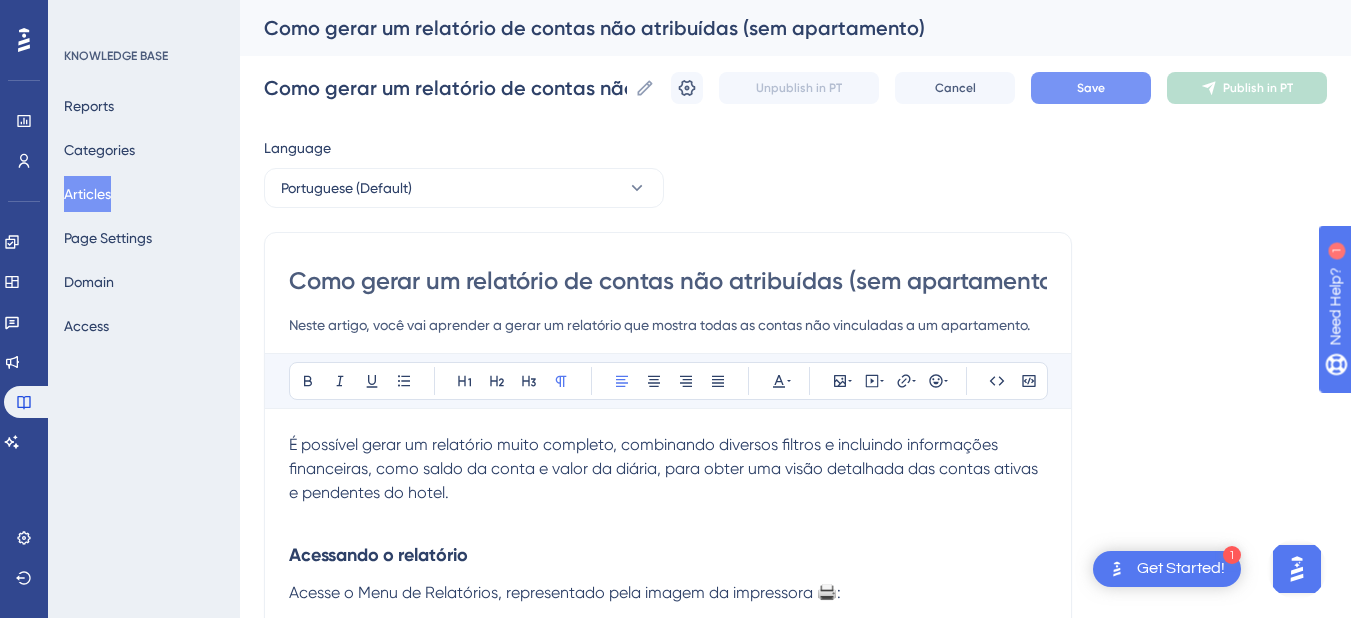 drag, startPoint x: 738, startPoint y: 318, endPoint x: 1080, endPoint y: 339, distance: 342.64413 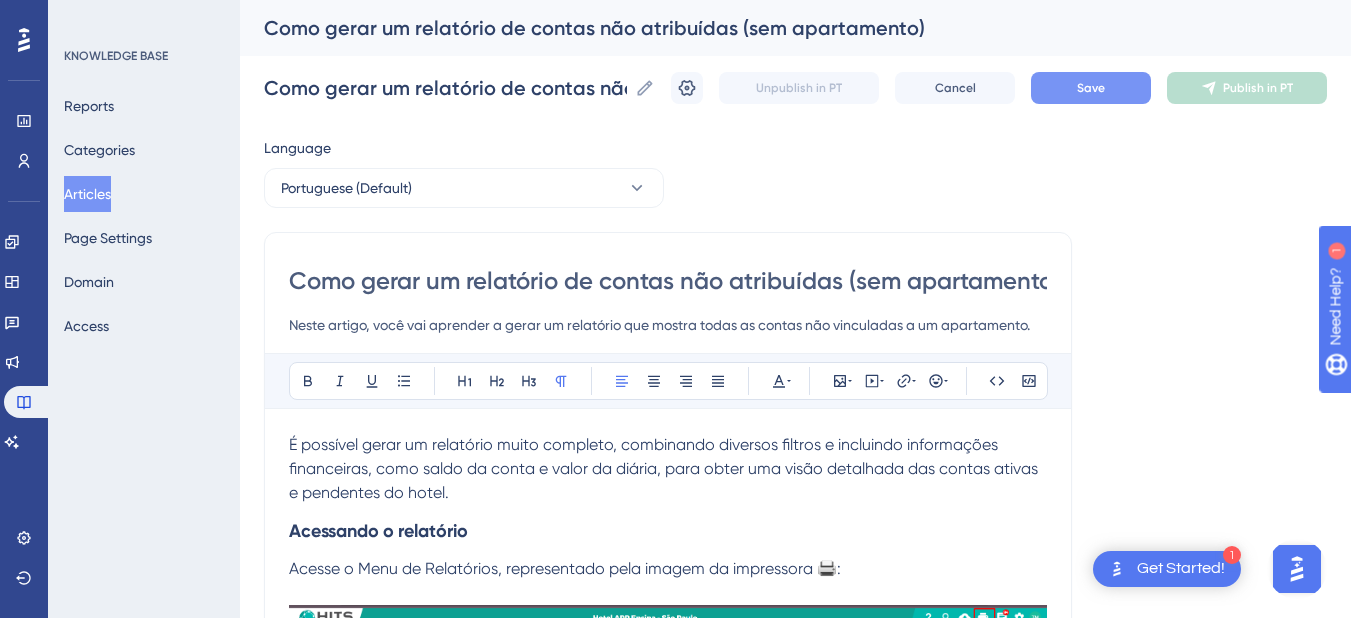 click on "É possível gerar um relatório muito completo, combinando diversos filtros e incluindo informações financeiras, como saldo da conta e valor da diária, para obter uma visão detalhada das contas ativas e pendentes do hotel." at bounding box center [665, 468] 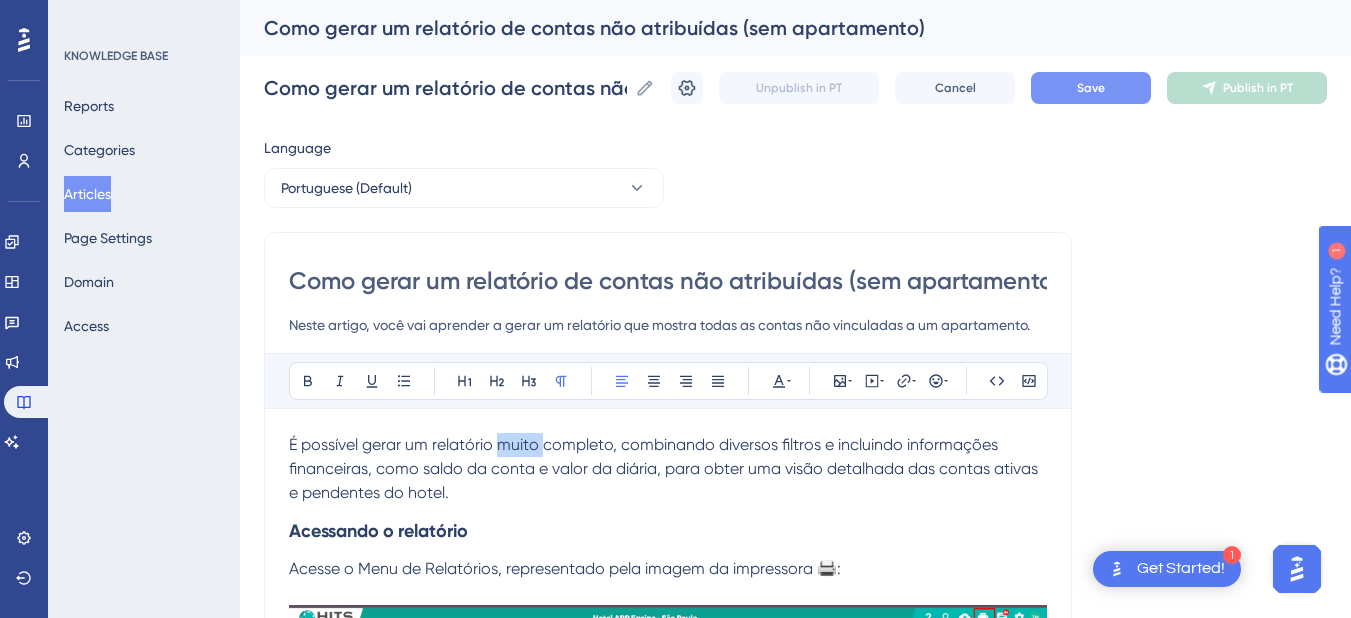 click on "É possível gerar um relatório muito completo, combinando diversos filtros e incluindo informações financeiras, como saldo da conta e valor da diária, para obter uma visão detalhada das contas ativas e pendentes do hotel." at bounding box center (665, 468) 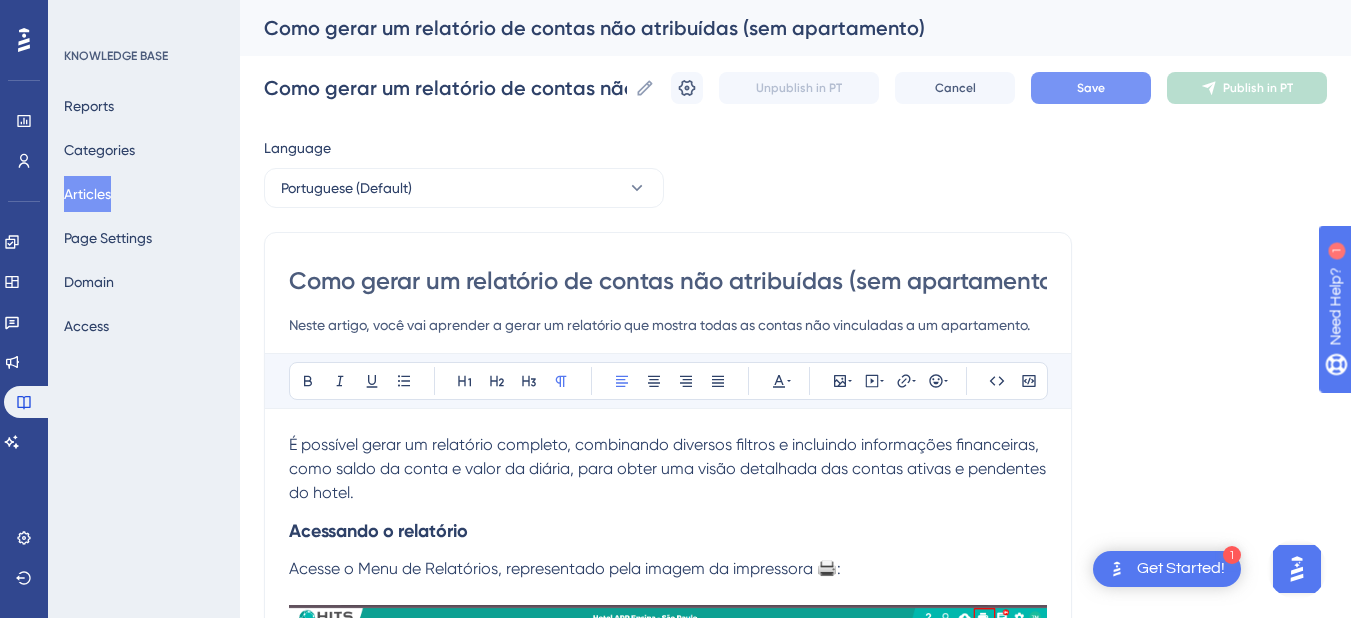 click on "É possível gerar um relatório completo, combinando diversos filtros e incluindo informações financeiras, como saldo da conta e valor da diária, para obter uma visão detalhada das contas ativas e pendentes do hotel." at bounding box center [669, 468] 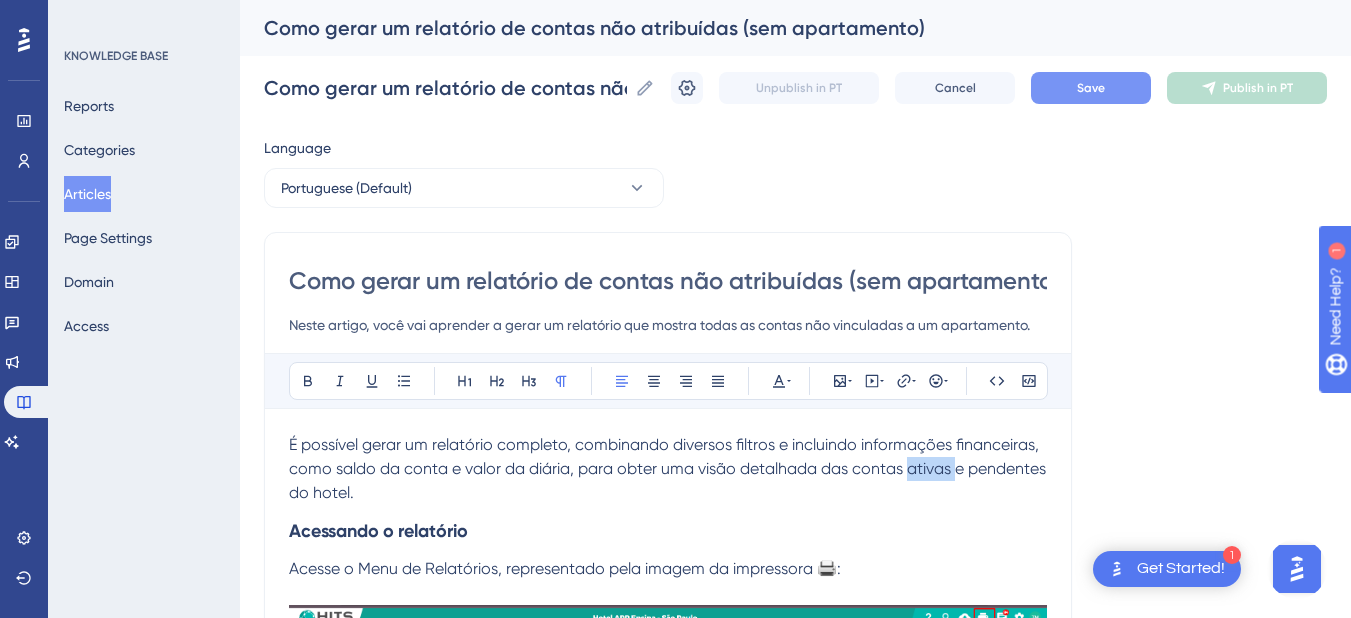 click on "É possível gerar um relatório completo, combinando diversos filtros e incluindo informações financeiras, como saldo da conta e valor da diária, para obter uma visão detalhada das contas ativas e pendentes do hotel." at bounding box center (669, 468) 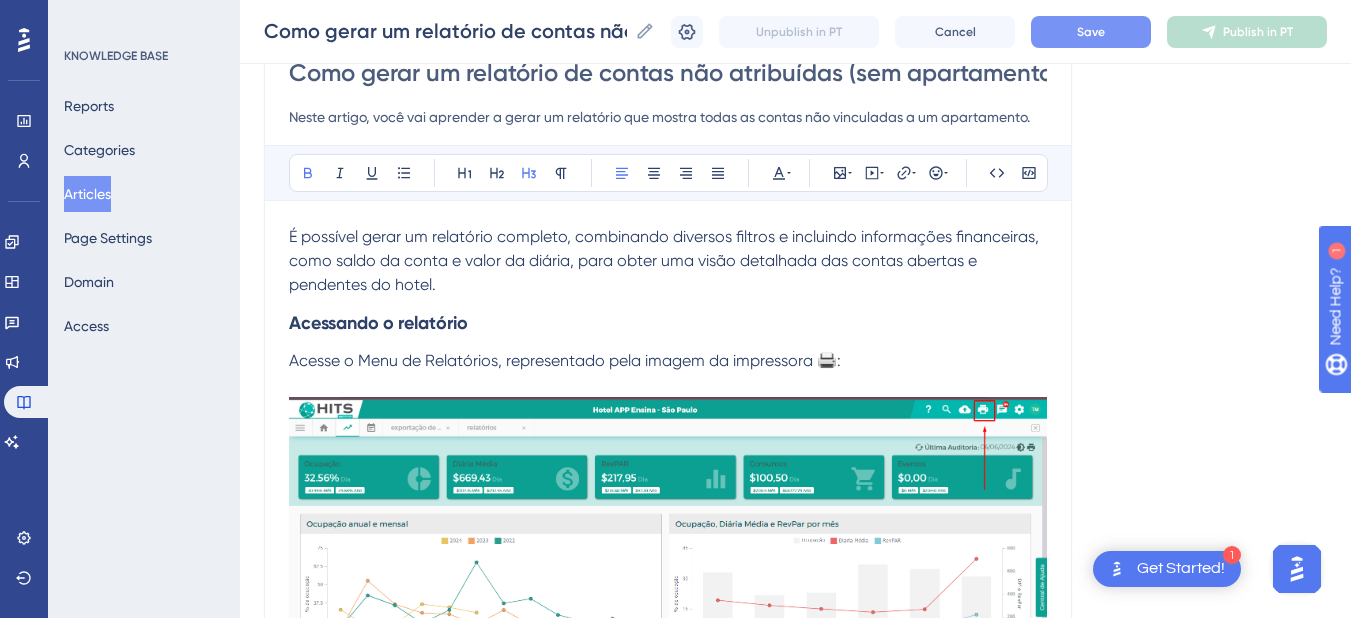 click on "Acessando o relatório" at bounding box center (668, 323) 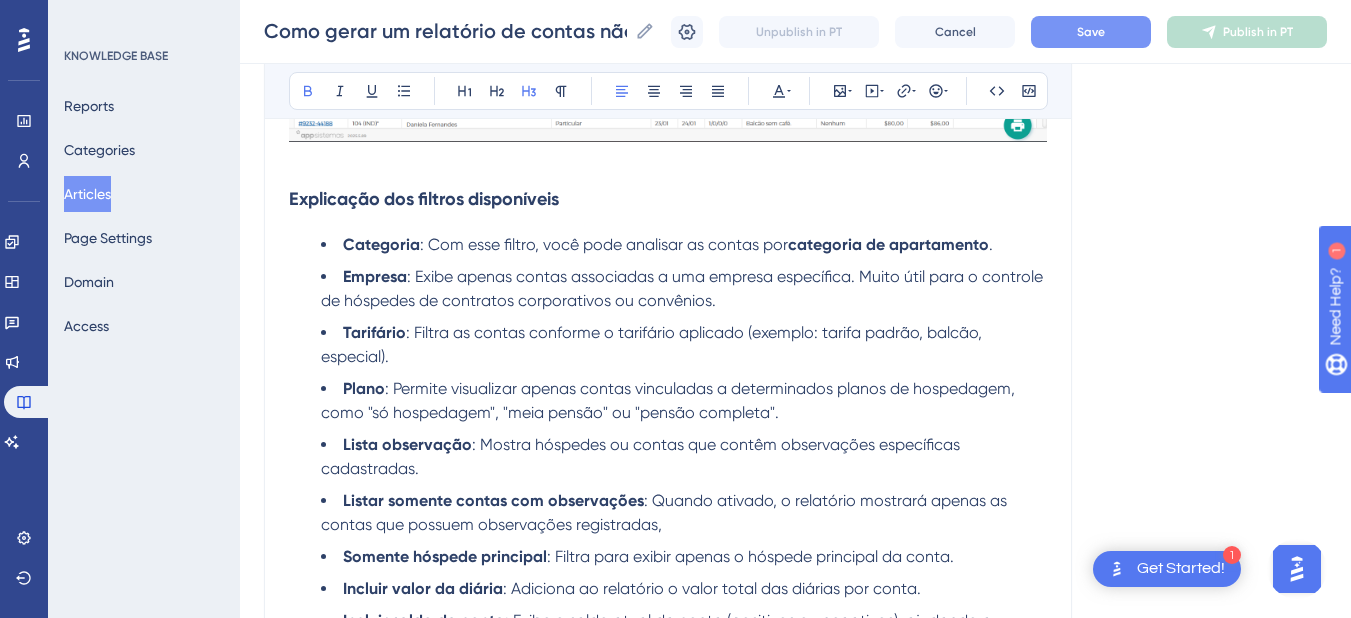scroll, scrollTop: 3320, scrollLeft: 0, axis: vertical 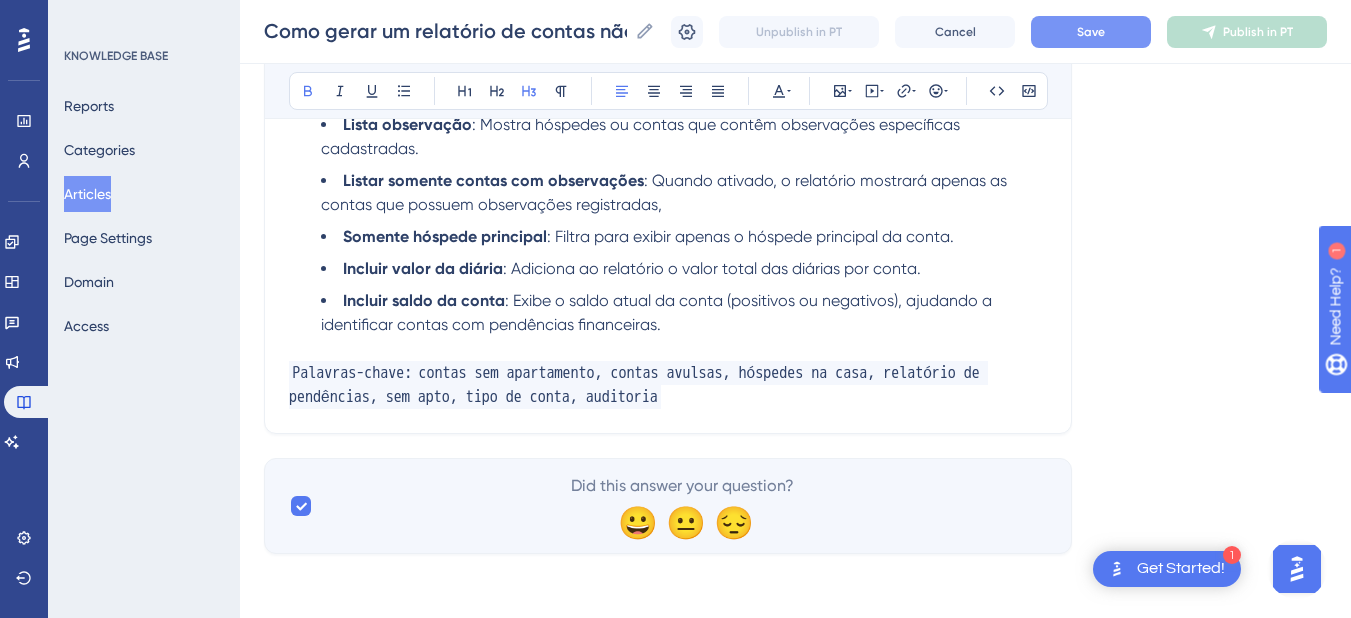 click on "Palavras-chave:  contas sem apartamento, contas avulsas, hóspedes na casa, relatório de pendências, sem apto, tipo de conta, auditoria" at bounding box center [668, 385] 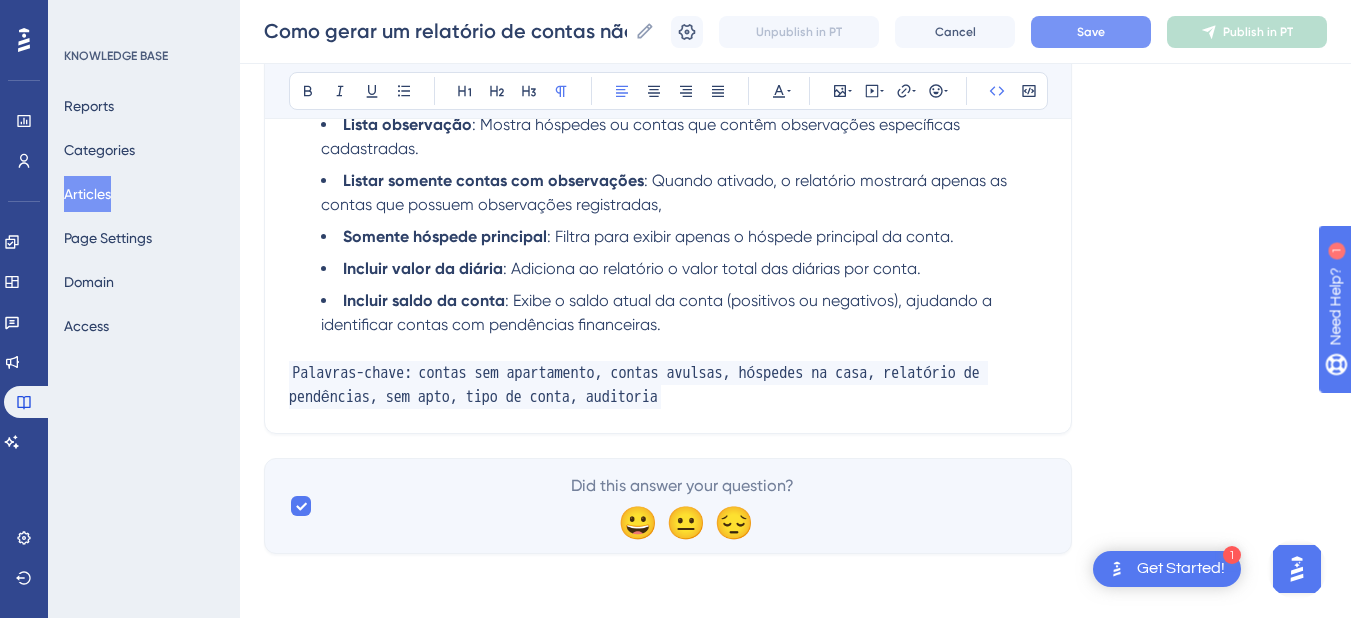 click on "contas sem apartamento, contas avulsas, hóspedes na casa, relatório de pendências, sem apto, tipo de conta, auditoria" at bounding box center [638, 385] 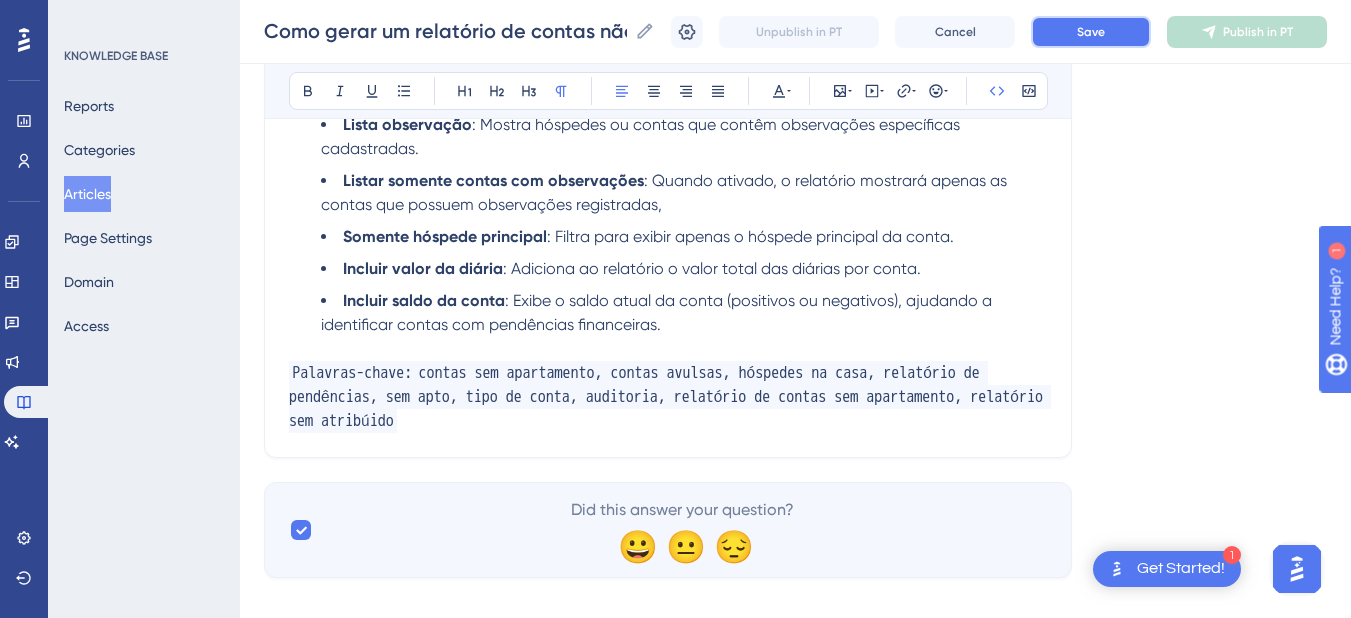 click on "Save" at bounding box center (1091, 32) 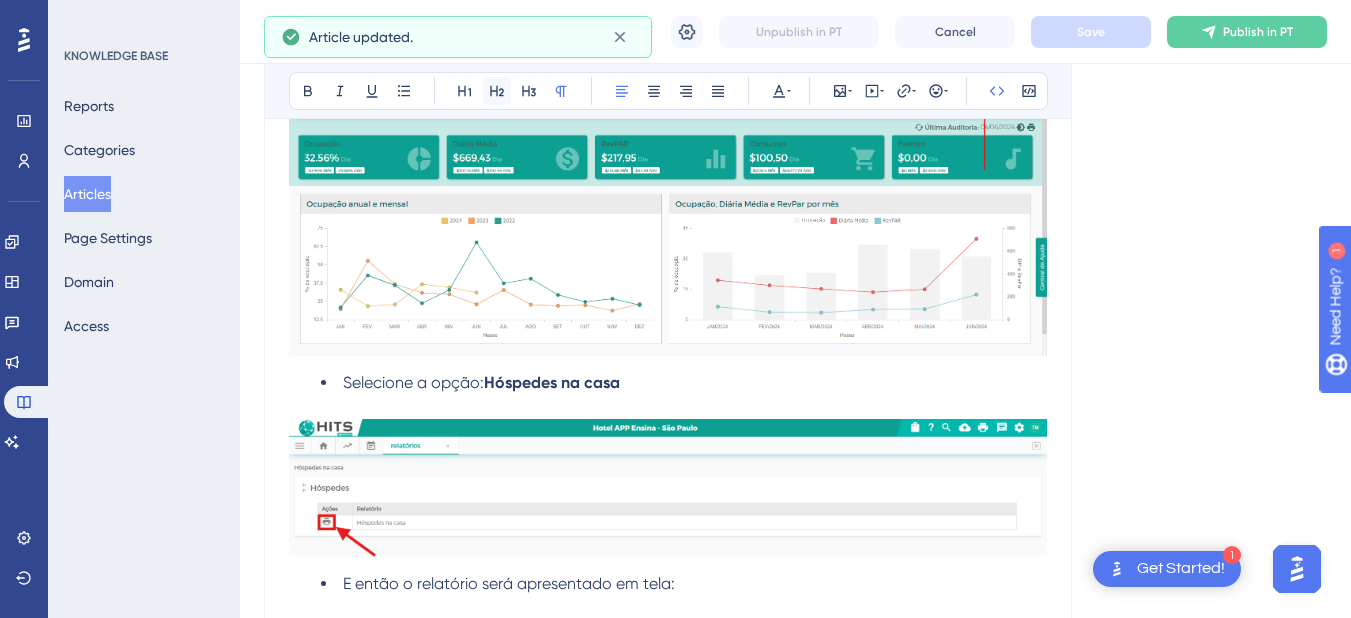 scroll, scrollTop: 0, scrollLeft: 0, axis: both 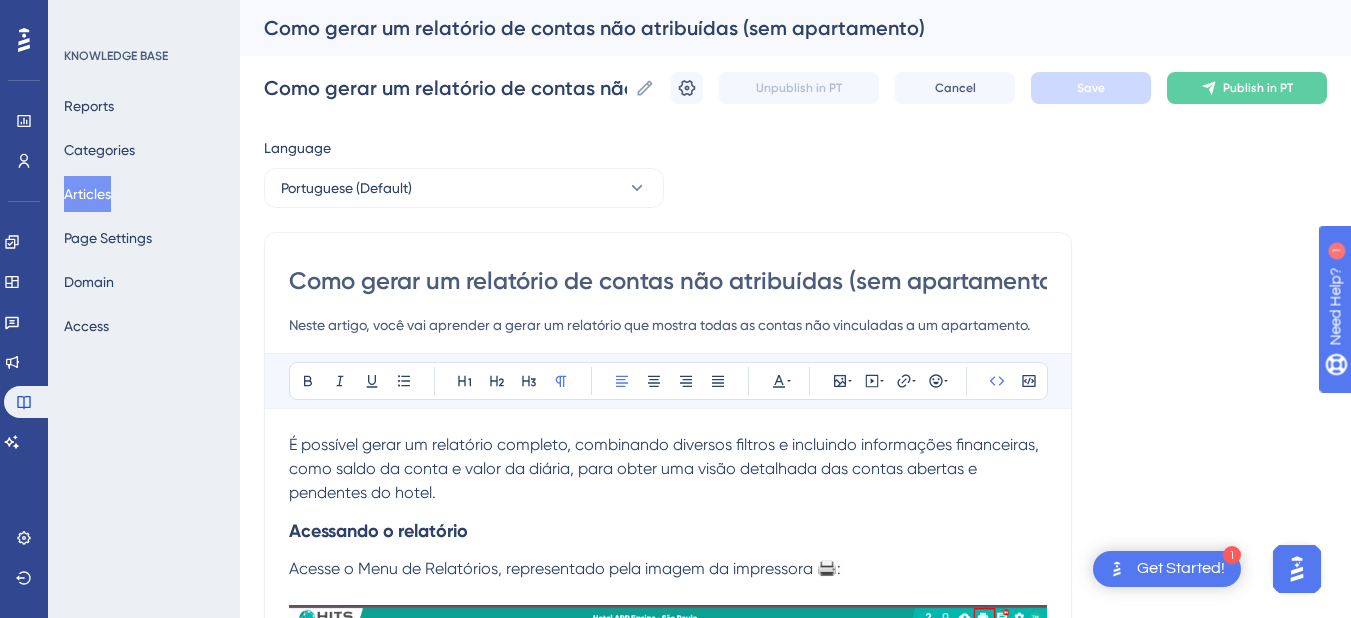 drag, startPoint x: 459, startPoint y: 1, endPoint x: 421, endPoint y: 282, distance: 283.55774 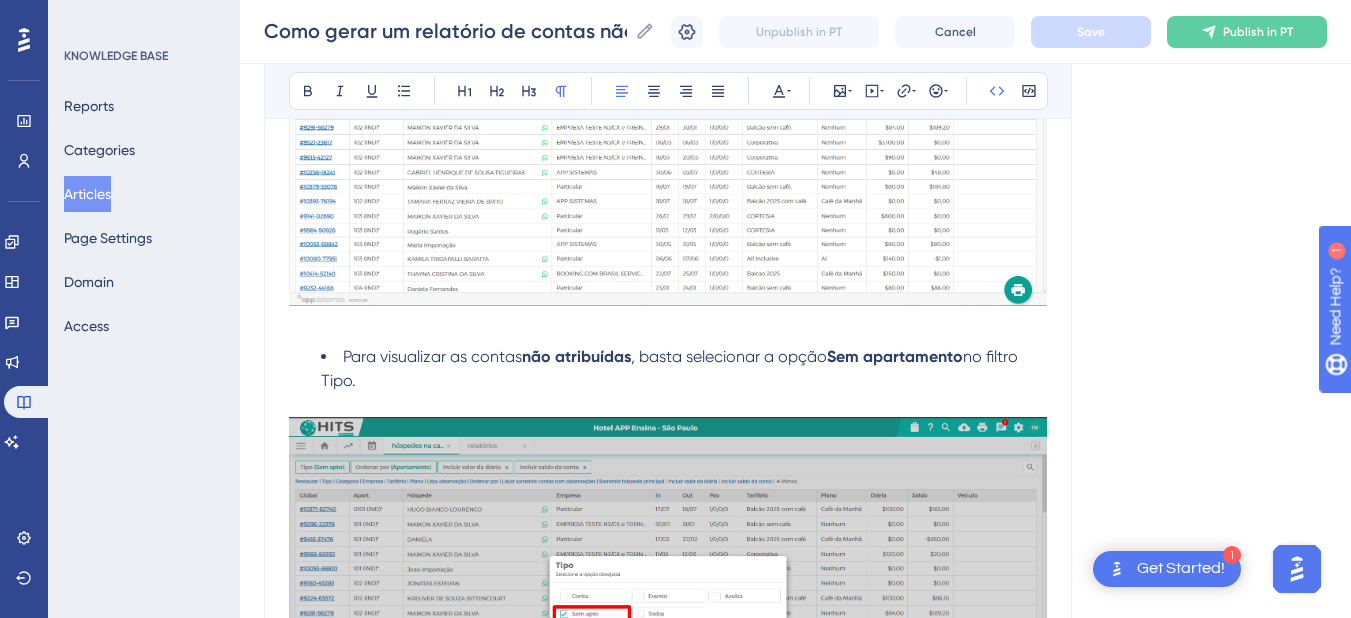 scroll, scrollTop: 1200, scrollLeft: 0, axis: vertical 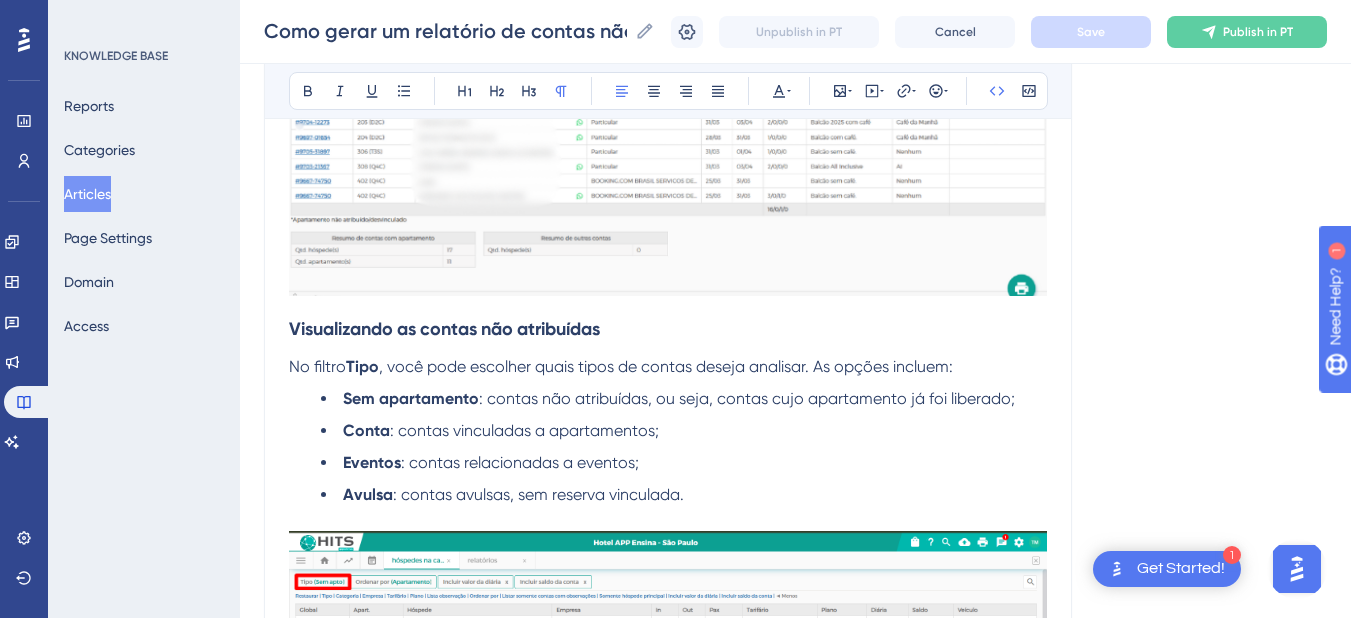 click on ": contas avulsas, sem reserva vinculada." at bounding box center [538, 494] 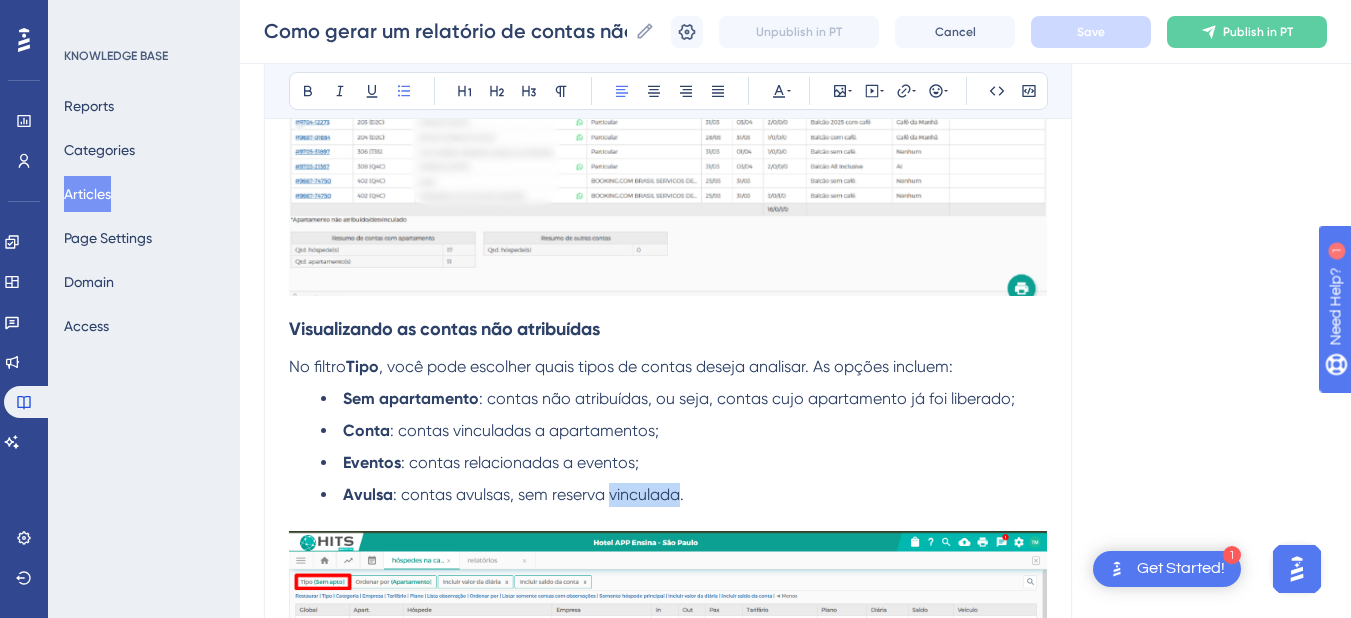 click on ": contas avulsas, sem reserva vinculada." at bounding box center (538, 494) 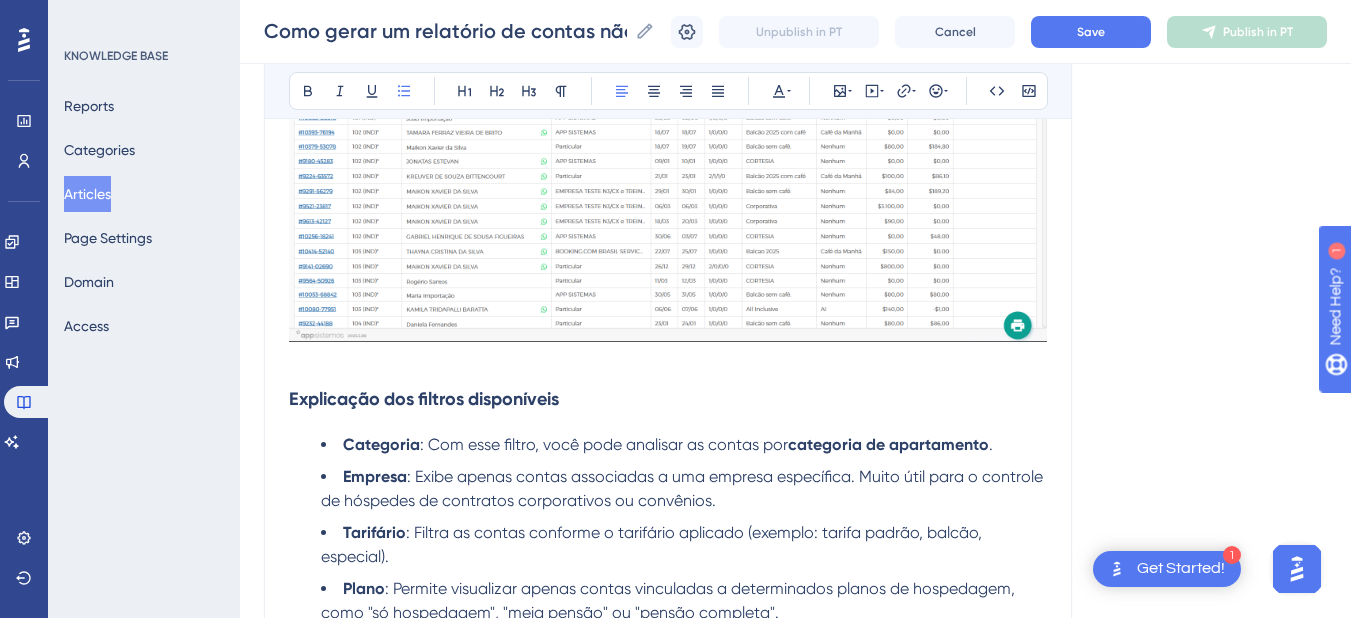 scroll, scrollTop: 3344, scrollLeft: 0, axis: vertical 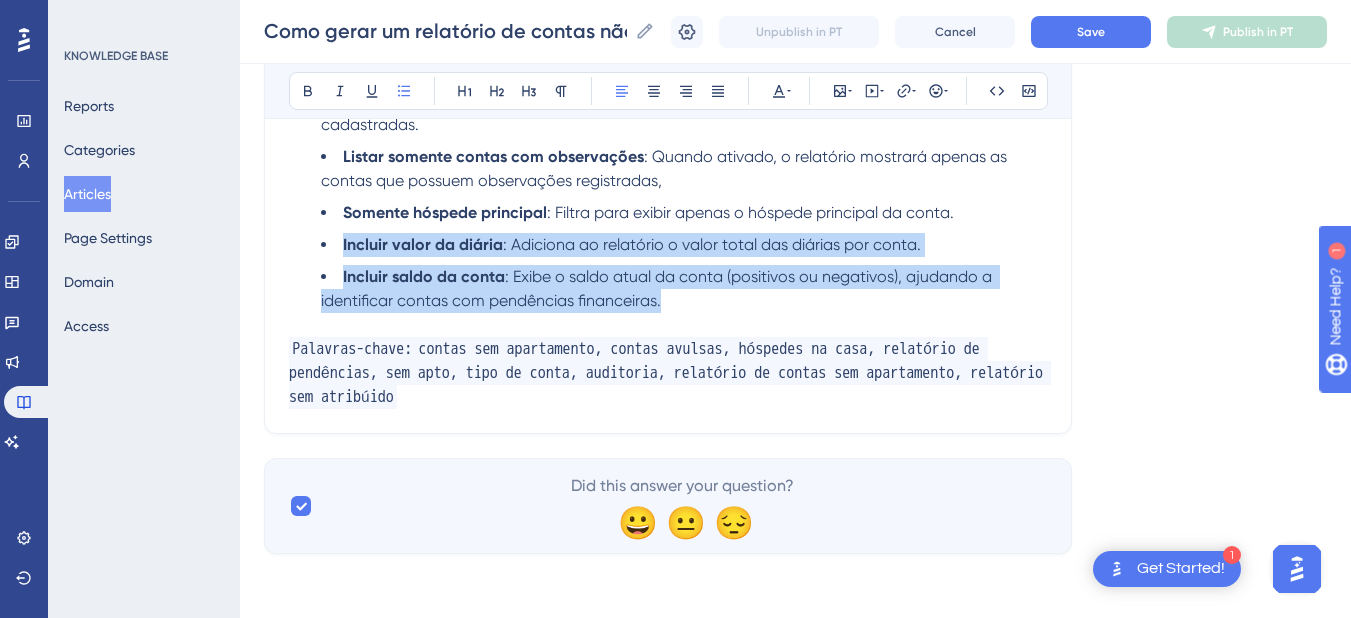 drag, startPoint x: 675, startPoint y: 305, endPoint x: 332, endPoint y: 252, distance: 347.0706 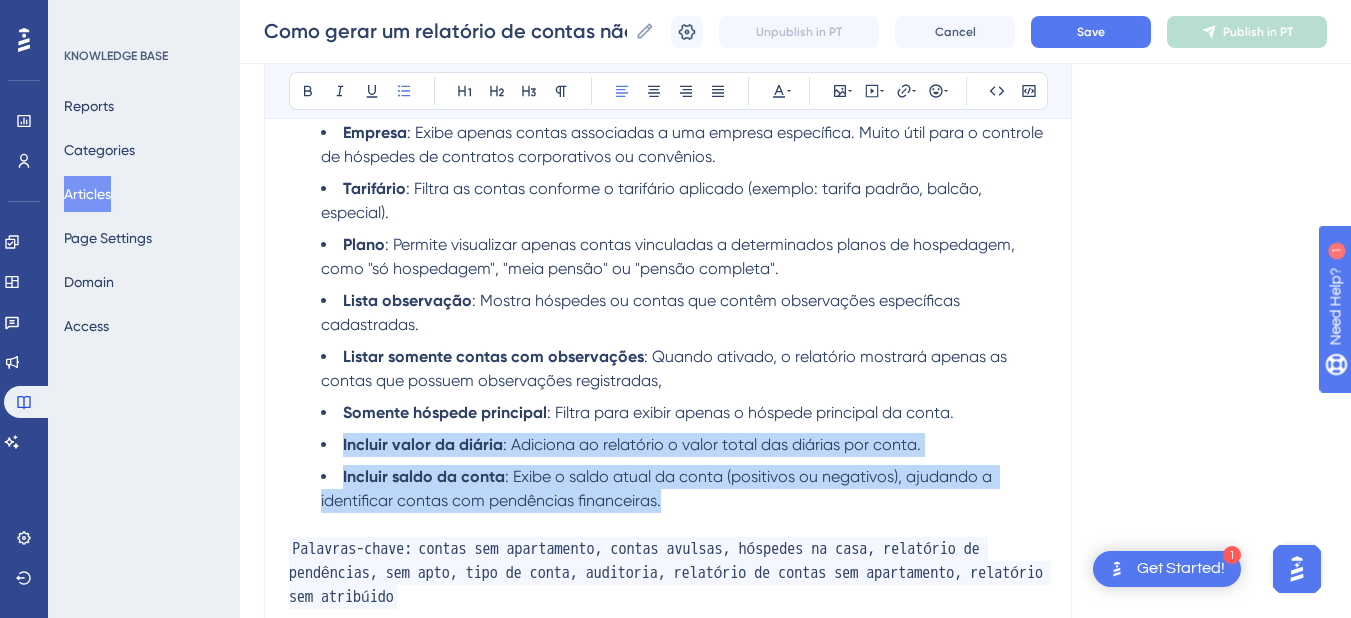 copy on "Incluir valor da diária : Adiciona ao relatório o valor total das diárias por conta.  Incluir saldo da conta : Exibe o saldo atual da conta (positivos ou negativos), ajudando a identificar contas com pendências financeiras." 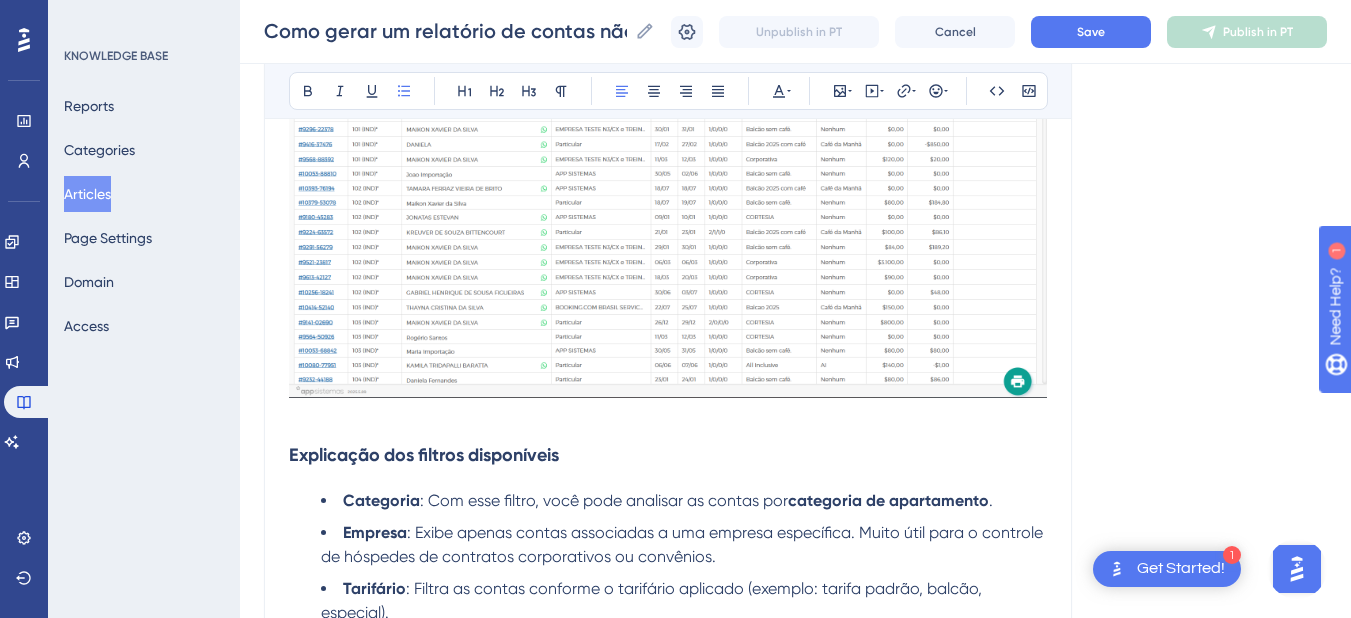 scroll, scrollTop: 2344, scrollLeft: 0, axis: vertical 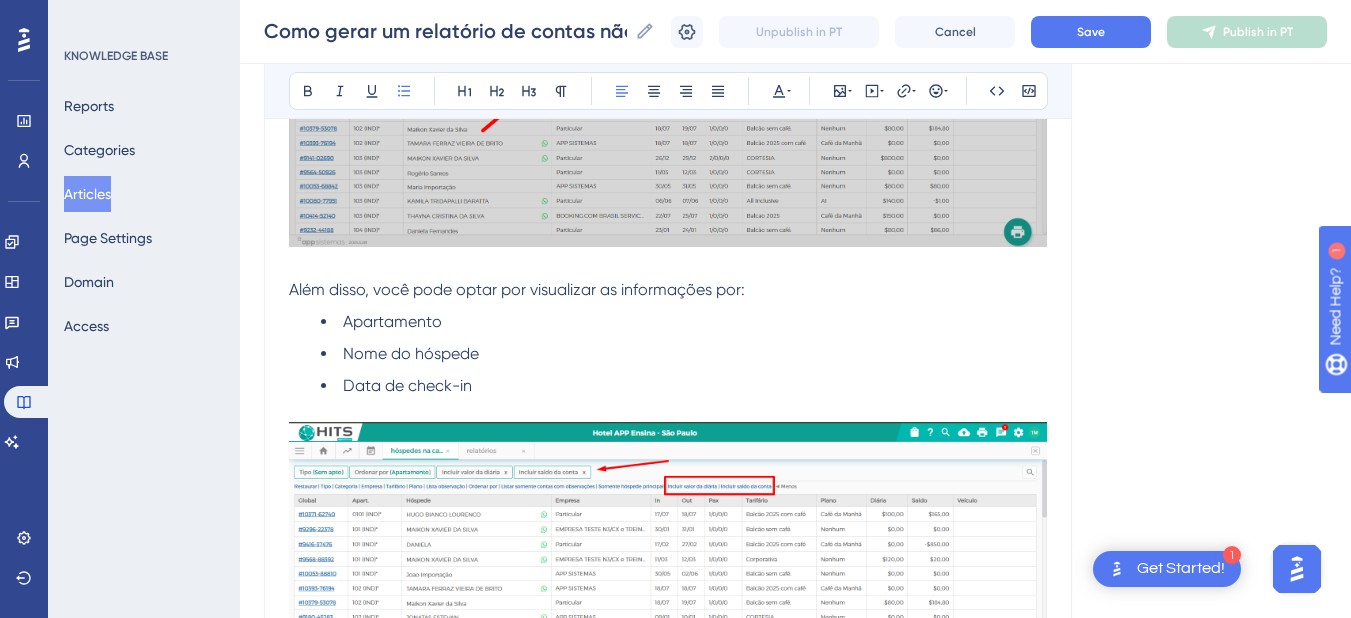 click on "Data de check-in" at bounding box center (684, 386) 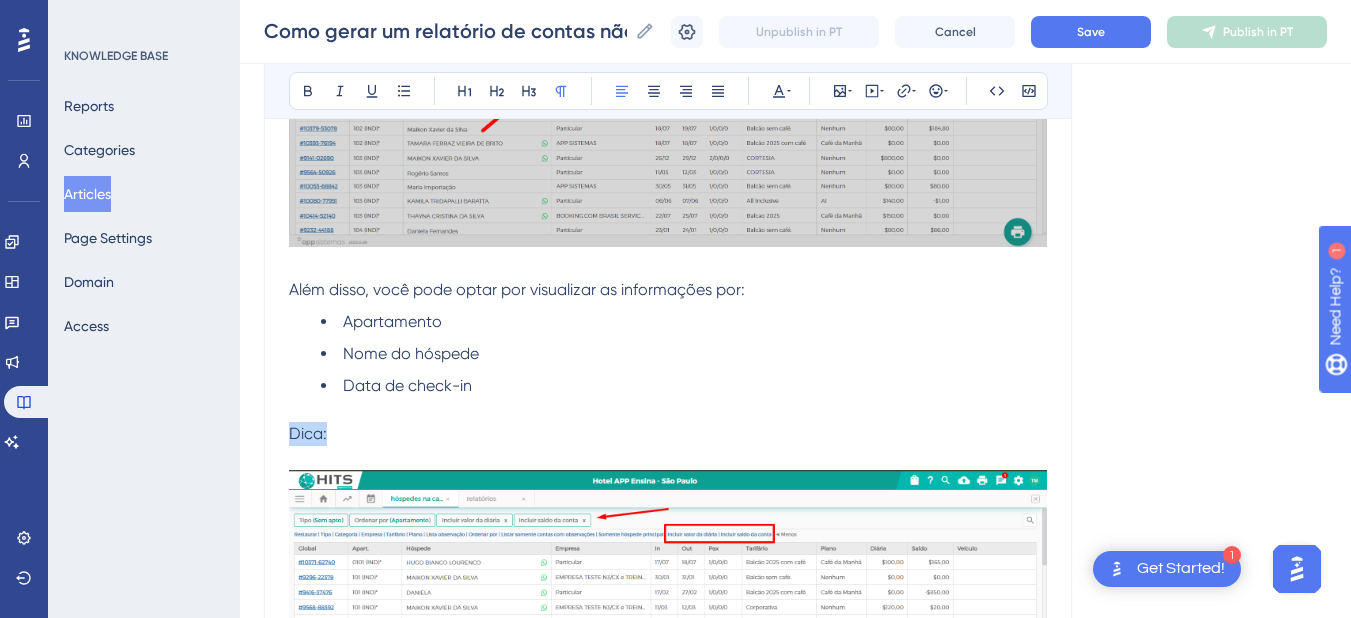 drag, startPoint x: 327, startPoint y: 435, endPoint x: 252, endPoint y: 155, distance: 289.87067 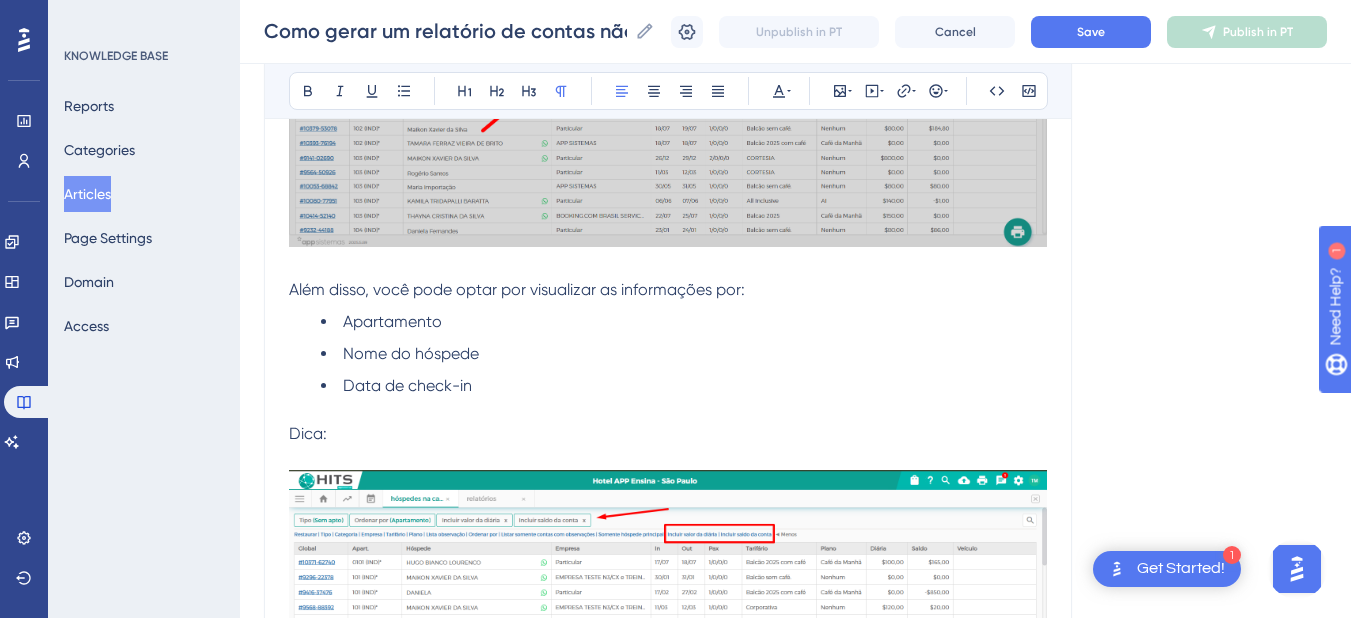 click on "Bold Italic Underline Bullet Point Heading 1 Heading 2 Heading 3 Normal Align Left Align Center Align Right Align Justify Text Color Insert Image Embed Video Hyperlink Emojis Code Code Block" at bounding box center [668, 91] 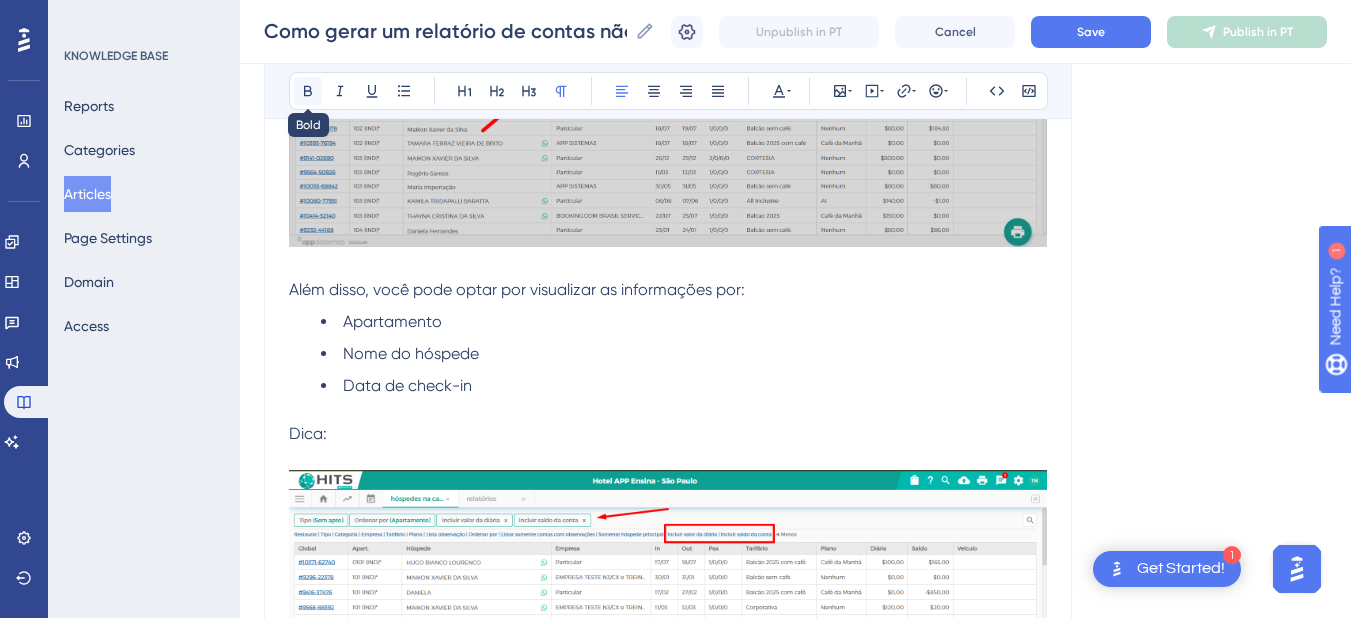 click at bounding box center [308, 91] 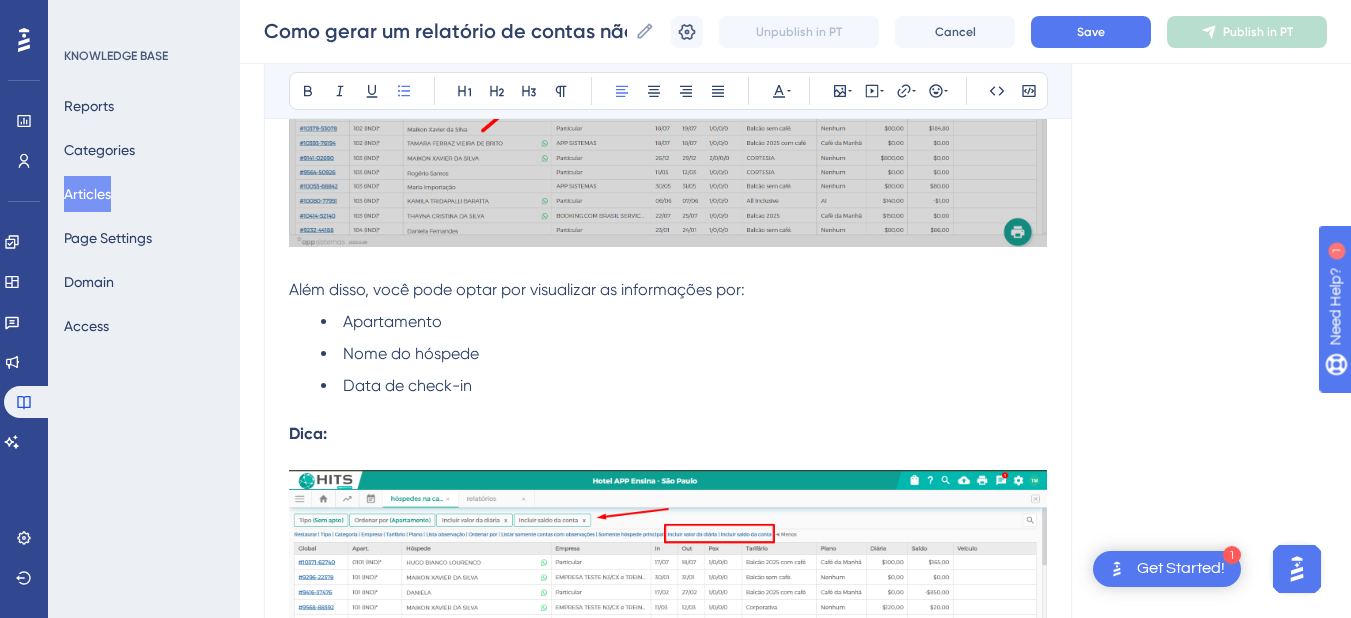 click on "Nome do hóspede" at bounding box center [684, 354] 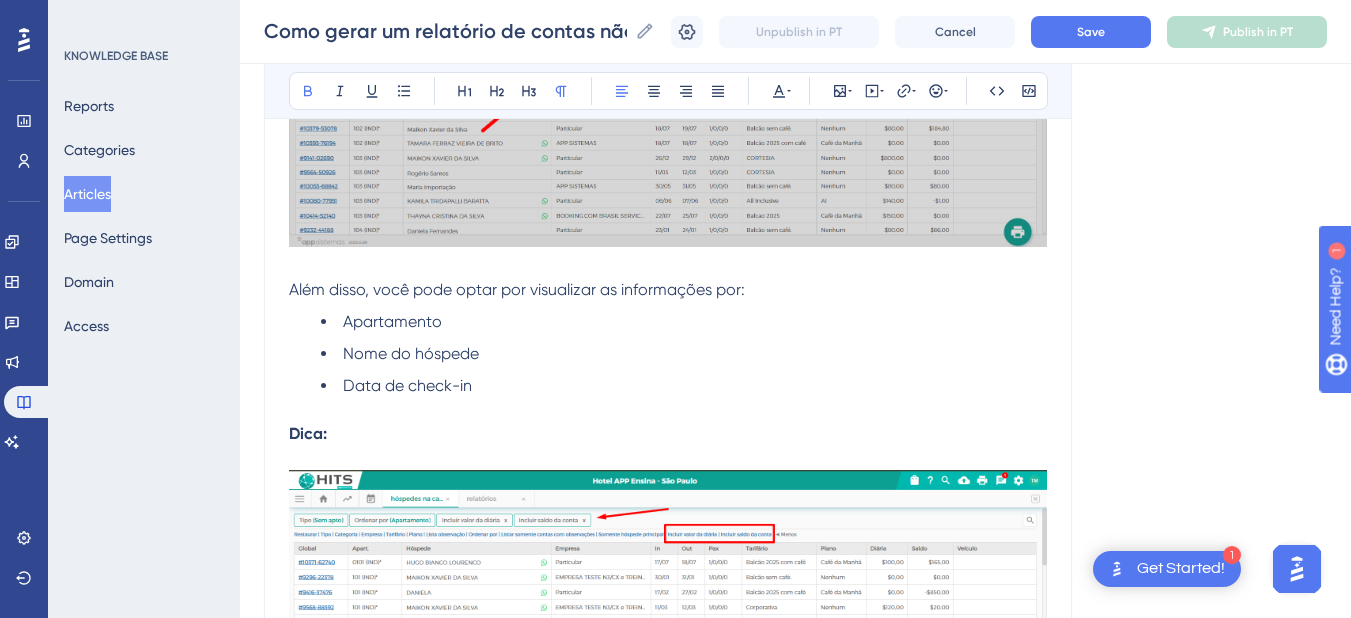 click on "Dica:" at bounding box center (308, 433) 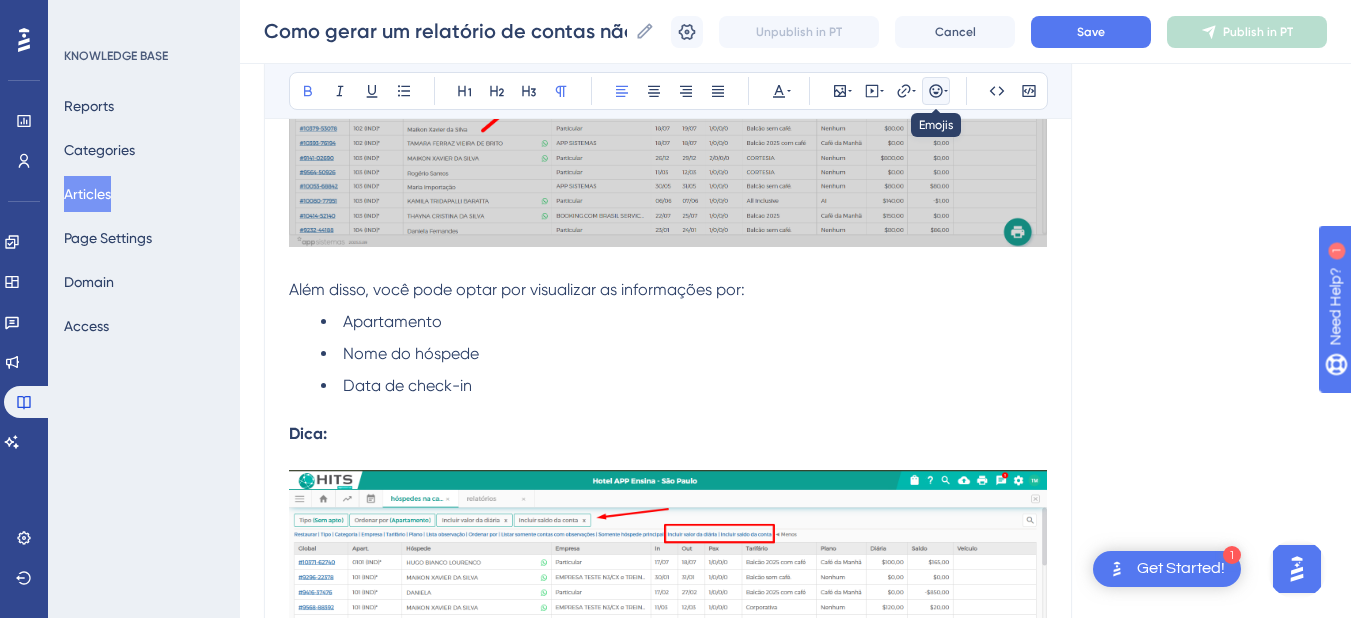 click 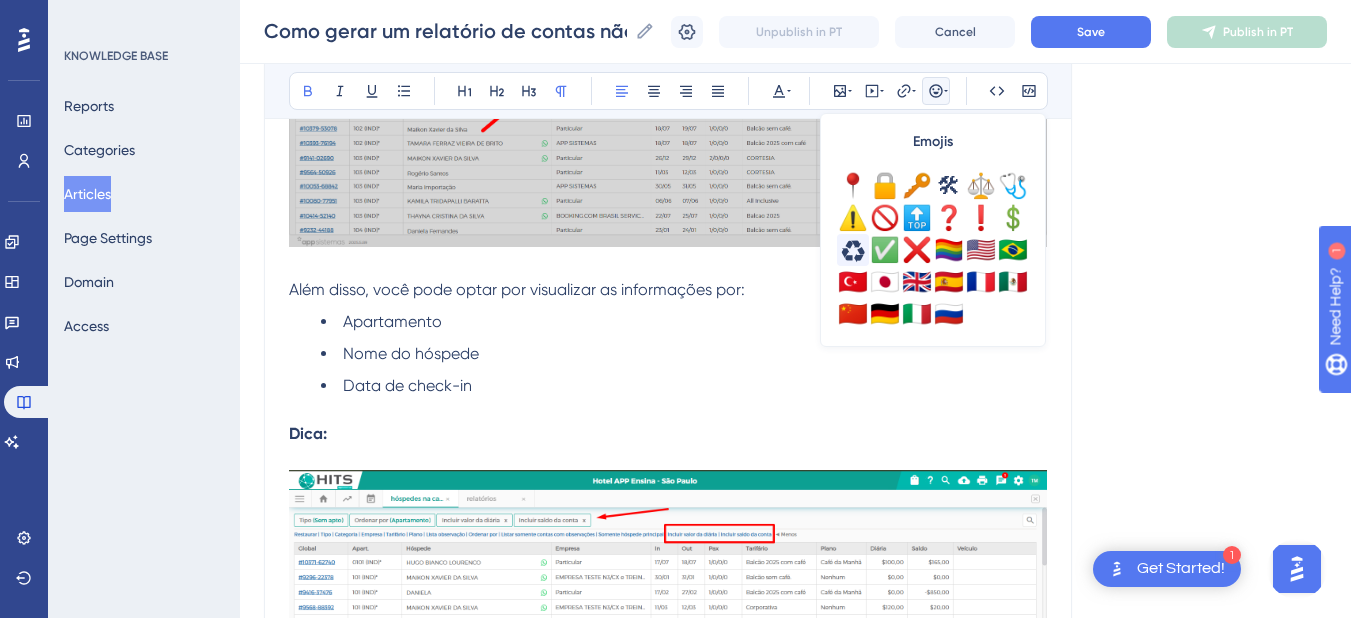 scroll, scrollTop: 504, scrollLeft: 0, axis: vertical 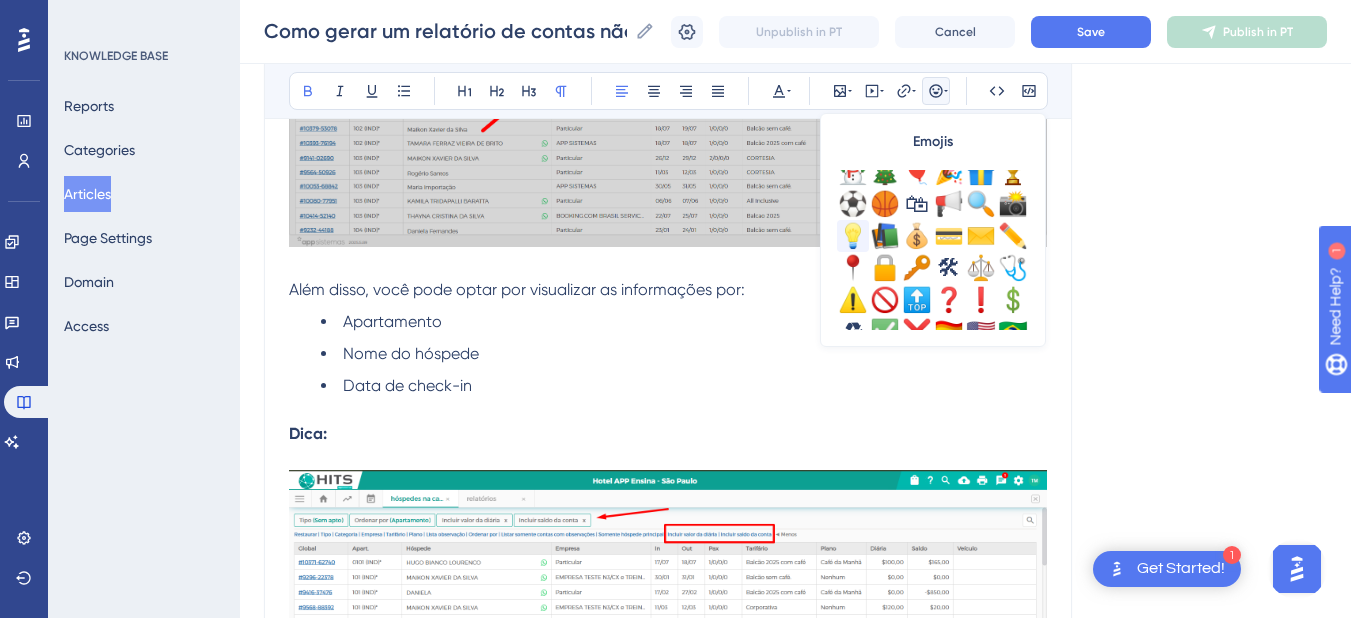 click on "💡" at bounding box center [853, 236] 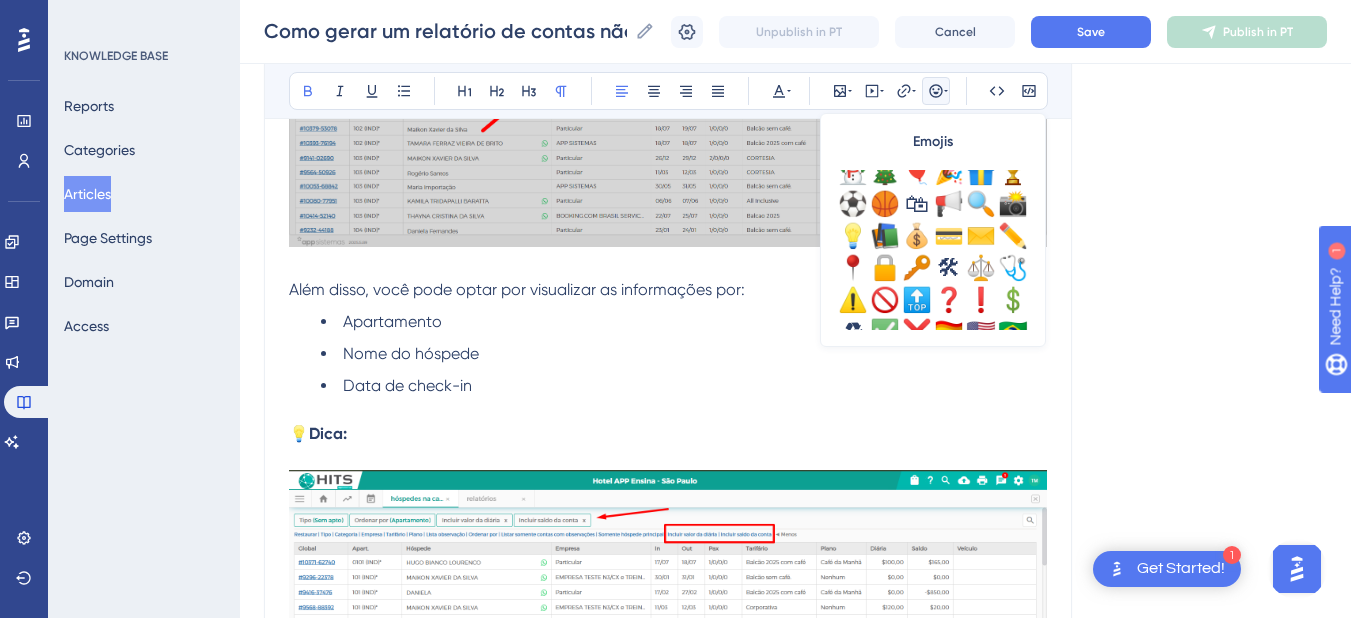 click at bounding box center (668, 410) 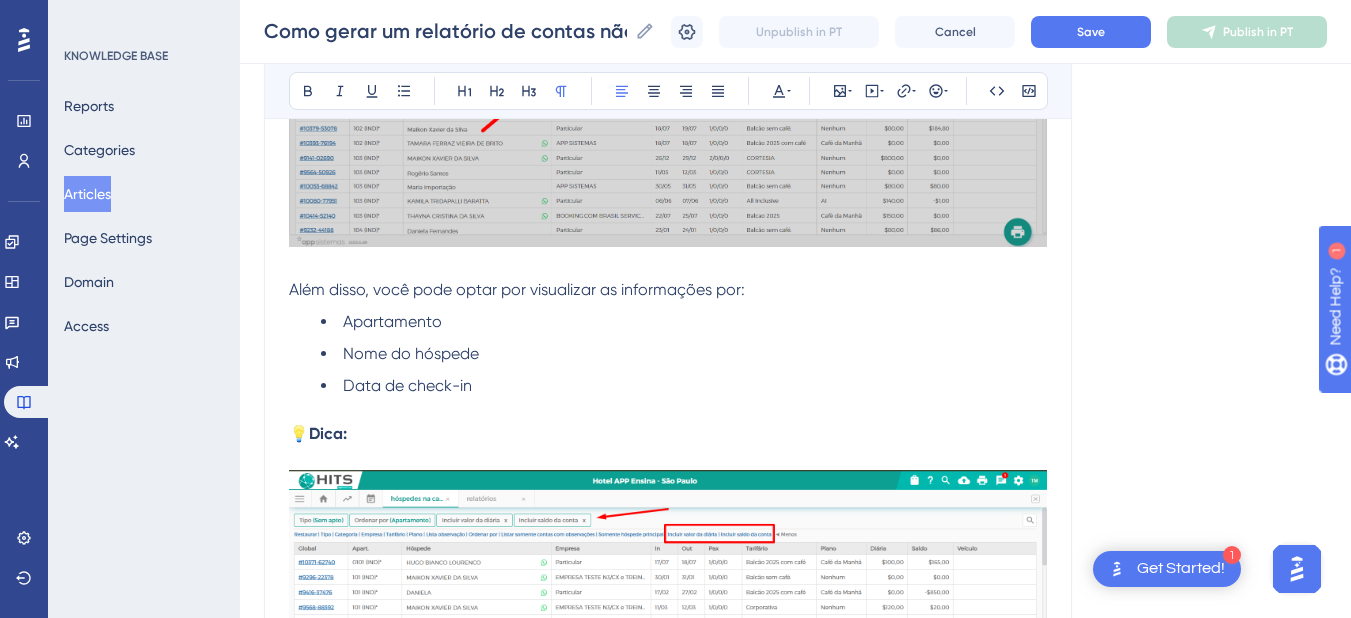 click on "💡 Dica:" at bounding box center [668, 434] 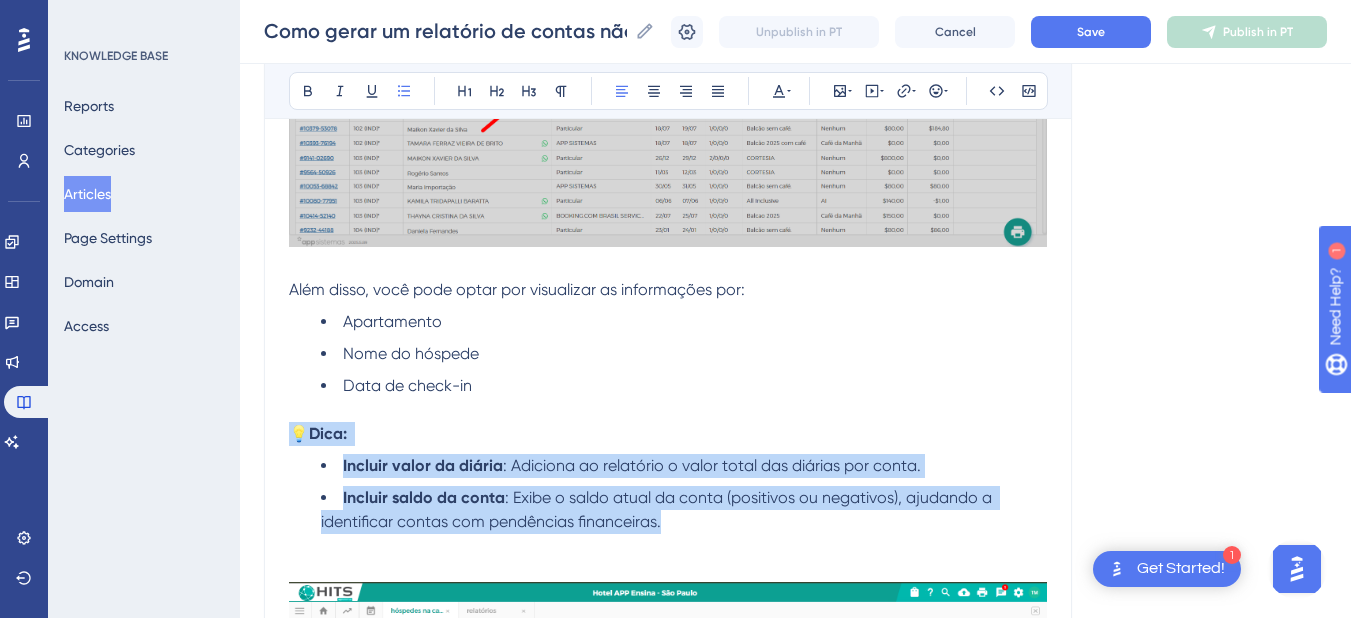 drag, startPoint x: 705, startPoint y: 516, endPoint x: 239, endPoint y: 433, distance: 473.33392 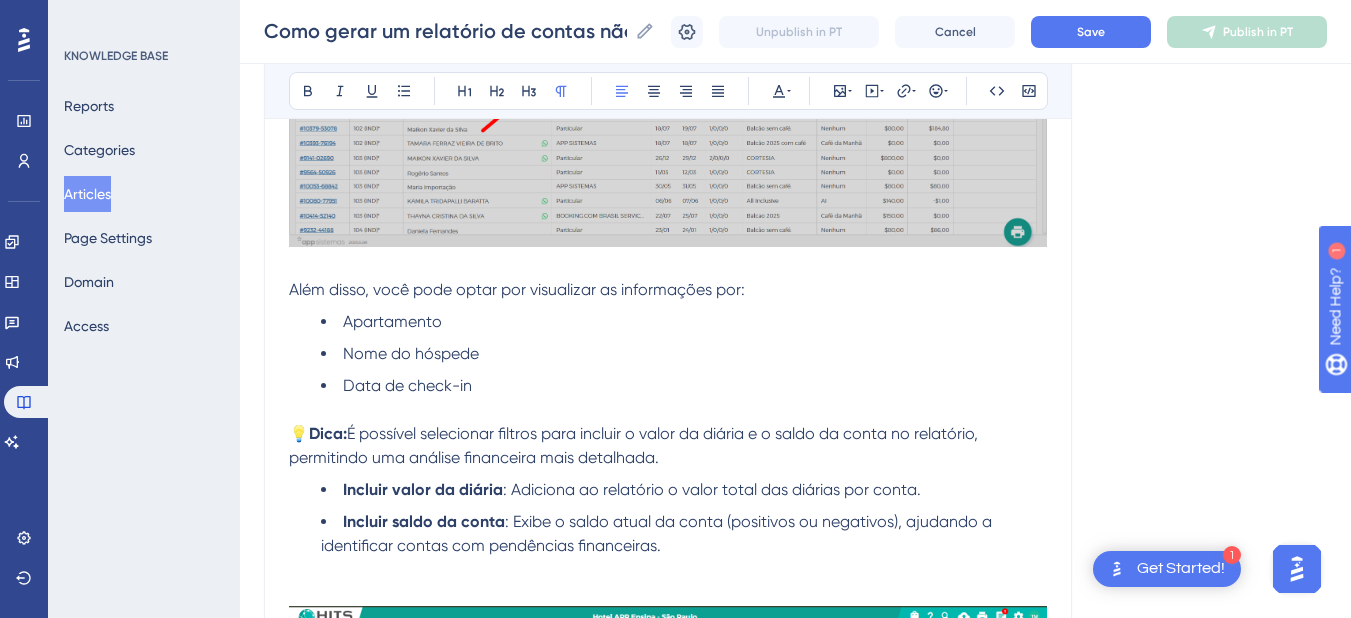 click at bounding box center [668, 594] 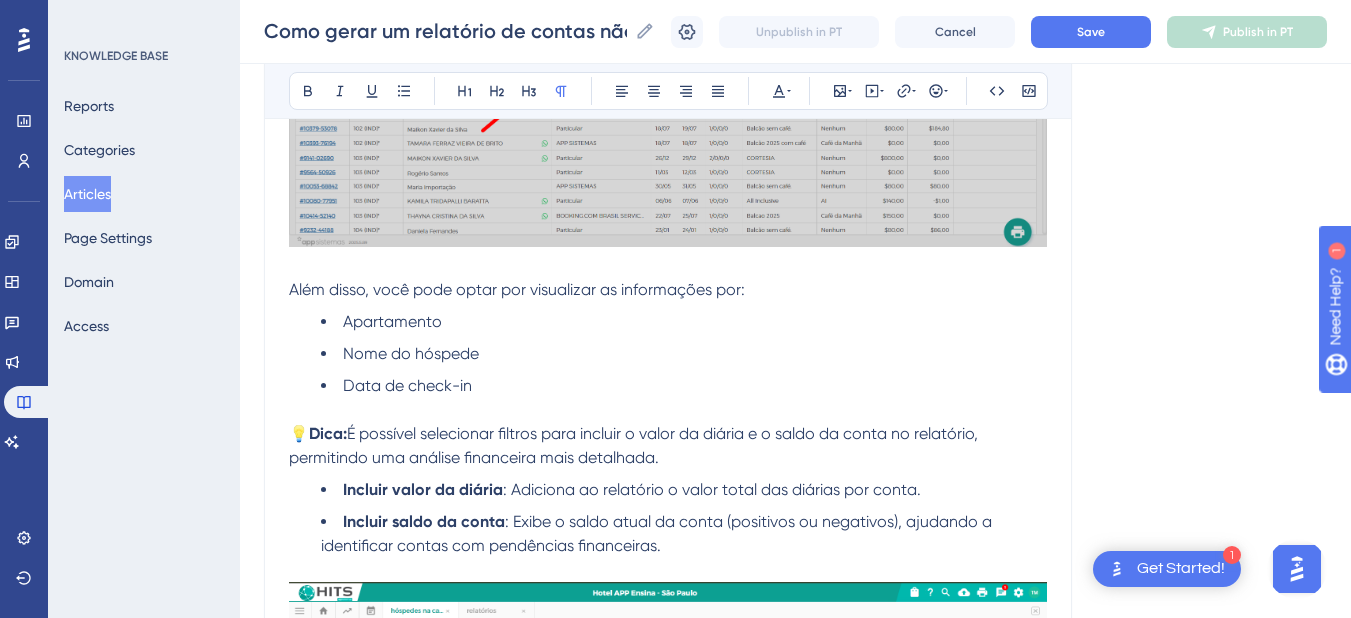 click on "💡 Dica:  É possível selecionar filtros para incluir o valor da diária e o saldo da conta no relatório, permitindo uma análise financeira mais detalhada." at bounding box center (668, 446) 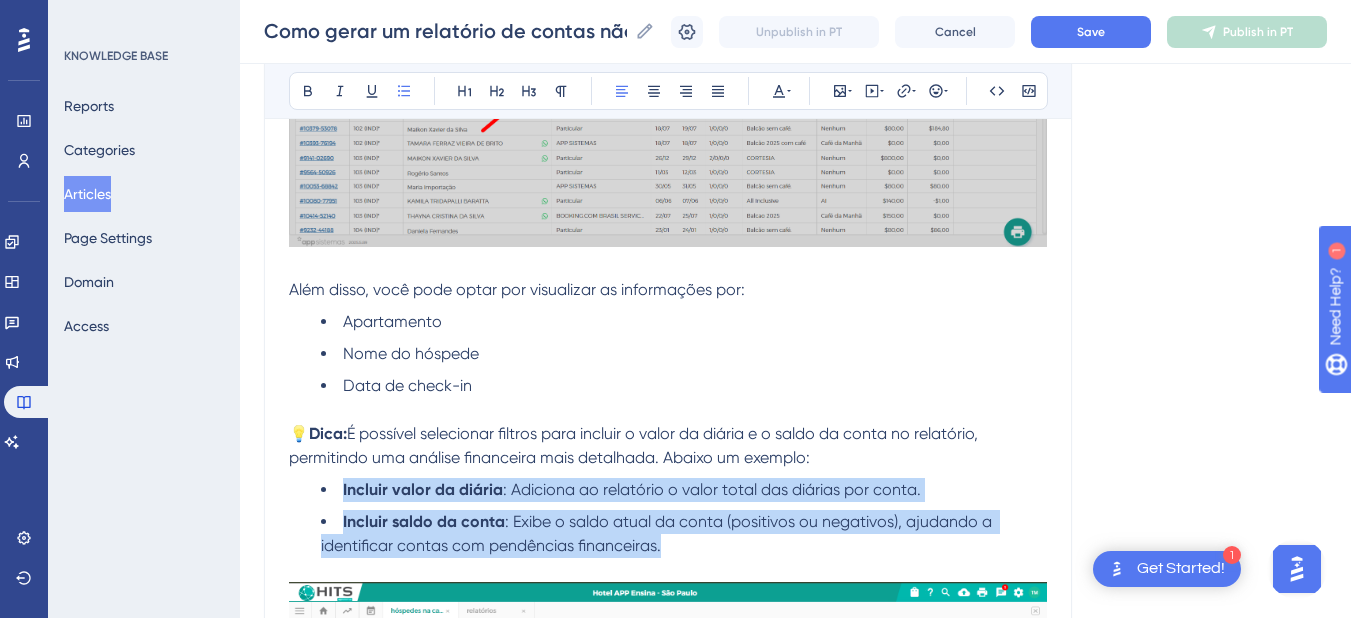drag, startPoint x: 729, startPoint y: 543, endPoint x: 300, endPoint y: 490, distance: 432.2615 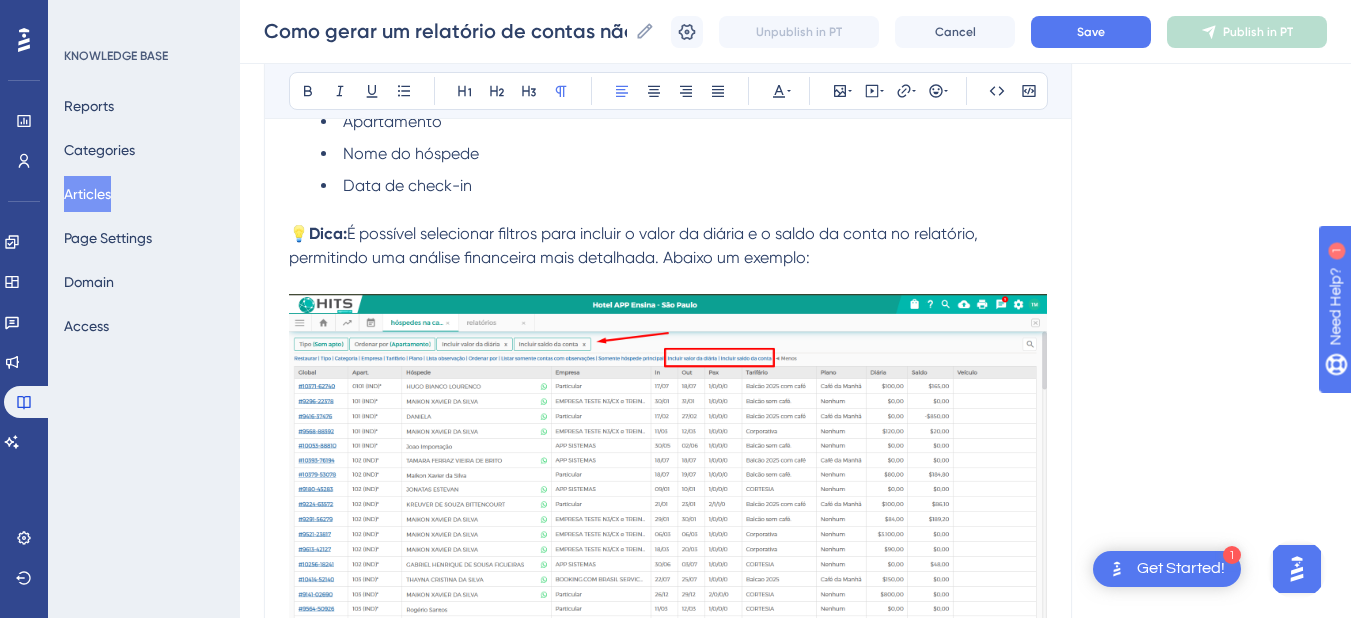 scroll, scrollTop: 2944, scrollLeft: 0, axis: vertical 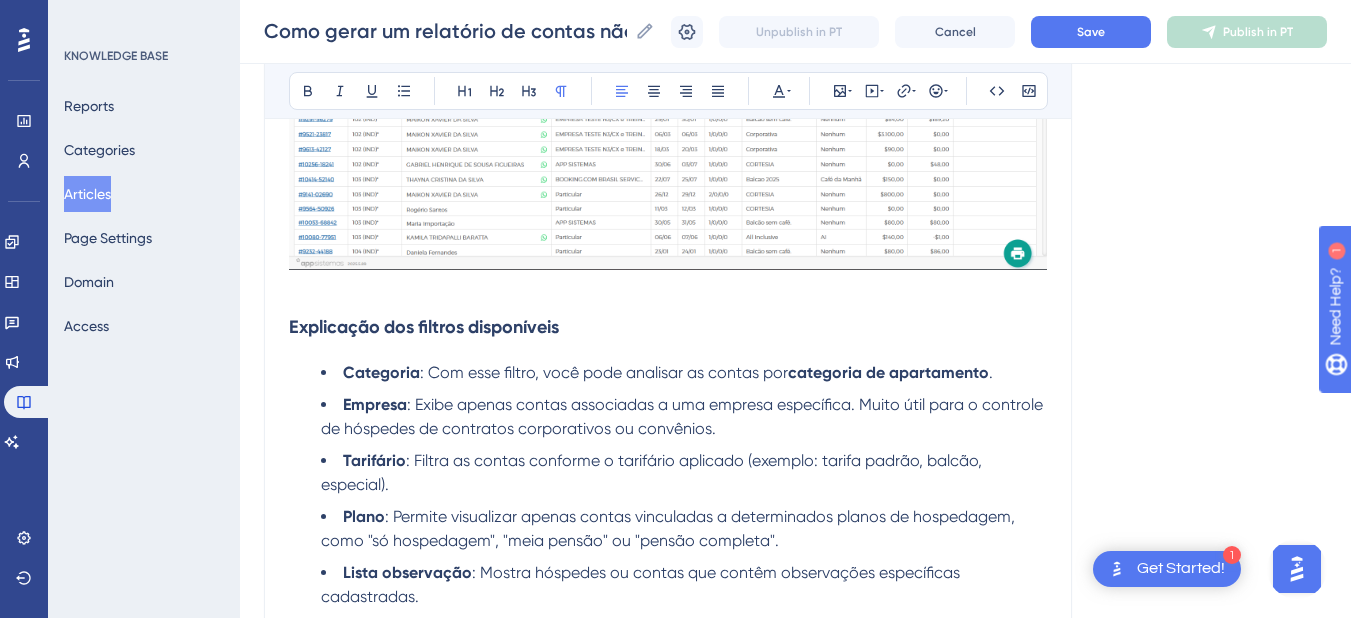 click on "Explicação dos filtros disponíveis" at bounding box center [668, 327] 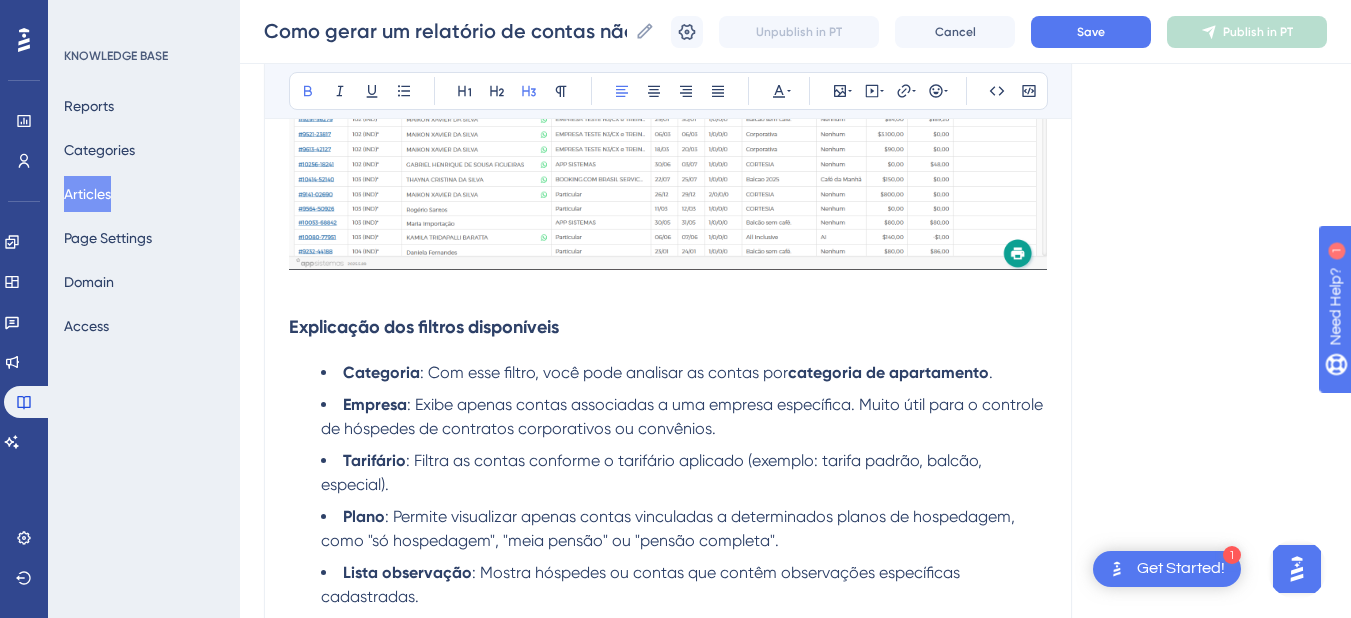 click at bounding box center (668, 289) 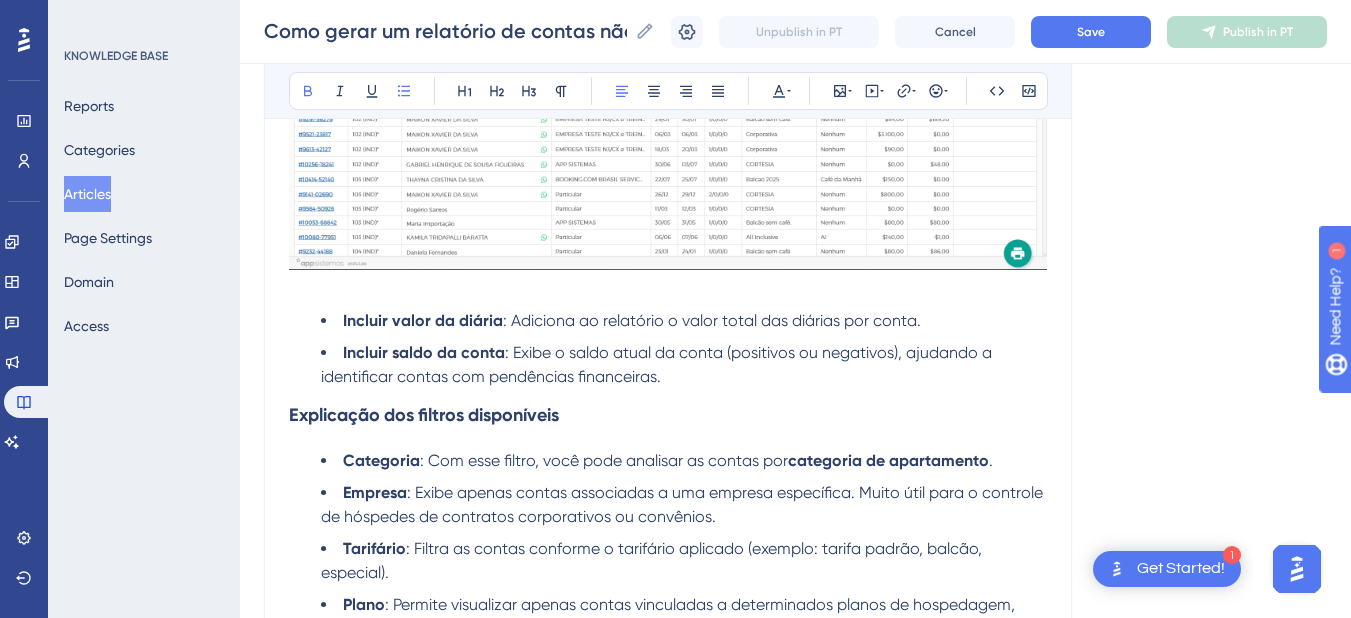 click on "É possível gerar um relatório completo, combinando diversos filtros e incluindo informações financeiras, como saldo da conta e valor da diária, para obter uma visão detalhada das contas abertas e pendentes do hotel. Acessando o relatório Acesse o Menu de Relatórios, representado pela imagem da impressora 🖨️: Selecione a opção:  Hóspedes na casa E então o relatório será apresentado em tela: Visualizando as contas não atribuídas No filtro  Tipo , você pode escolher quais tipos de contas deseja analisar. As opções incluem: Sem apartamento : contas não atribuídas, ou seja, contas cujo apartamento já foi liberado; [PERSON_NAME] : contas vinculadas a apartamentos; Eventos : contas relacionadas a eventos; Avulsa : contas avulsas, sem reserva associada. Para visualizar as contas  não atribuídas , basta selecionar a opção  Sem apartamento  no filtro Tipo. Além disso, você pode optar por visualizar as informações por: Apartamento Nome do hóspede Data de check-in 💡 Dica: Categoria . [GEOGRAPHIC_DATA]" at bounding box center (668, -775) 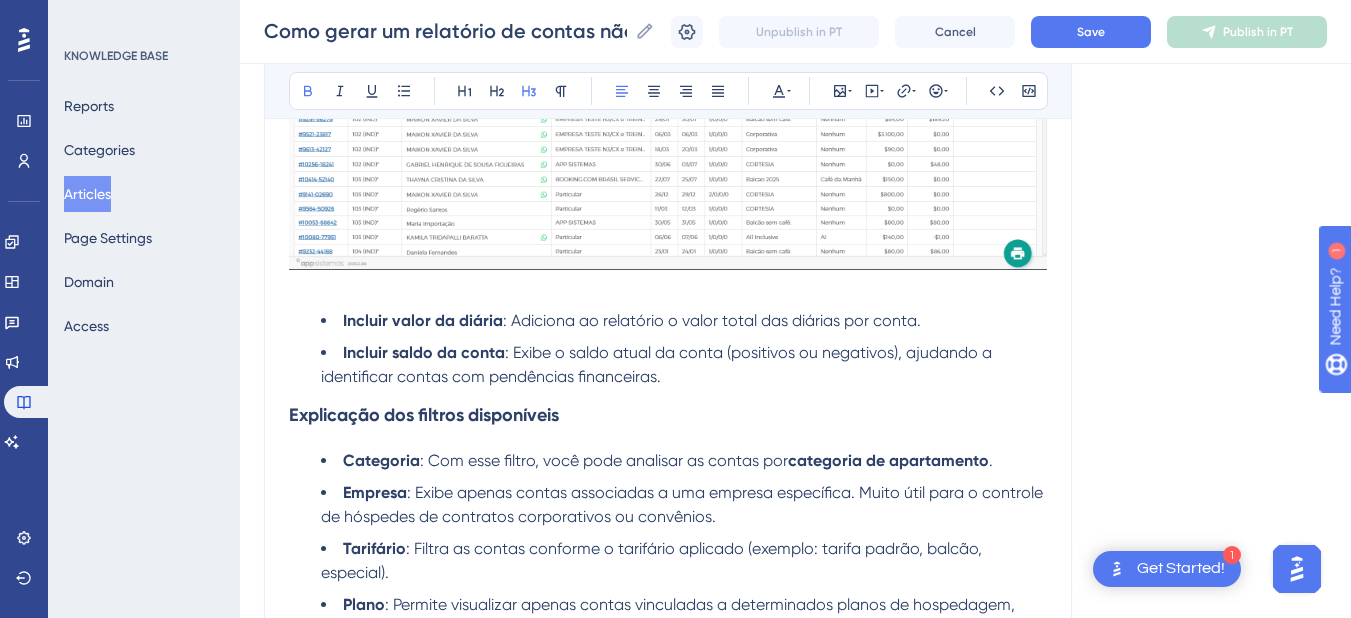 click on "Explicação dos filtros disponíveis" at bounding box center (424, 415) 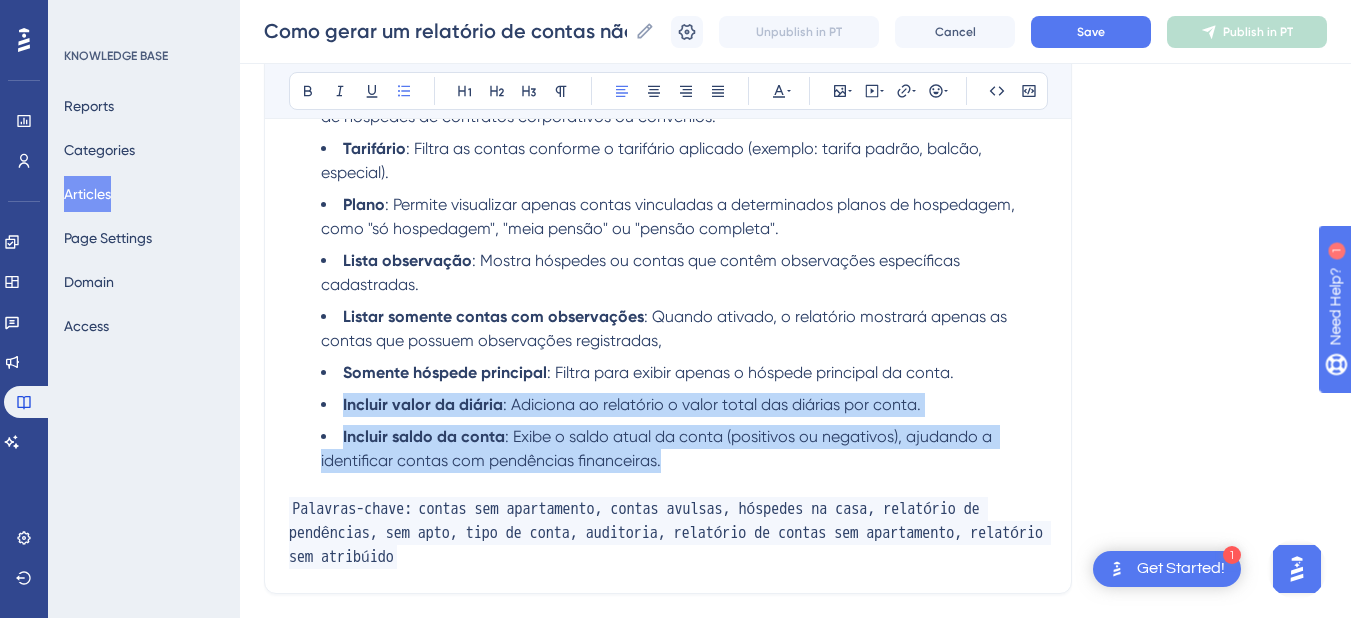 drag, startPoint x: 679, startPoint y: 455, endPoint x: 278, endPoint y: 394, distance: 405.61313 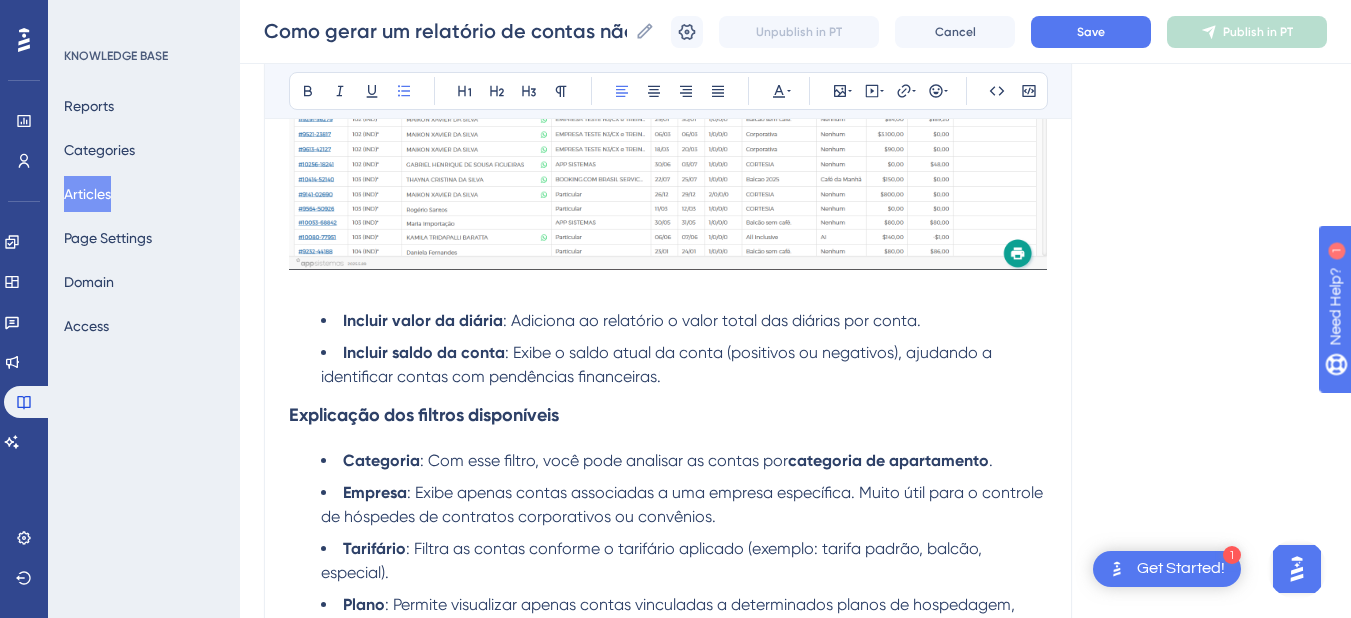 scroll, scrollTop: 3144, scrollLeft: 0, axis: vertical 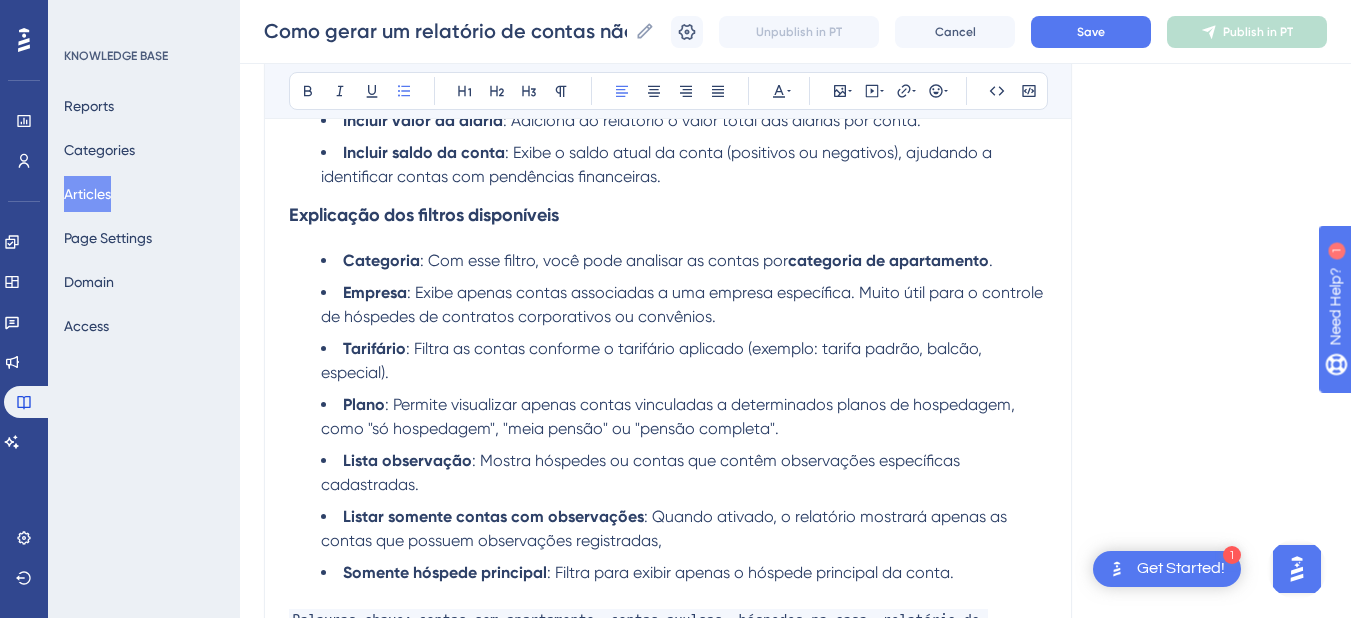 click on "Language Portuguese (Default) Como gerar um relatório de contas não atribuídas (sem apartamento) Neste artigo, você vai aprender a gerar um relatório que mostra todas as contas não vinculadas a um apartamento. Bold Italic Underline Bullet Point Heading 1 Heading 2 Heading 3 Normal Align Left Align Center Align Right Align Justify Text Color Insert Image Embed Video Hyperlink Emojis Code Code Block É possível gerar um relatório completo, combinando diversos filtros e incluindo informações financeiras, como saldo da conta e valor da diária, para obter uma visão detalhada das contas abertas e pendentes do hotel. Acessando o relatório Acesse o Menu de Relatórios, representado pela imagem da impressora 🖨️: Selecione a opção:  Hóspedes na casa E então o relatório será apresentado em tela: Visualizando as contas não atribuídas No filtro  Tipo , você pode escolher quais tipos de contas deseja analisar. As opções incluem: Sem apartamento Conta : contas vinculadas a apartamentos; Eventos" at bounding box center (795, -1095) 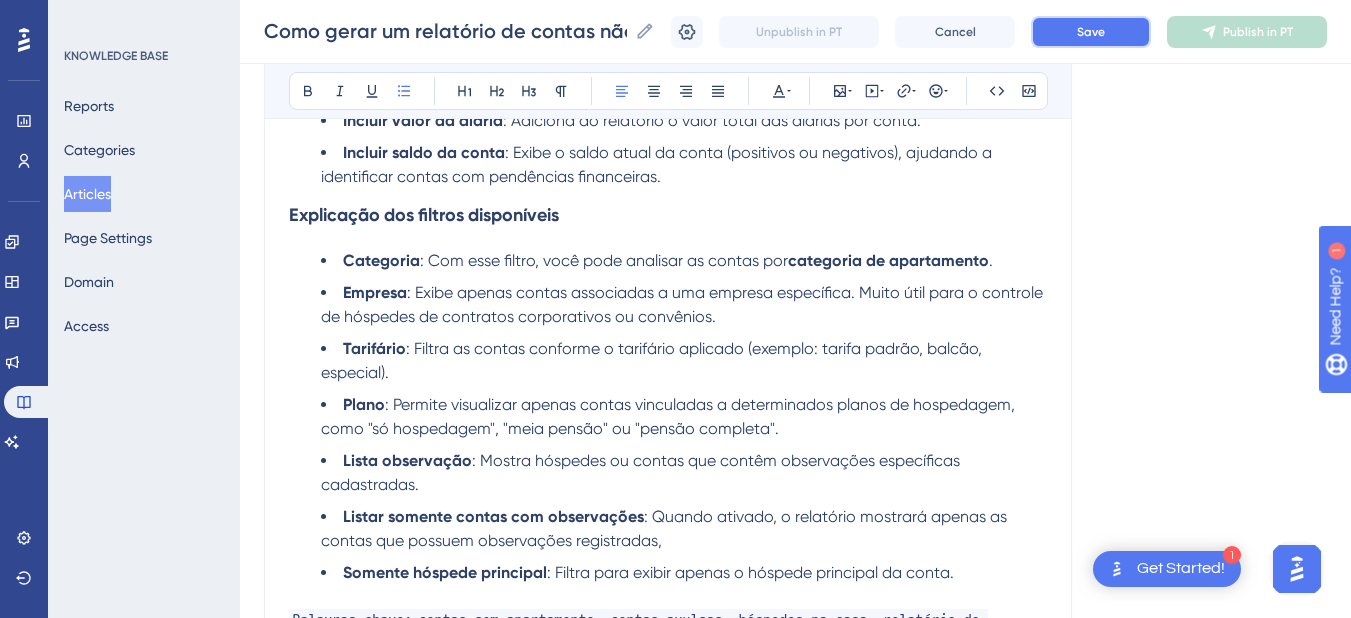 click on "Save" at bounding box center (1091, 32) 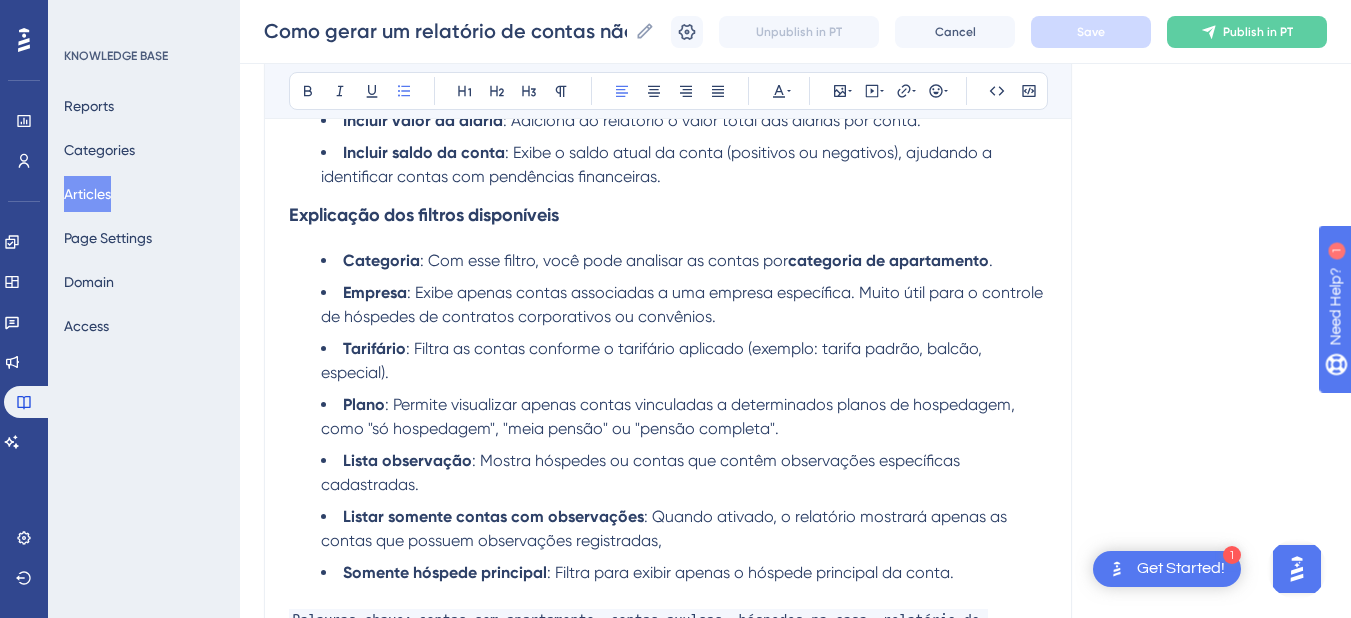 scroll, scrollTop: 2144, scrollLeft: 0, axis: vertical 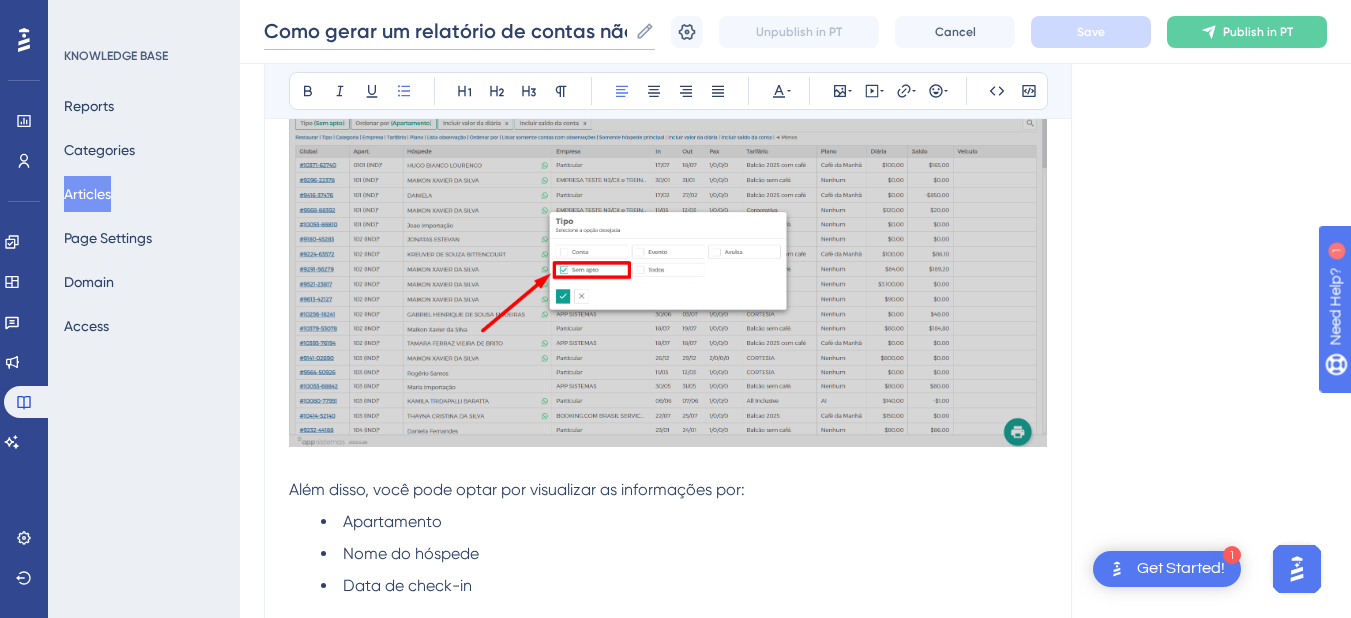 click on "Como gerar um relatório de contas não atribuídas (sem apartamento)" at bounding box center [445, 31] 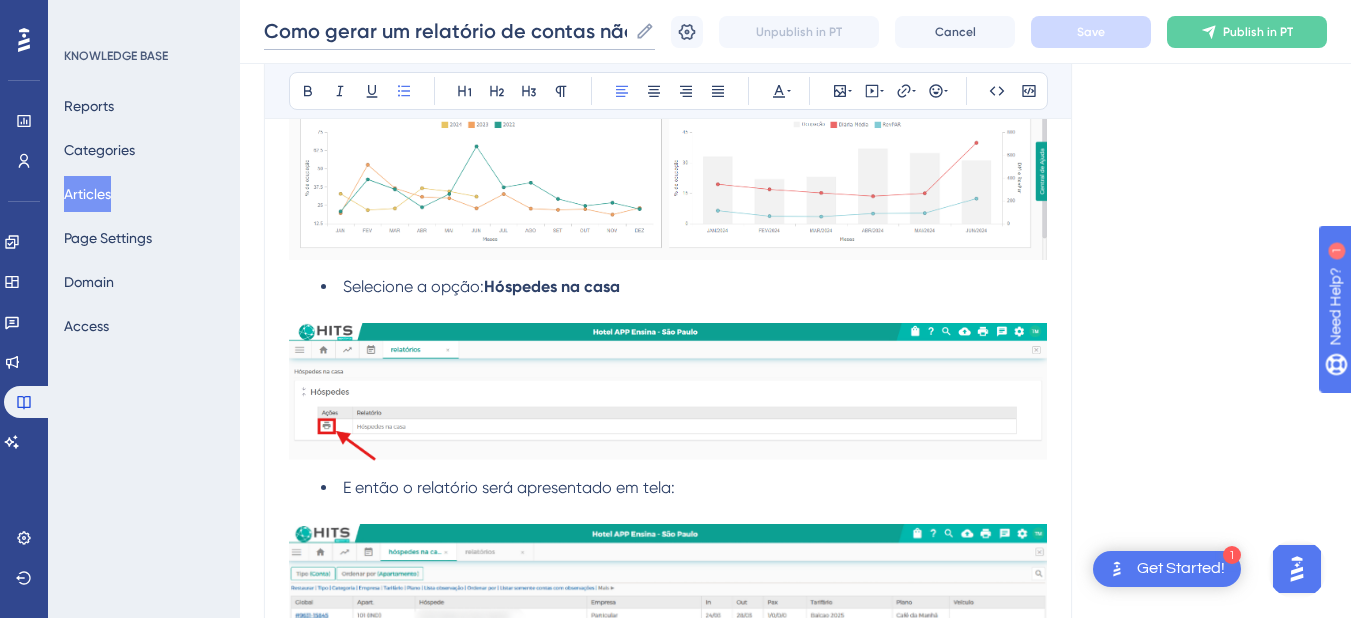 scroll, scrollTop: 0, scrollLeft: 0, axis: both 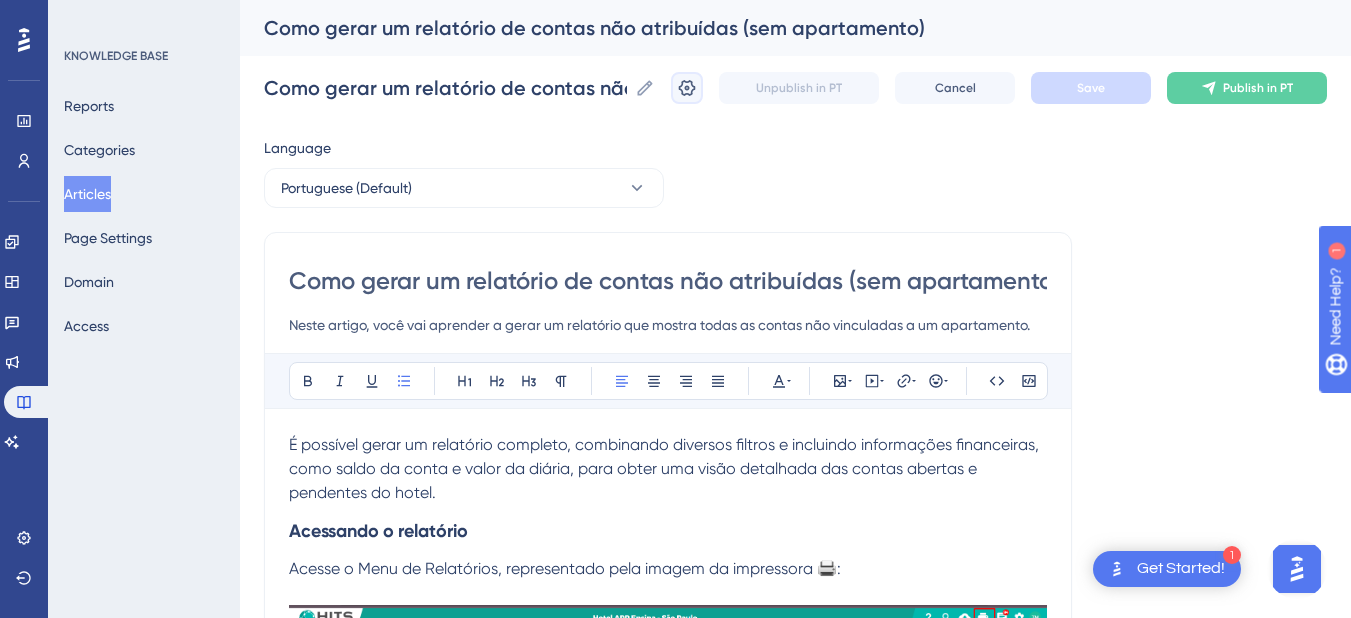 click 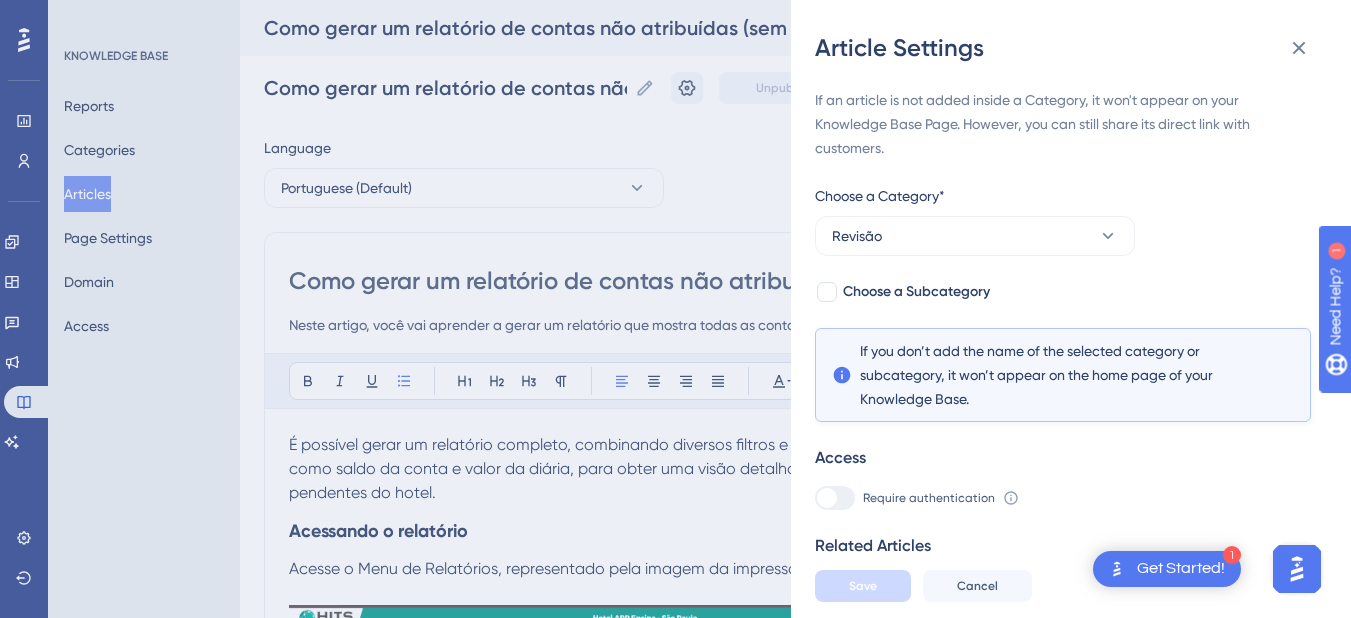 scroll, scrollTop: 57, scrollLeft: 0, axis: vertical 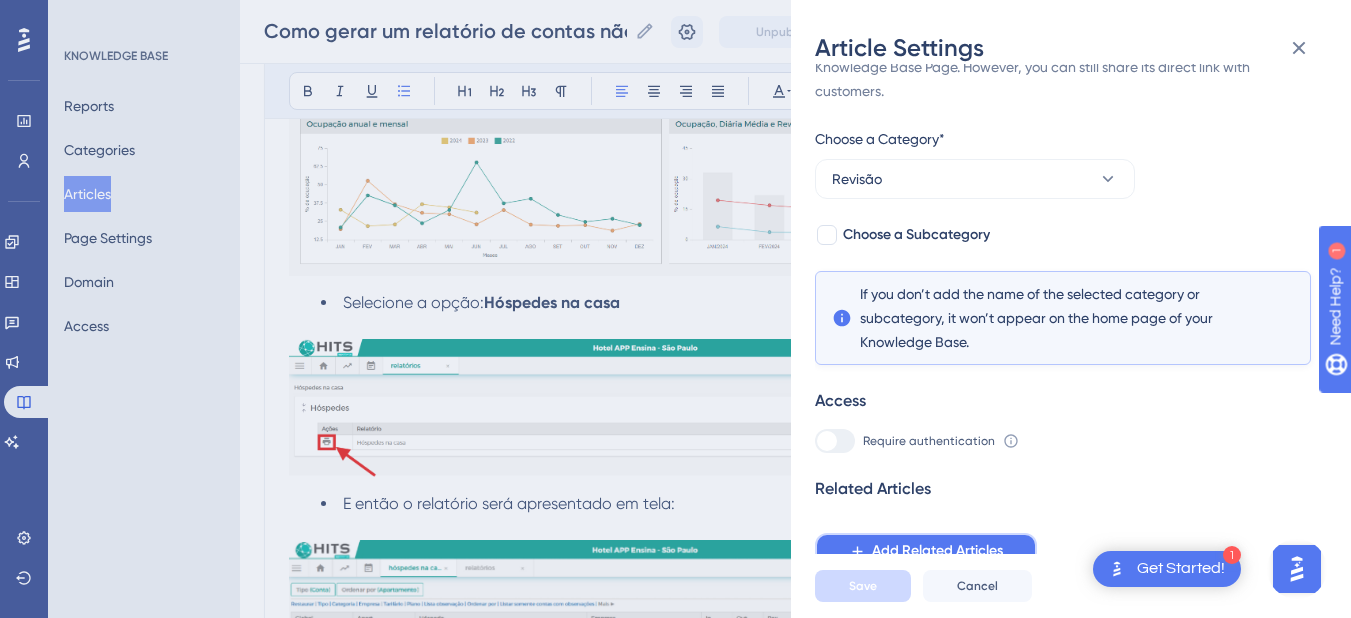click on "Add Related Articles" at bounding box center (937, 551) 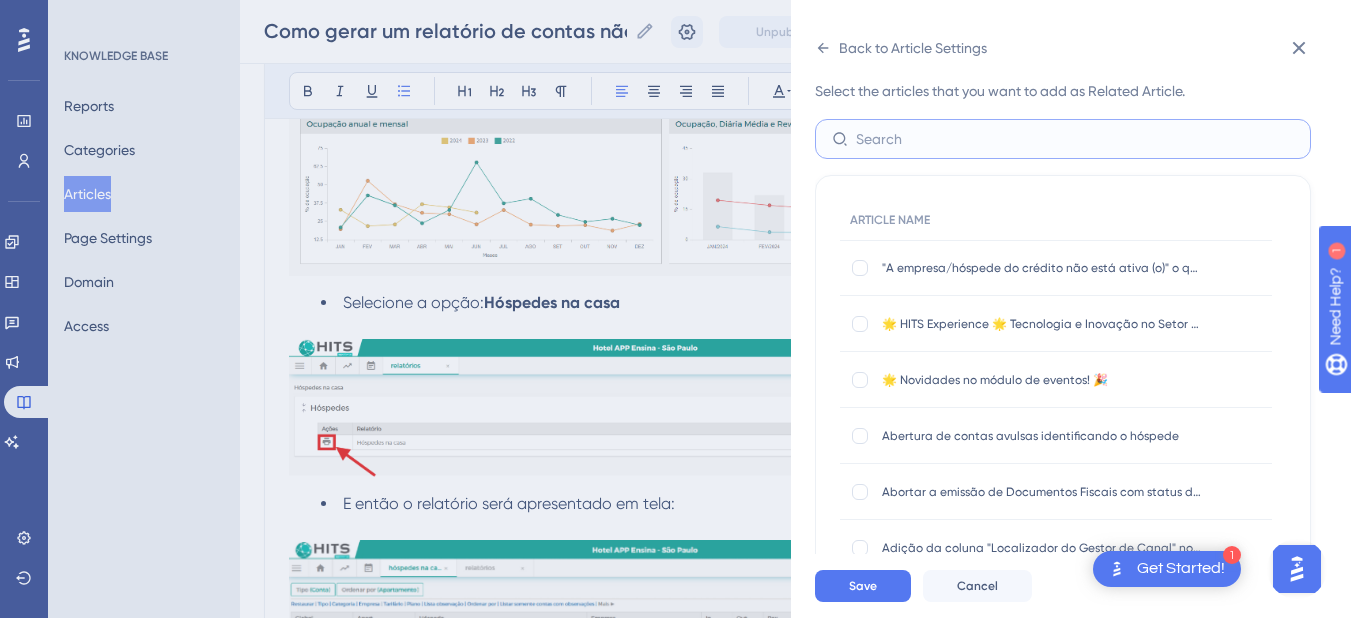 click at bounding box center (1075, 139) 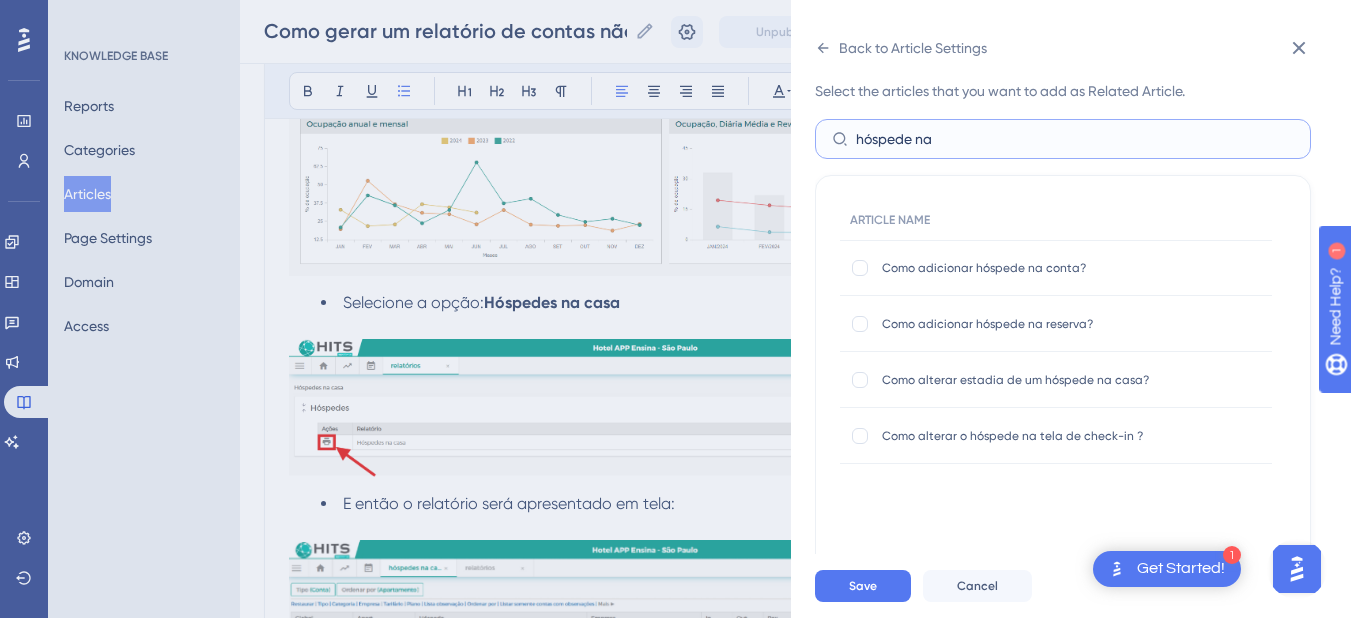 drag, startPoint x: 946, startPoint y: 129, endPoint x: 827, endPoint y: 129, distance: 119 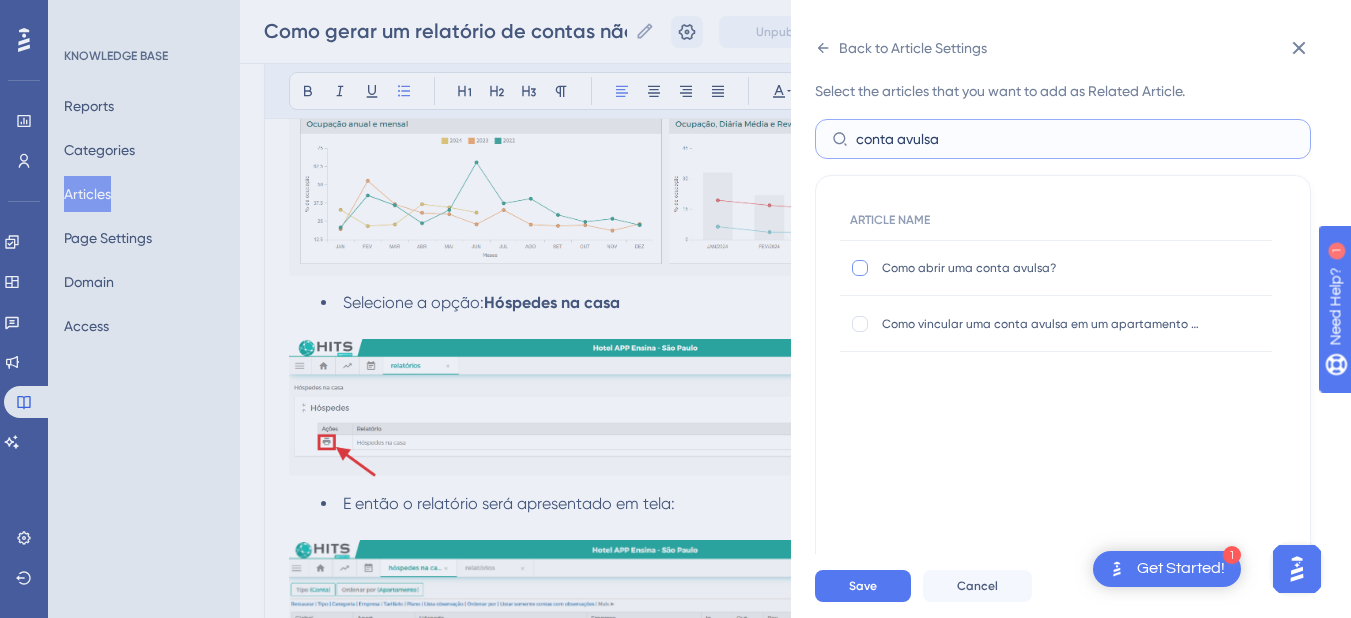 type on "conta avulsa" 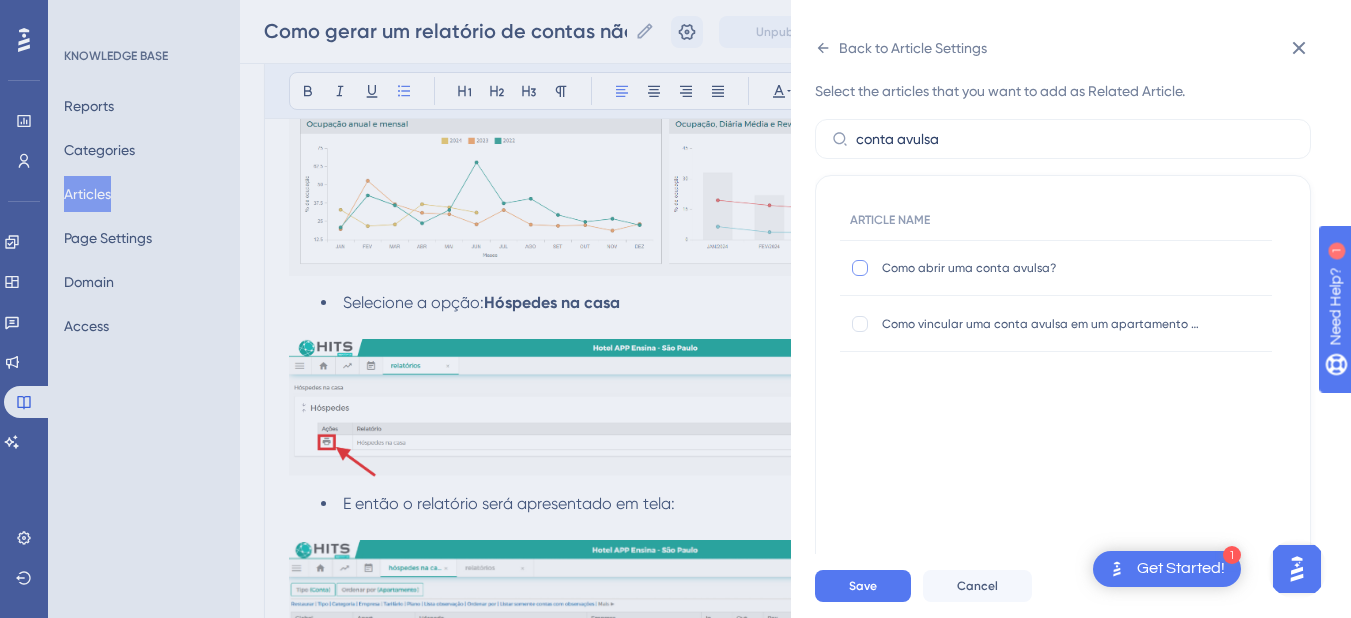 click at bounding box center [860, 268] 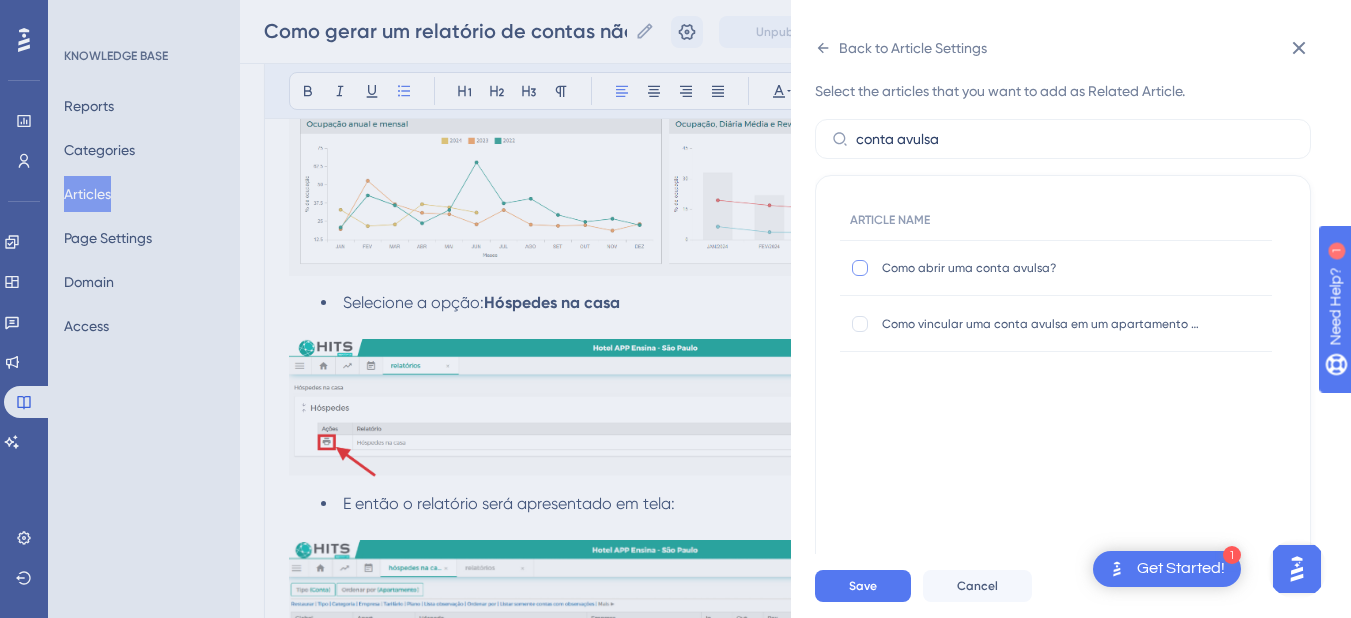 checkbox on "true" 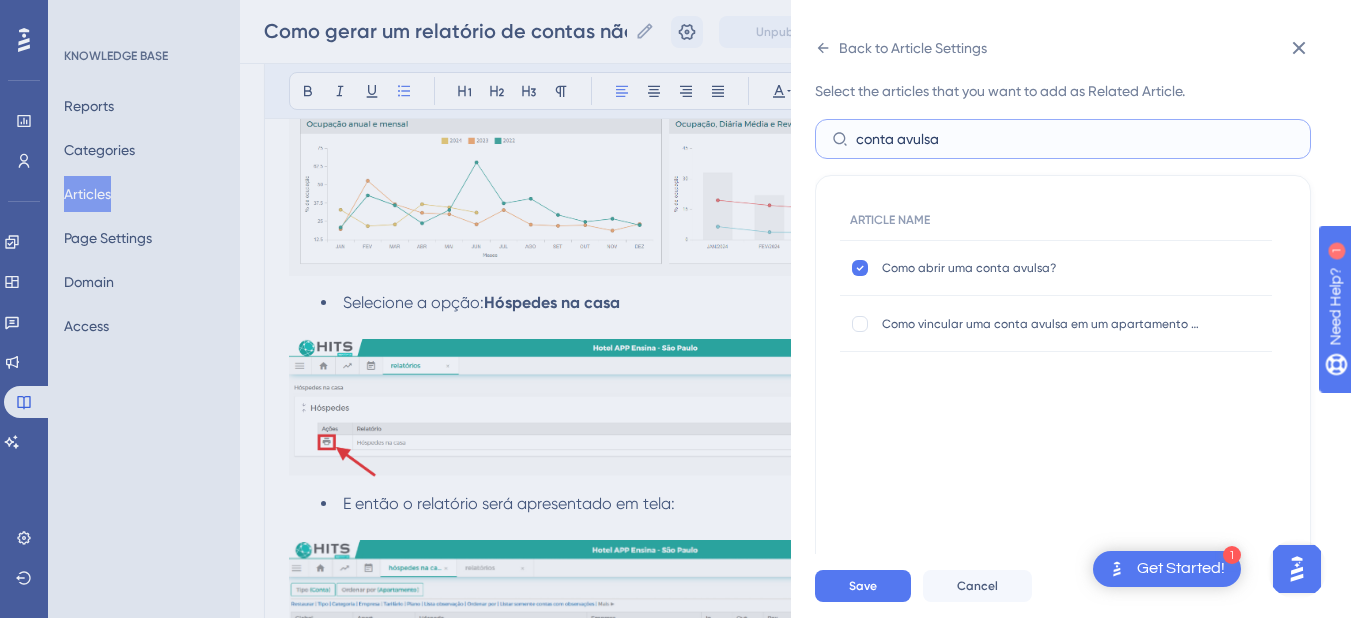 click on "conta avulsa" at bounding box center (1075, 139) 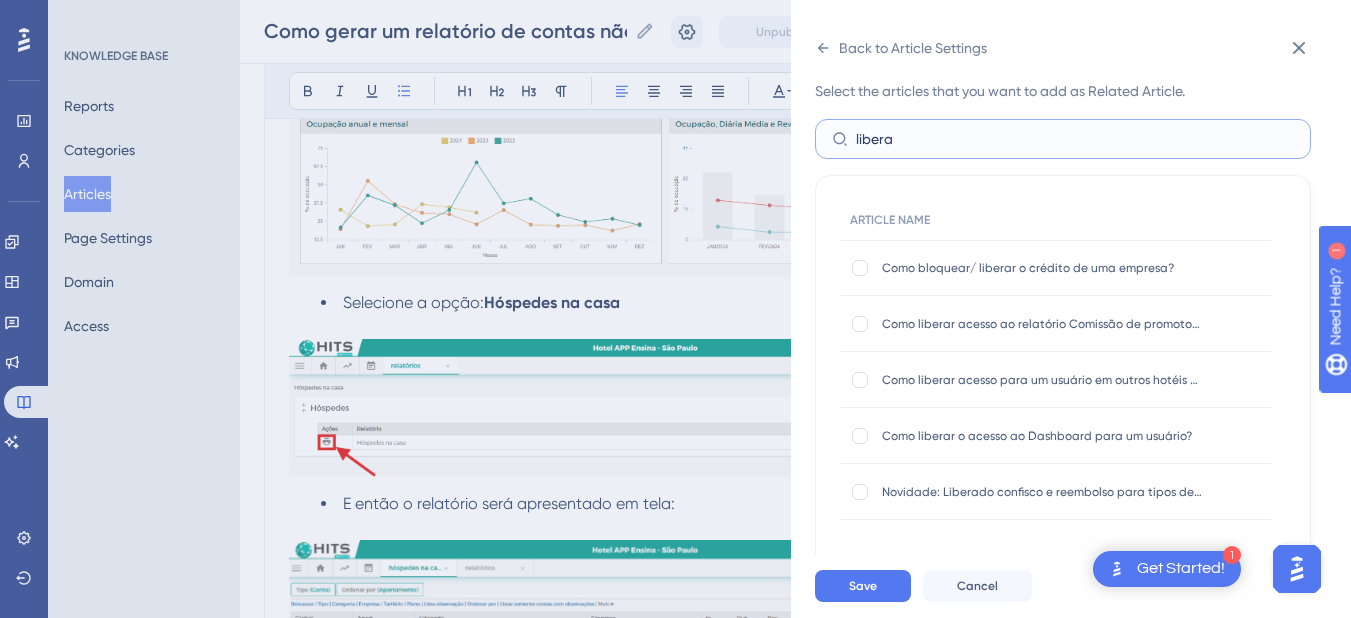 type on "liberar" 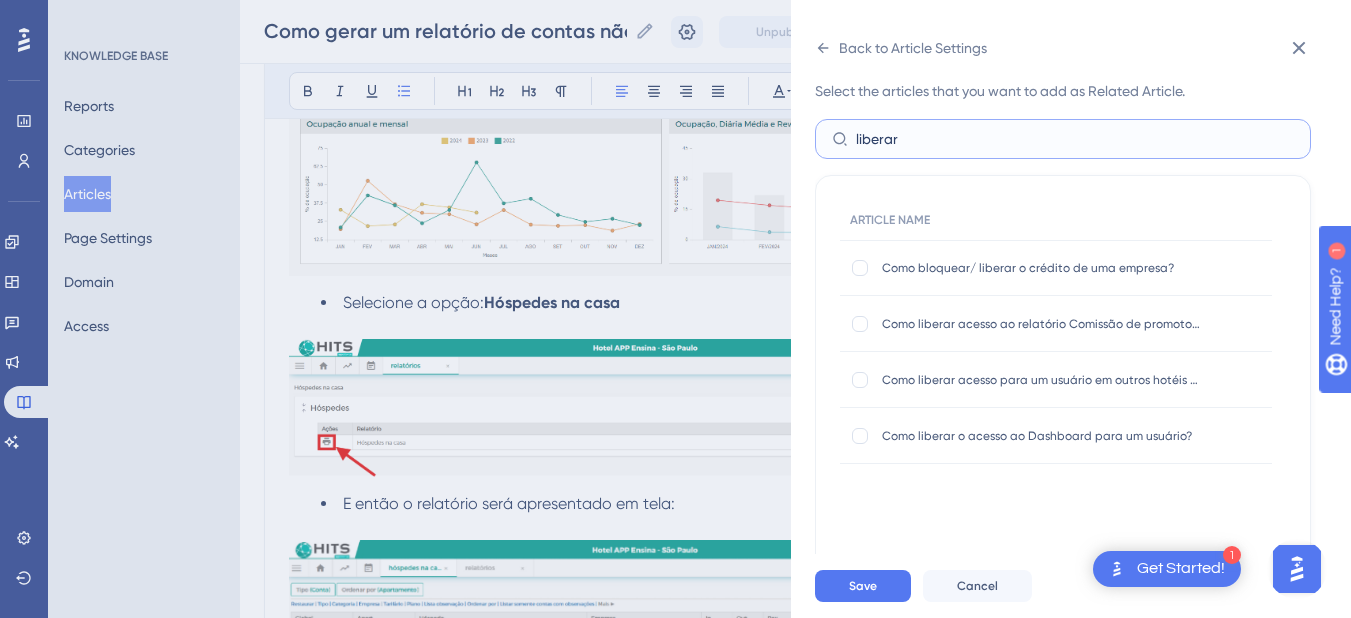 click on "liberar" at bounding box center [1075, 139] 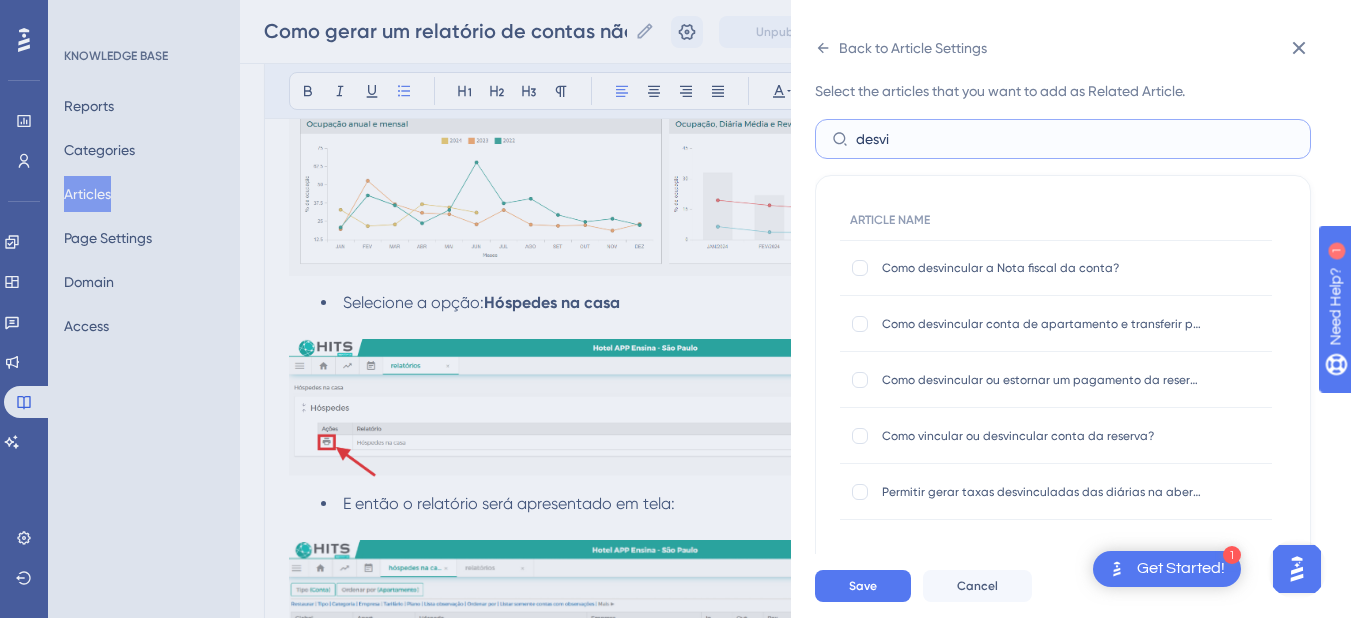 type on "desvi" 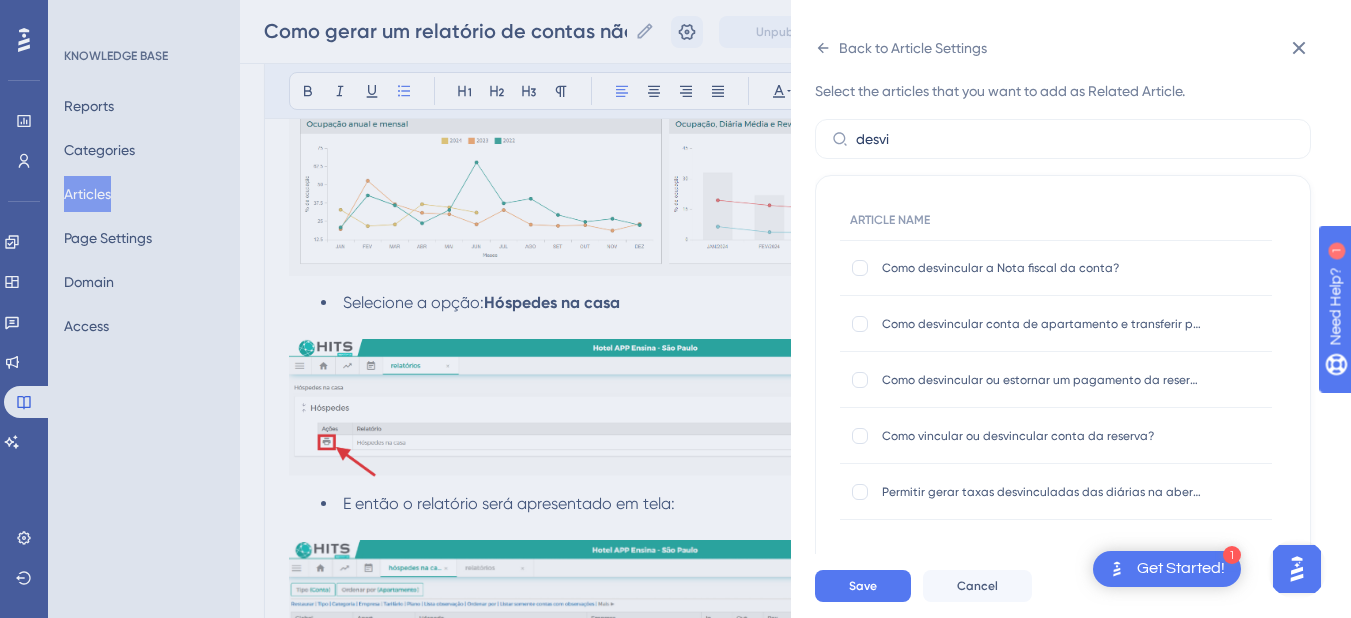 click on "Como desvincular conta de apartamento e transferir para pendência? Como desvincular conta de apartamento e transferir para pendência?" at bounding box center (1056, 324) 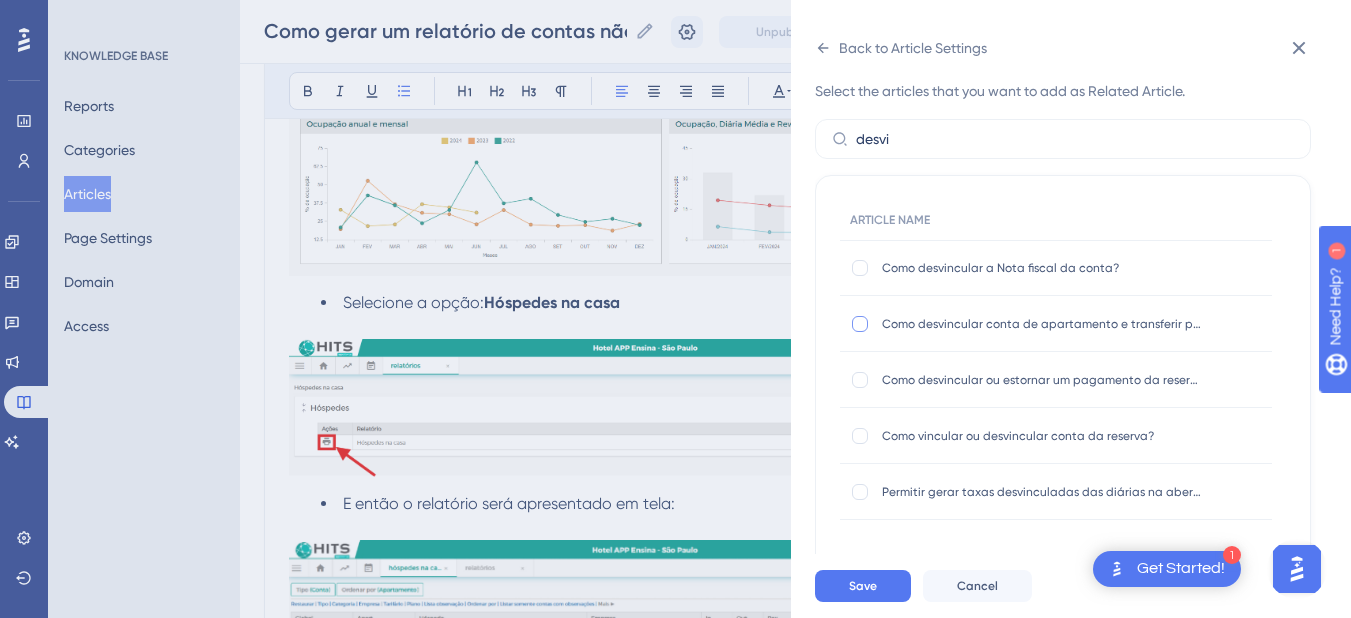 click at bounding box center [860, 324] 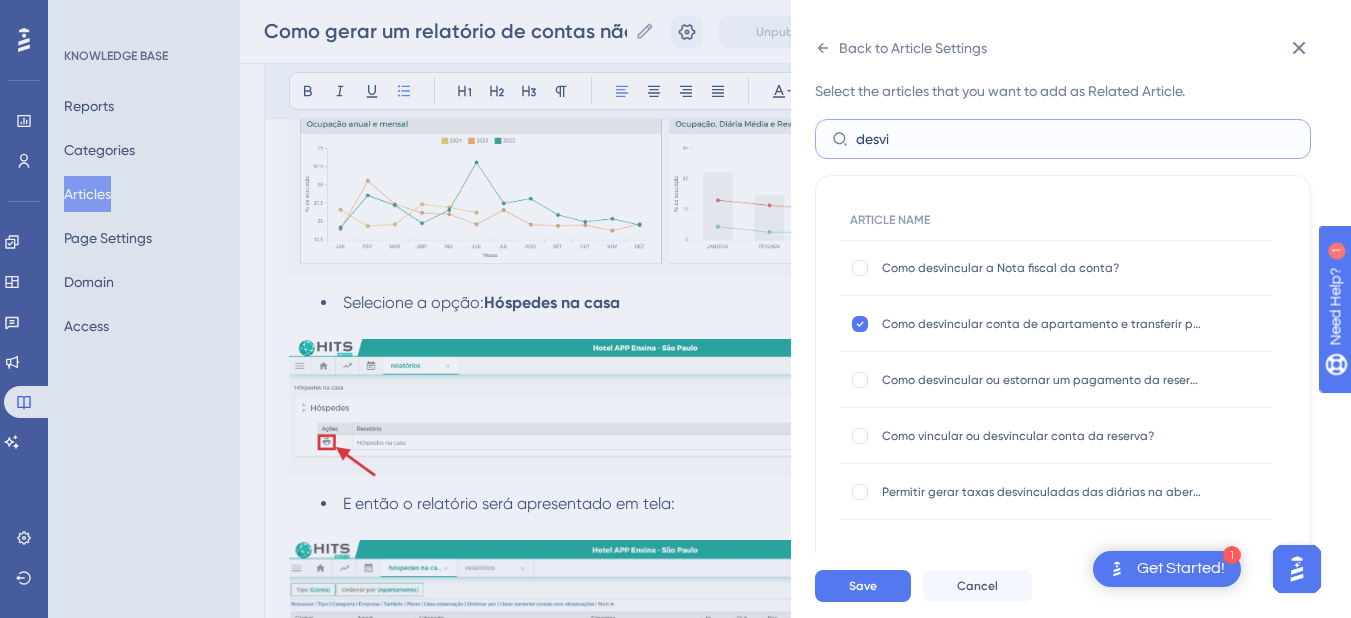 click on "desvi" at bounding box center [1075, 139] 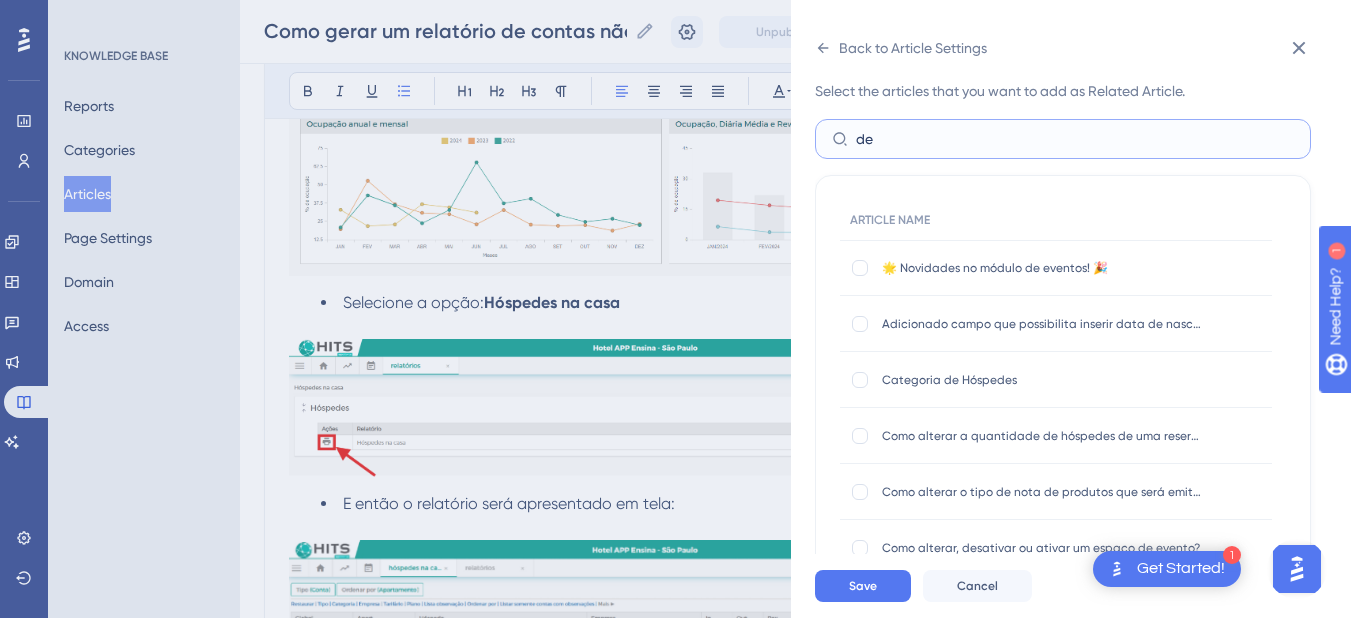 type on "d" 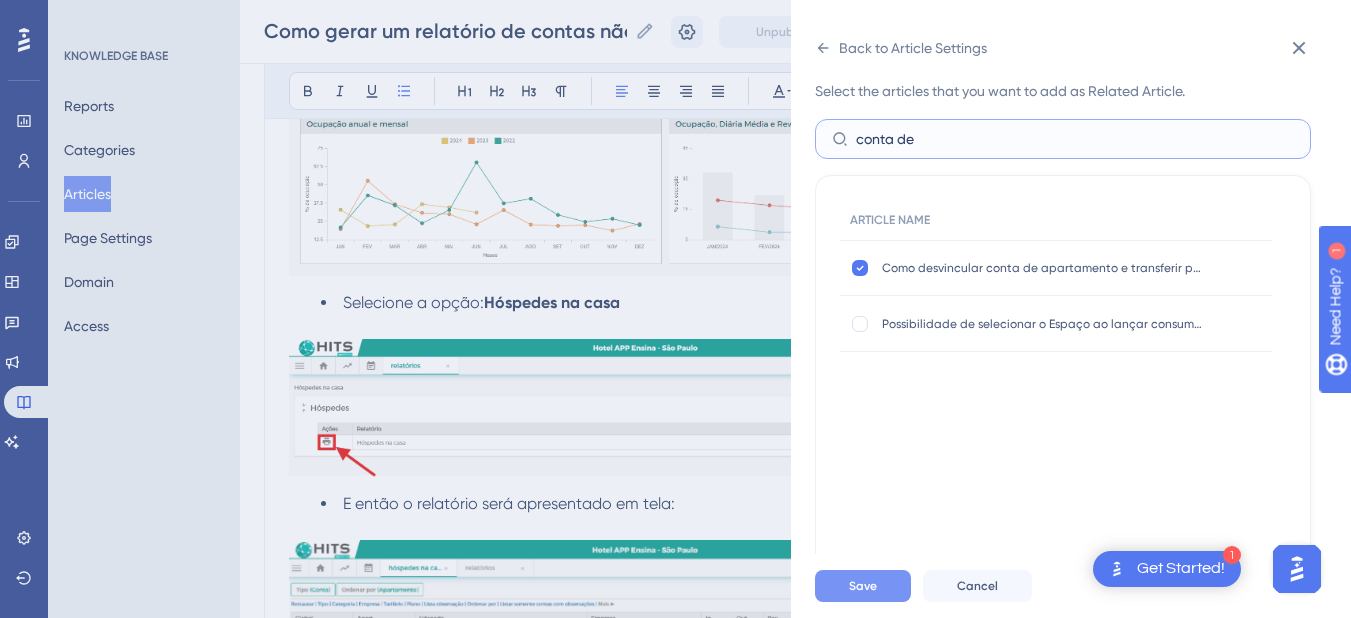 type on "conta de" 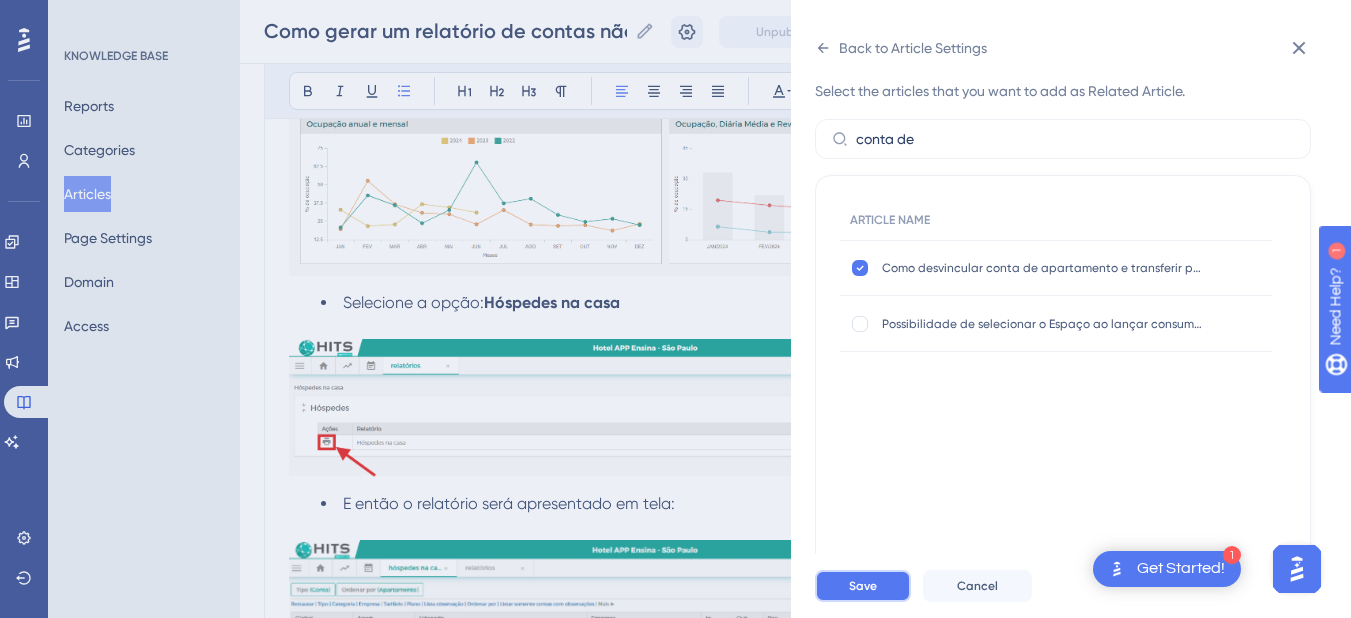click on "Save" at bounding box center [863, 586] 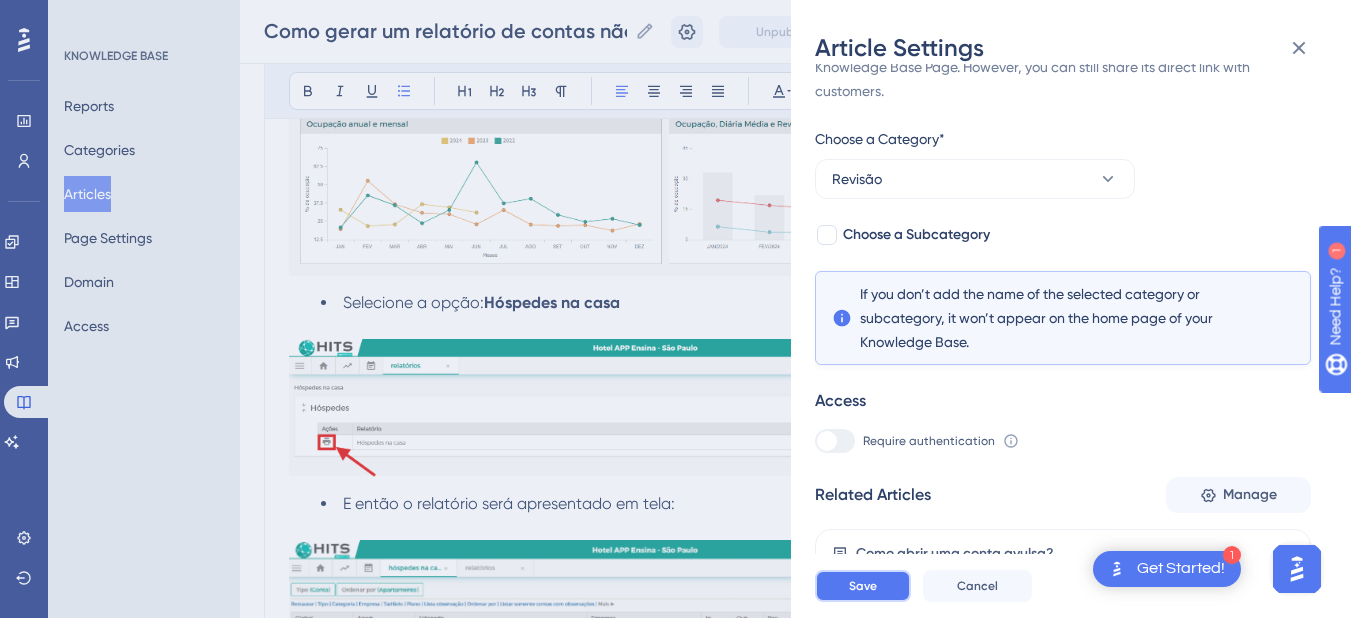 click on "Save" at bounding box center (863, 586) 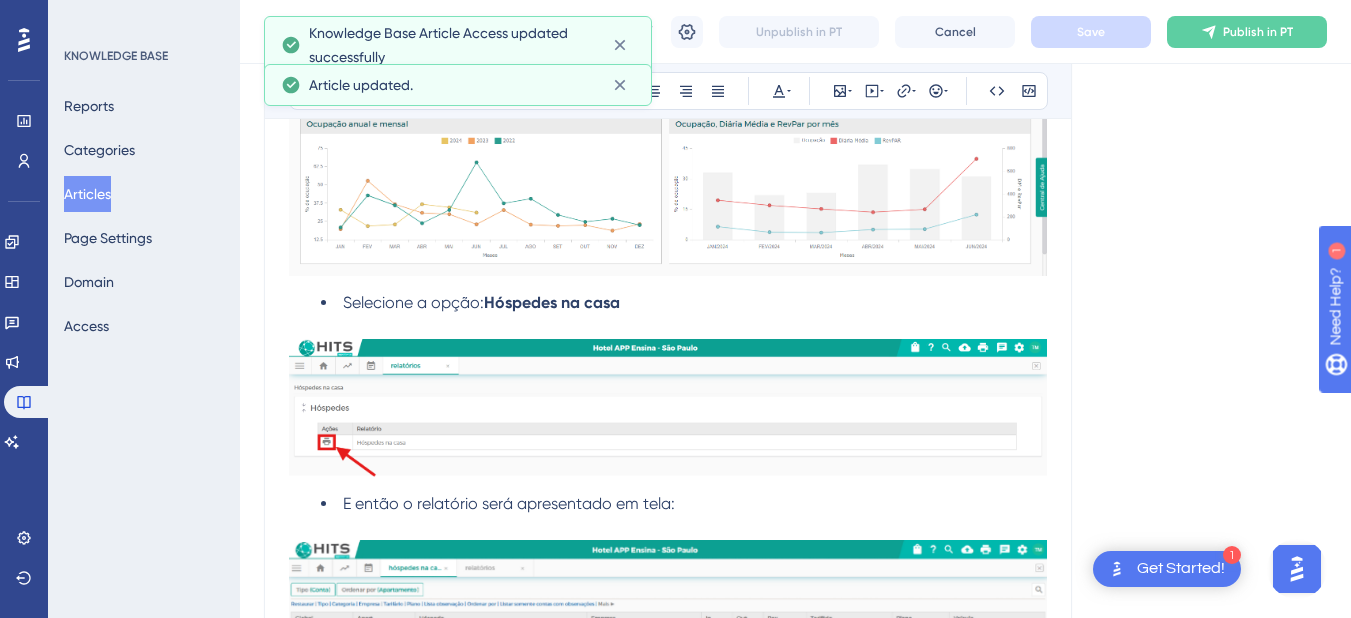 click on "Articles" at bounding box center (87, 194) 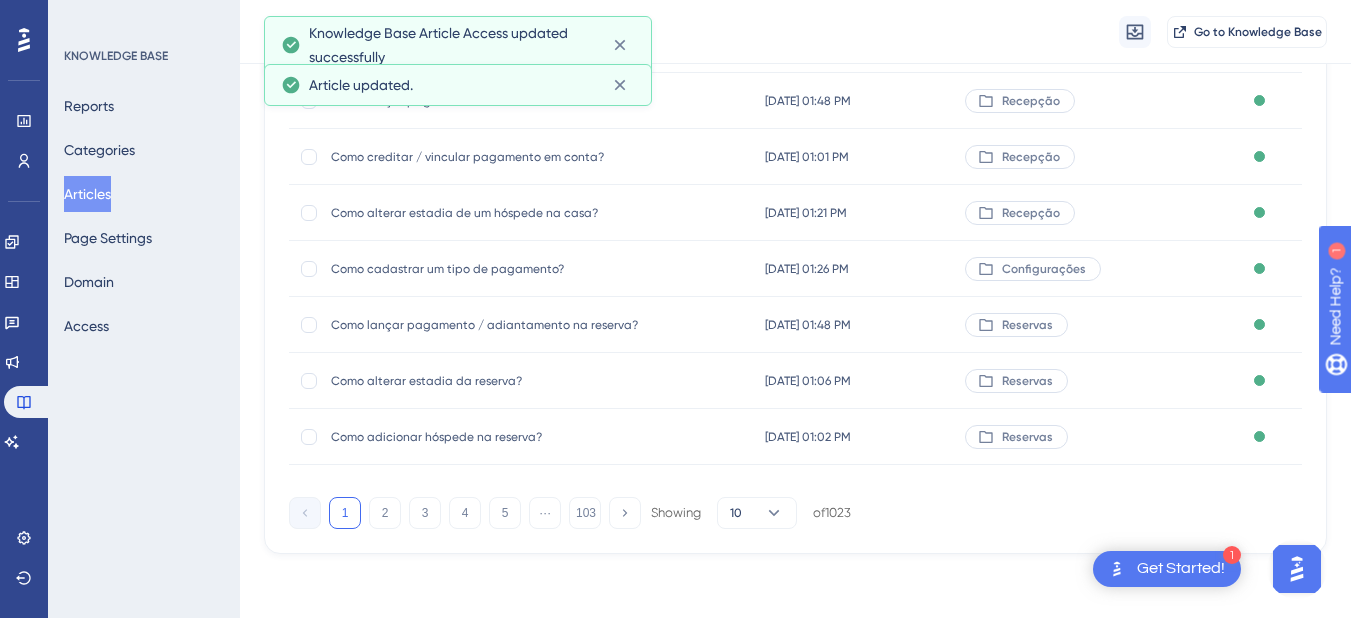 scroll, scrollTop: 0, scrollLeft: 0, axis: both 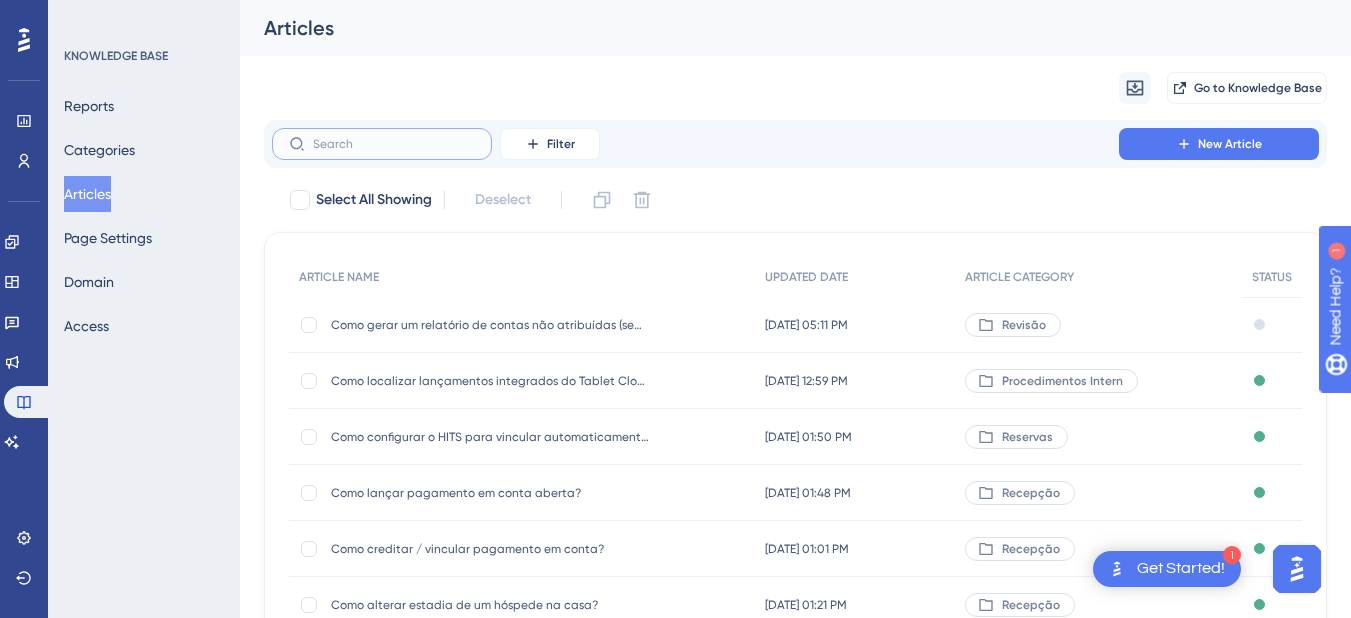 click at bounding box center (394, 144) 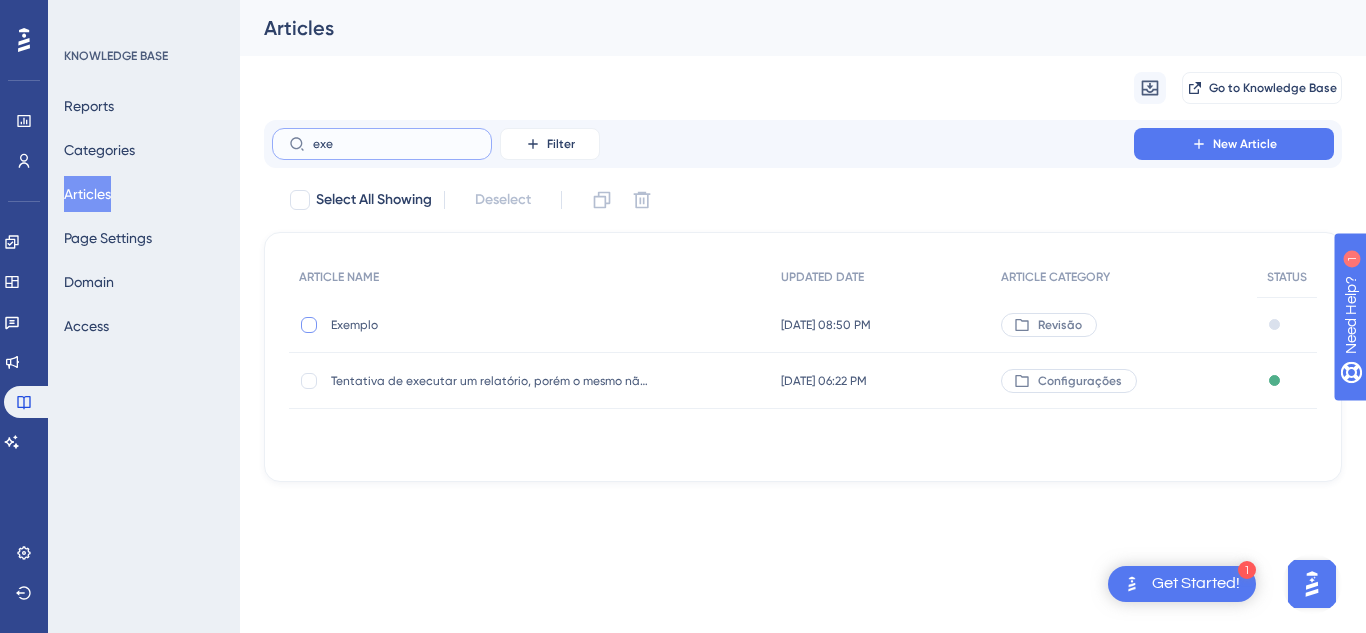 type on "exe" 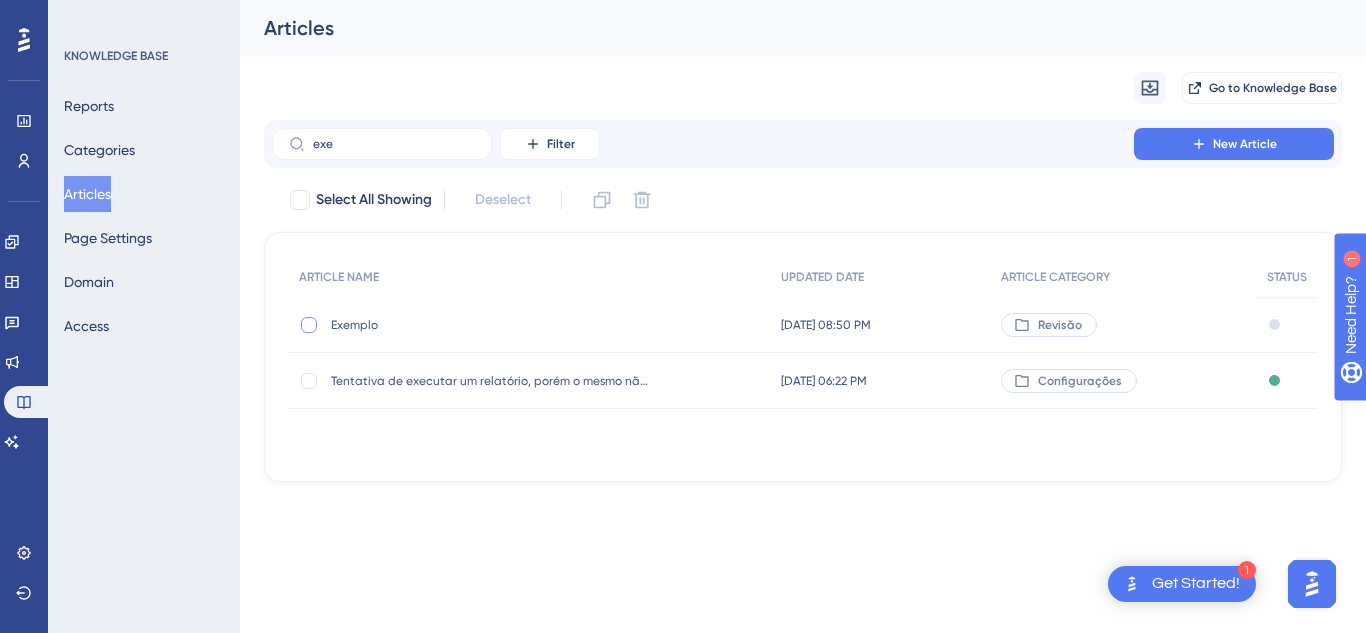 click at bounding box center (309, 325) 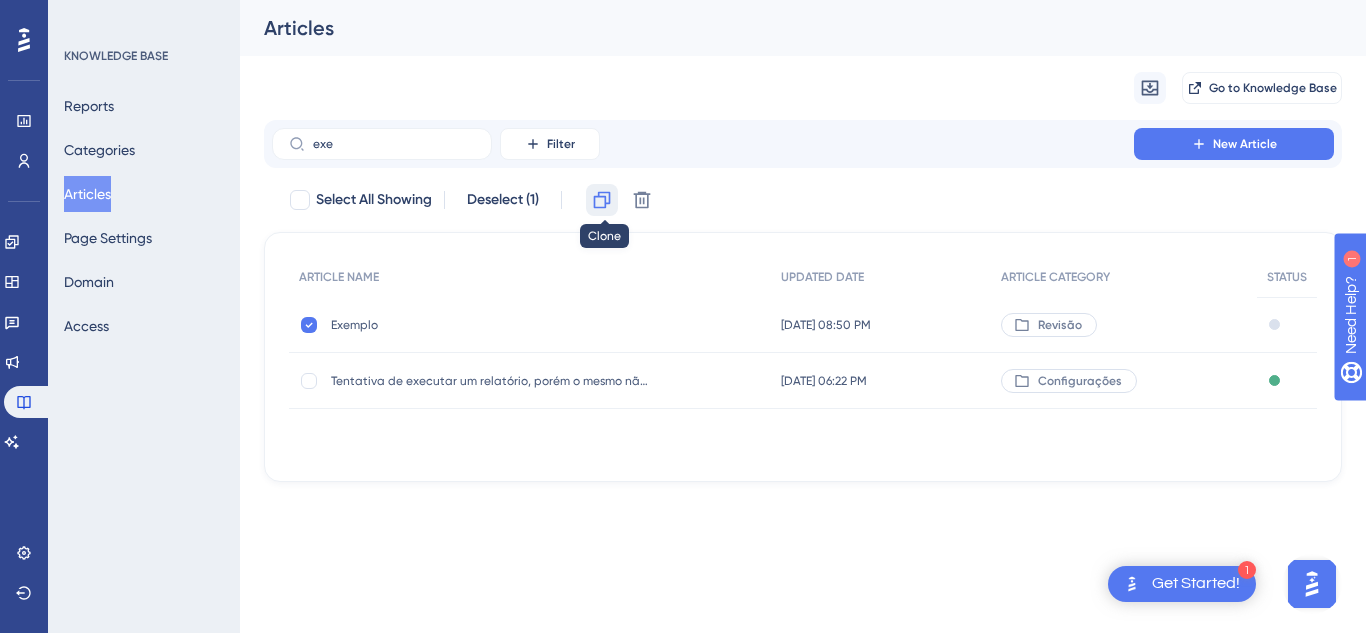 click 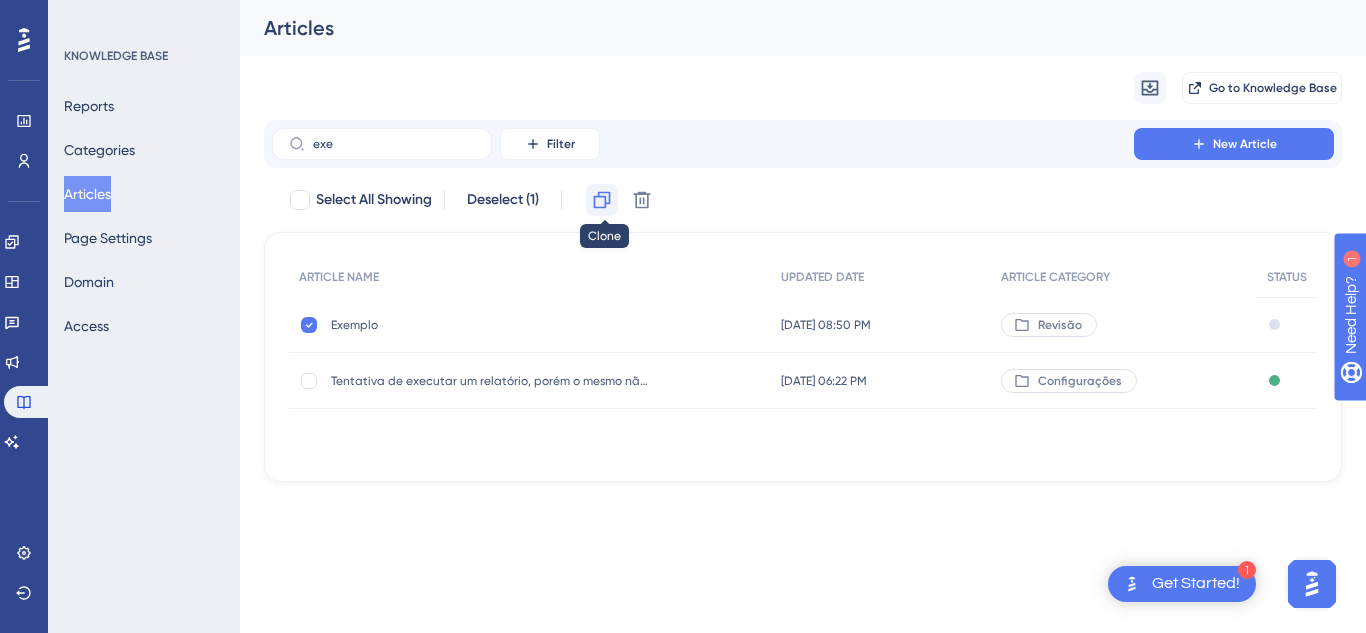 checkbox on "false" 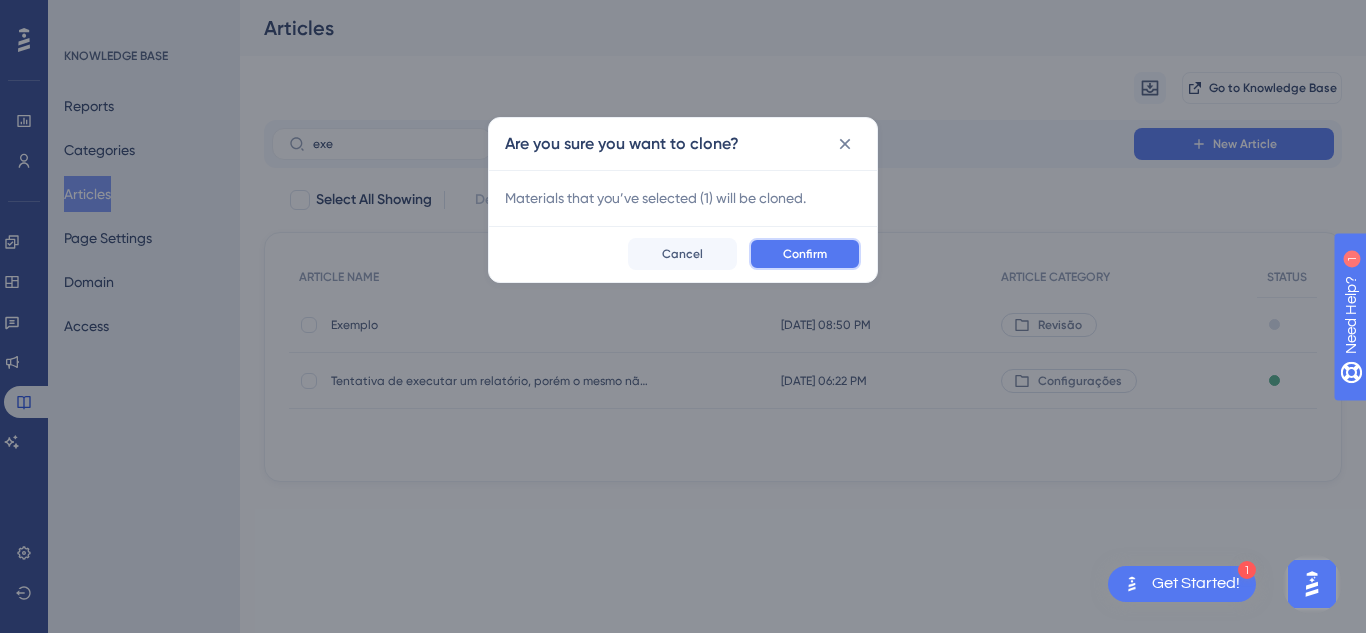 click on "Confirm" at bounding box center [805, 254] 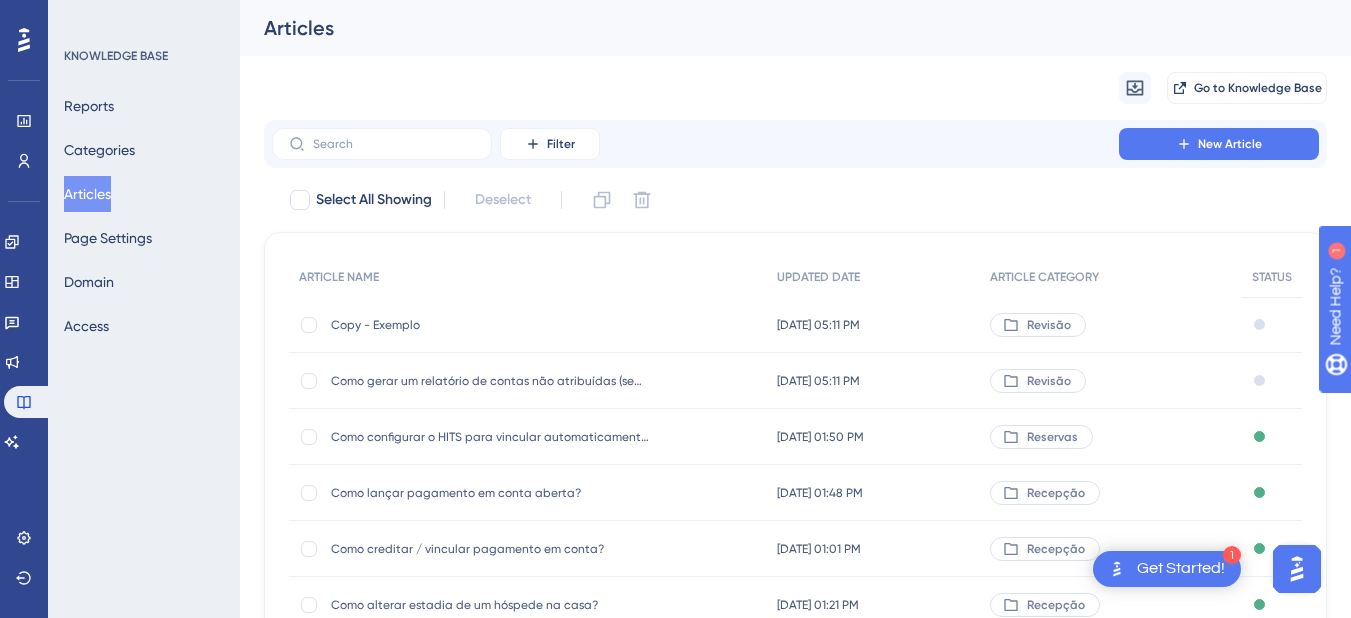 click on "Copy - Exemplo" at bounding box center [491, 325] 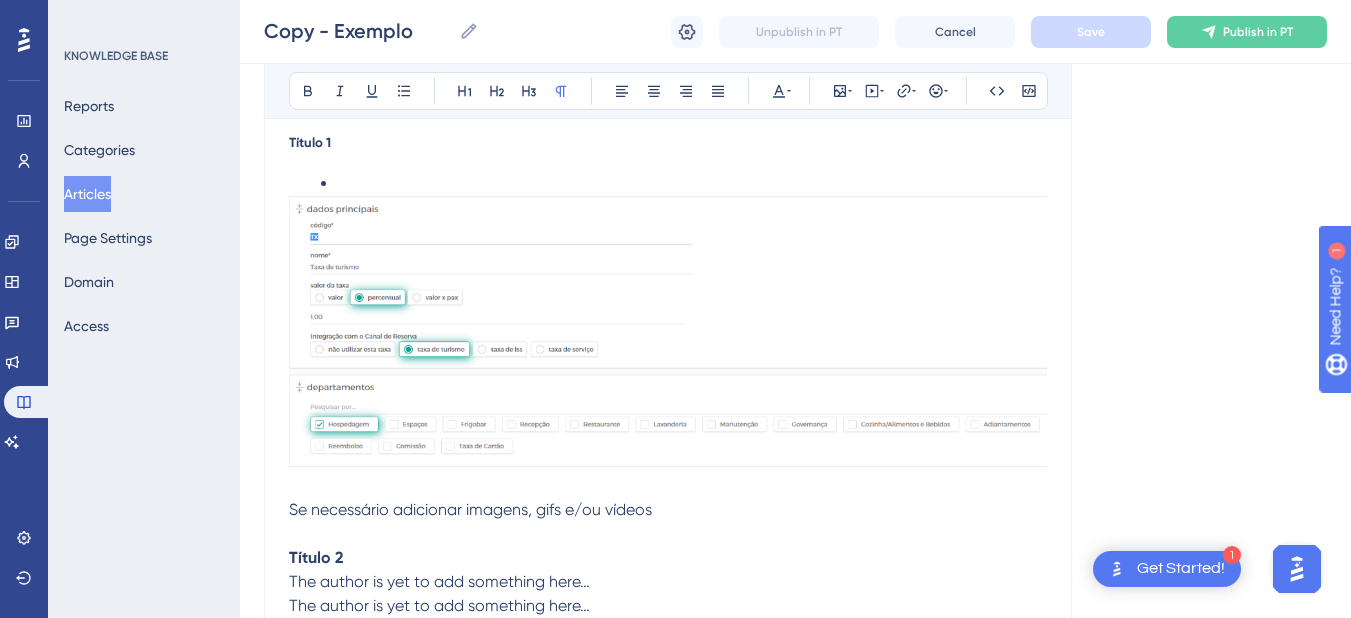 scroll, scrollTop: 0, scrollLeft: 0, axis: both 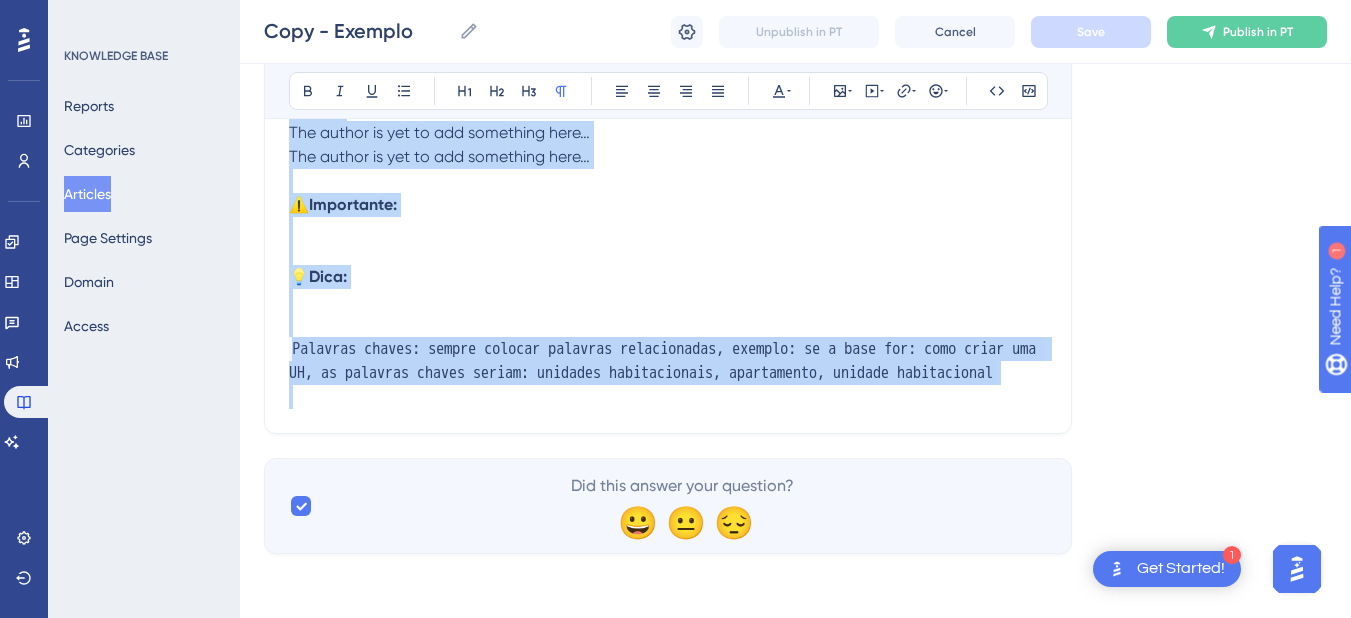 drag, startPoint x: 292, startPoint y: 467, endPoint x: 735, endPoint y: 475, distance: 443.07224 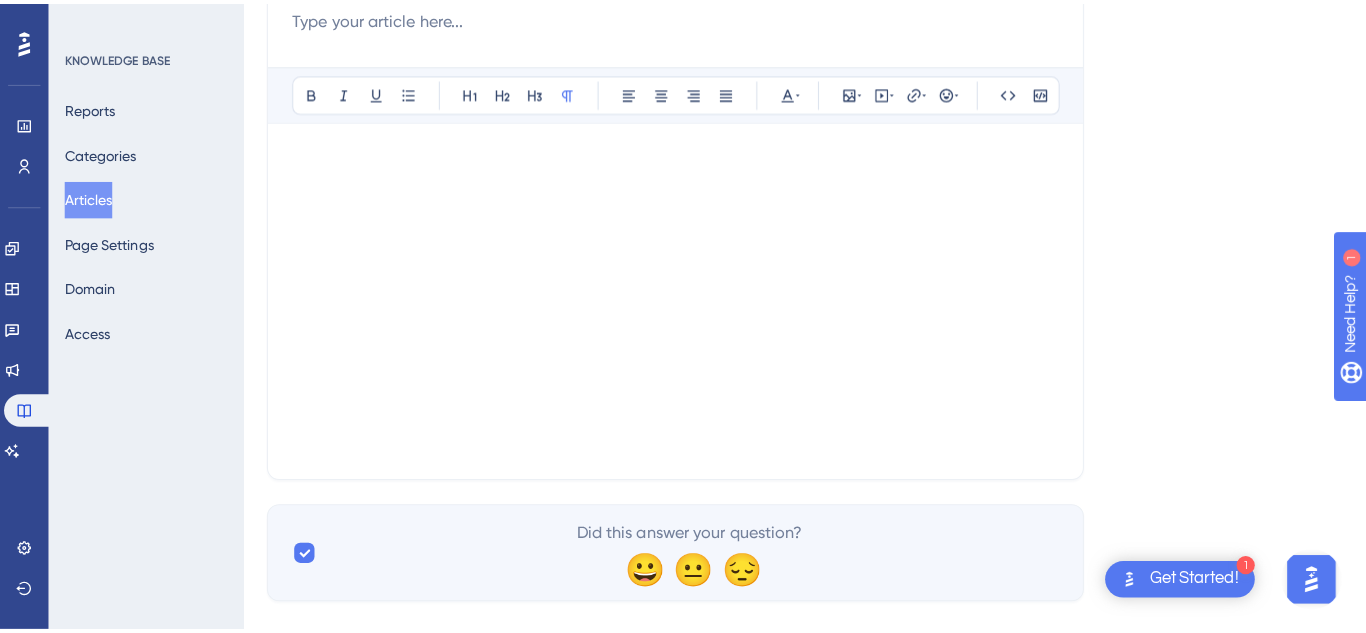scroll, scrollTop: 27, scrollLeft: 0, axis: vertical 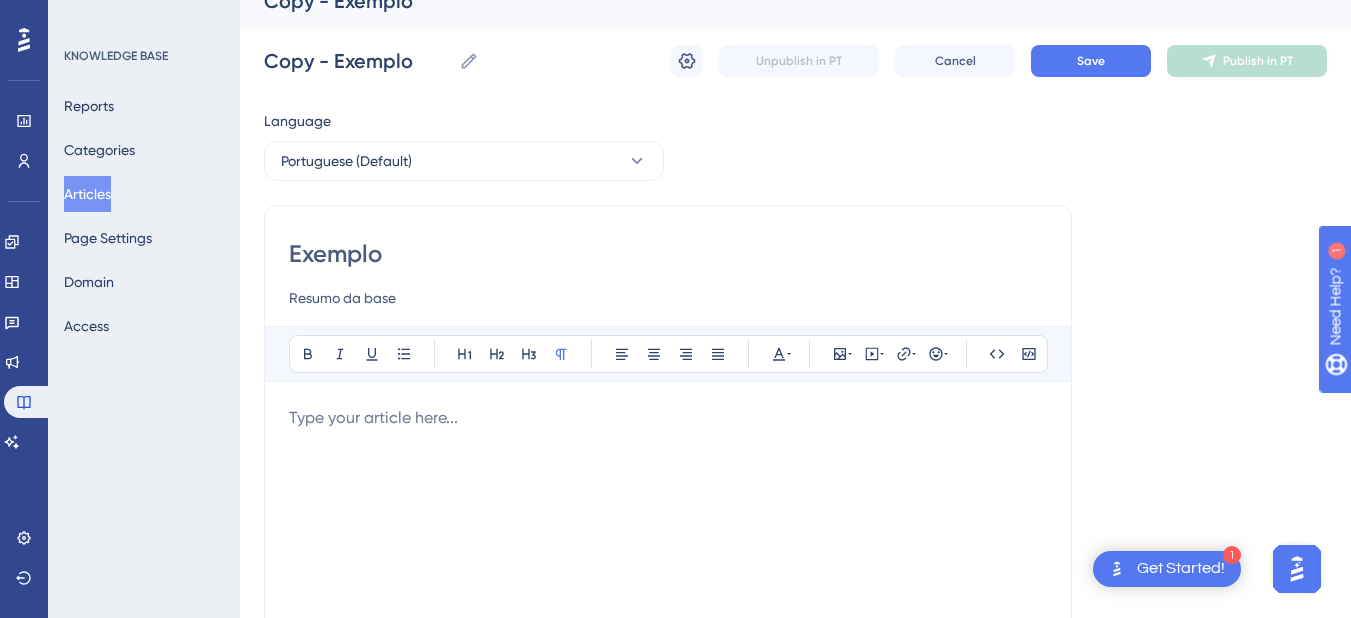 click on "Exemplo" at bounding box center (668, 254) 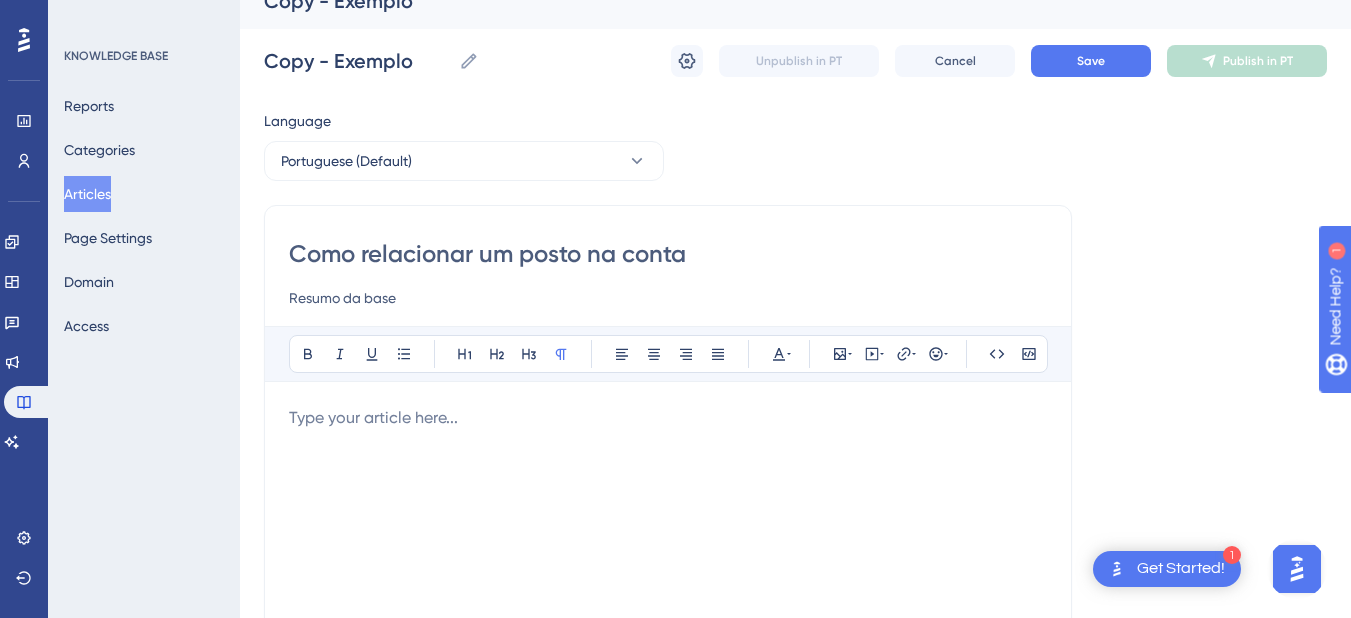 type on "Como relacionar um posto na conta" 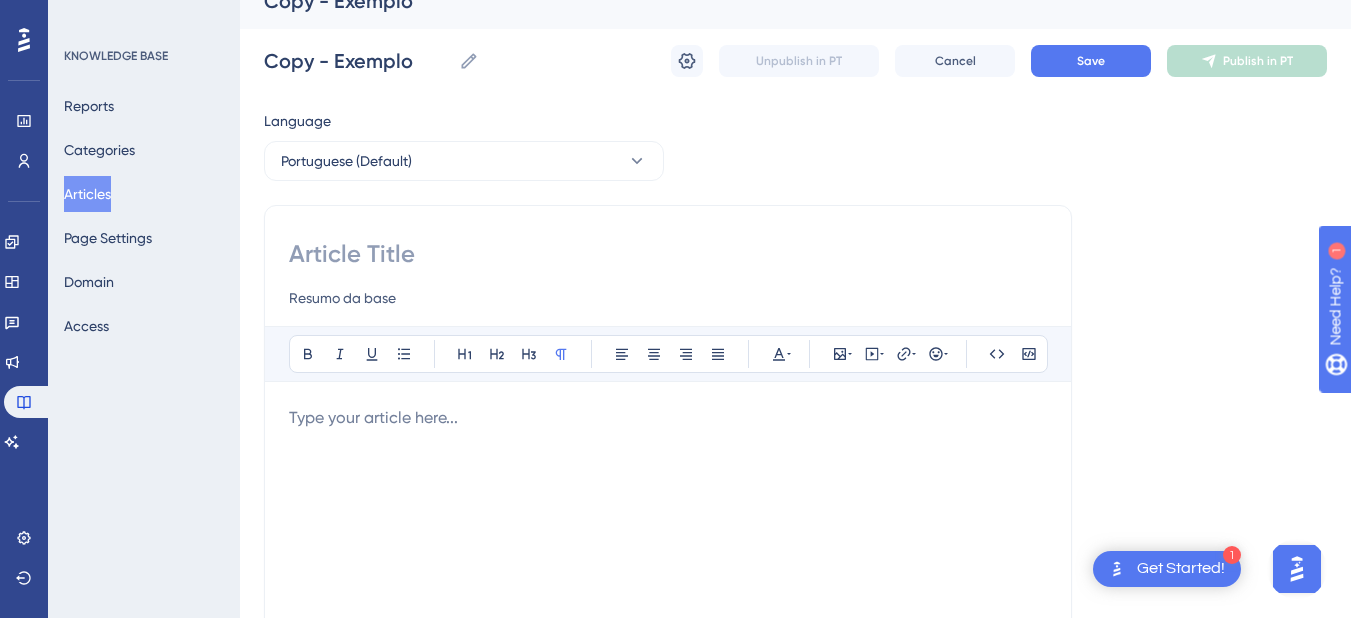 type 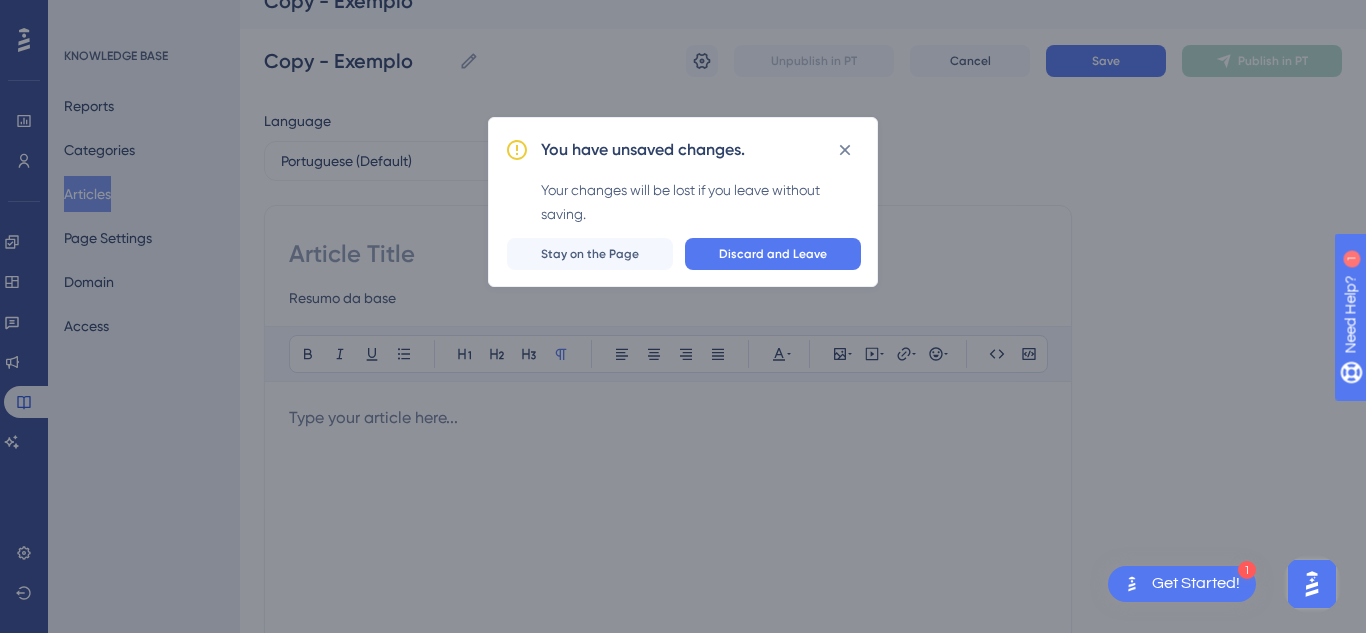 click on "You have unsaved changes. Your changes will be lost if you leave without saving. Discard and Leave Stay on the Page" at bounding box center [683, 202] 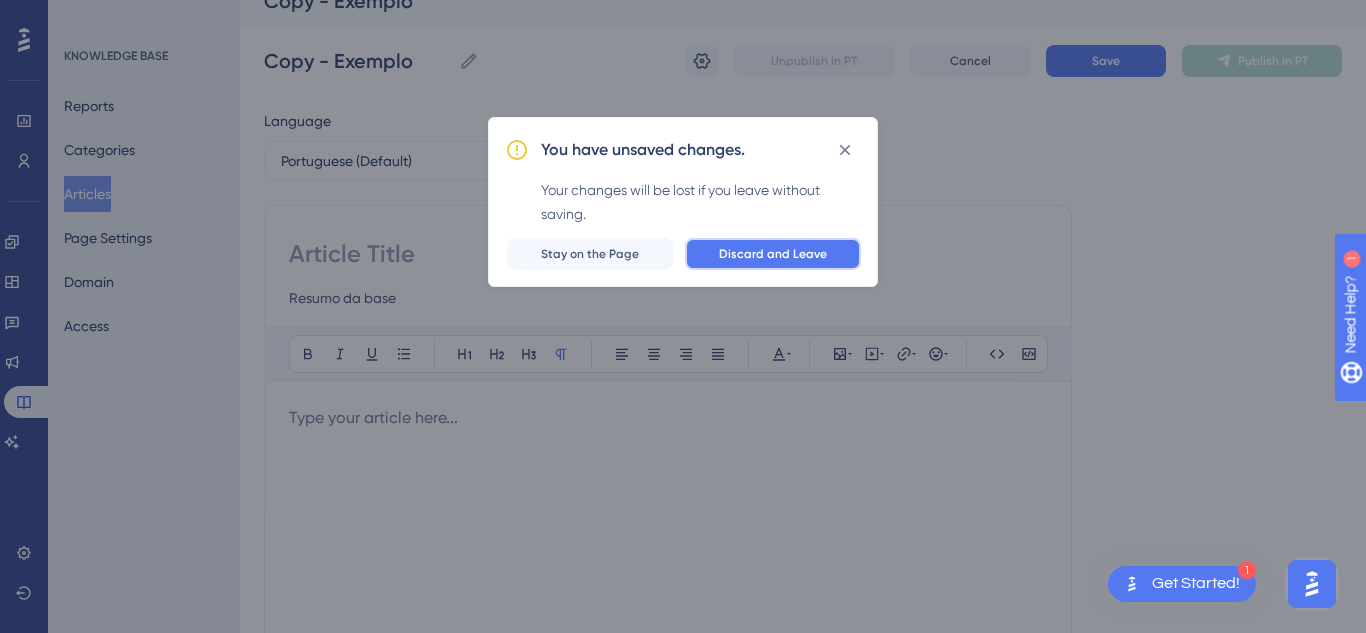 click on "Discard and Leave" at bounding box center (773, 254) 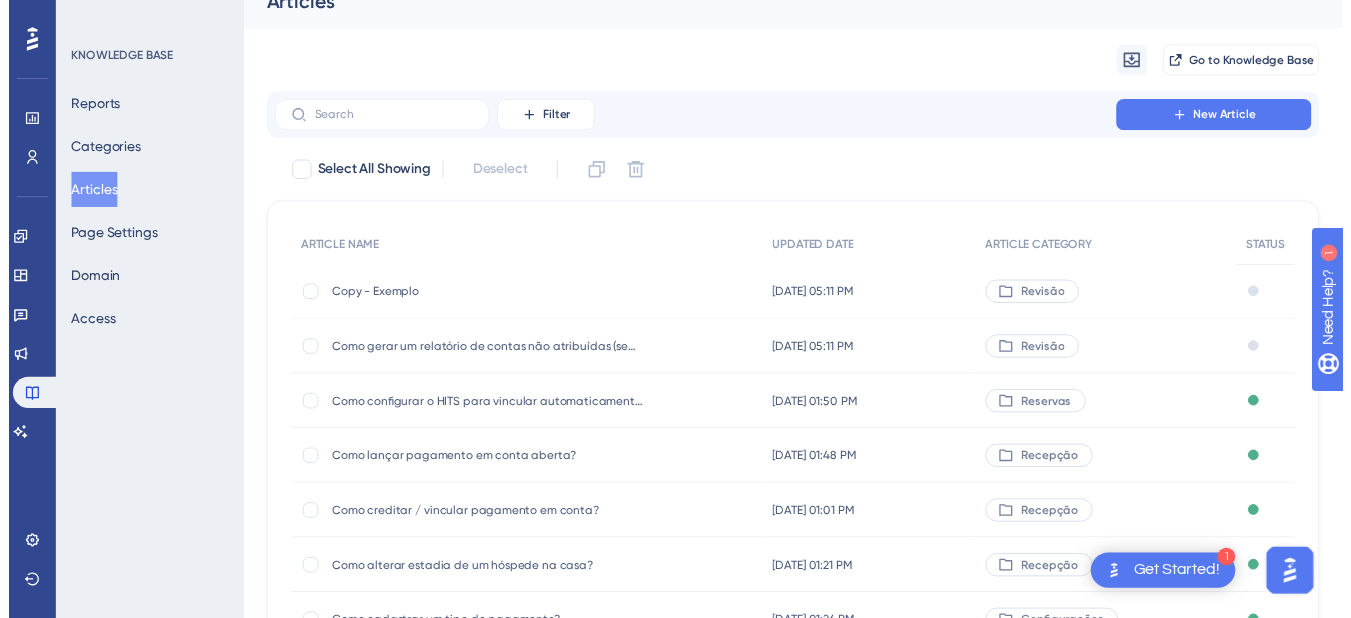 scroll, scrollTop: 0, scrollLeft: 0, axis: both 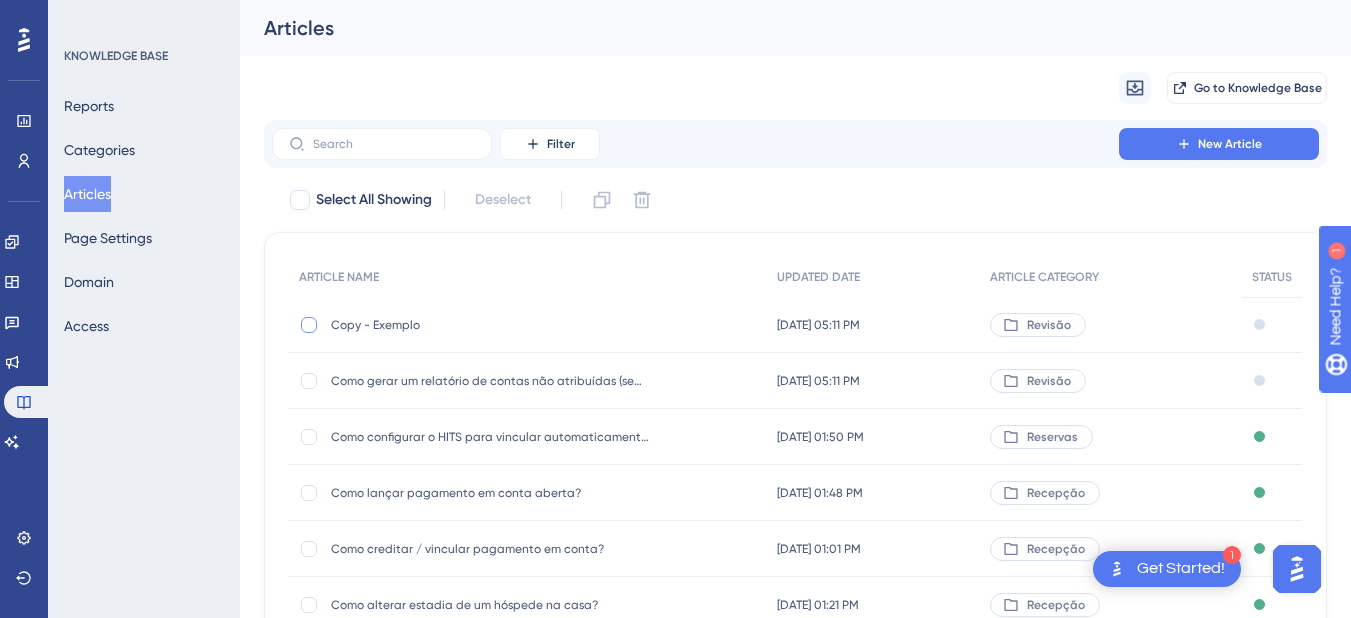 click at bounding box center [309, 325] 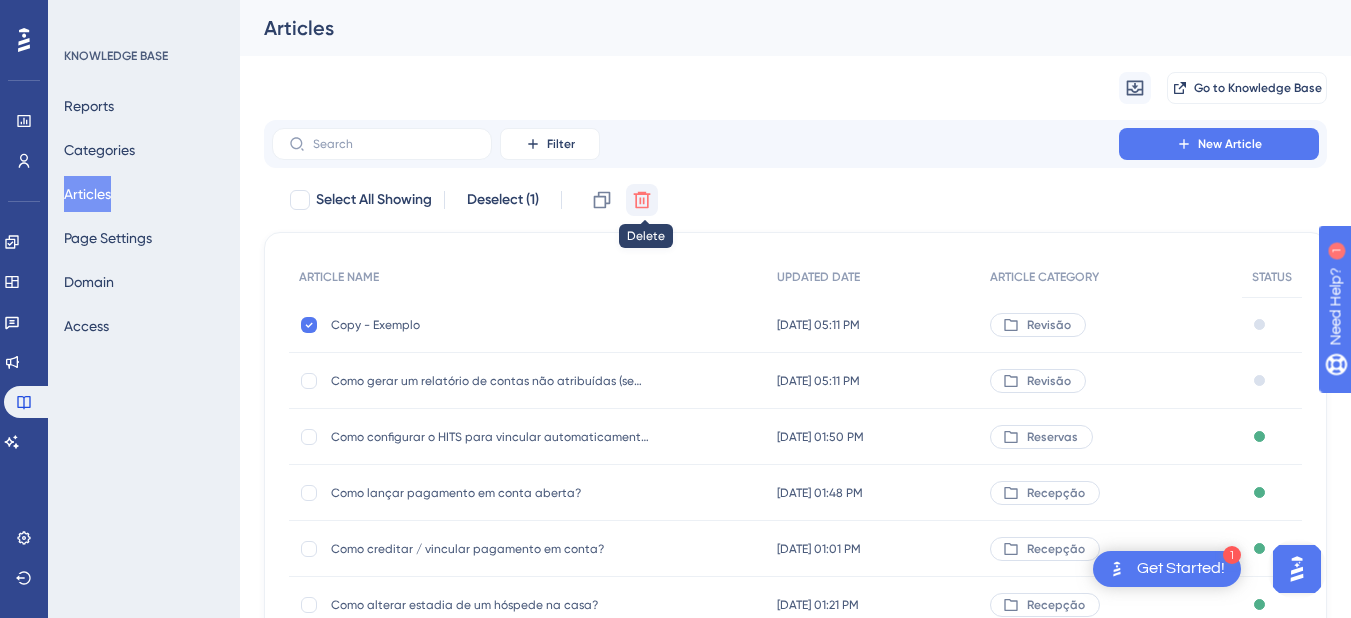 click at bounding box center (642, 200) 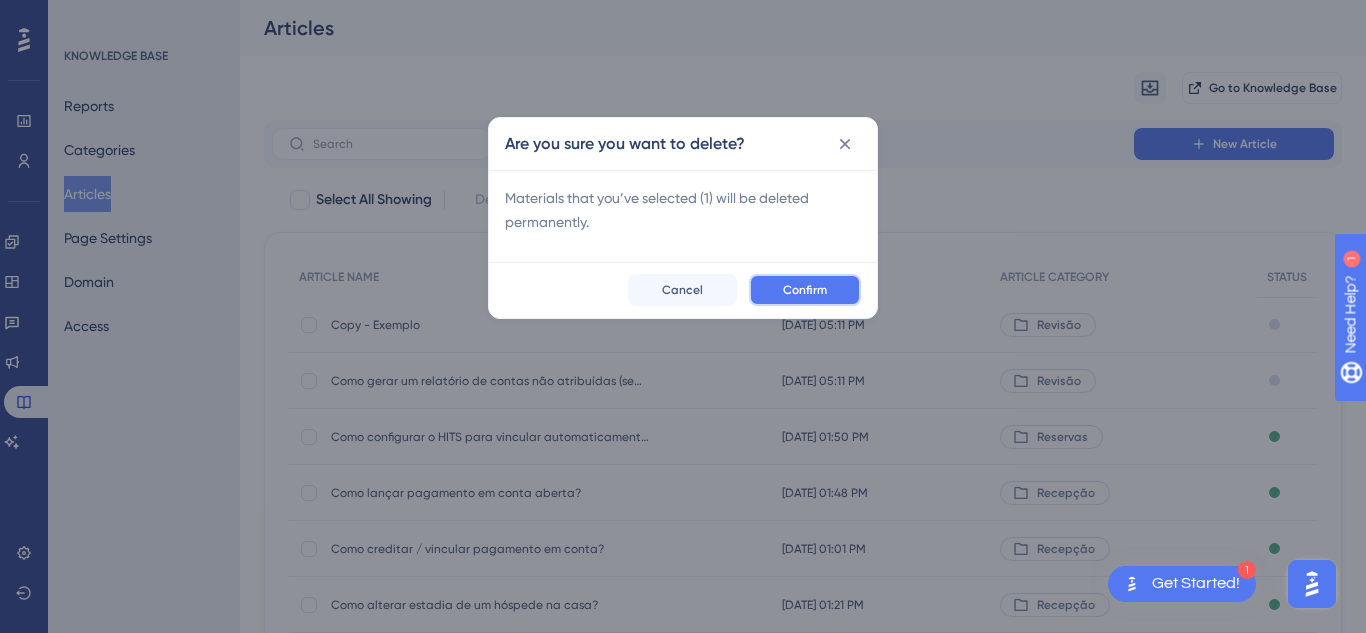 click on "Confirm" at bounding box center (805, 290) 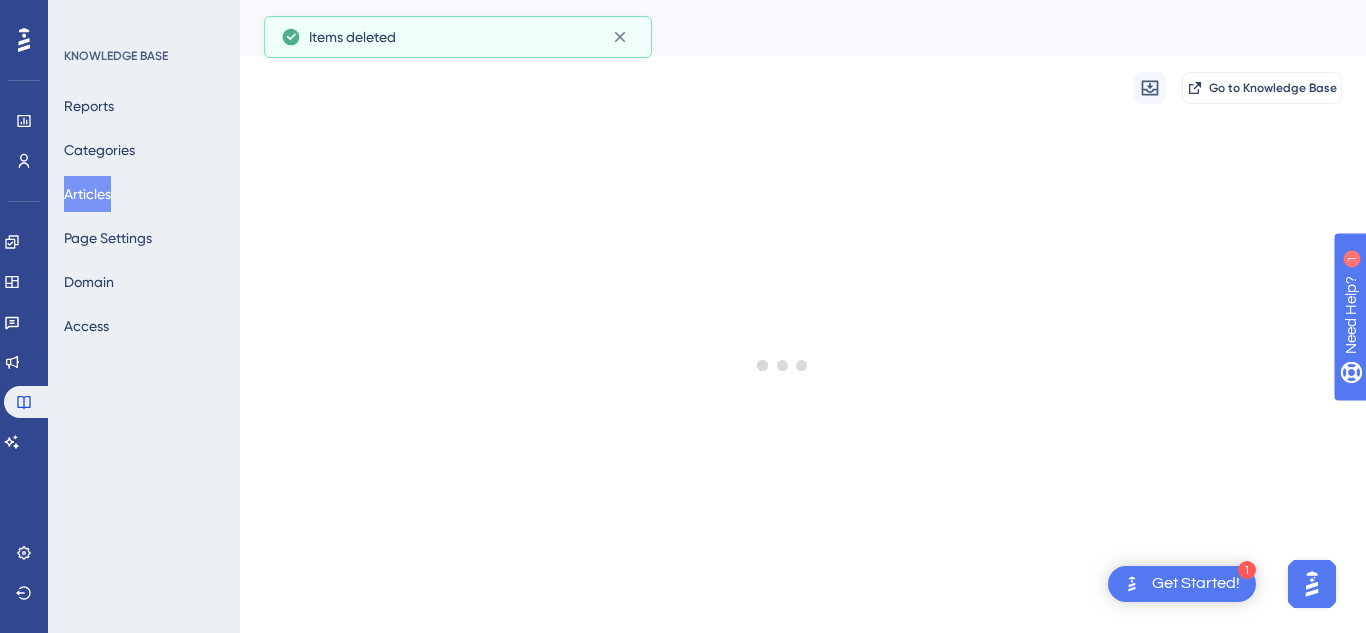 click on "Articles" at bounding box center (87, 194) 